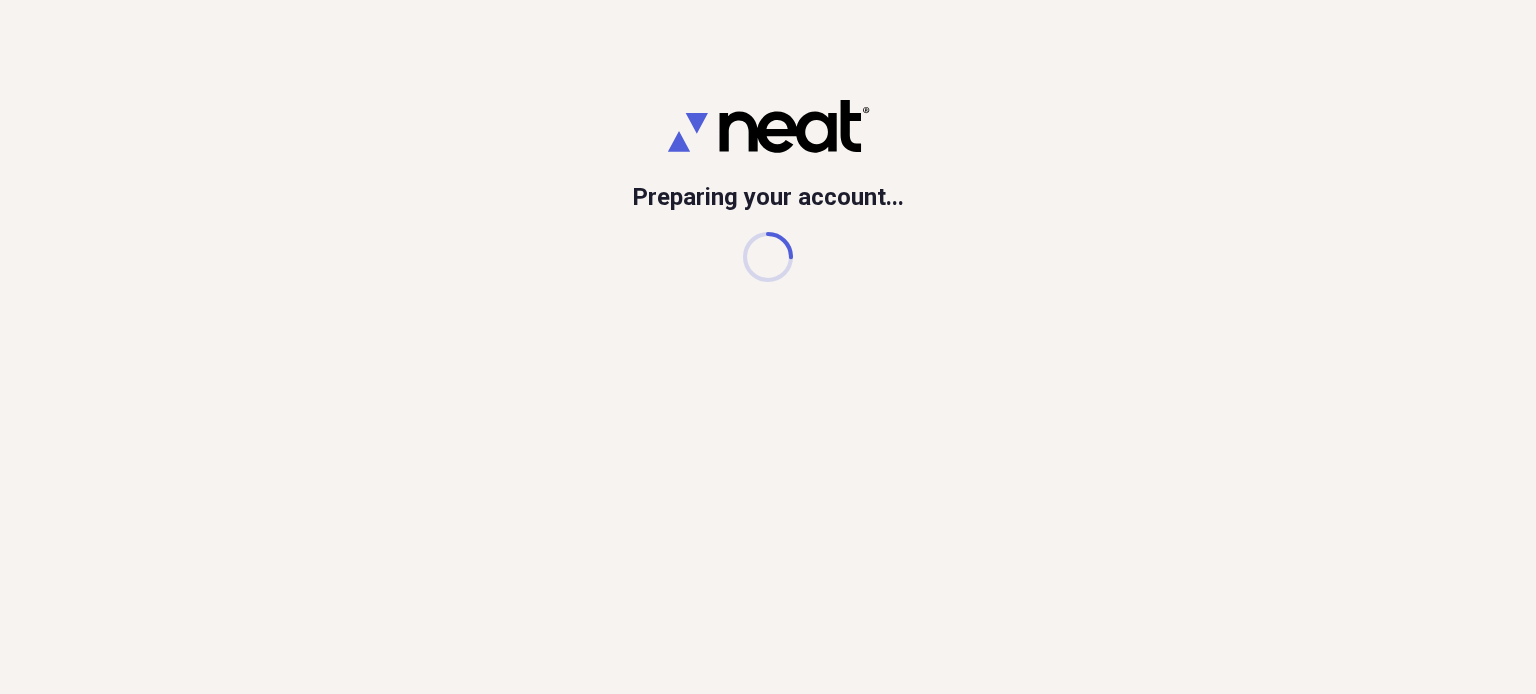 scroll, scrollTop: 0, scrollLeft: 0, axis: both 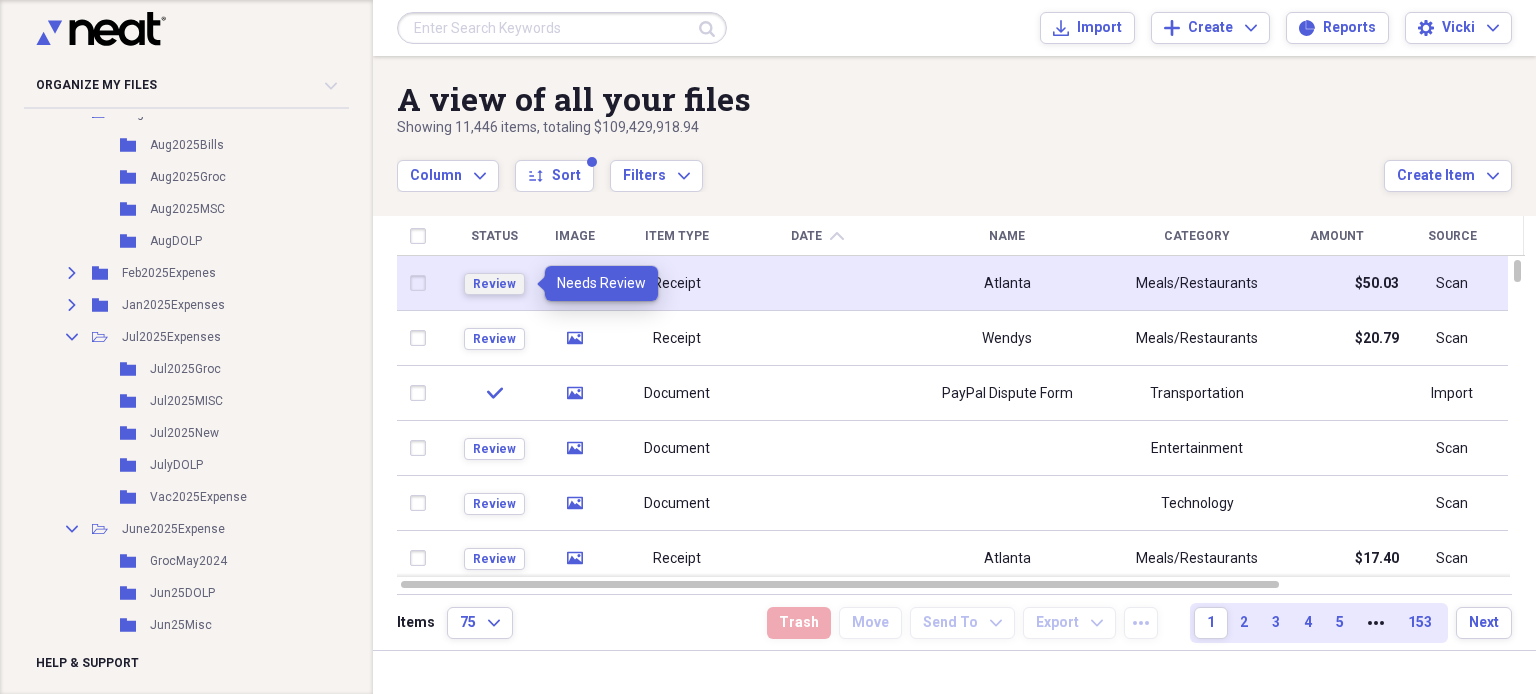 click on "Review" at bounding box center [494, 284] 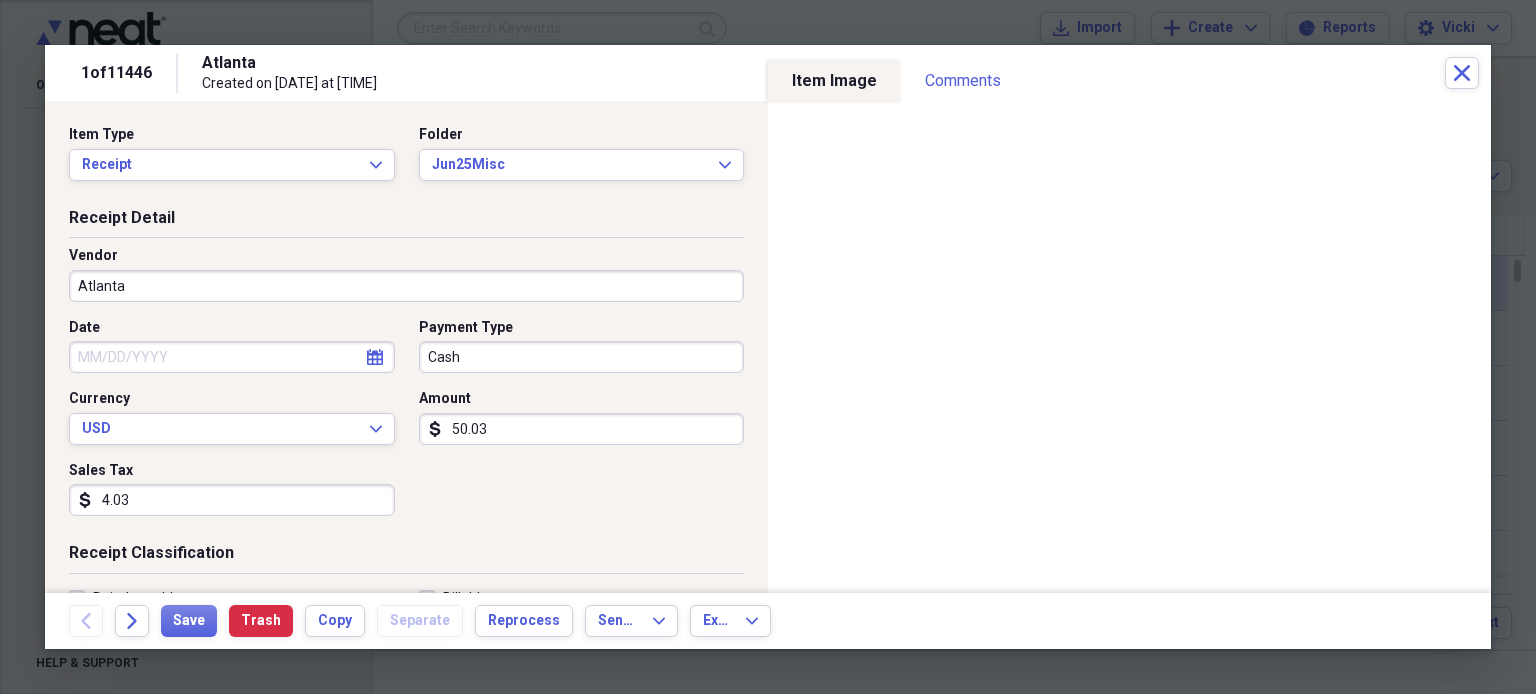 click on "Date" at bounding box center [232, 357] 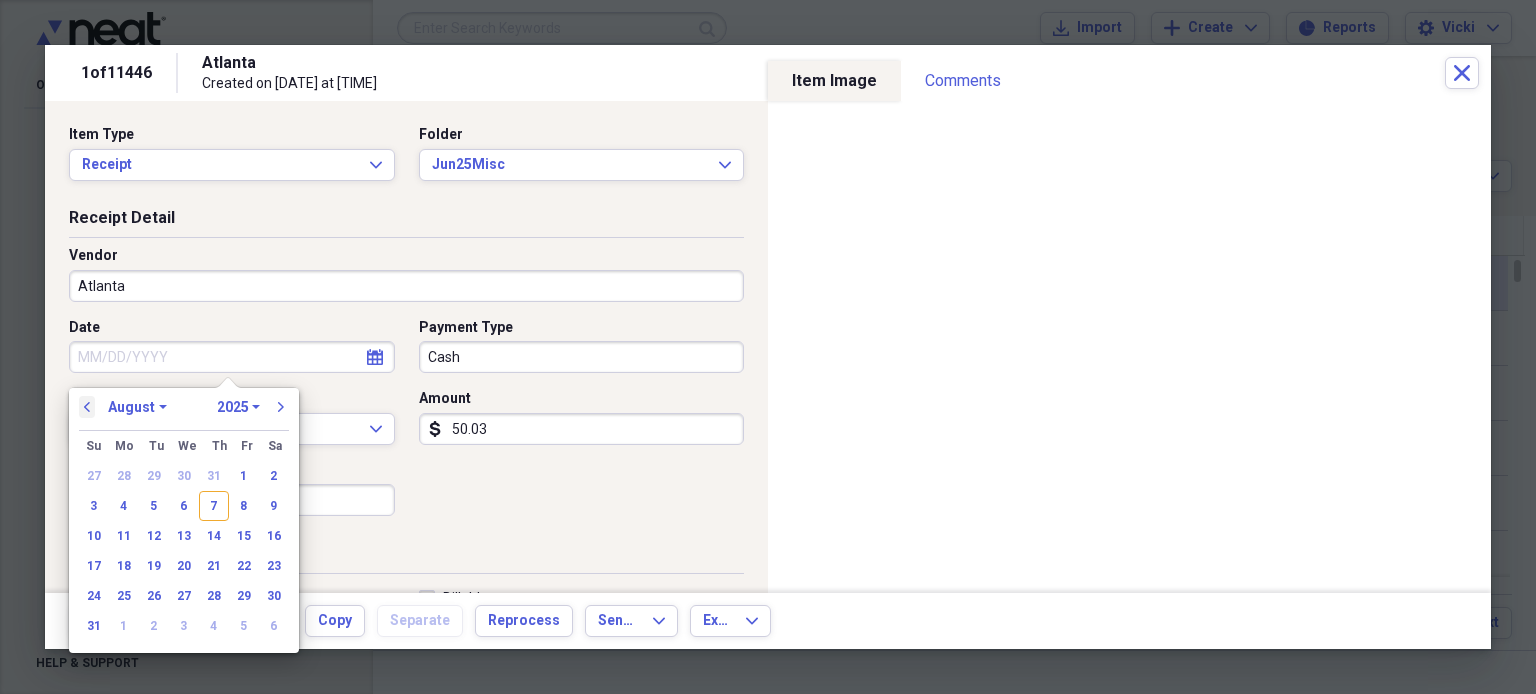 click on "previous" at bounding box center (87, 407) 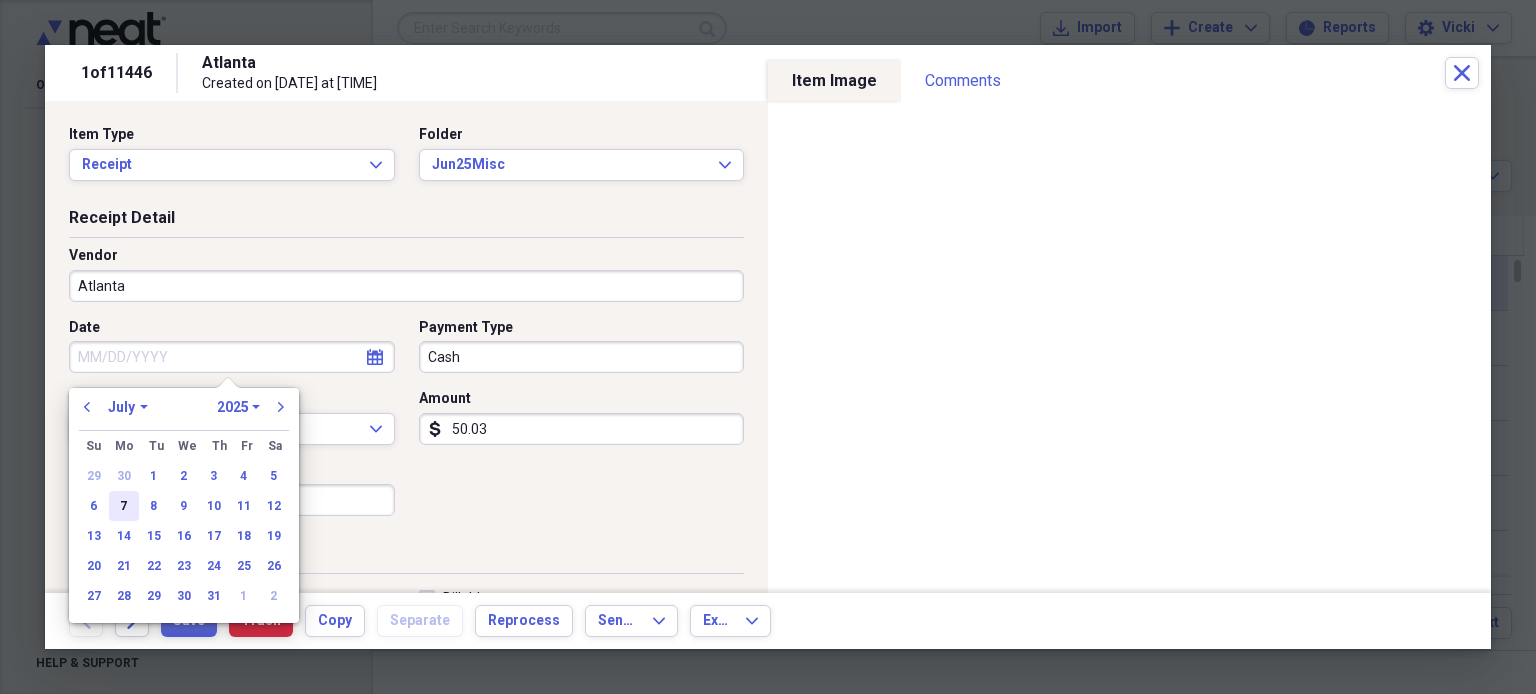 click on "7" at bounding box center (124, 506) 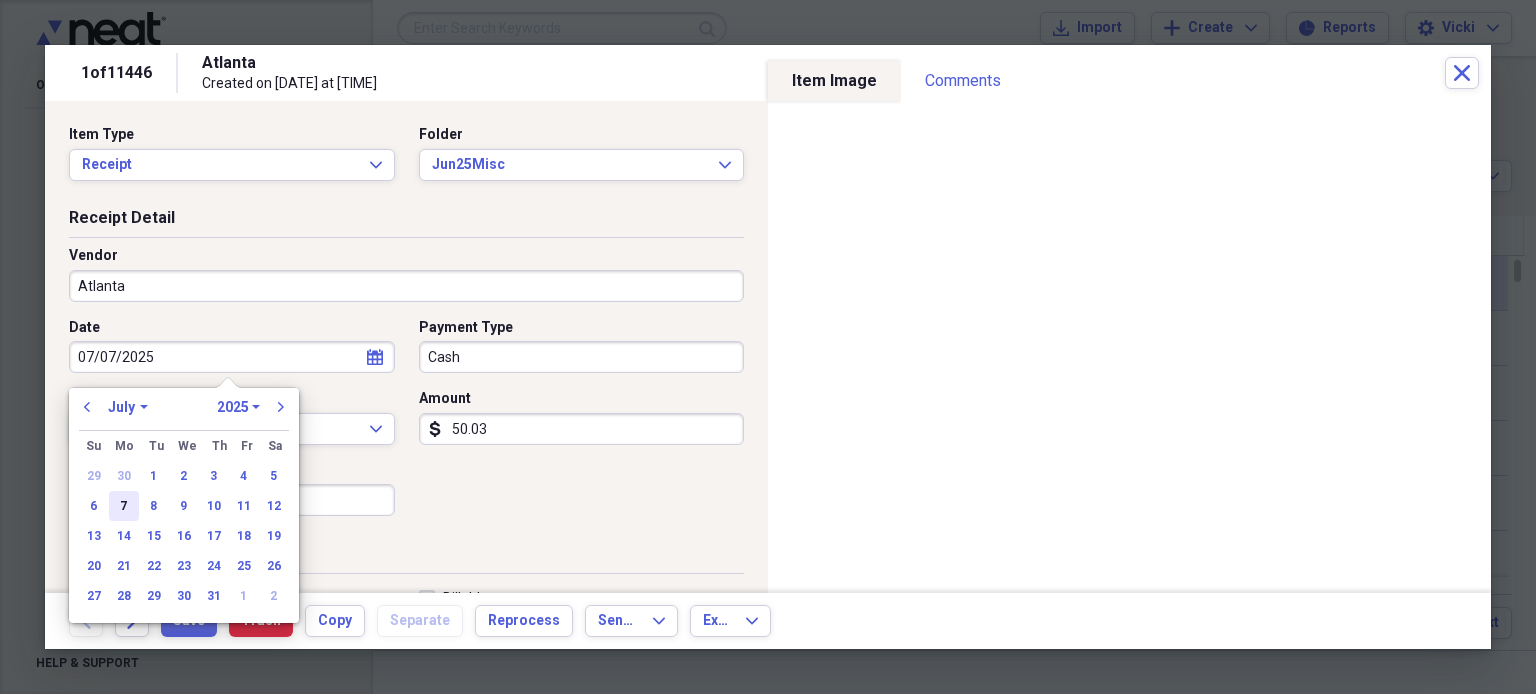 type on "07/07/2025" 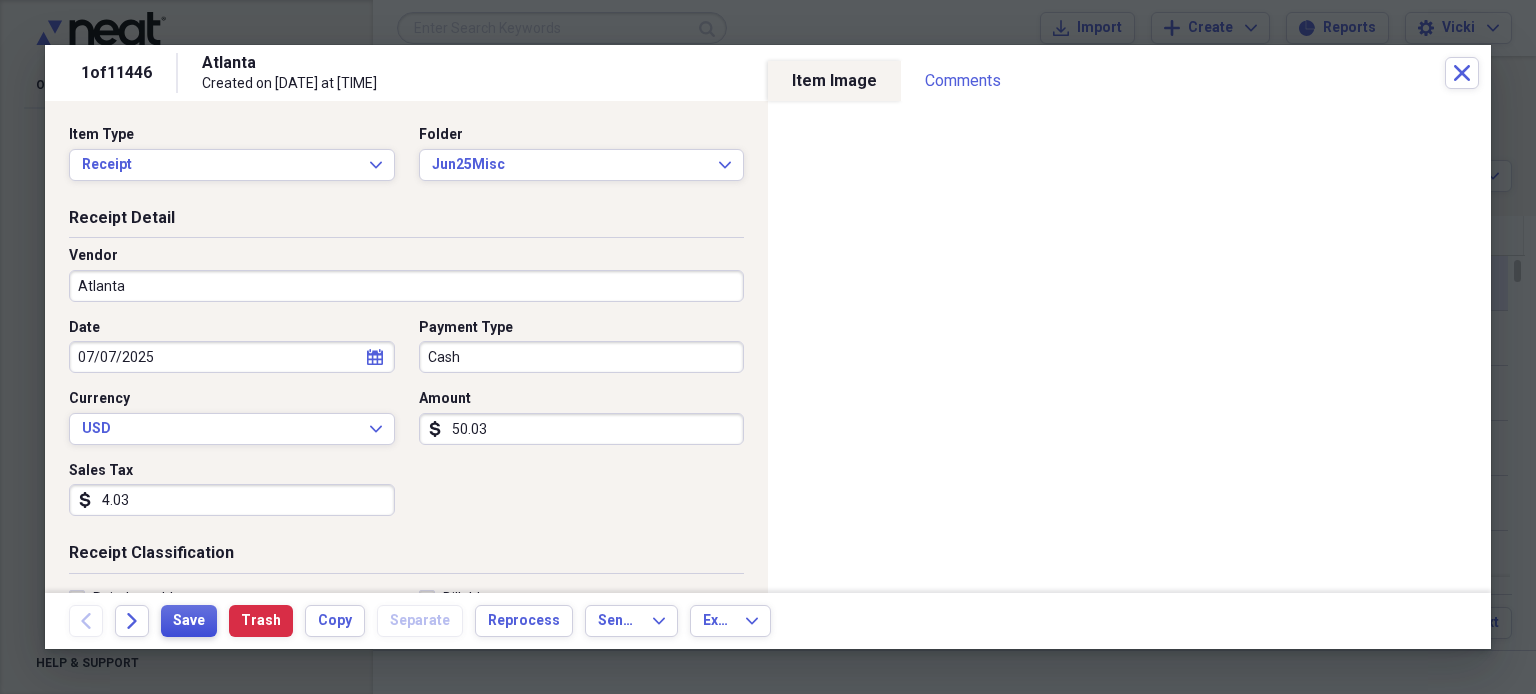 click on "Save" at bounding box center (189, 621) 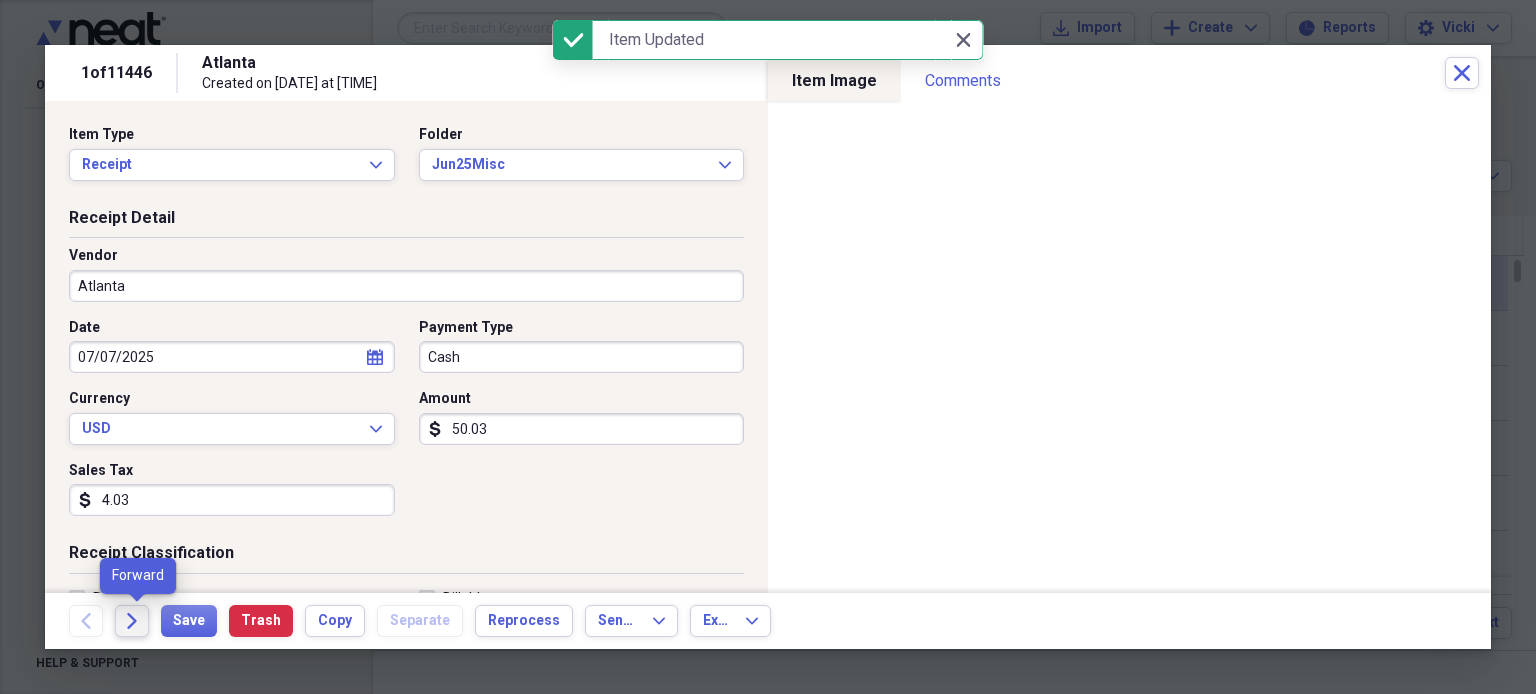 click 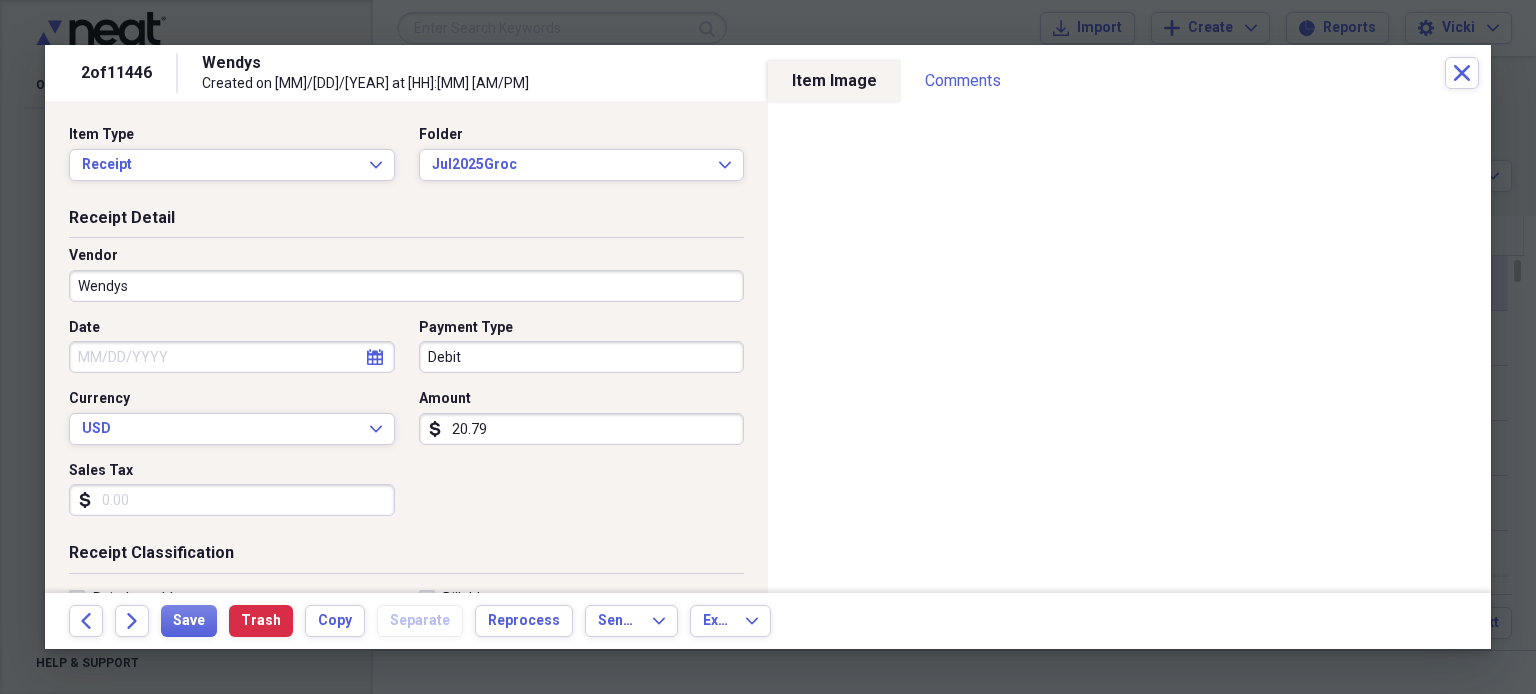 select on "7" 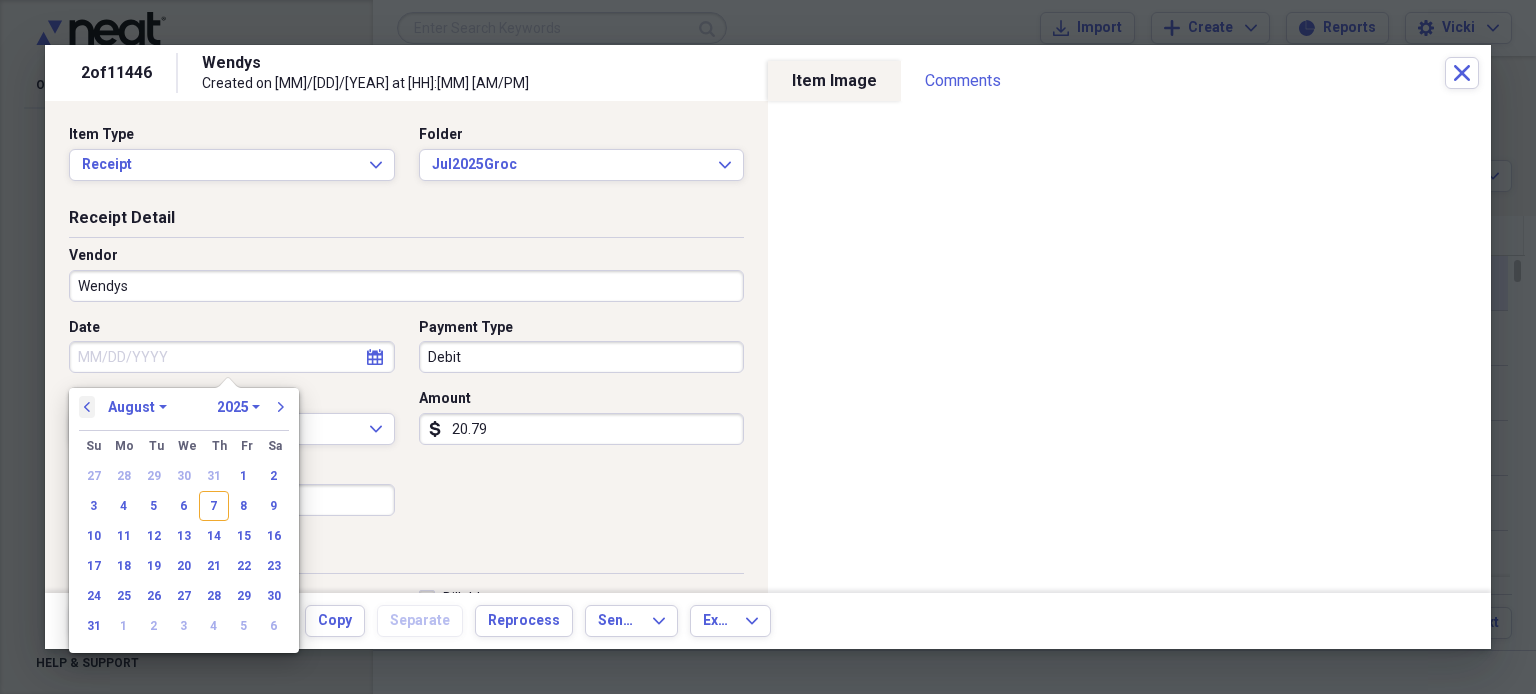 click on "previous" at bounding box center (87, 407) 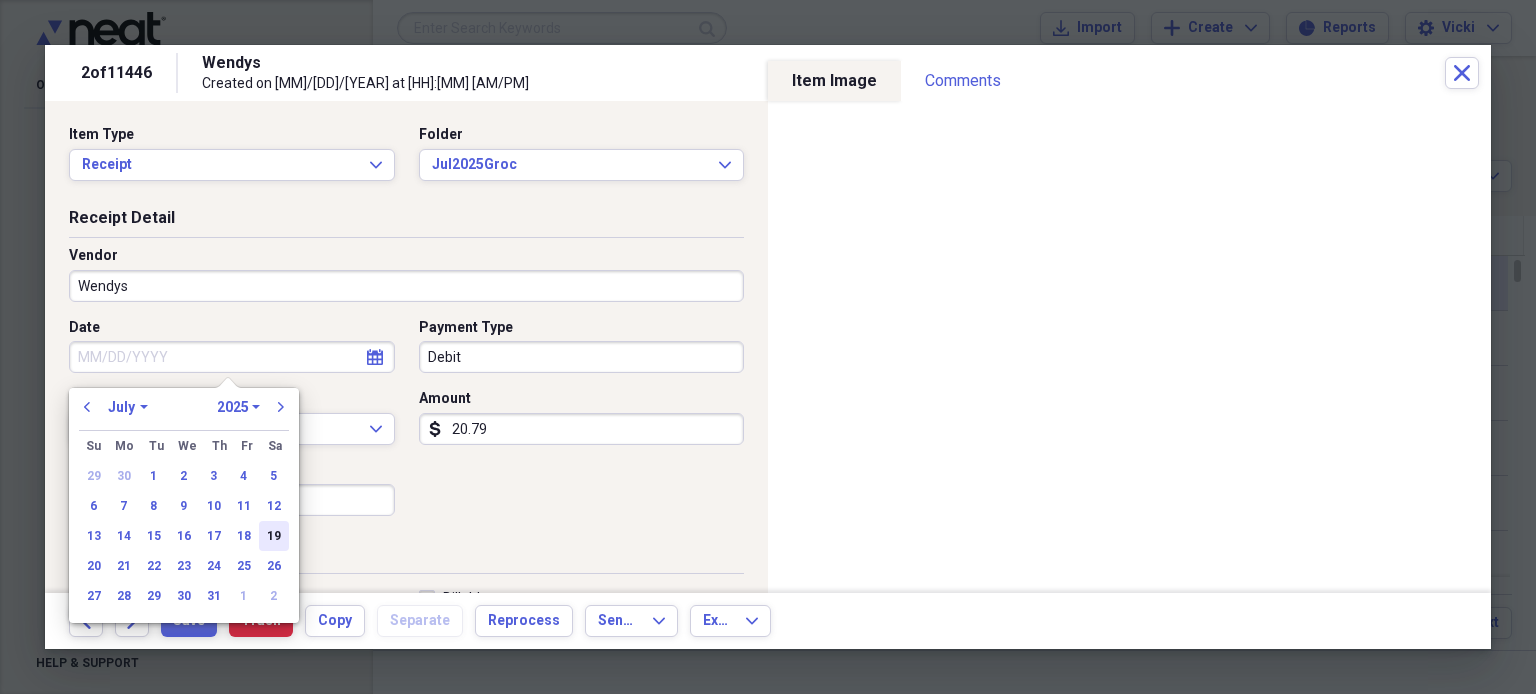 click on "19" at bounding box center [274, 536] 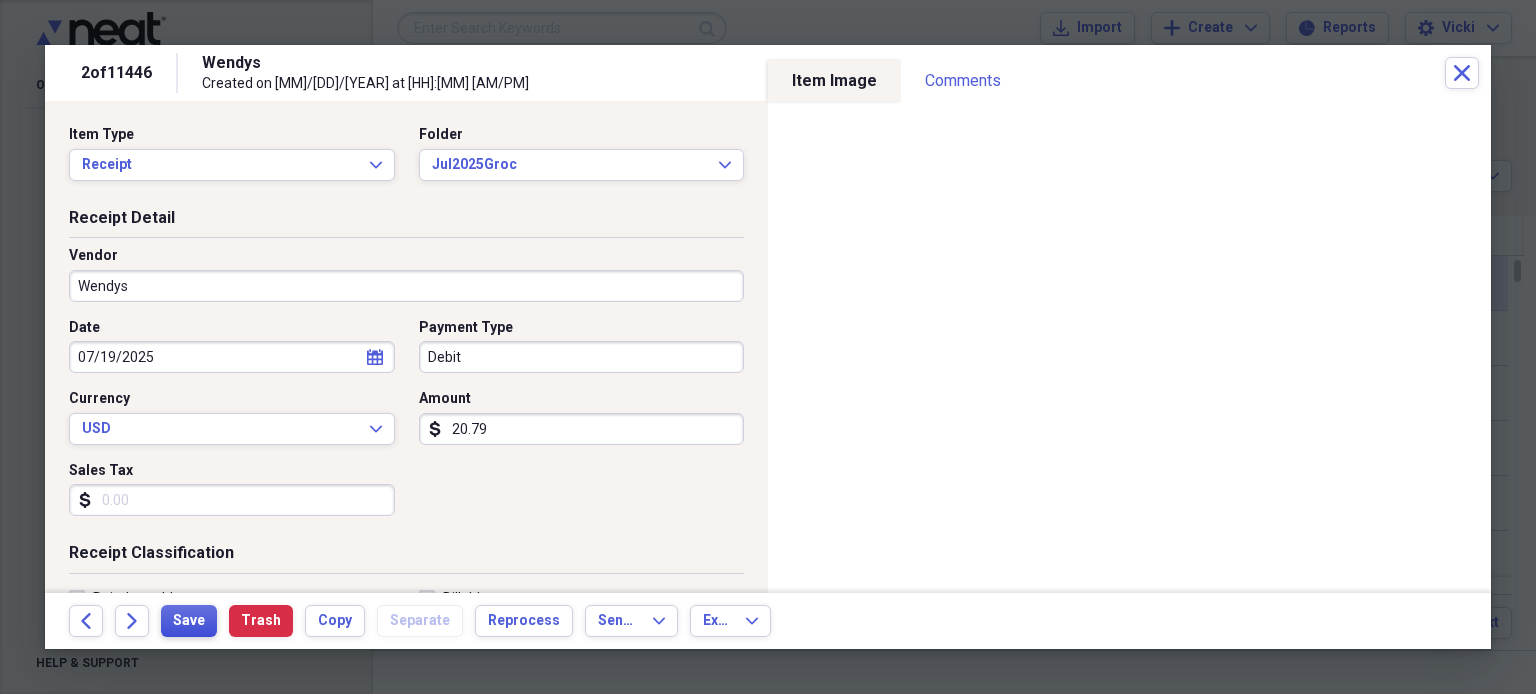 click on "Save" at bounding box center [189, 621] 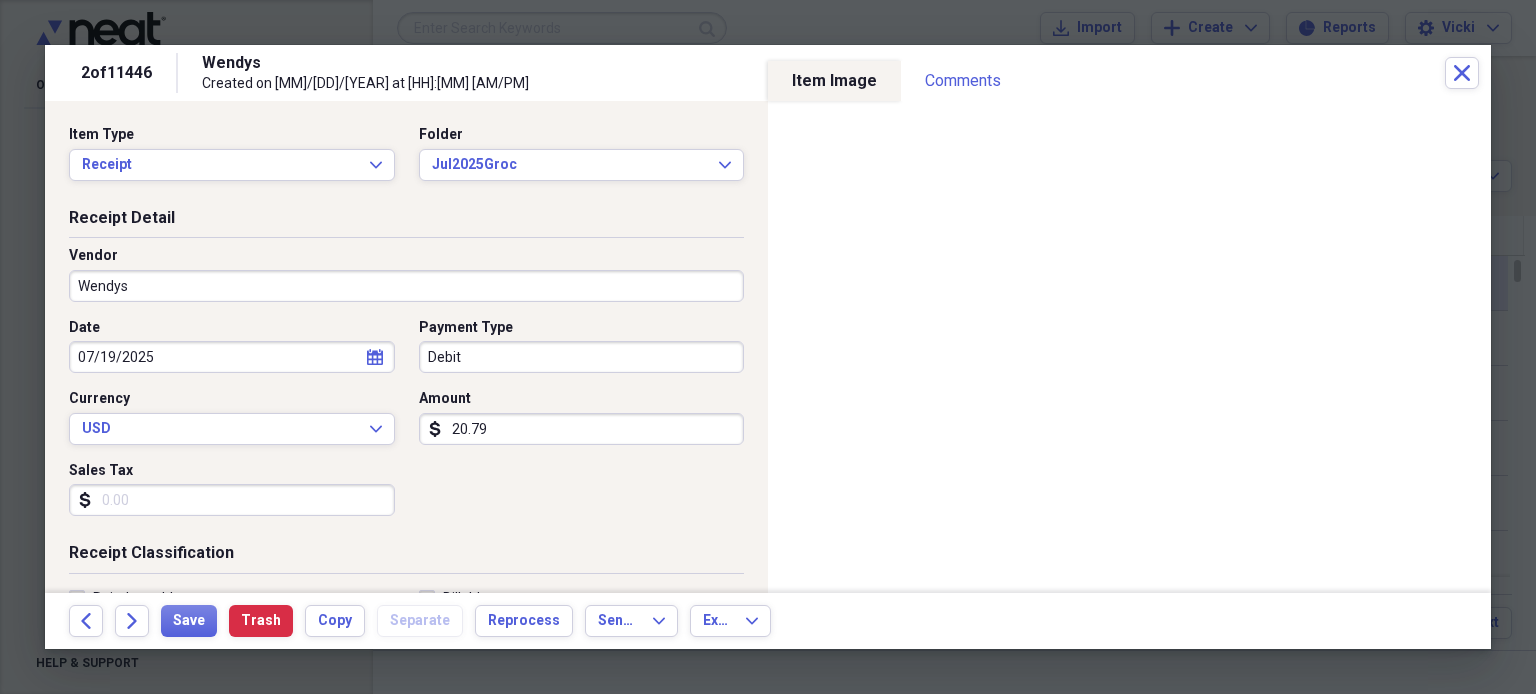 drag, startPoint x: 132, startPoint y: 615, endPoint x: 535, endPoint y: 207, distance: 573.4745 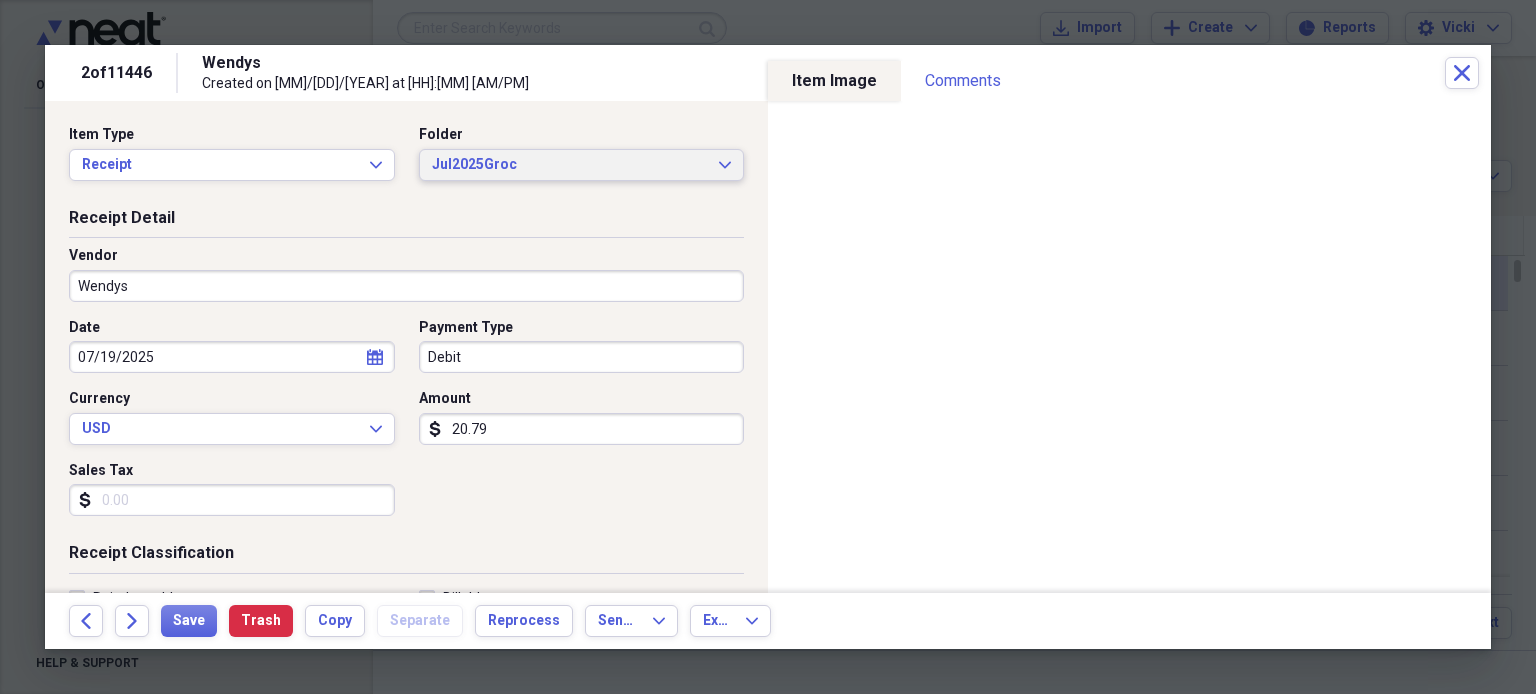 click on "Jul[YEAR]Groc Expand" at bounding box center (582, 165) 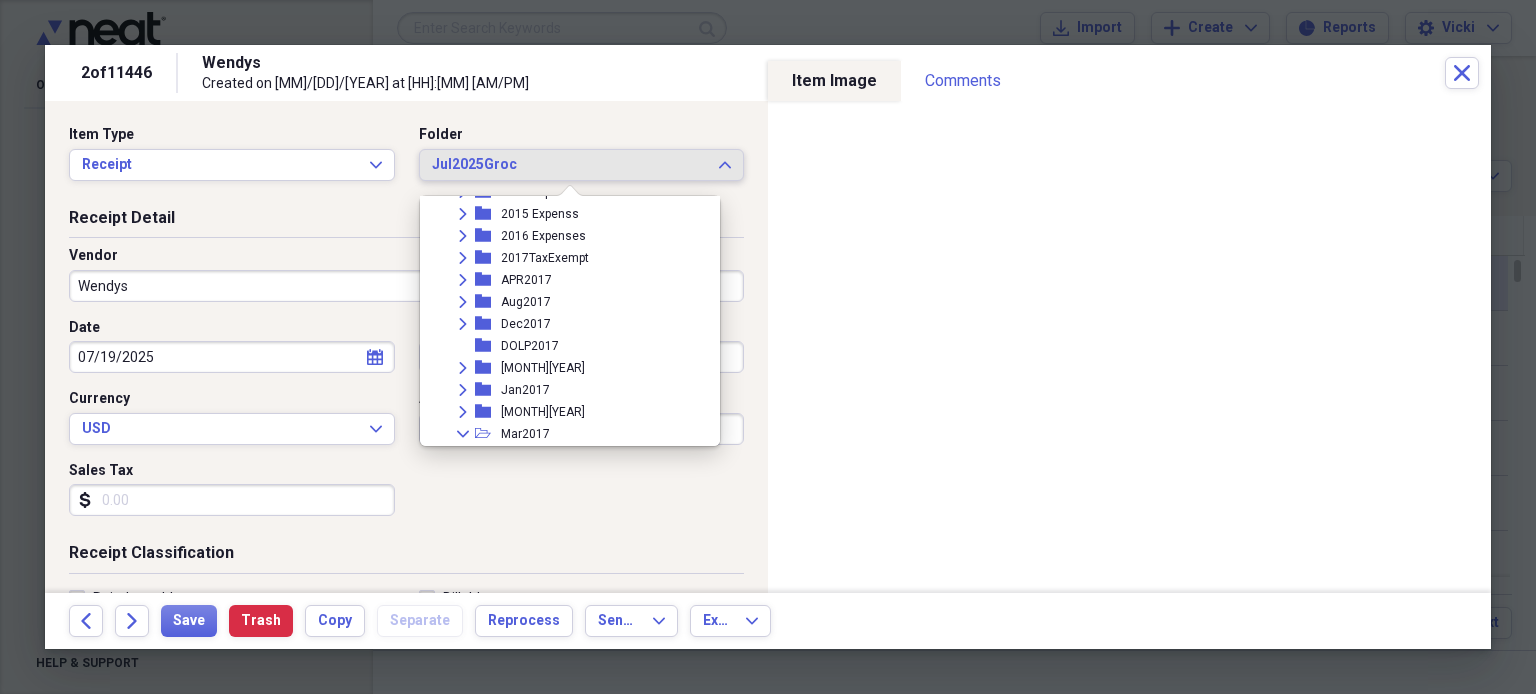 scroll, scrollTop: 0, scrollLeft: 0, axis: both 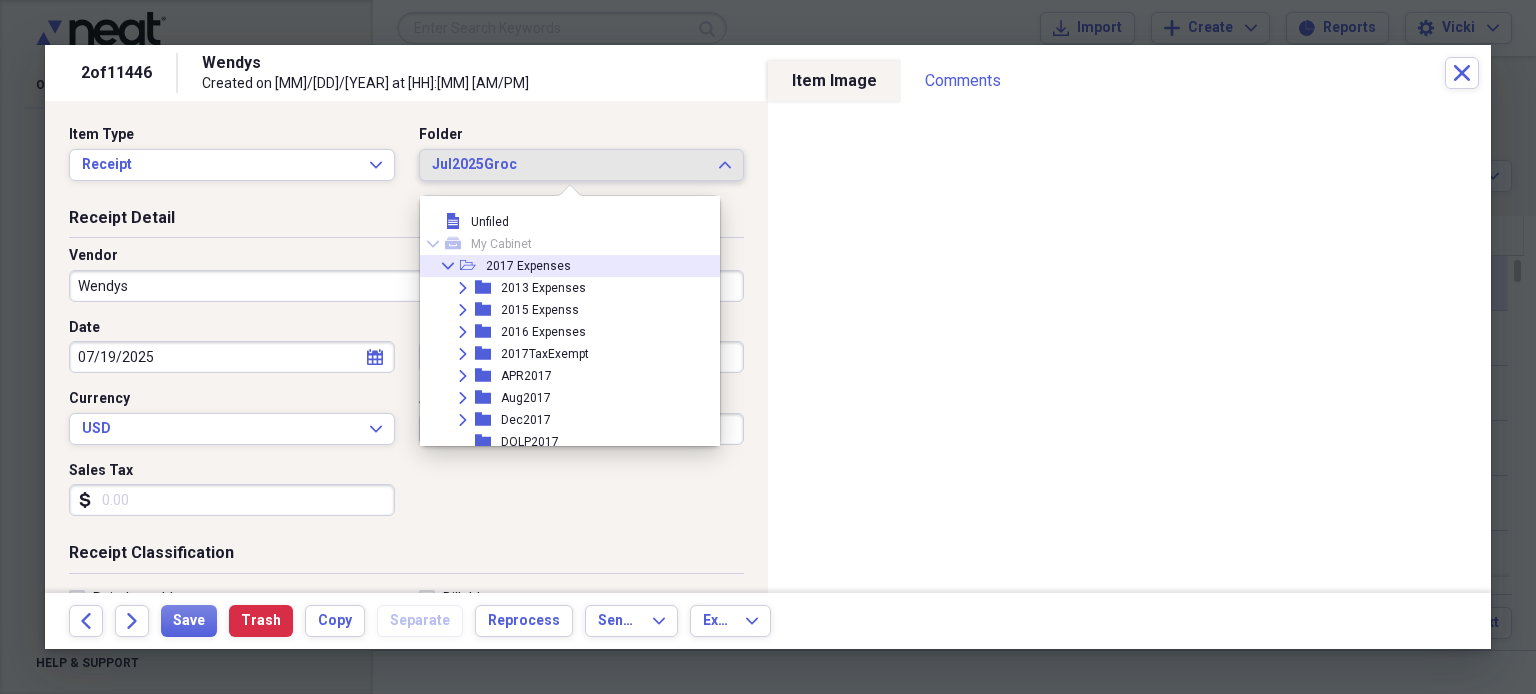 click on "Collapse" 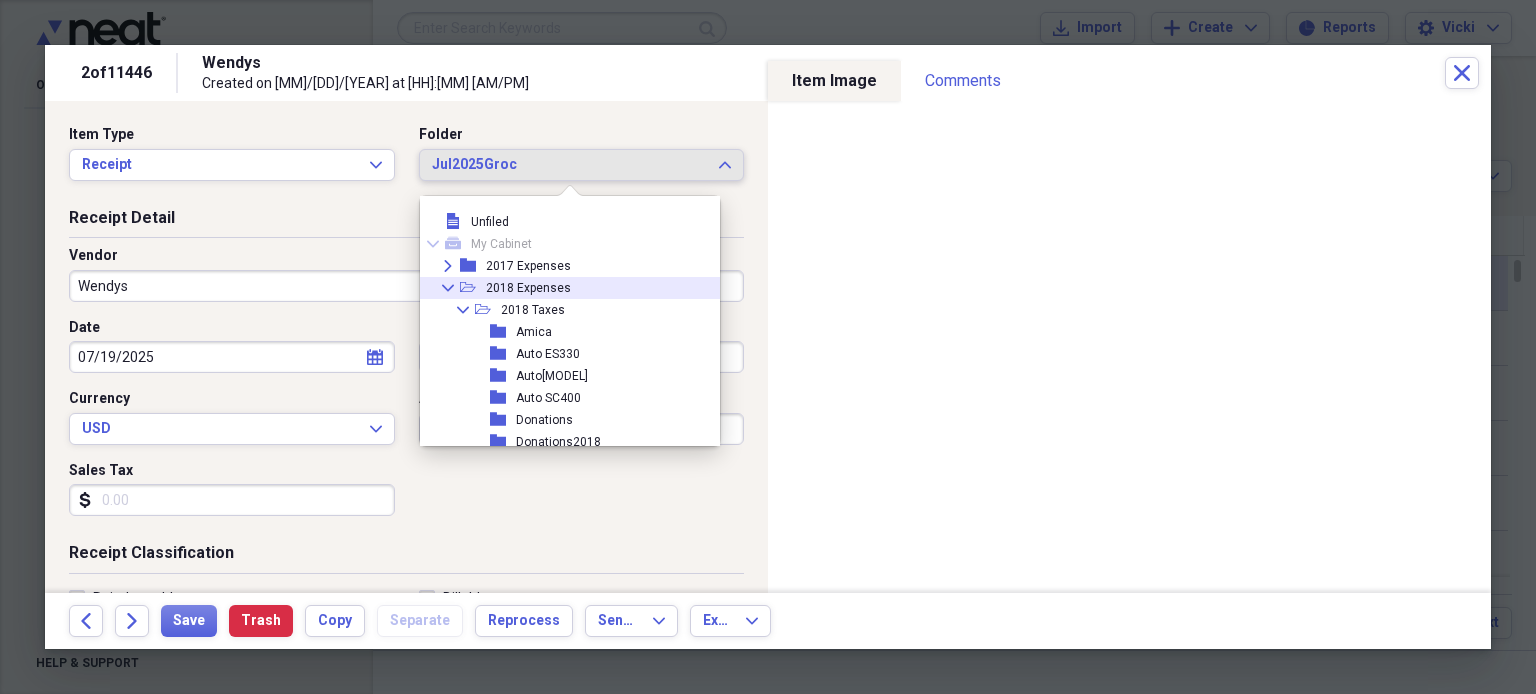 click 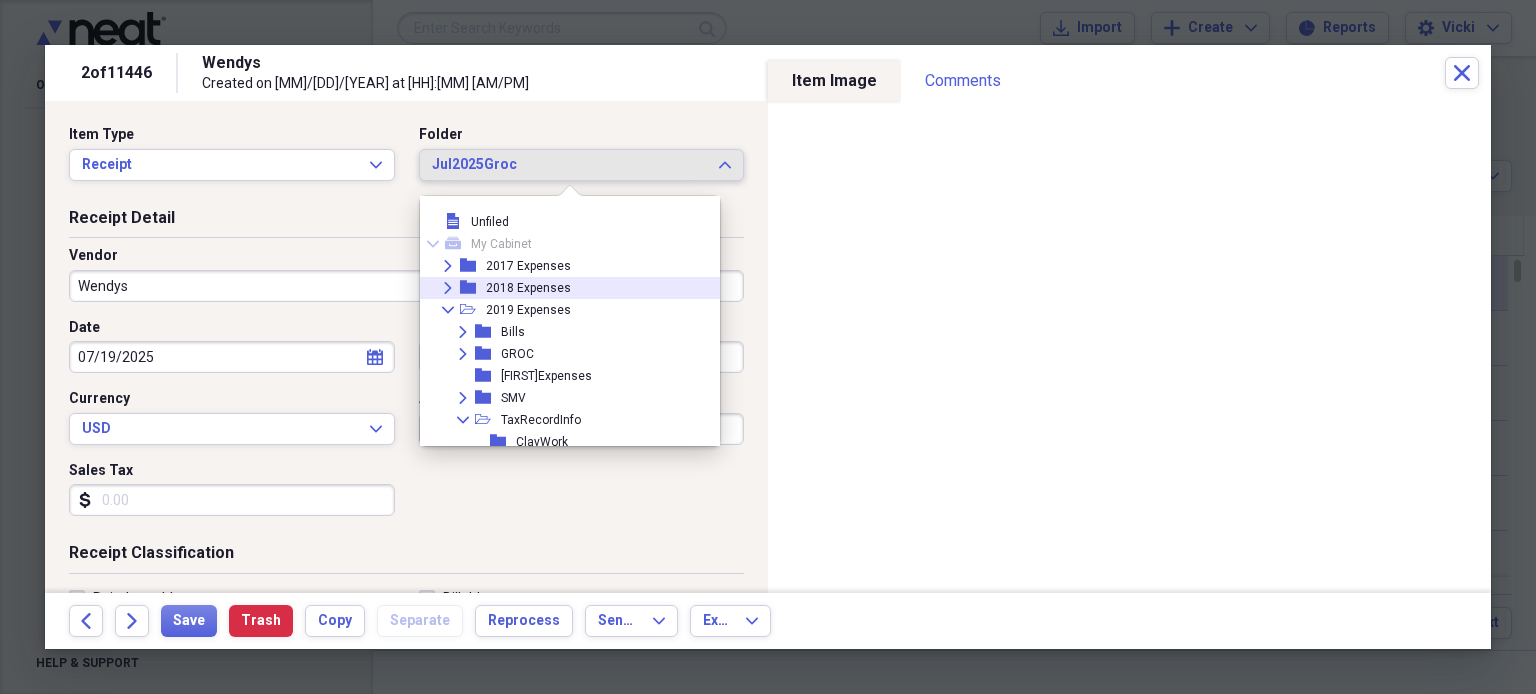 click on "Collapse" 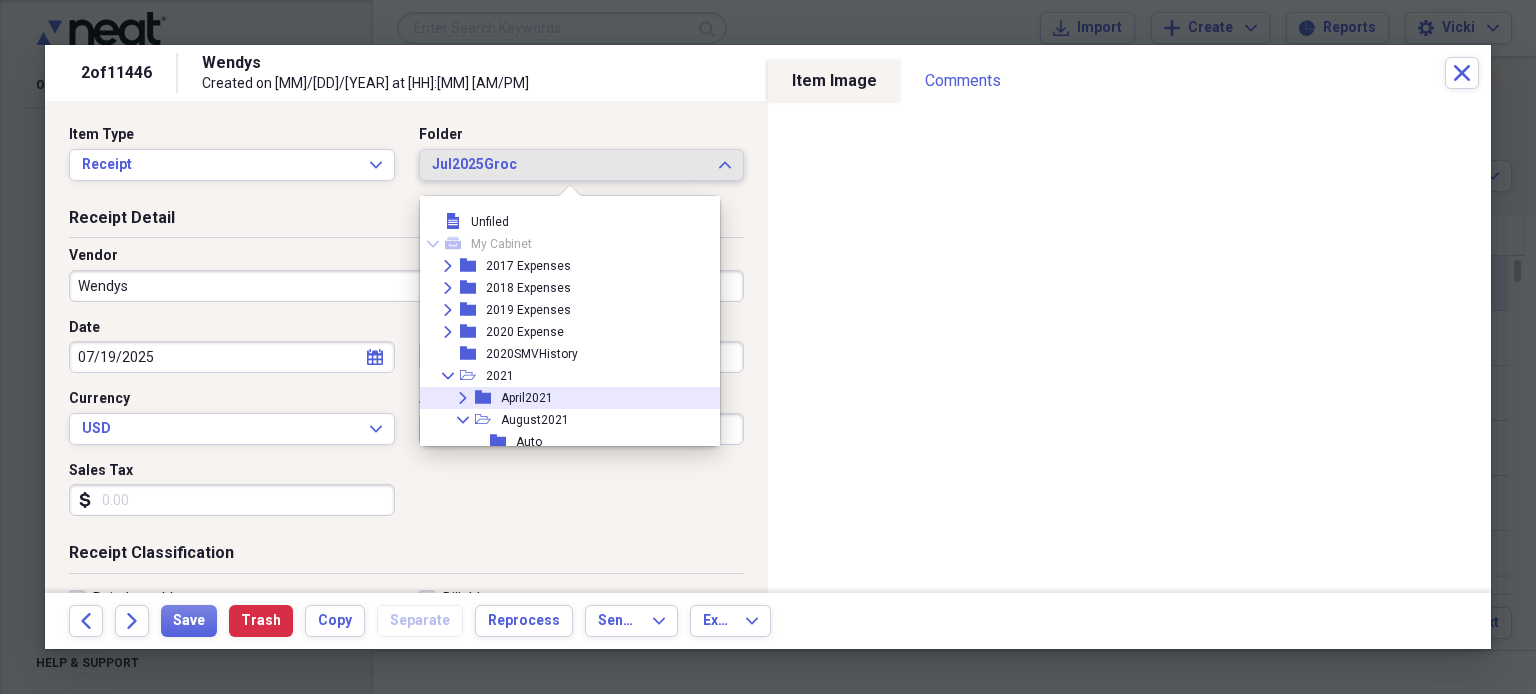 click on "folder Auto" at bounding box center [562, 442] 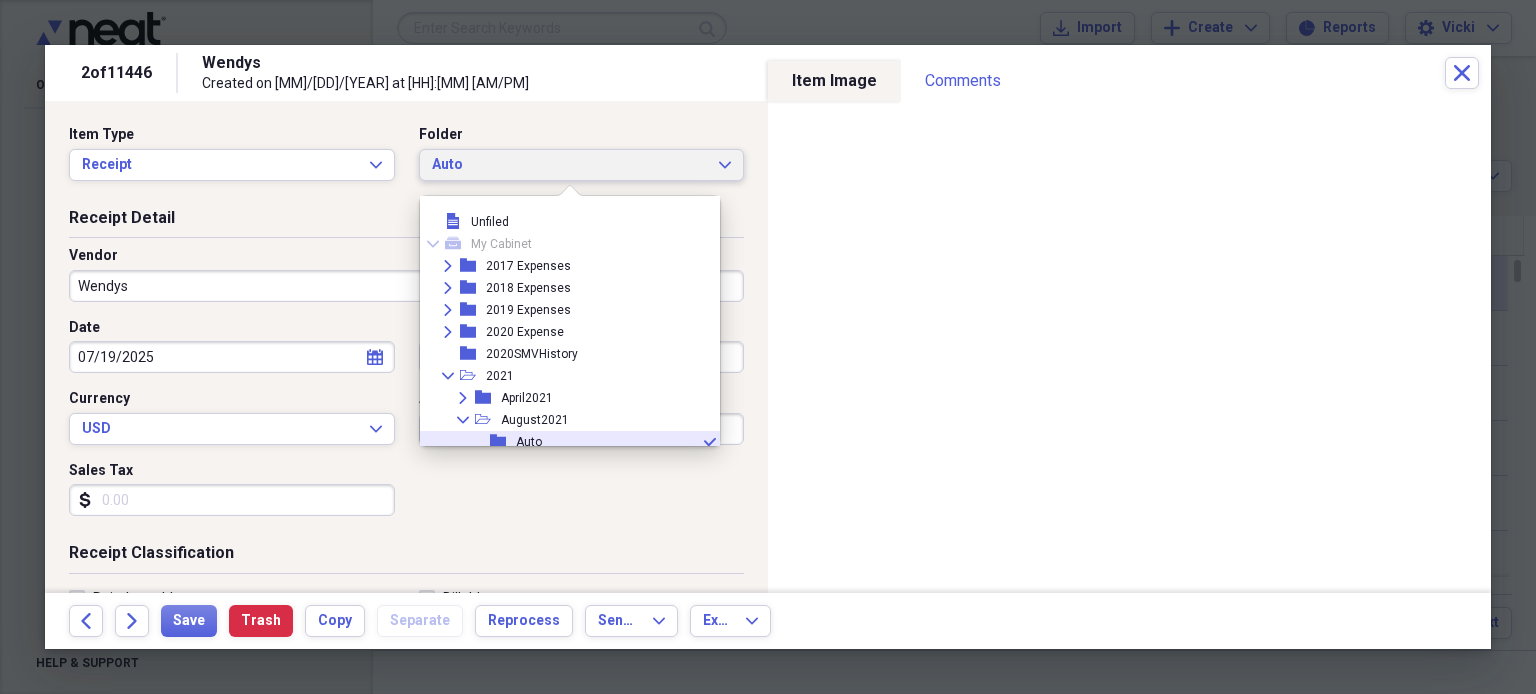 scroll, scrollTop: 55, scrollLeft: 0, axis: vertical 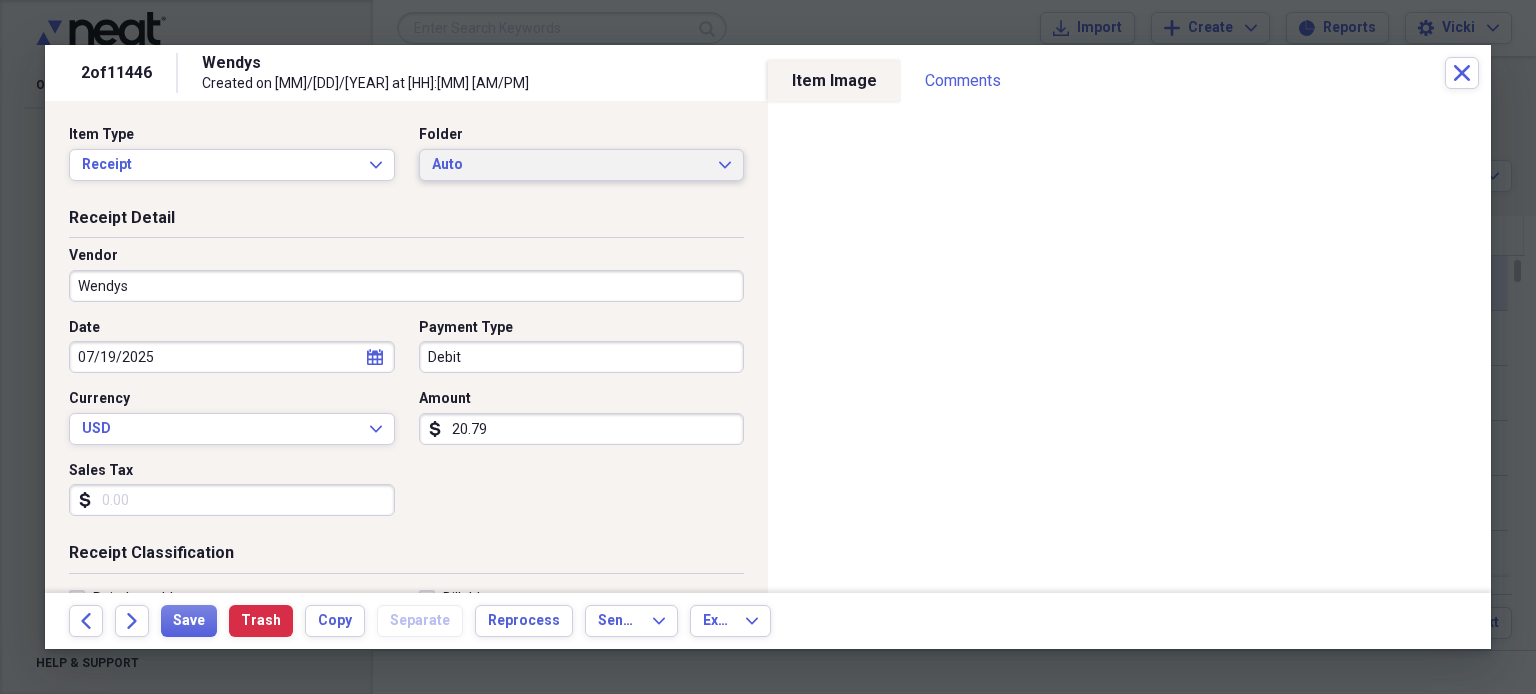 click on "Auto" at bounding box center (570, 165) 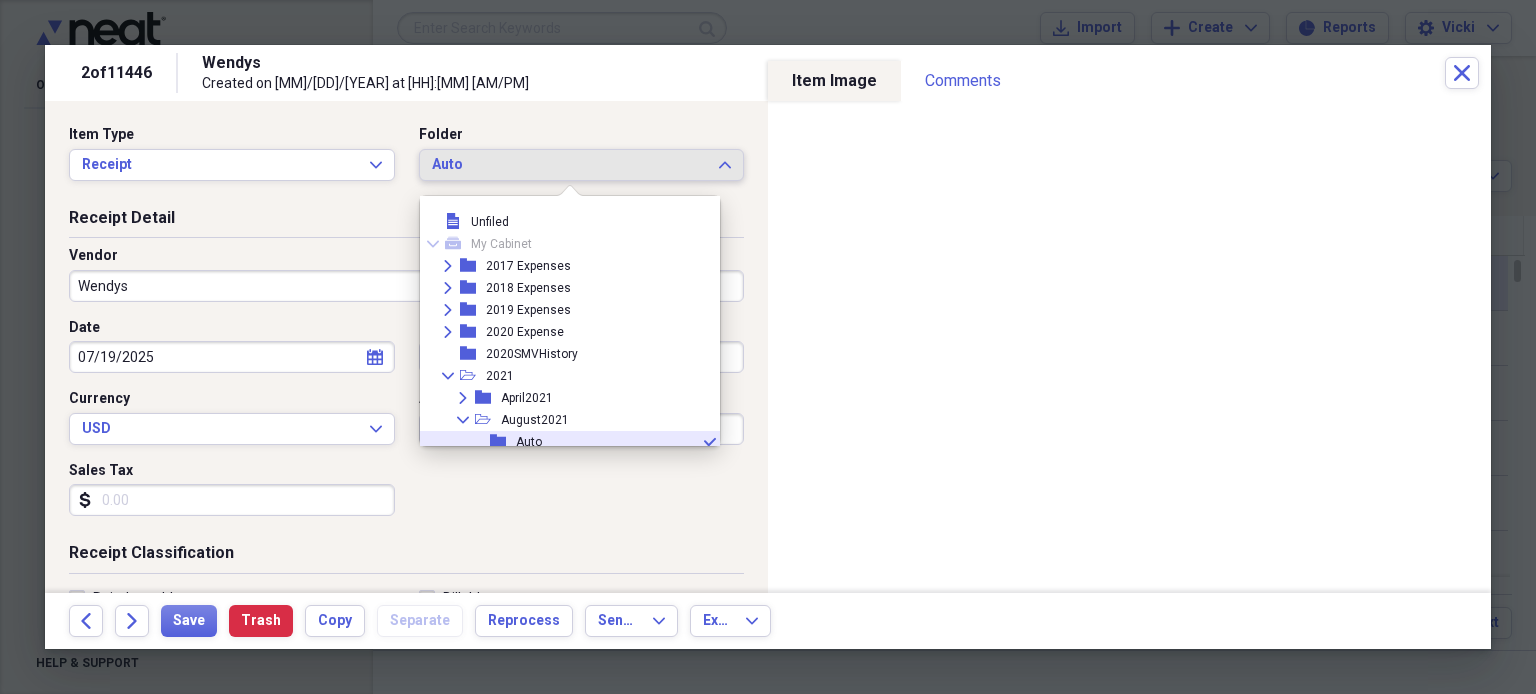 scroll, scrollTop: 120, scrollLeft: 0, axis: vertical 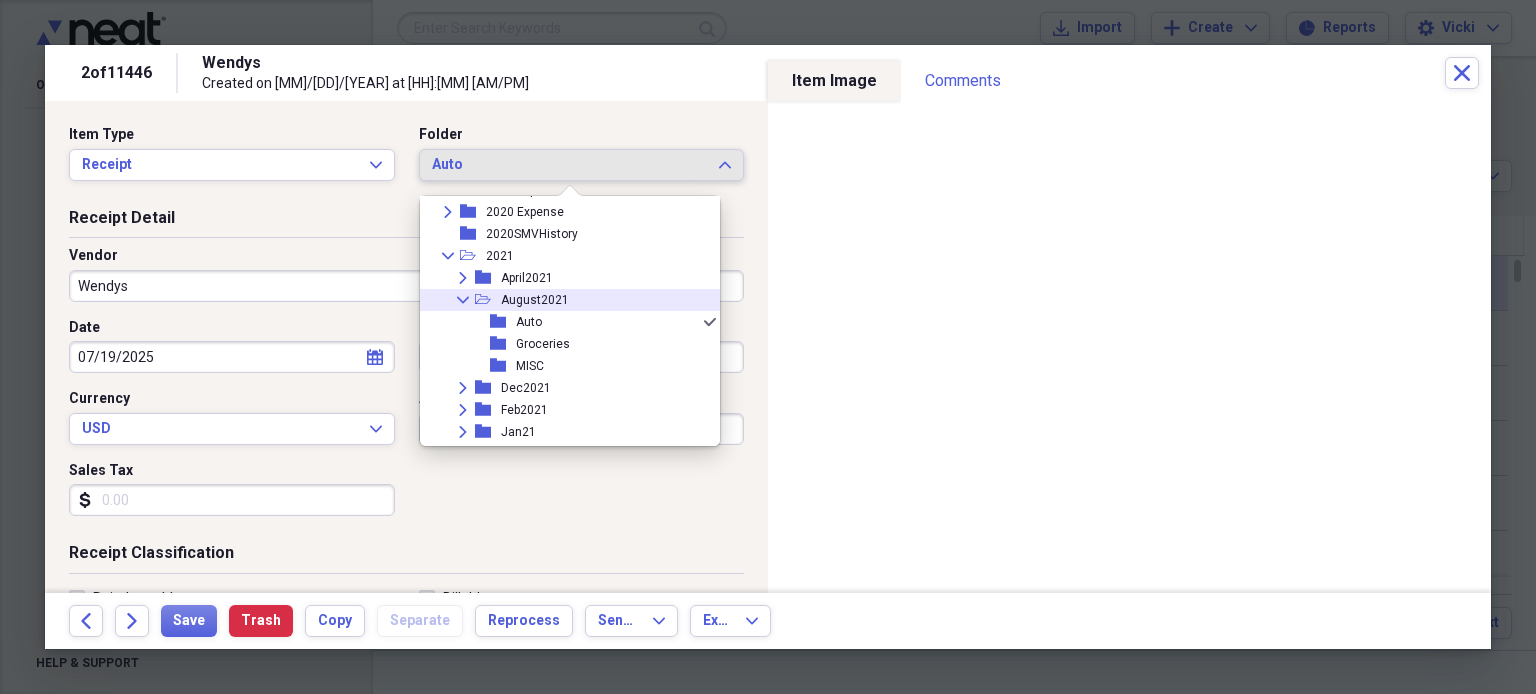click on "Collapse" 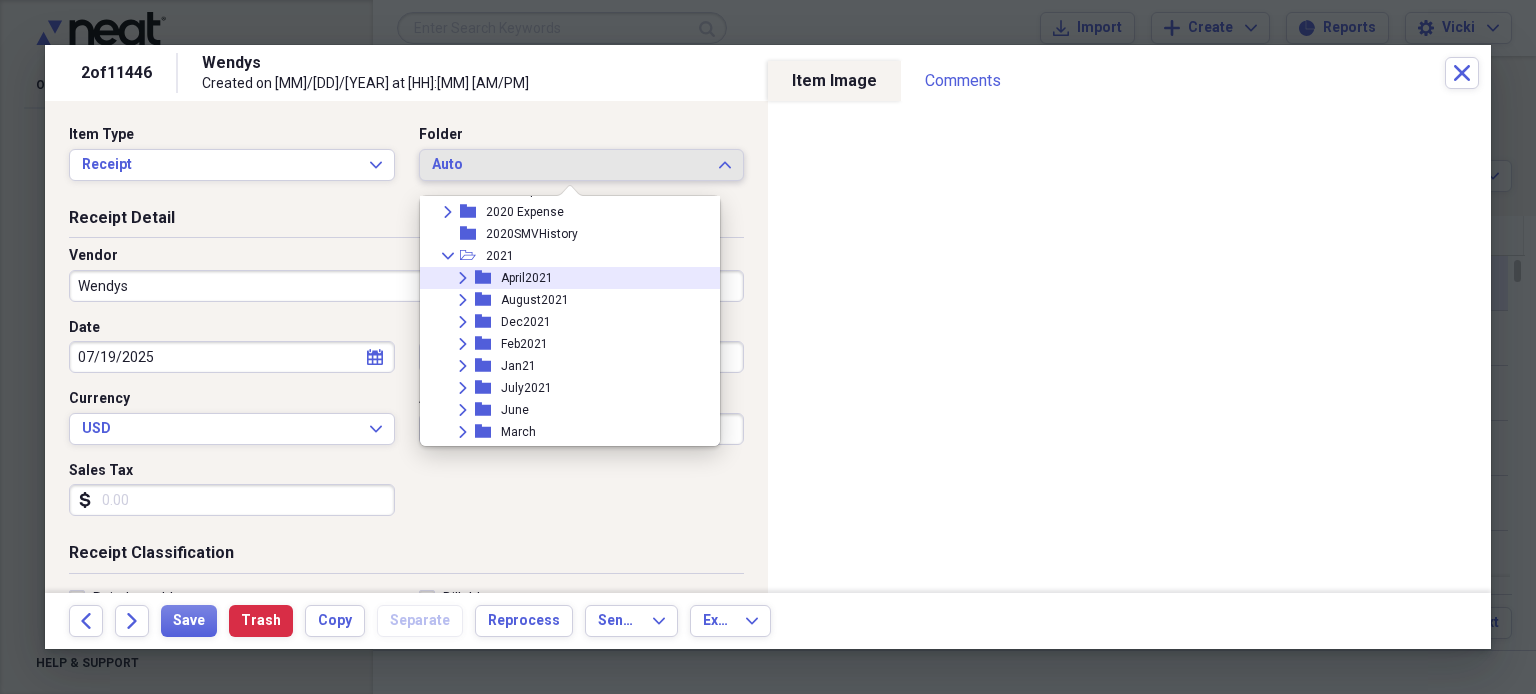 click on "Collapse" at bounding box center (448, 256) 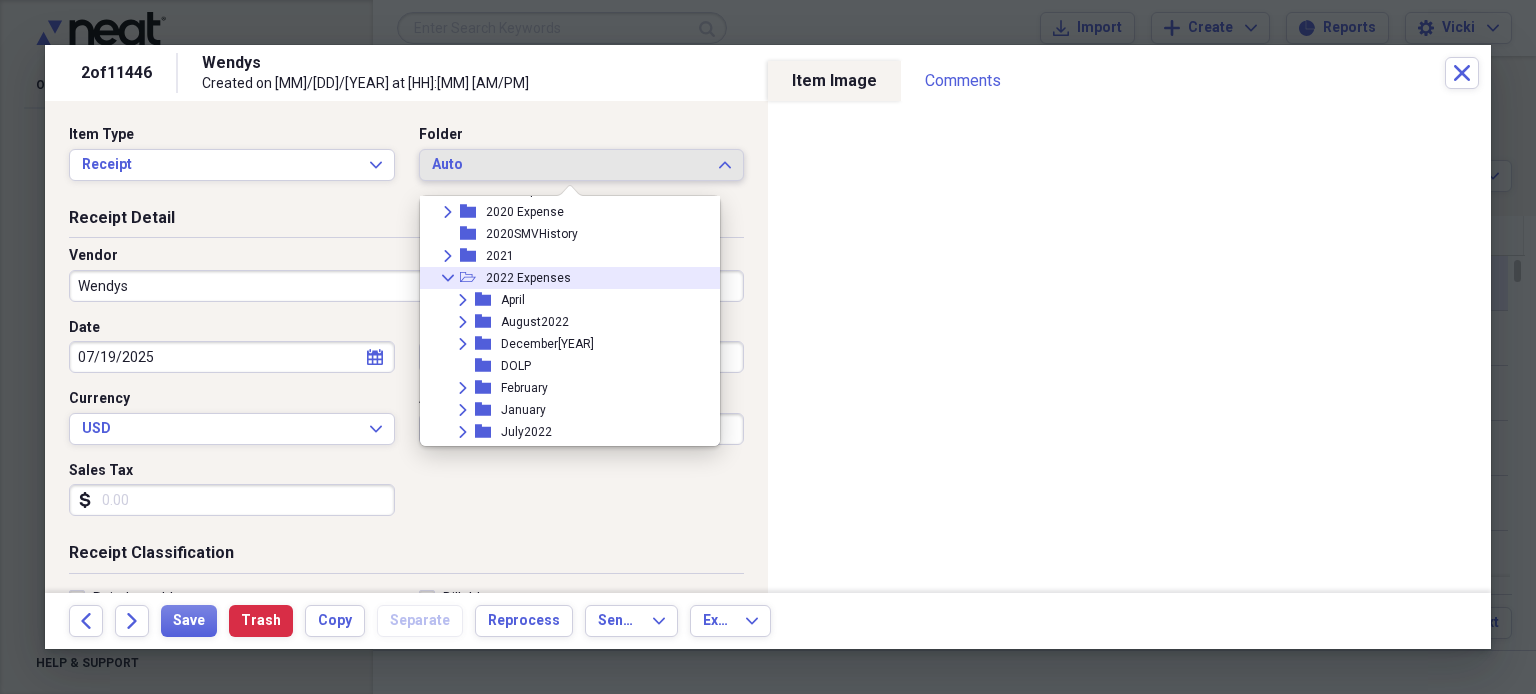 click on "Collapse" 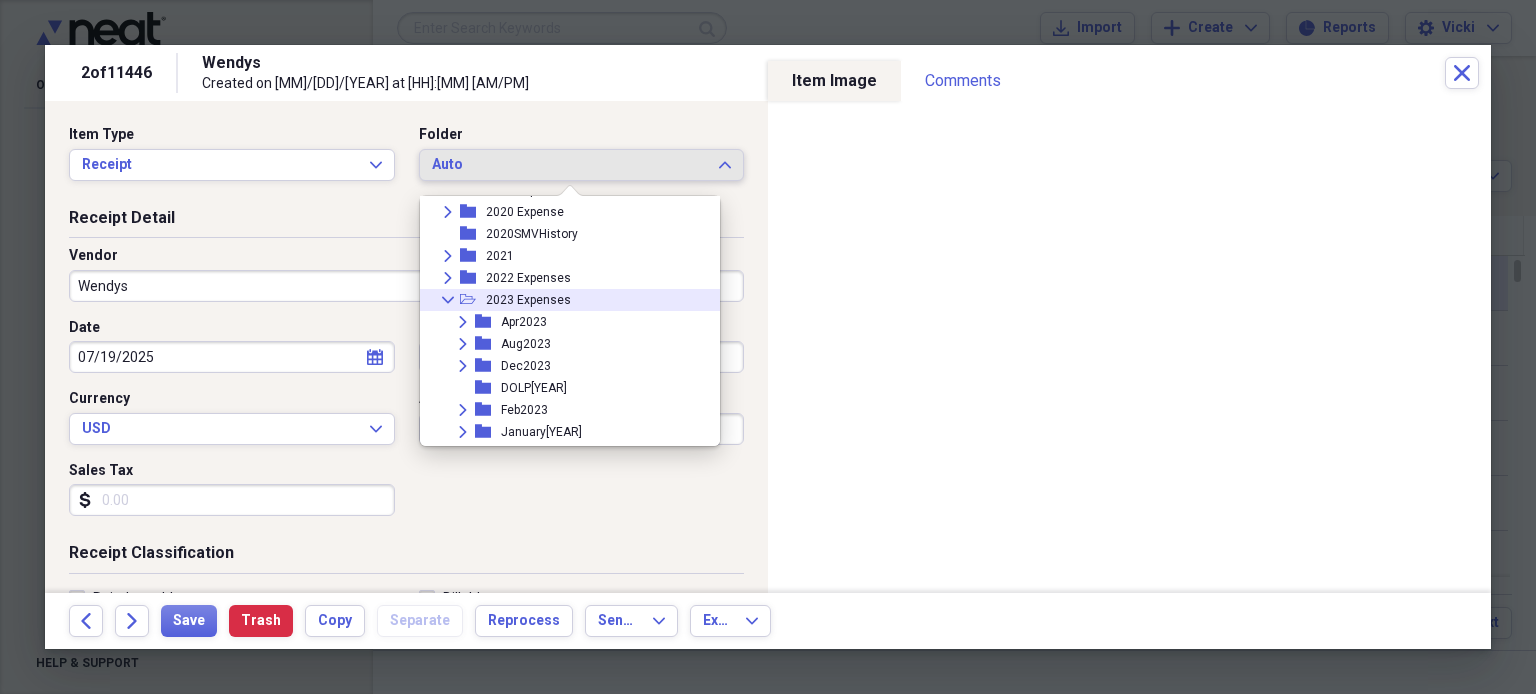 click 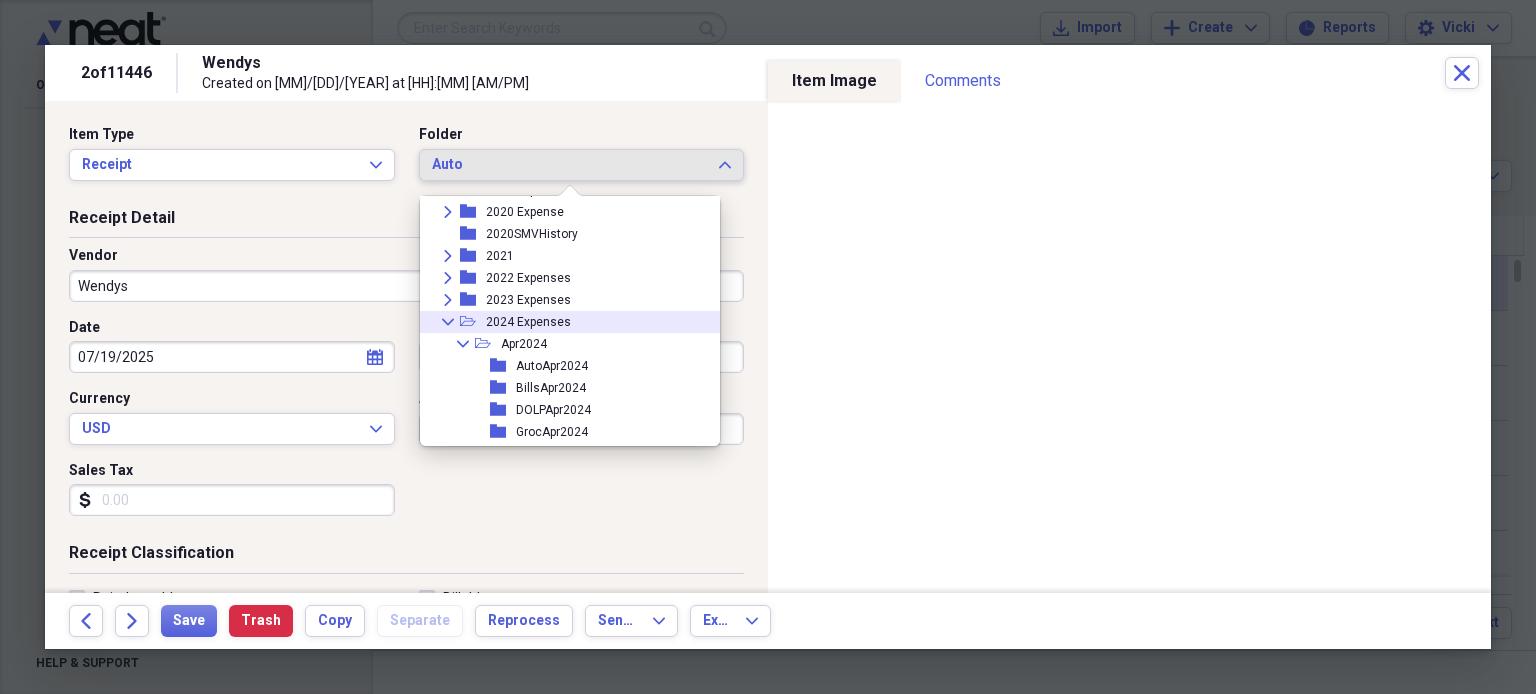 click on "Collapse" 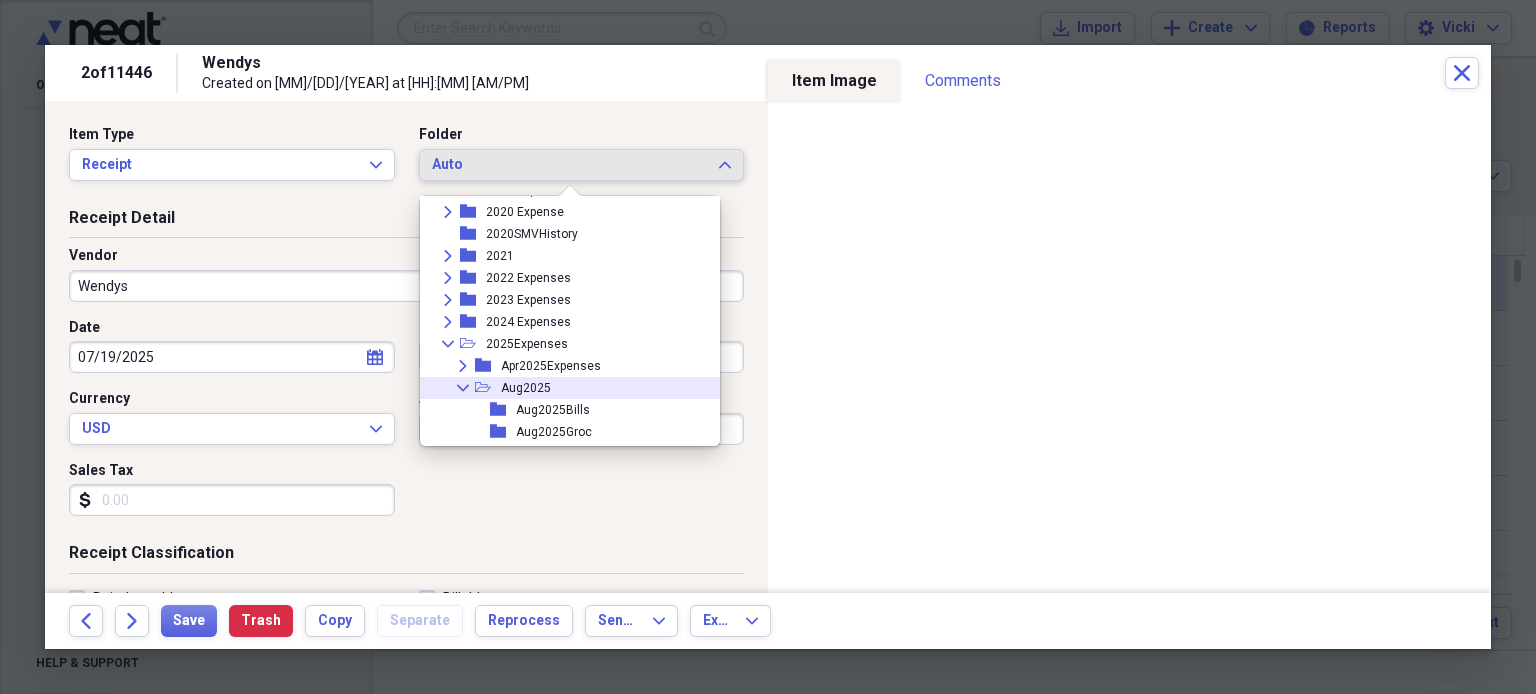 click 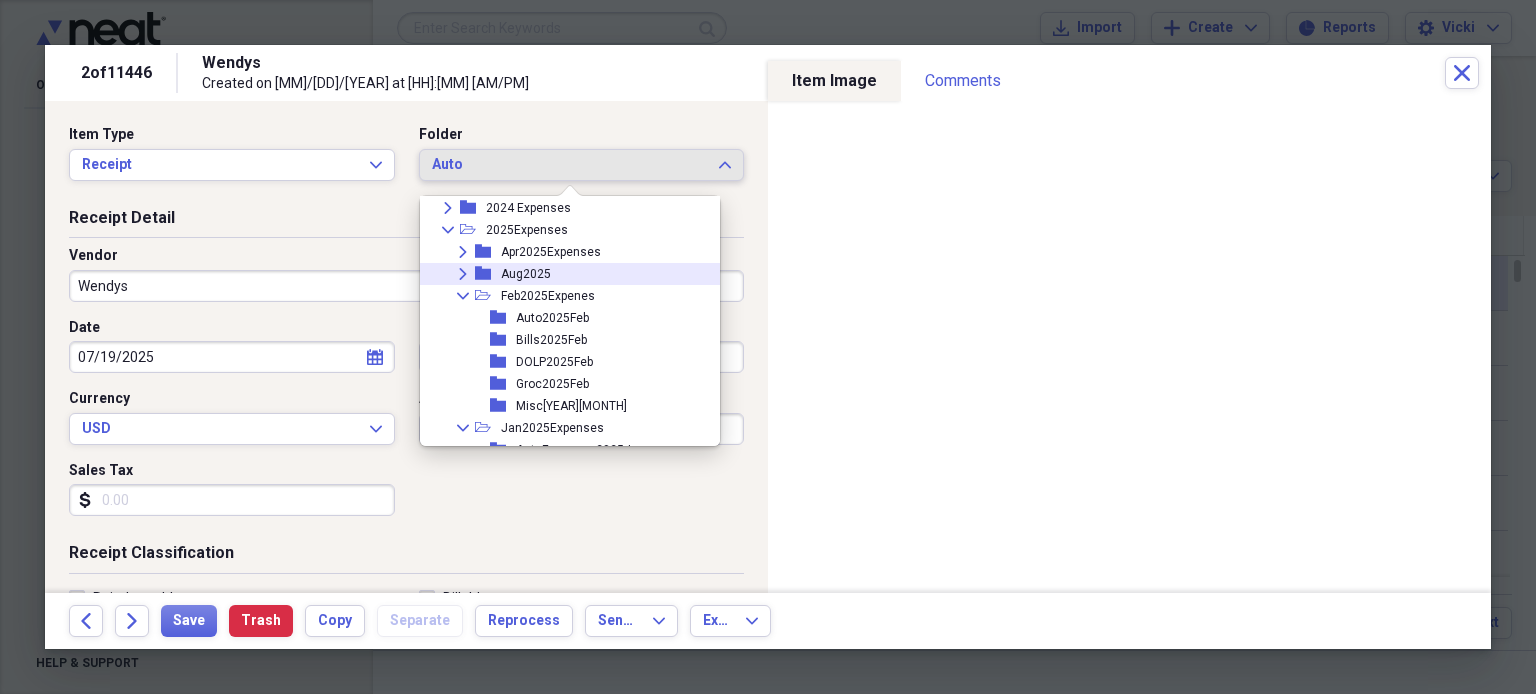 scroll, scrollTop: 240, scrollLeft: 0, axis: vertical 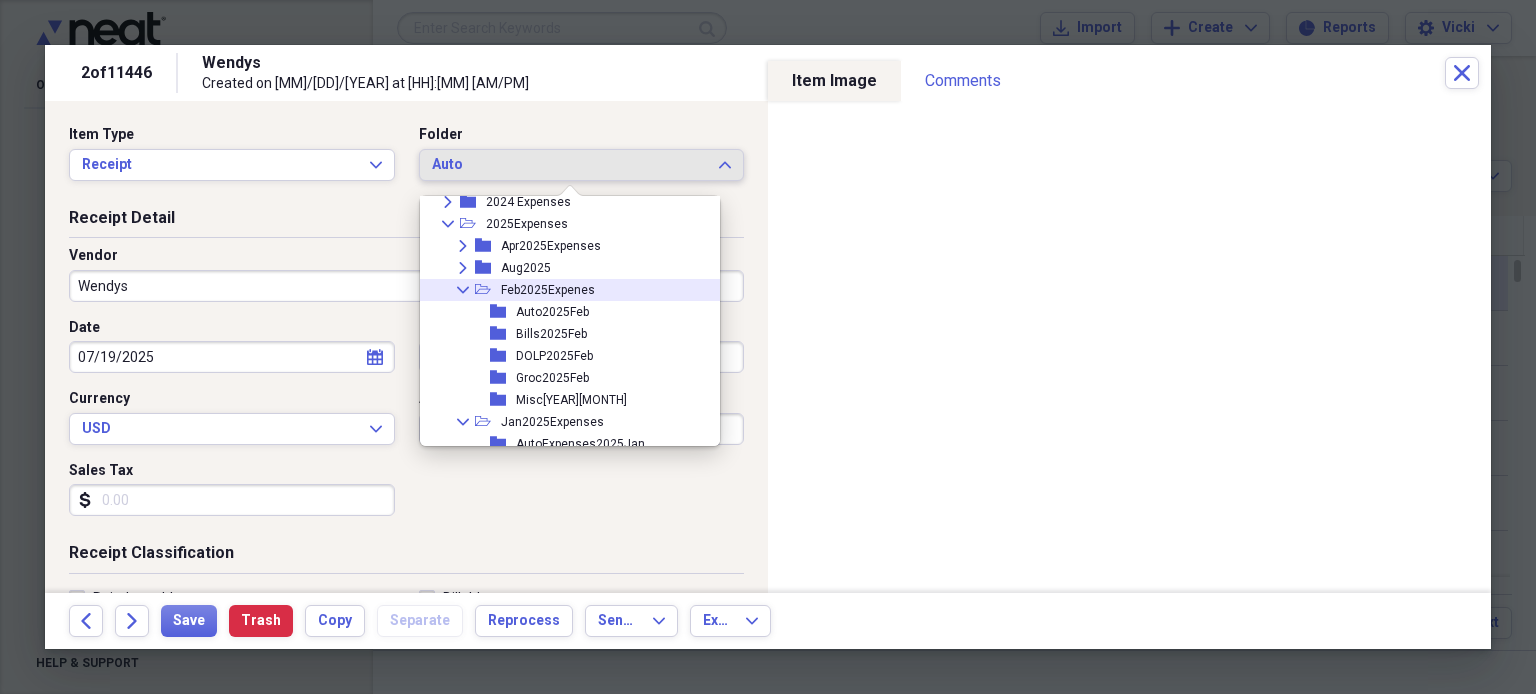 click on "Collapse" 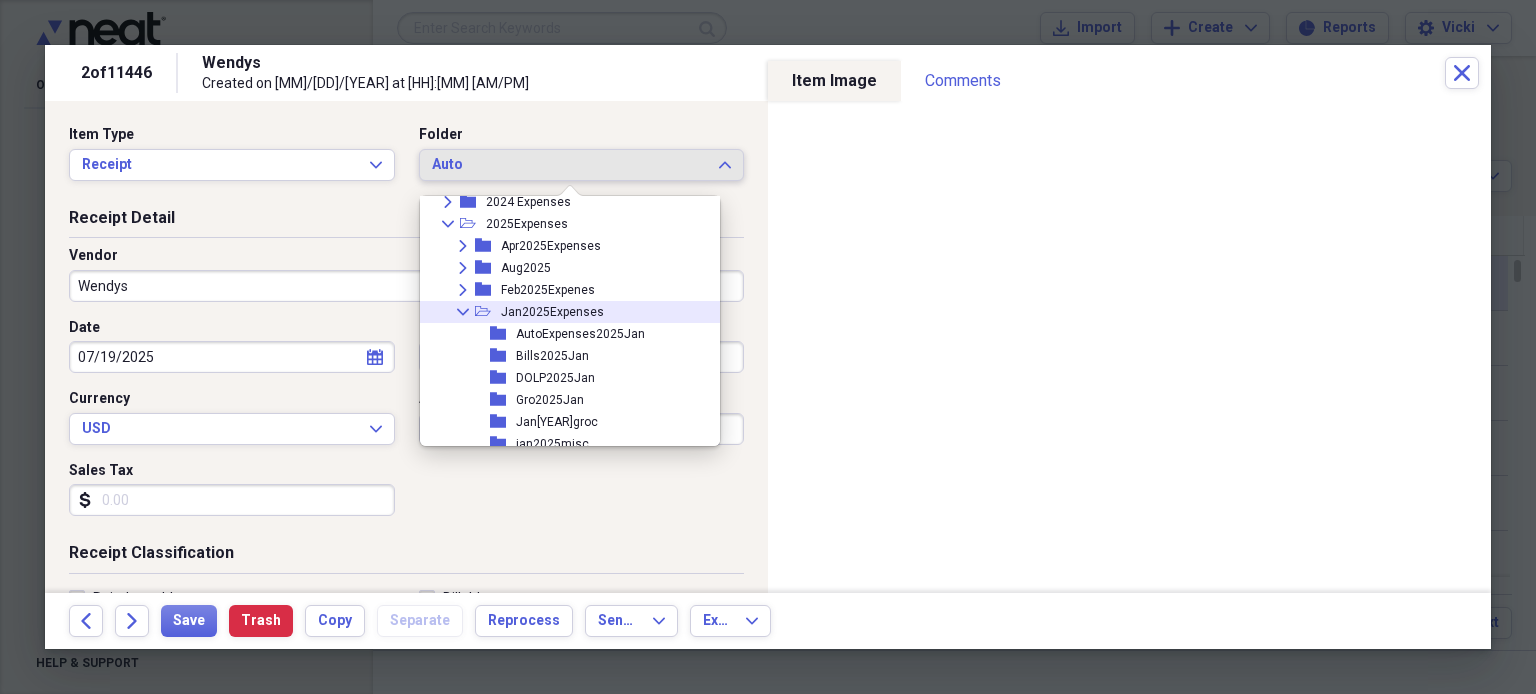 click on "Collapse" 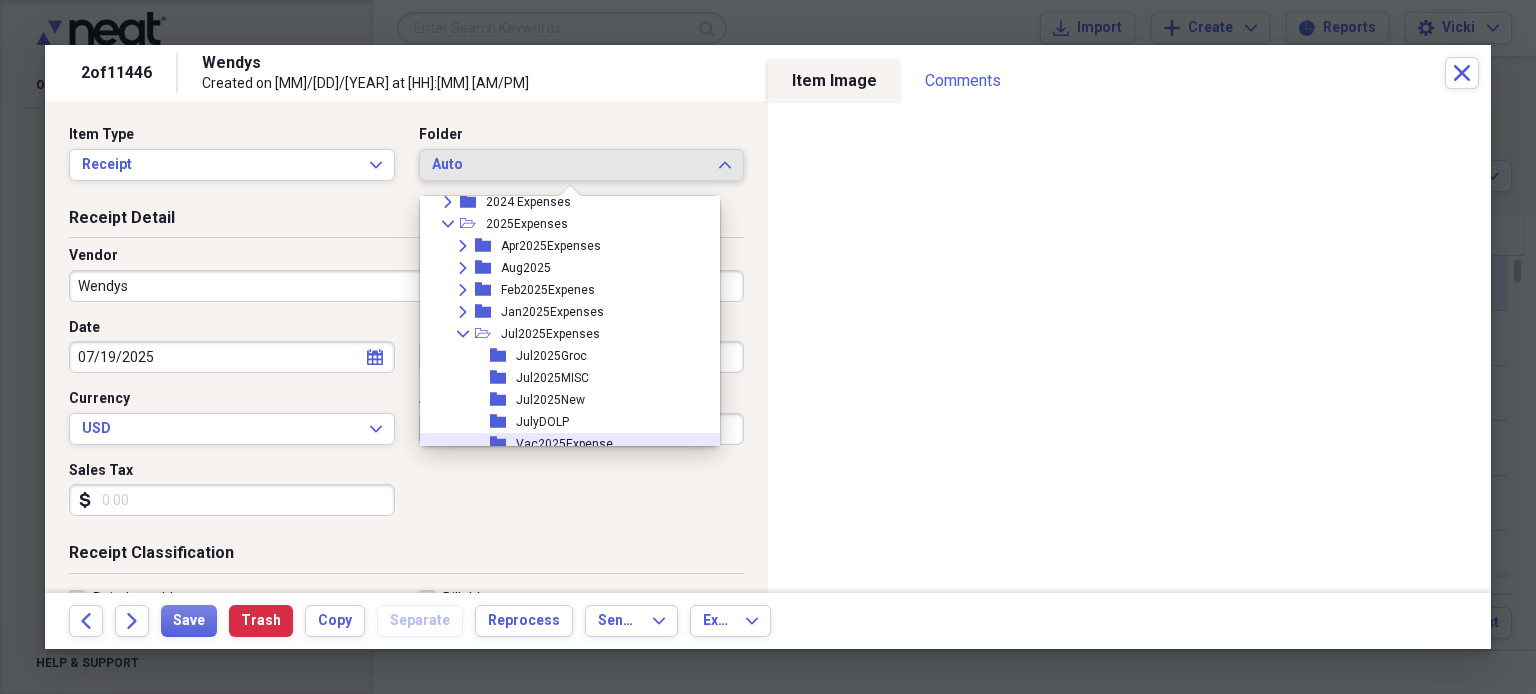 scroll, scrollTop: 280, scrollLeft: 0, axis: vertical 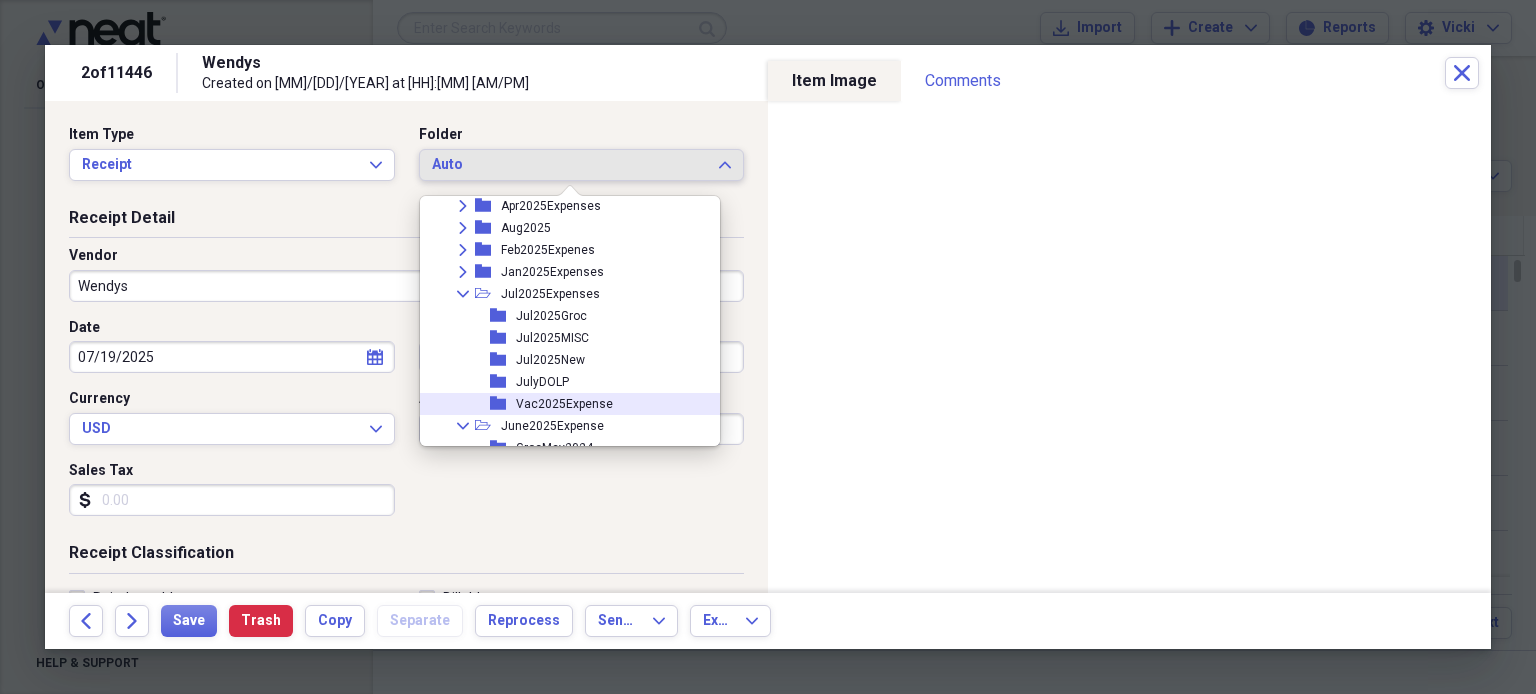 click on "Vac2025Expense" at bounding box center (564, 404) 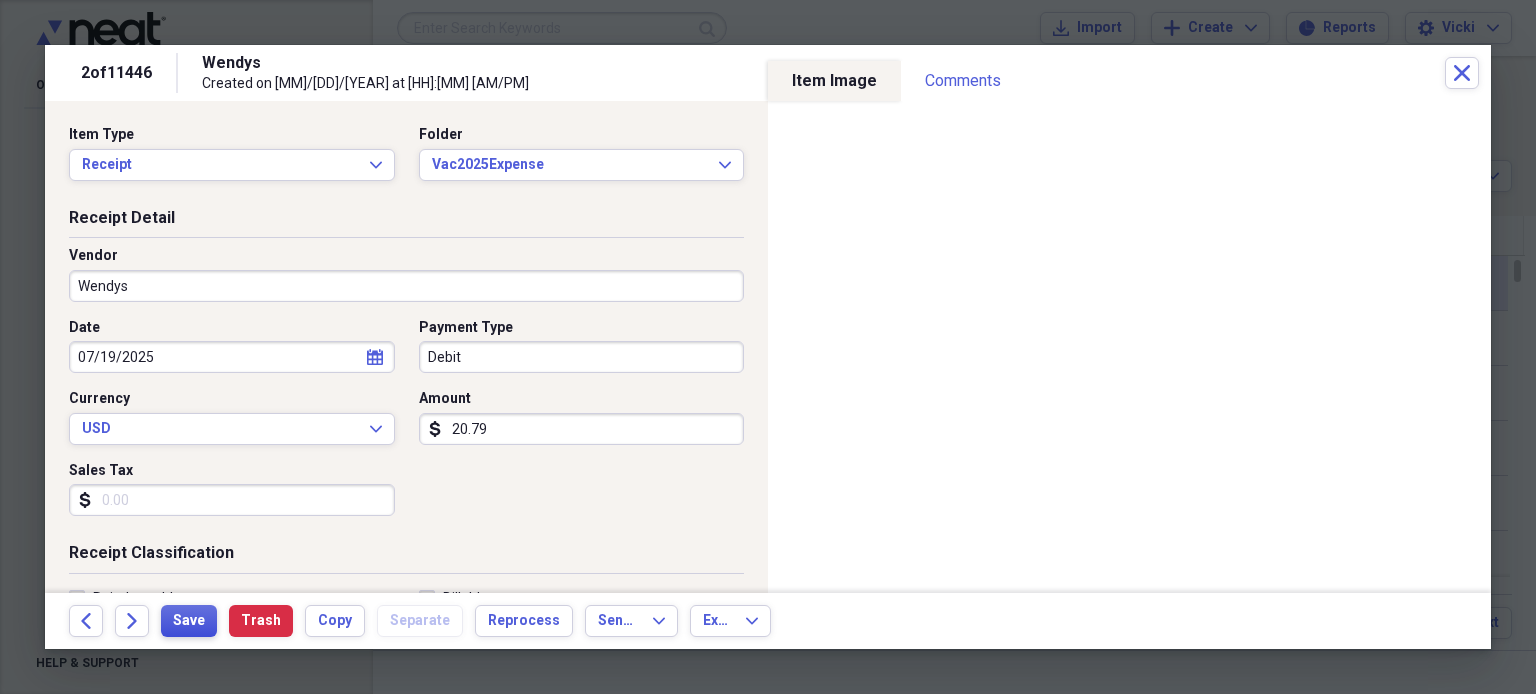 click on "Save" at bounding box center (189, 621) 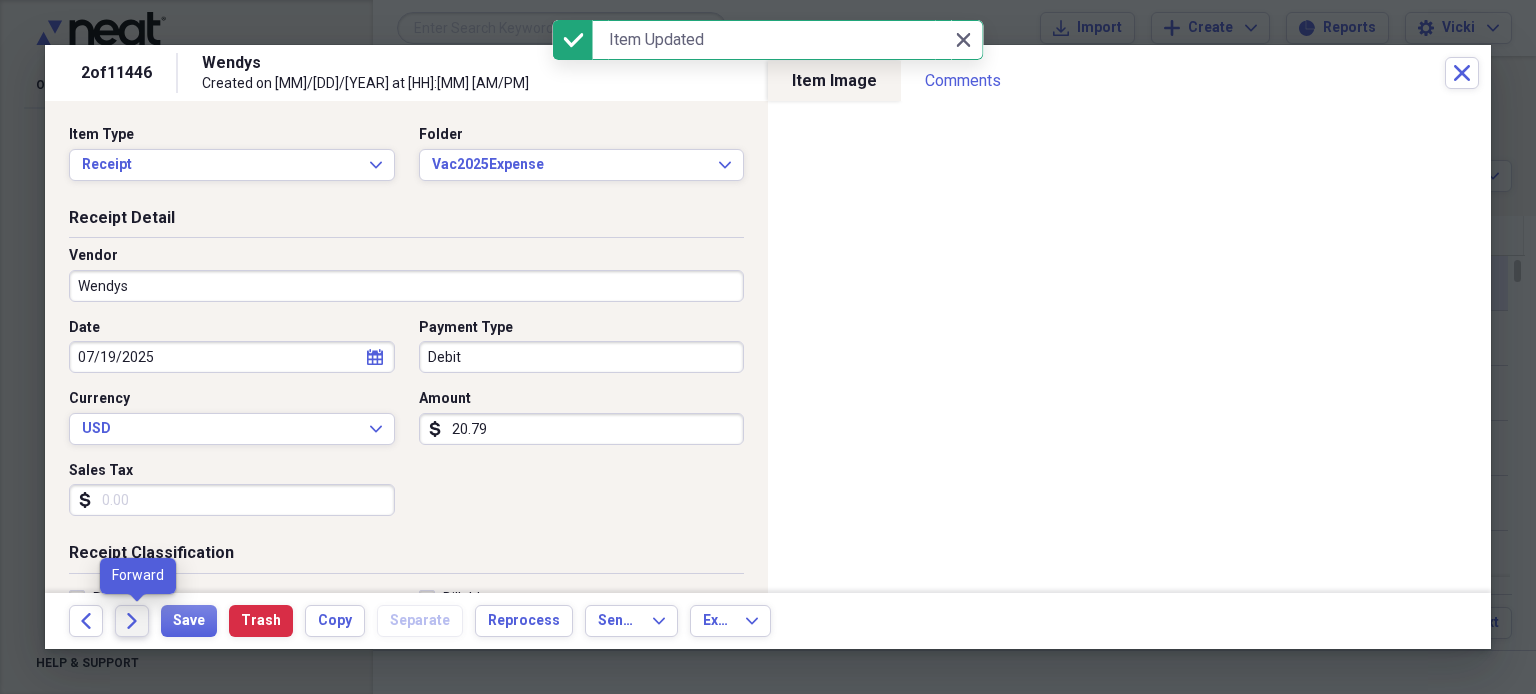 click on "Forward" 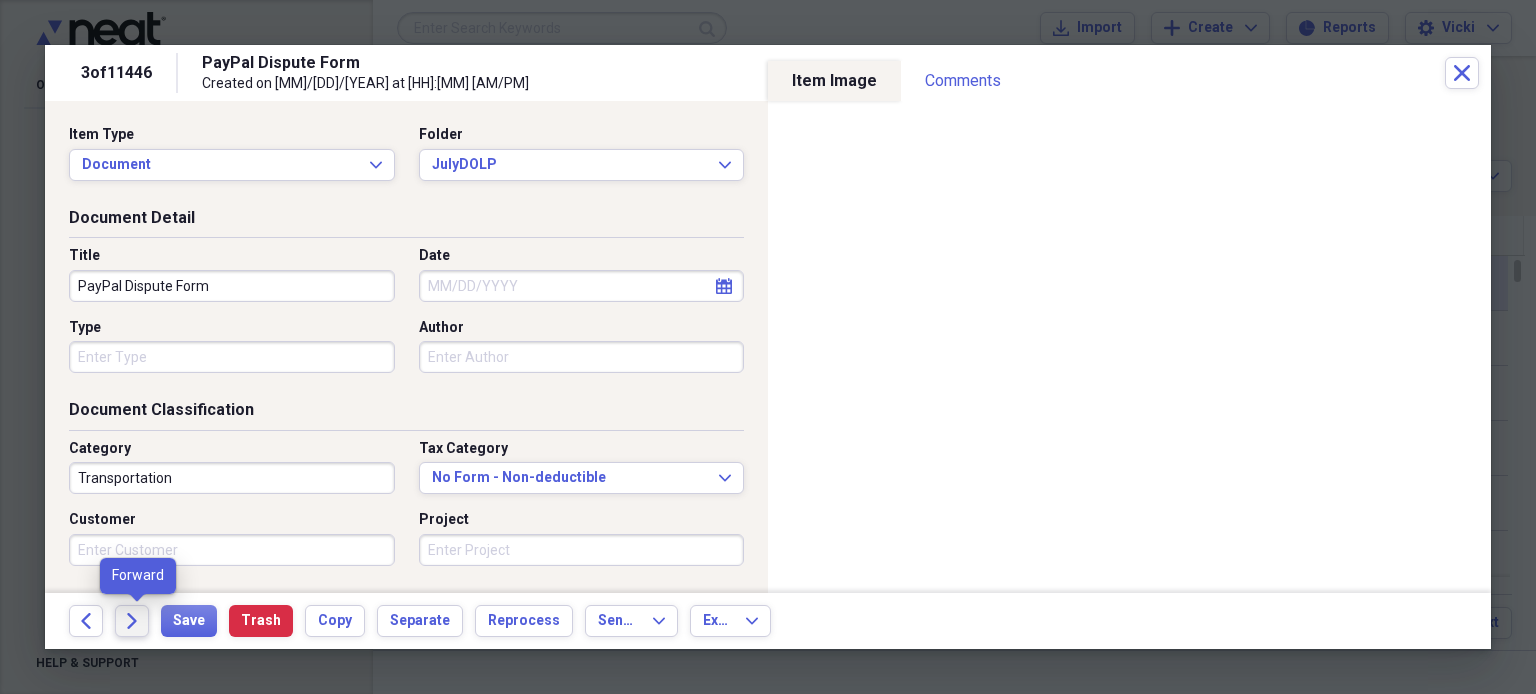 click on "Forward" 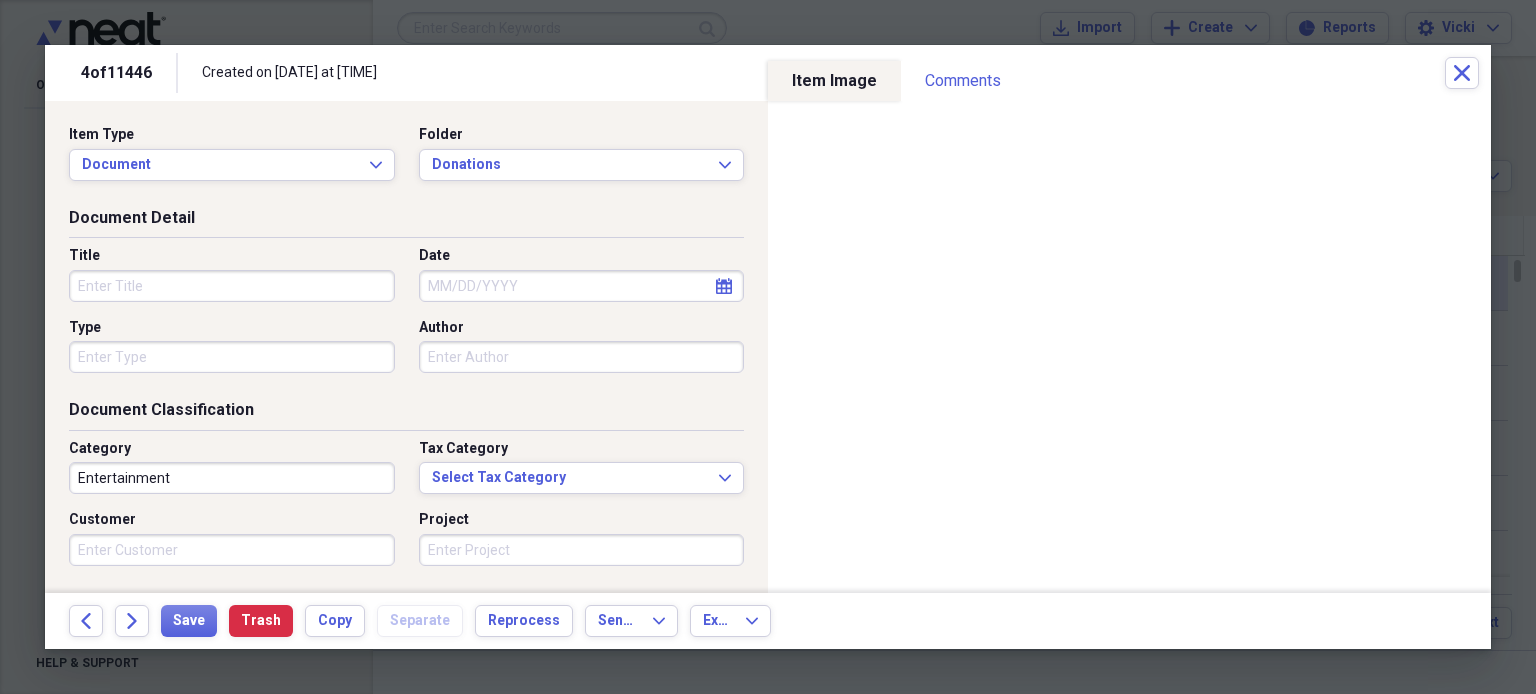 click 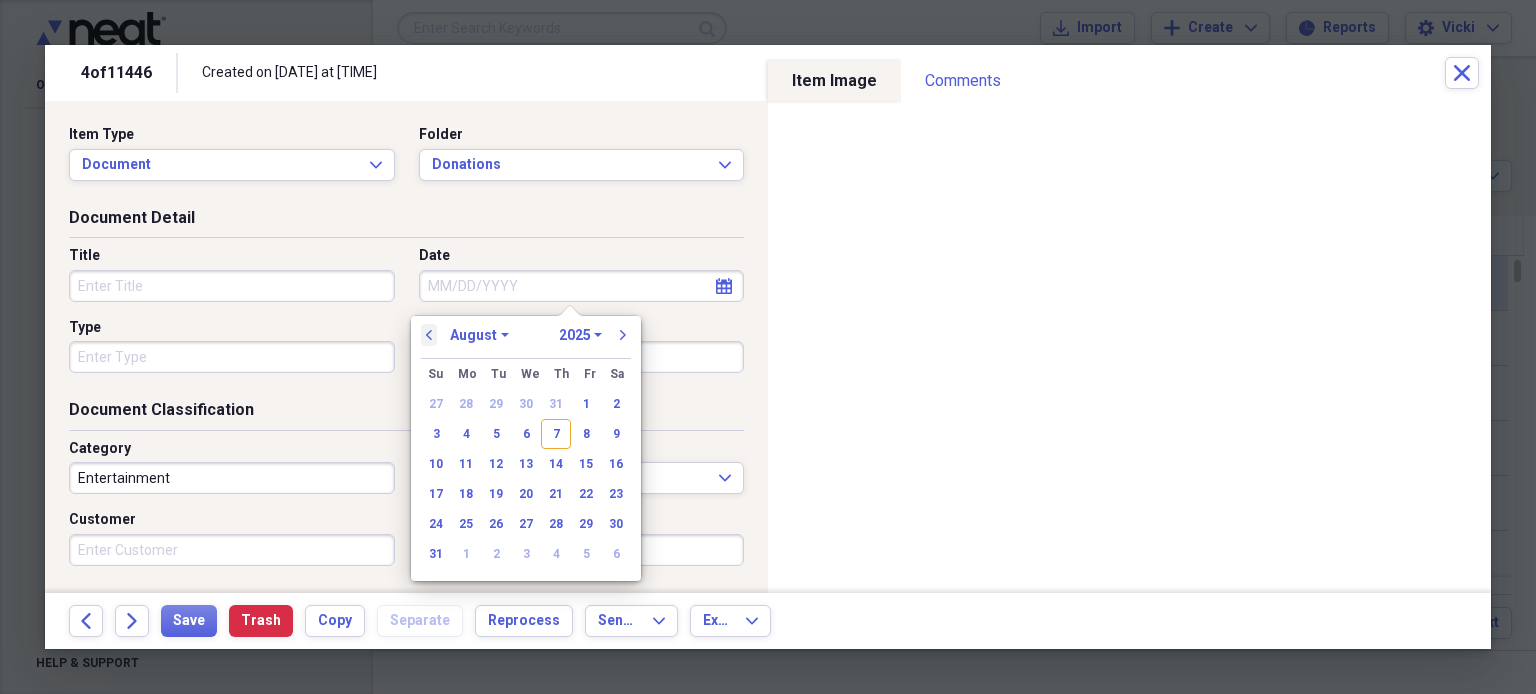 click on "previous" at bounding box center [429, 335] 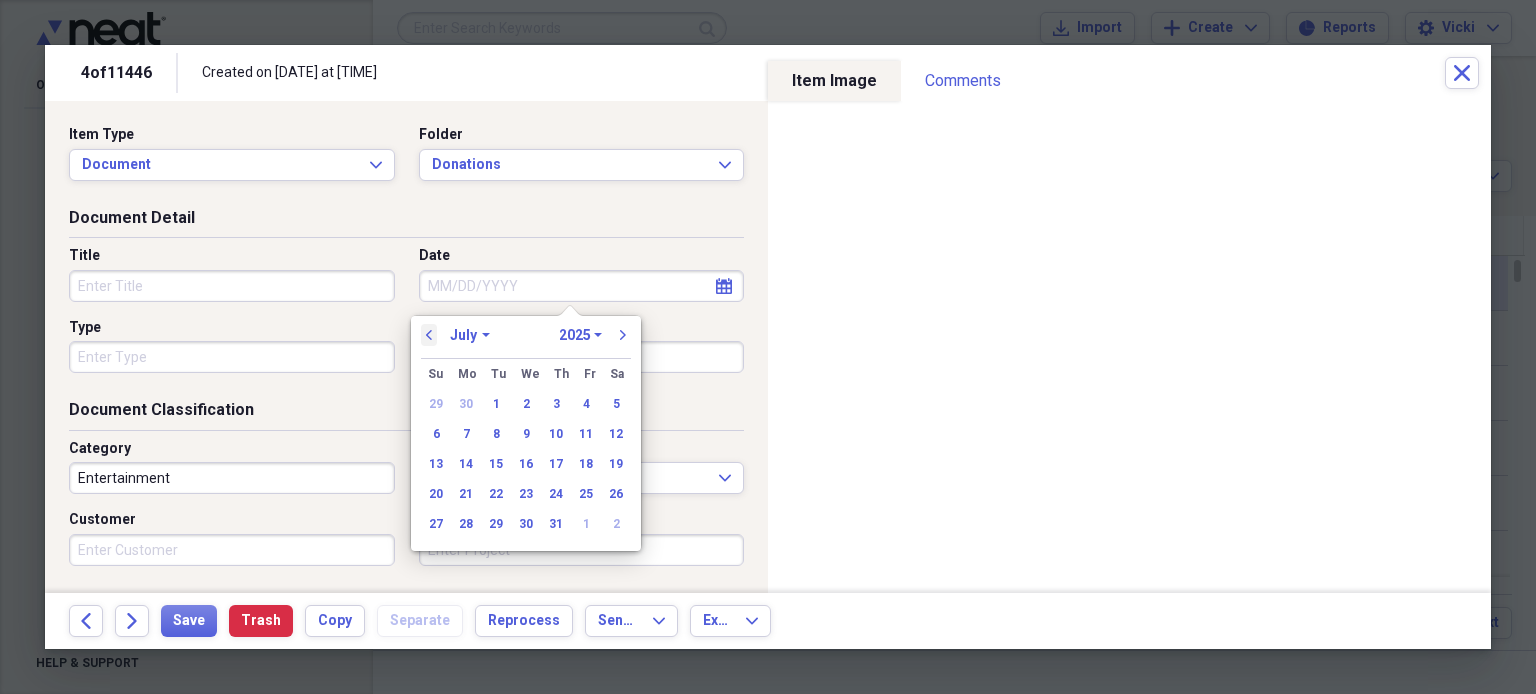 click on "previous" at bounding box center (429, 335) 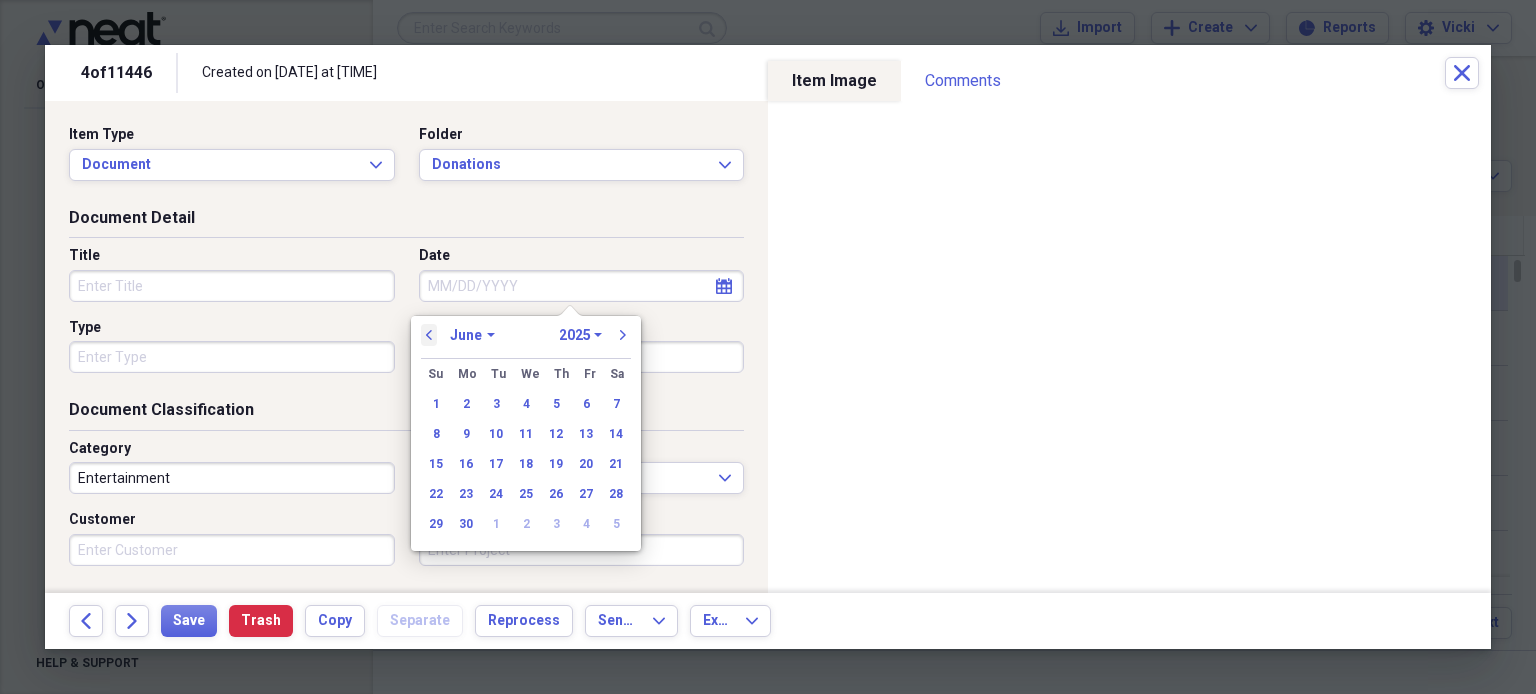 click on "previous" at bounding box center [429, 335] 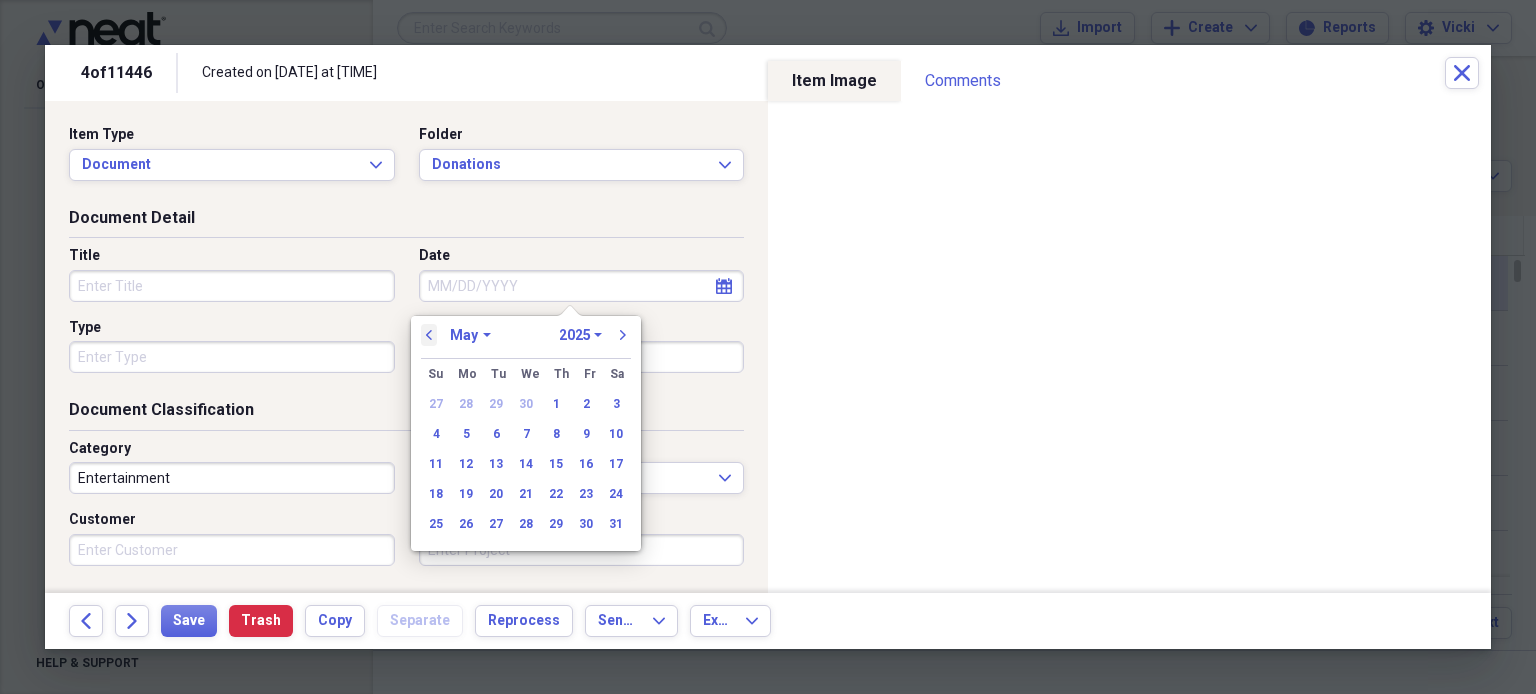 click on "previous" at bounding box center (429, 335) 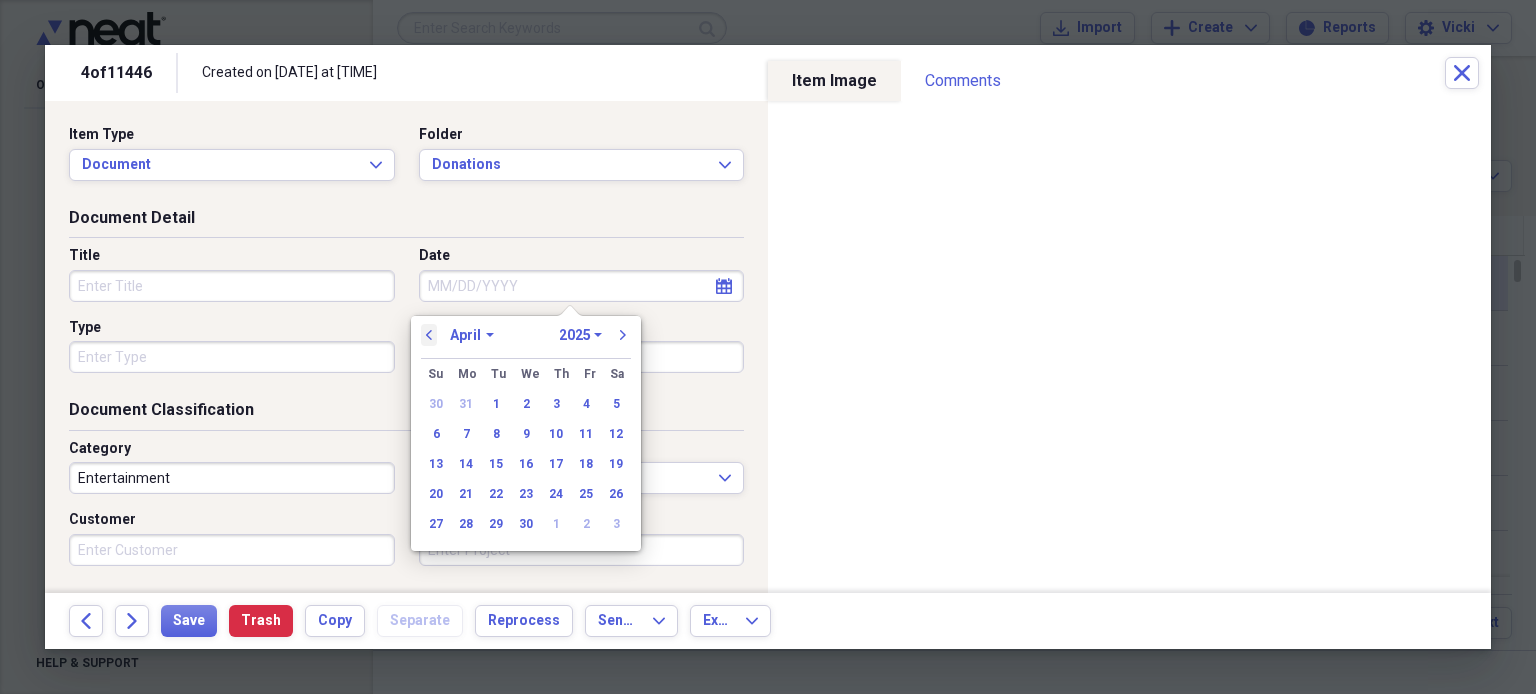 click on "previous" at bounding box center [429, 335] 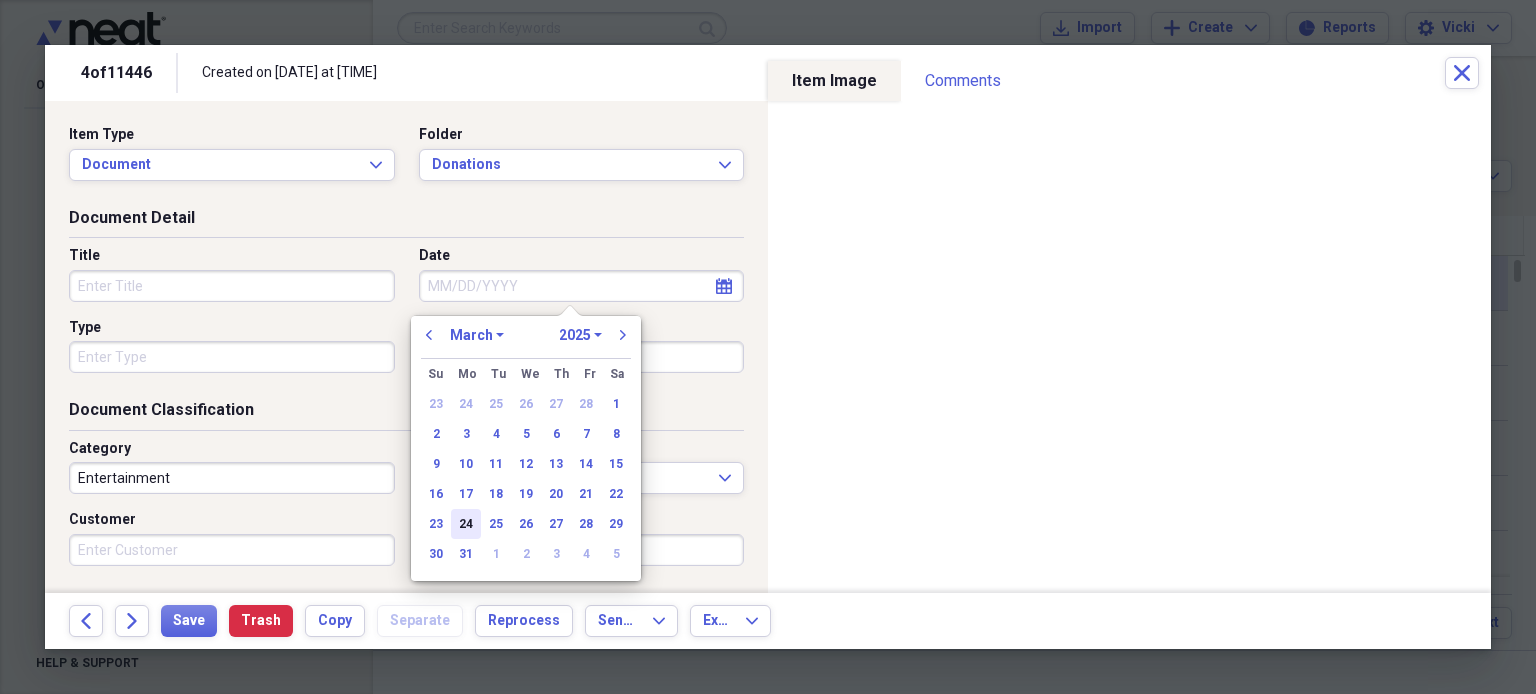 click on "24" at bounding box center (466, 524) 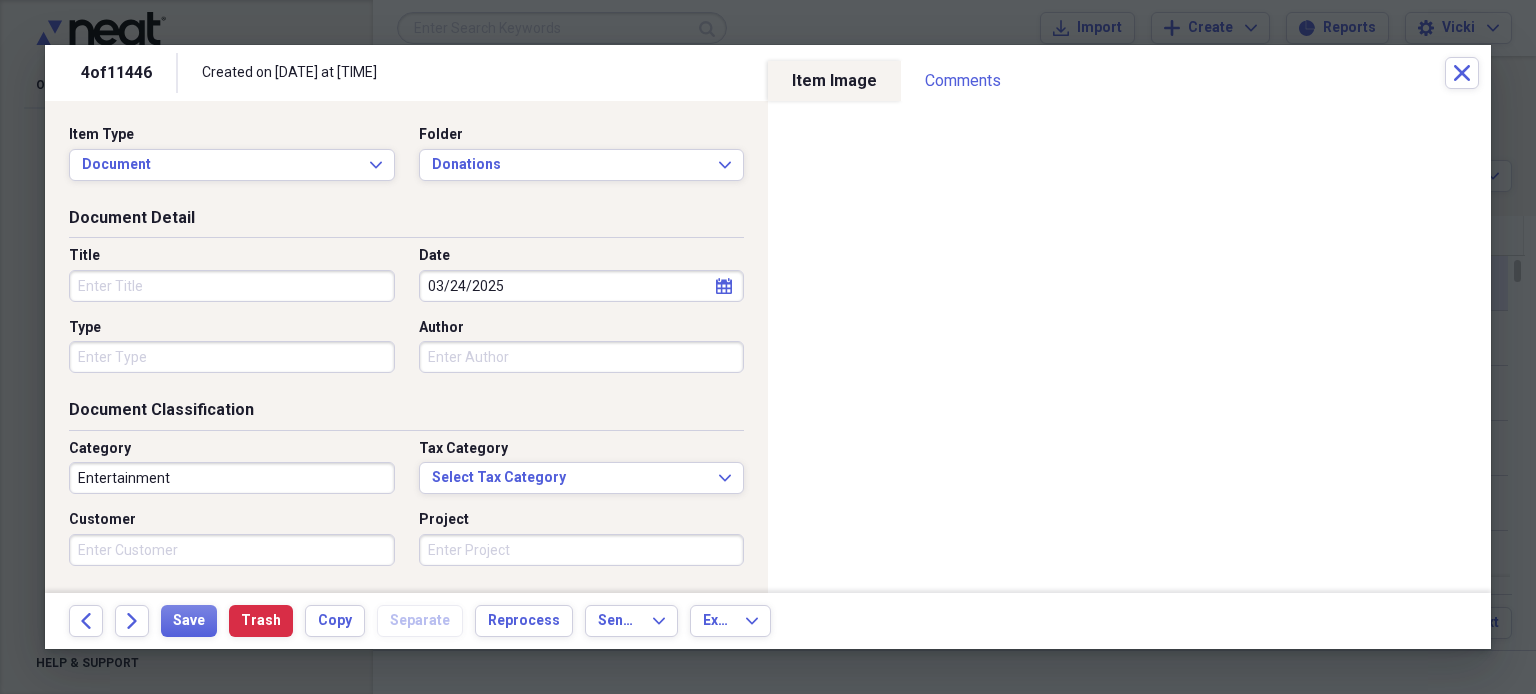 click on "Title" at bounding box center [232, 286] 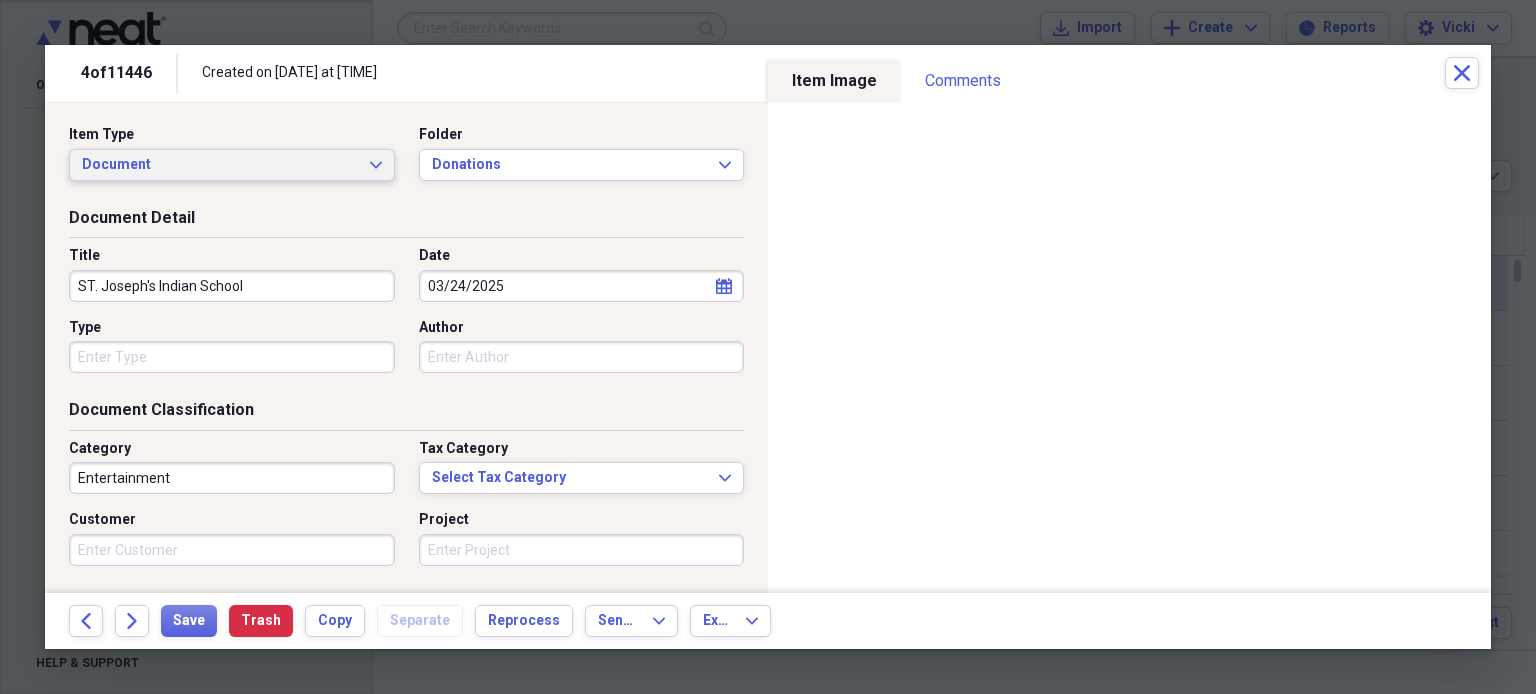 type on "ST. Joseph's Indian School" 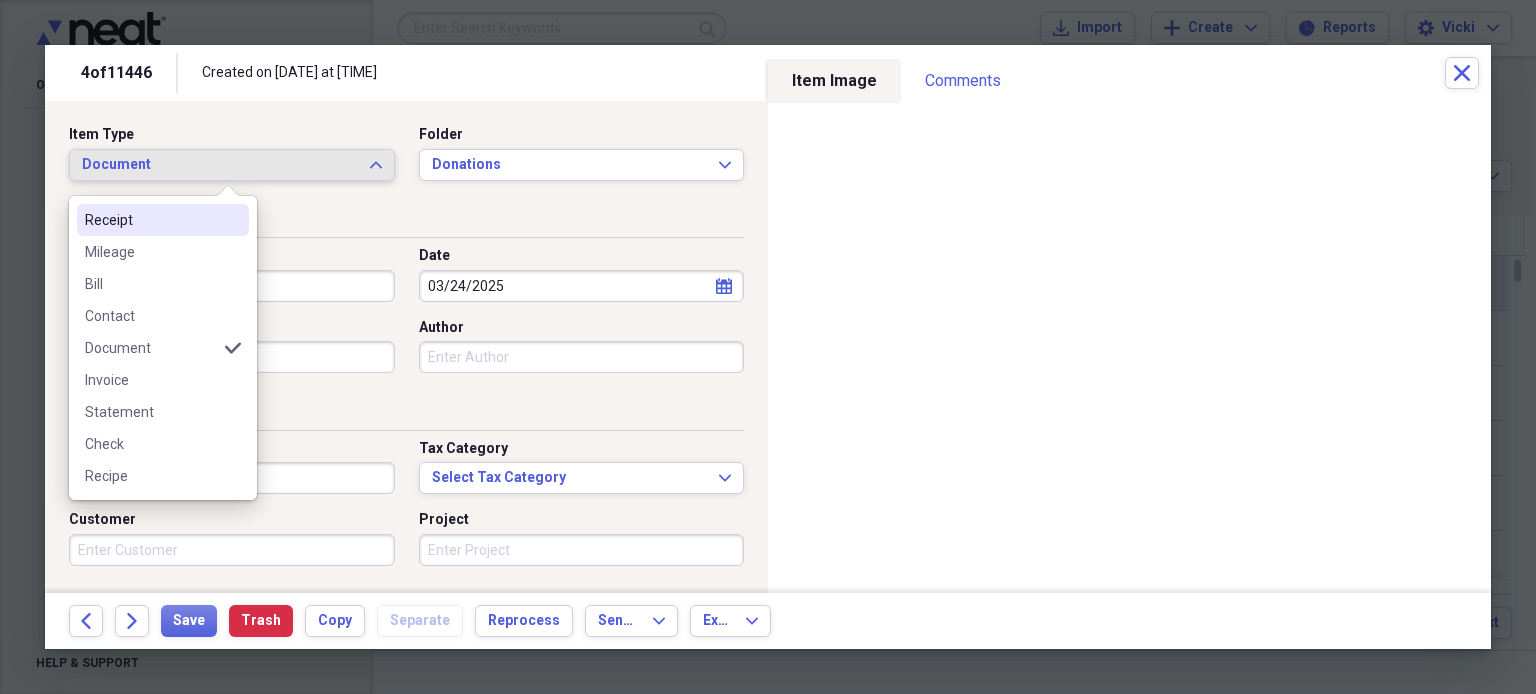 click on "Receipt" at bounding box center [151, 220] 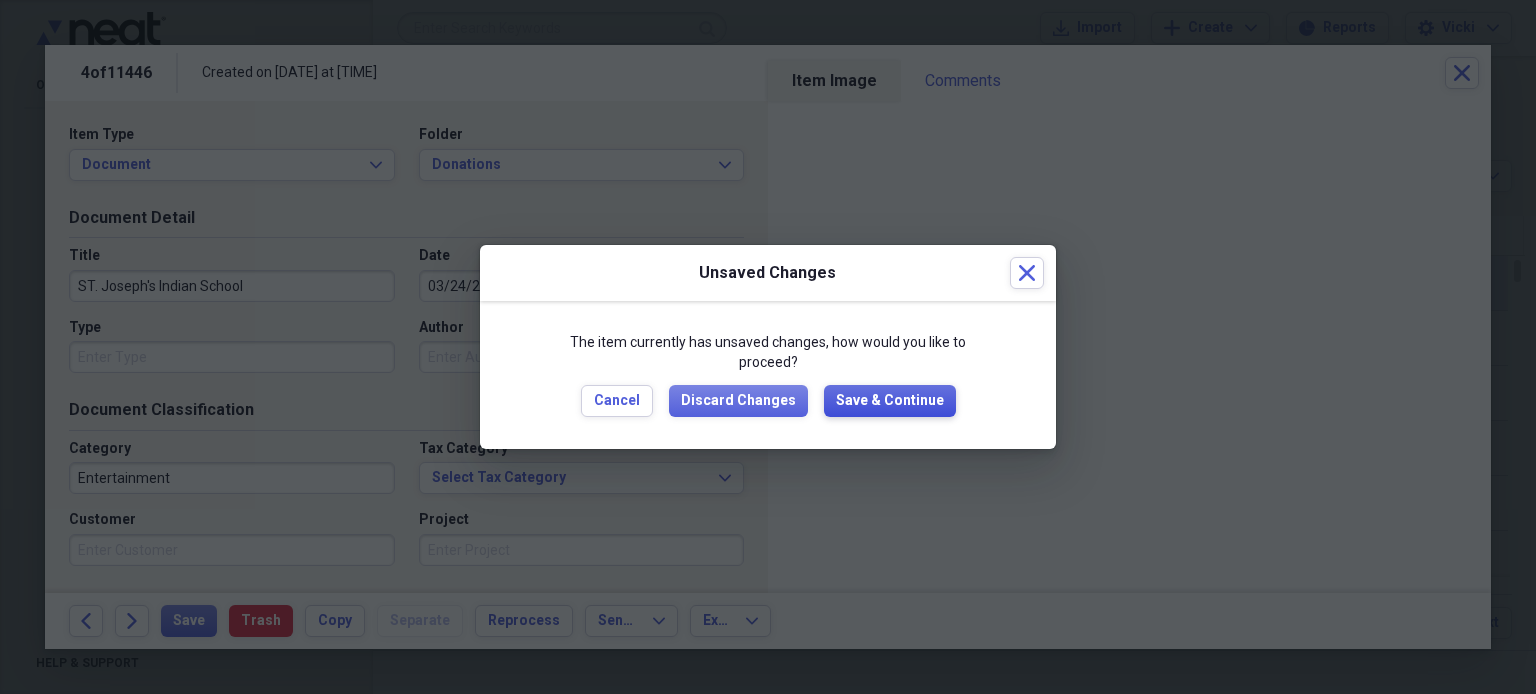 click on "Save & Continue" at bounding box center (890, 401) 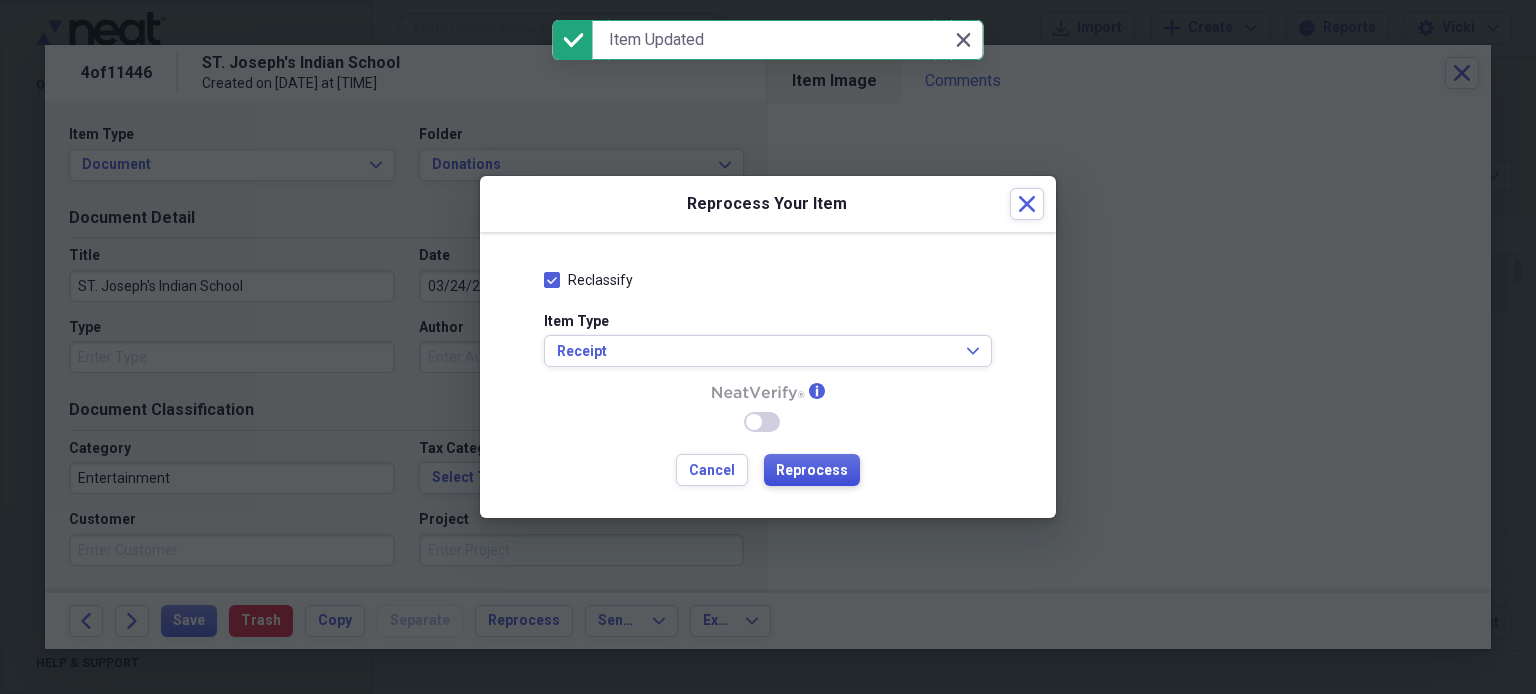 click on "Reprocess" at bounding box center (812, 471) 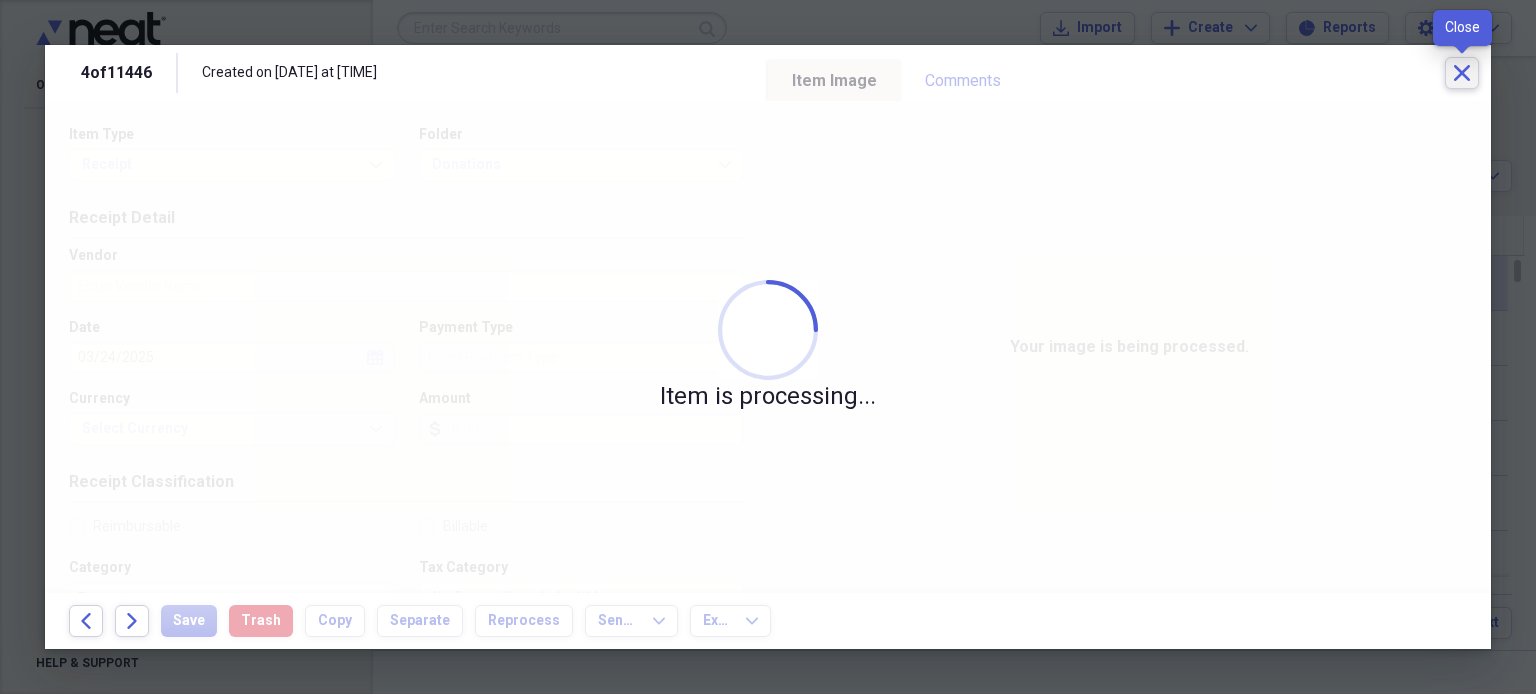 click 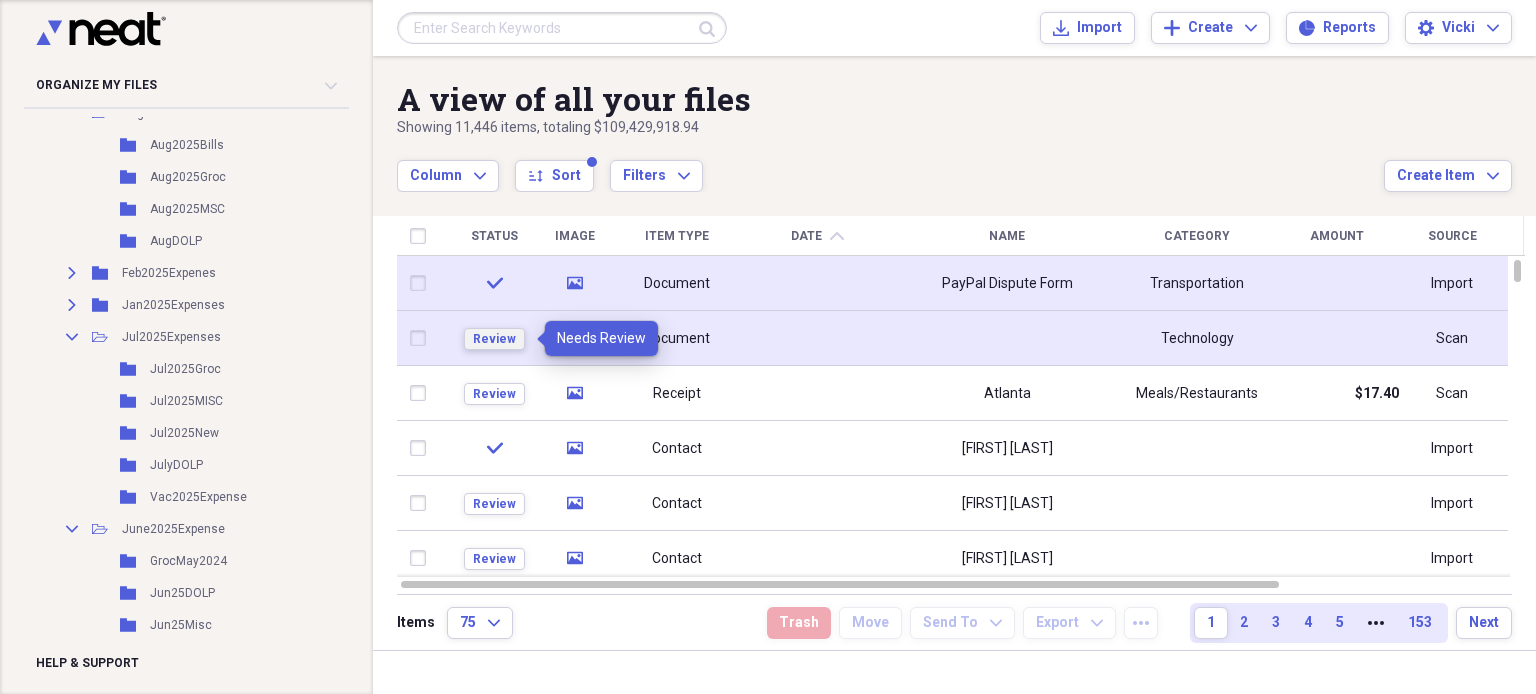 click on "Review" at bounding box center (494, 339) 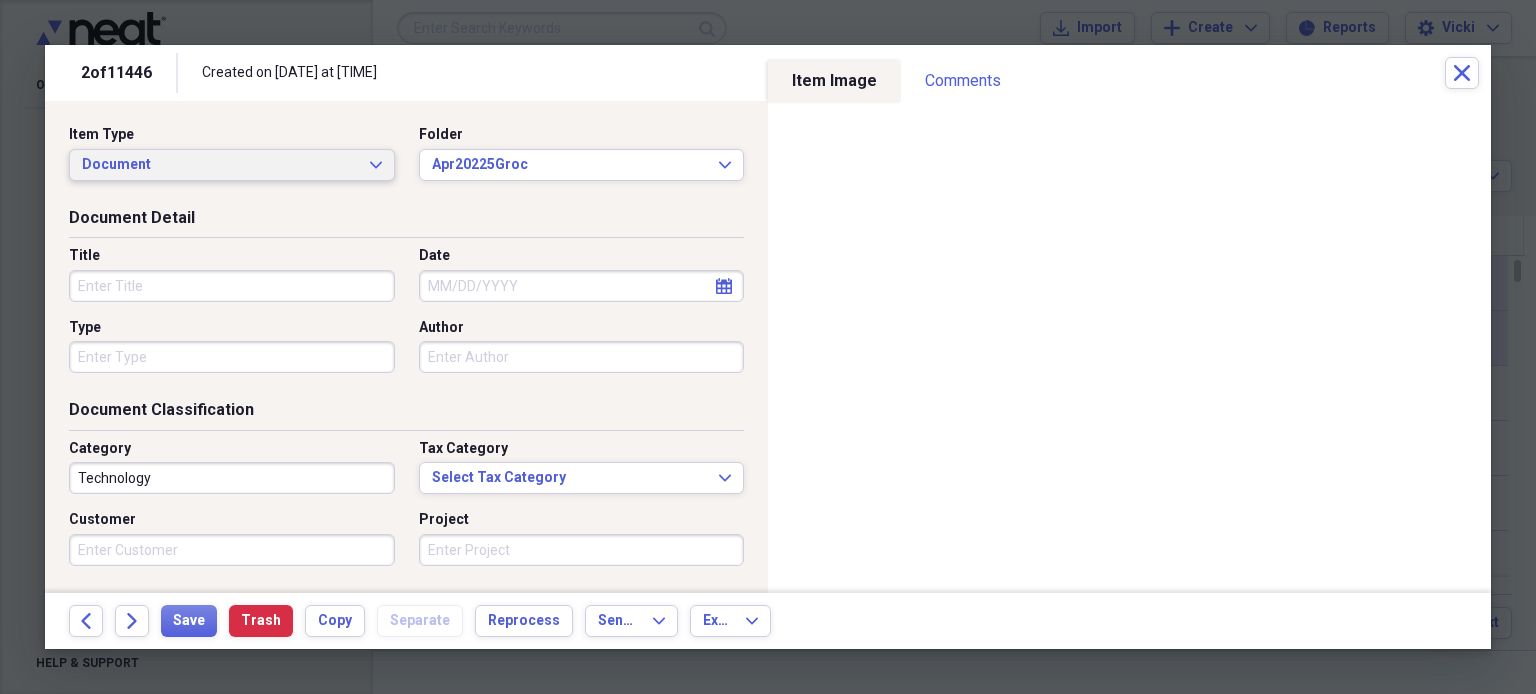 click on "Expand" 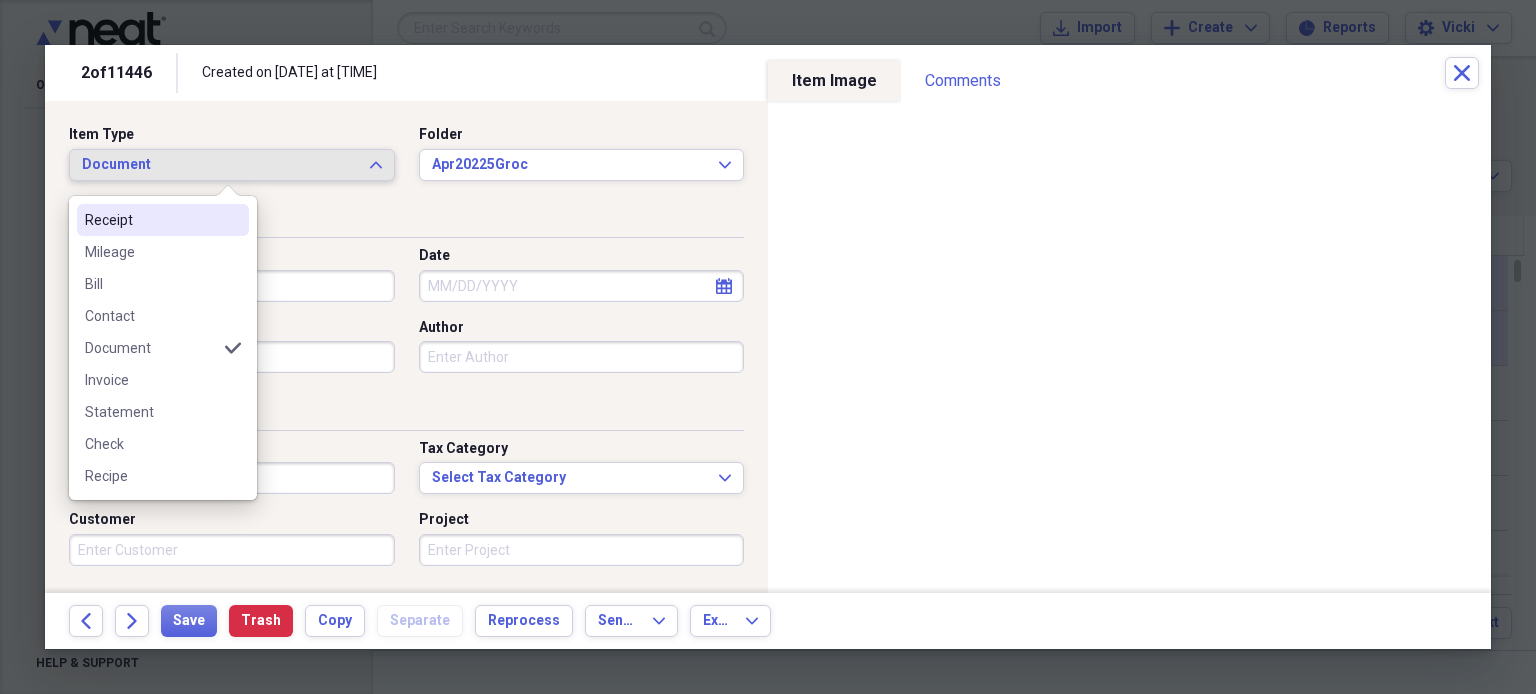 click on "Receipt" at bounding box center (151, 220) 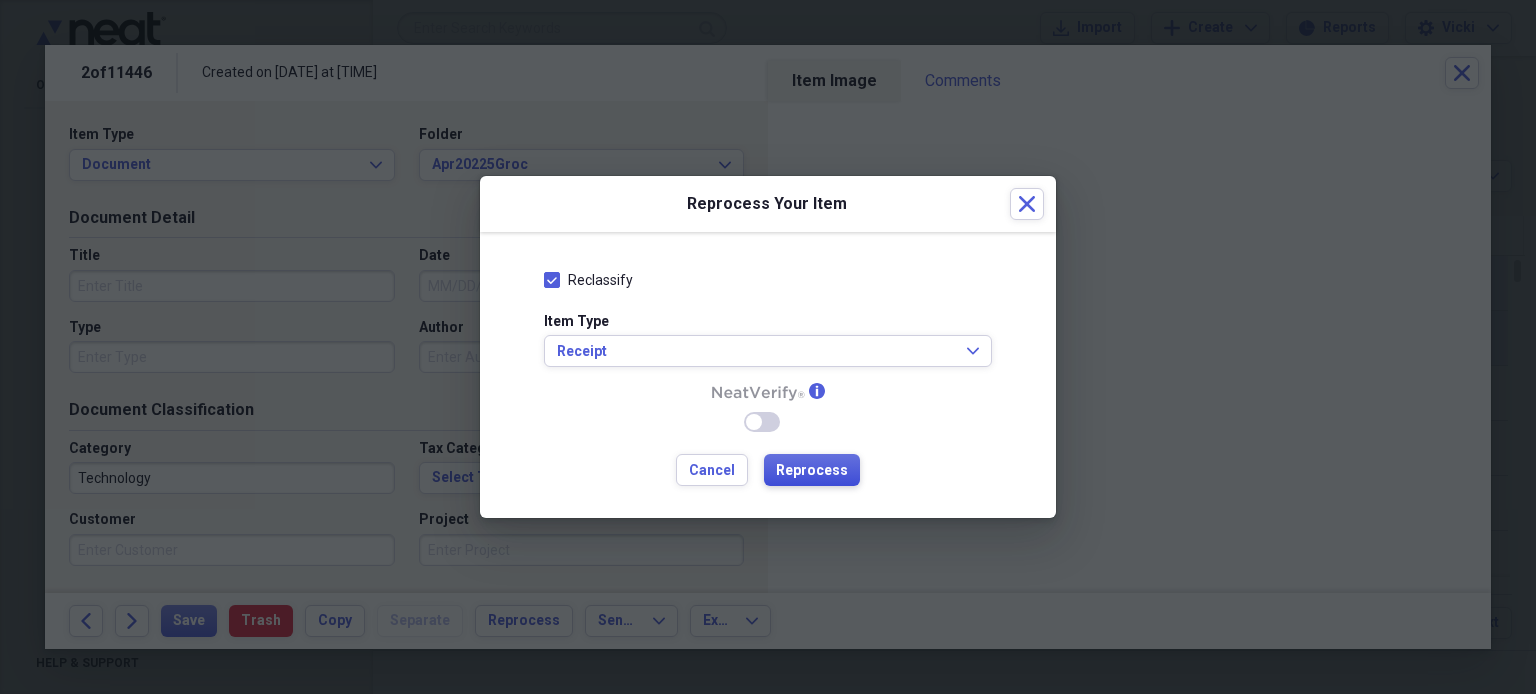 click on "Reprocess" at bounding box center [812, 471] 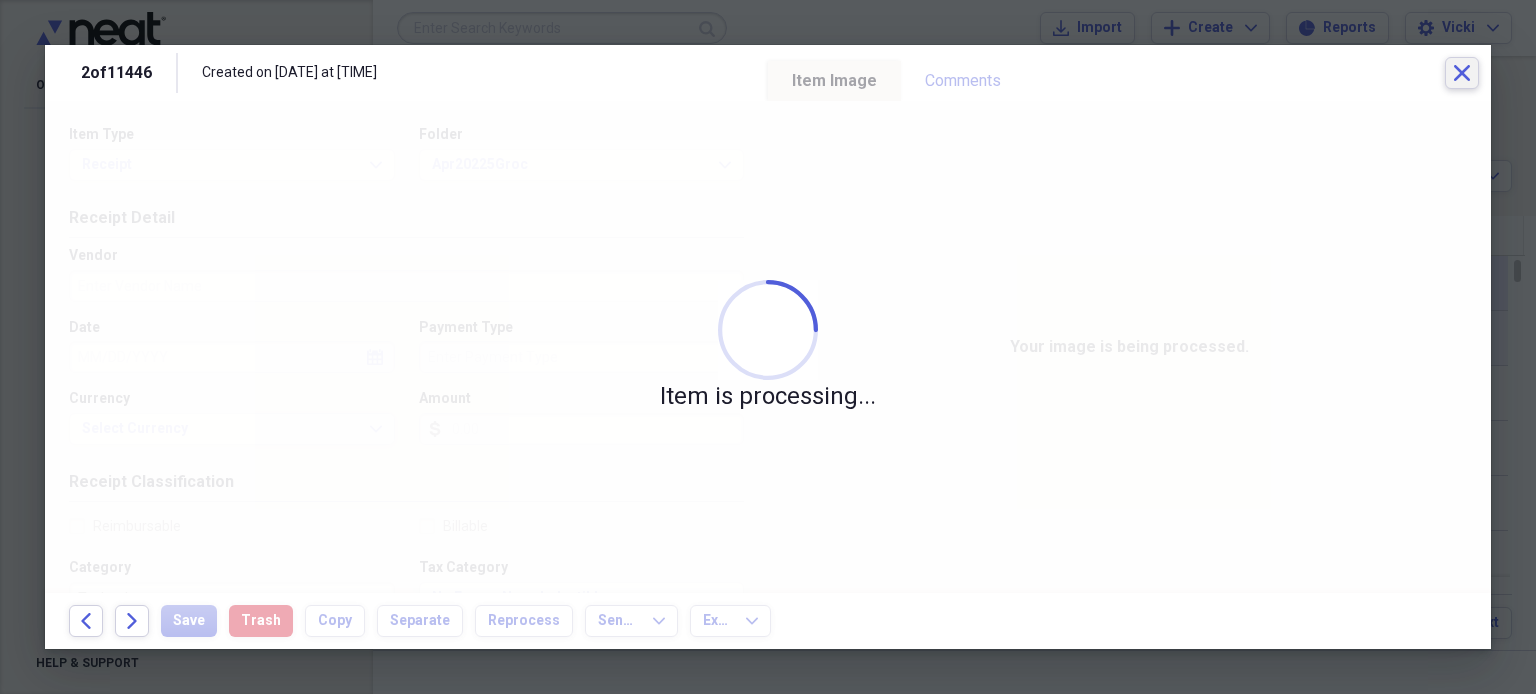 drag, startPoint x: 820, startPoint y: 476, endPoint x: 1463, endPoint y: 75, distance: 757.79285 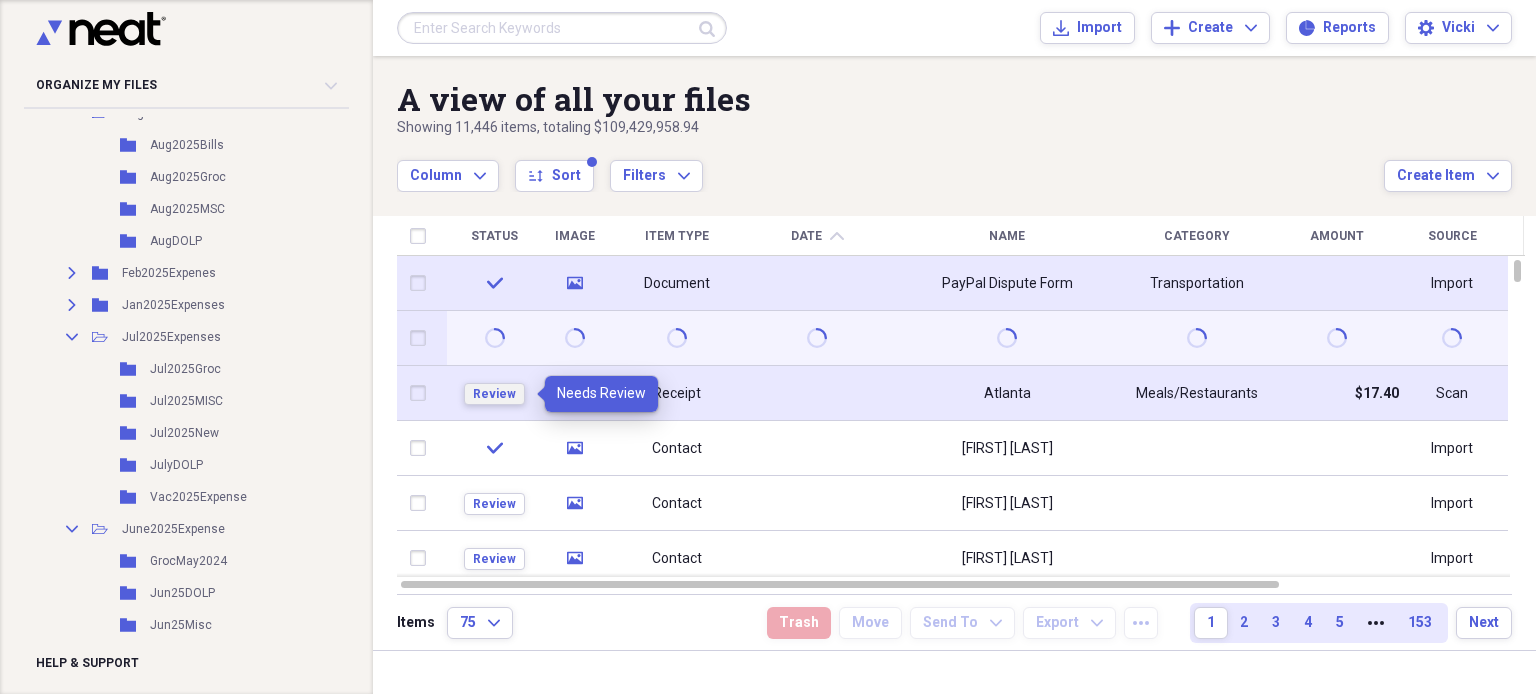 click on "Review" at bounding box center [494, 394] 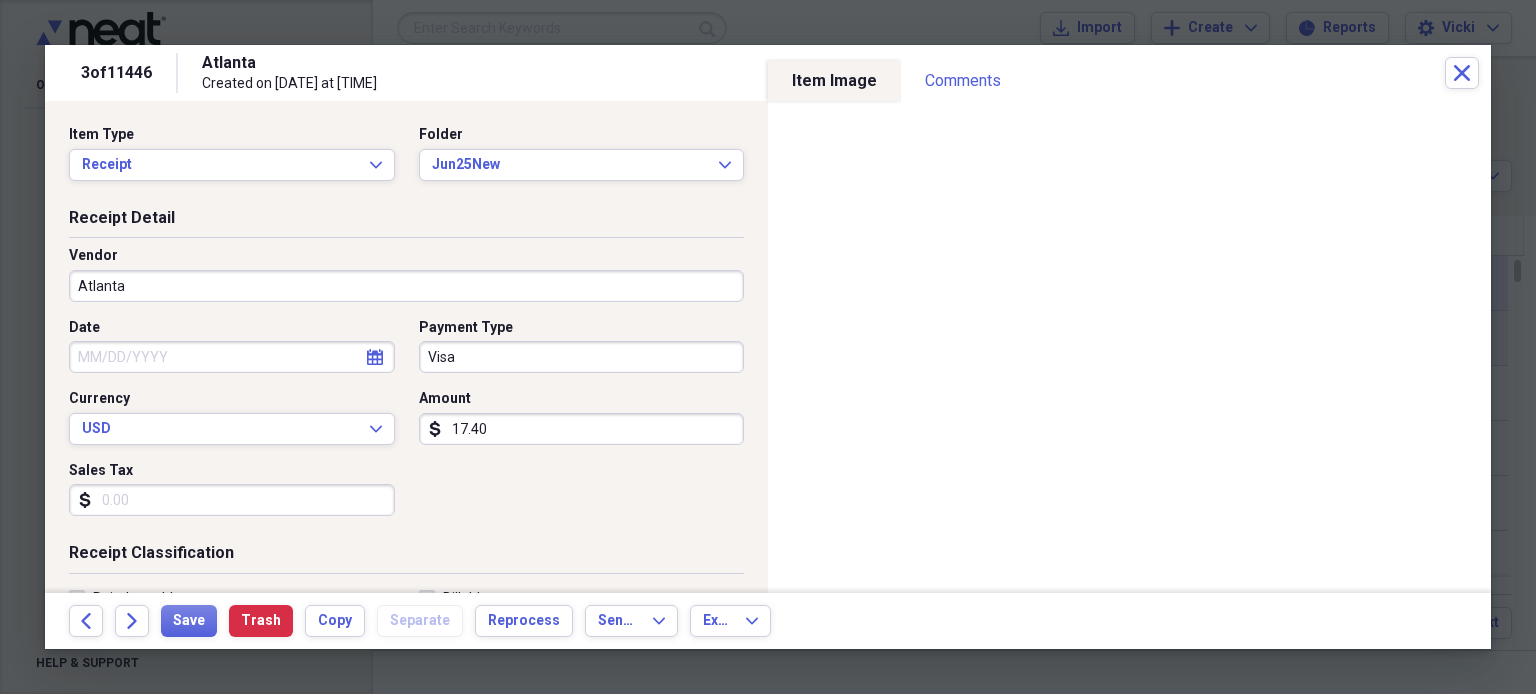 click on "Atlanta" at bounding box center [406, 286] 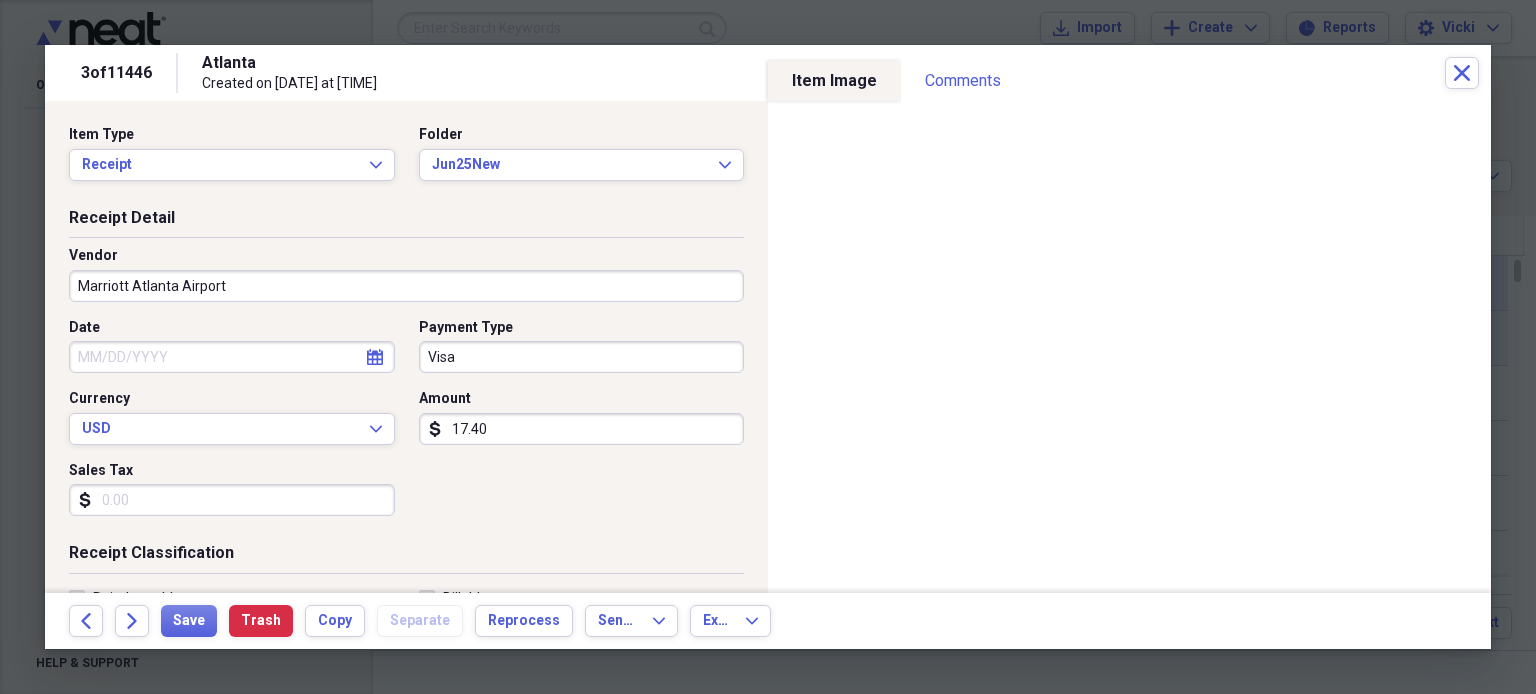type on "Marriott Atlanta Airport" 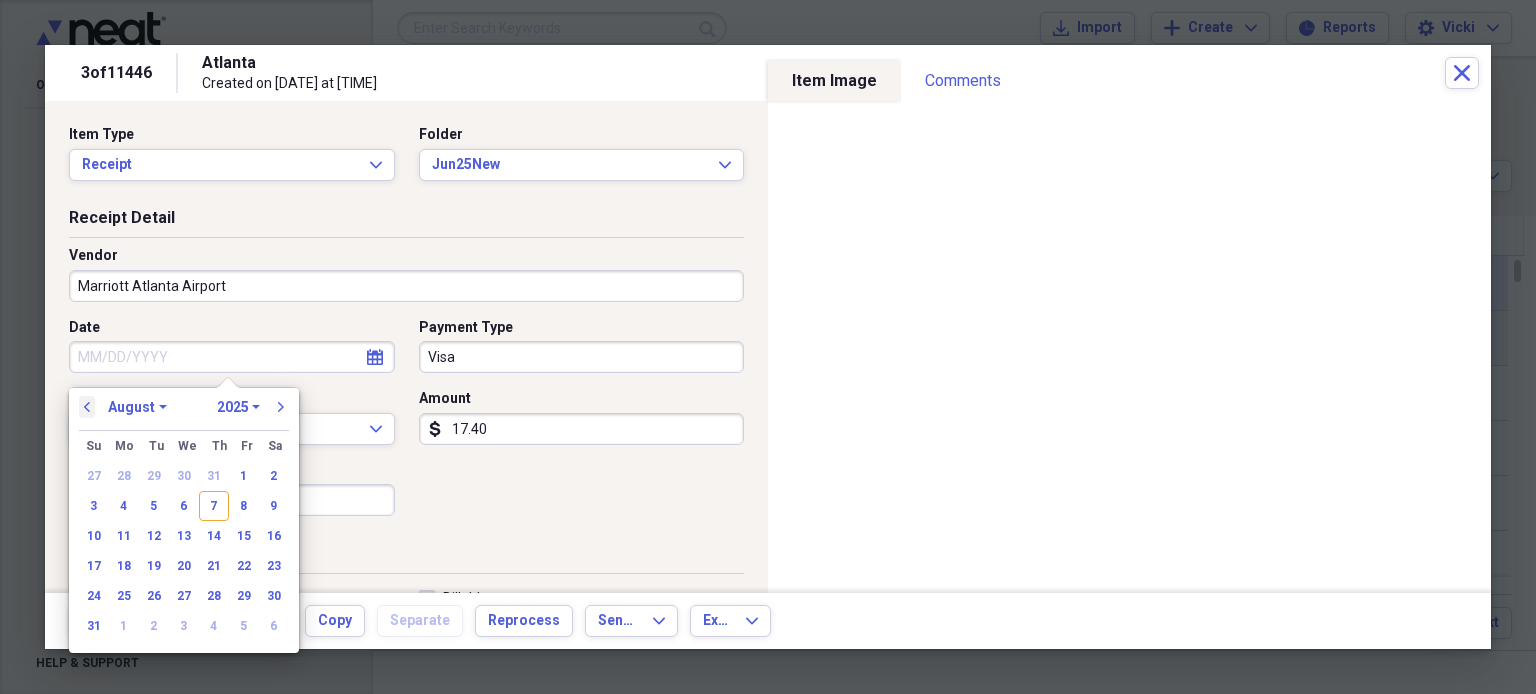 click on "previous" at bounding box center (87, 407) 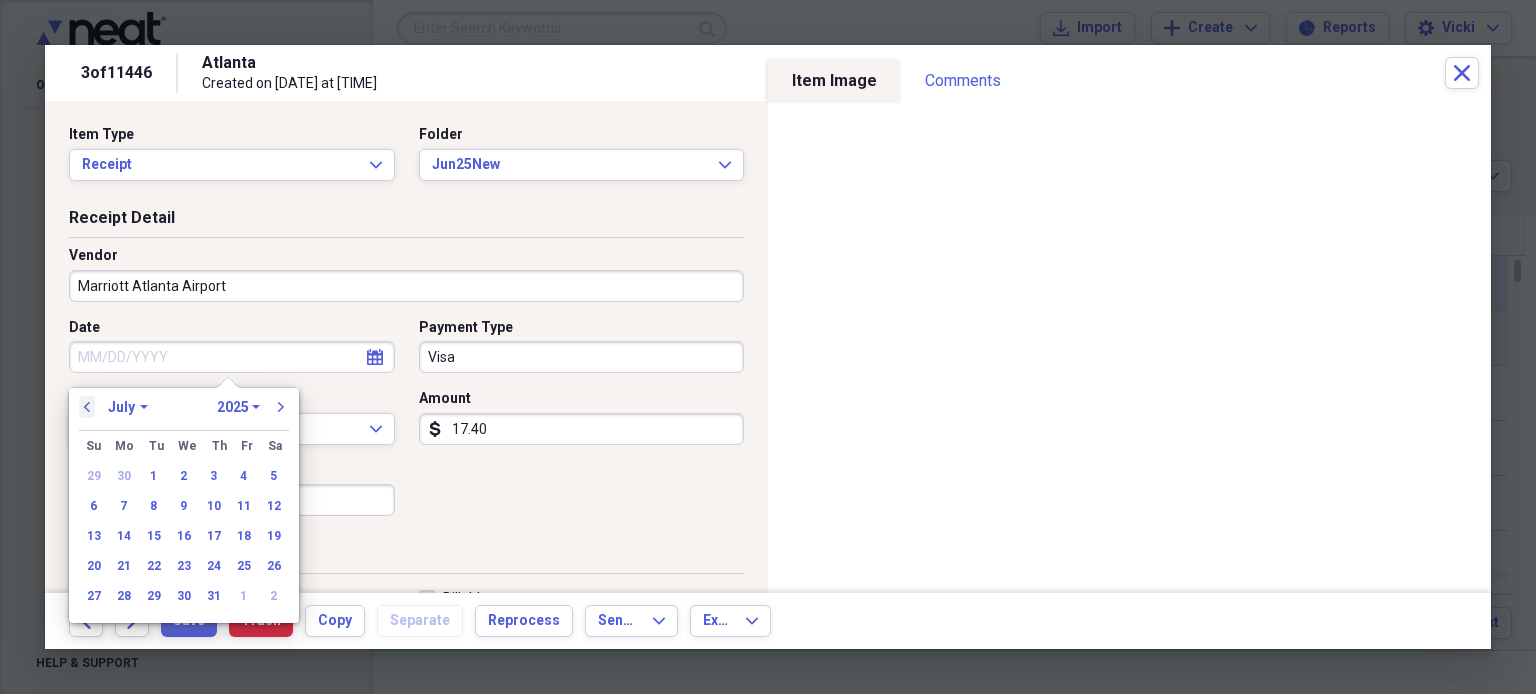 click on "previous" at bounding box center [87, 407] 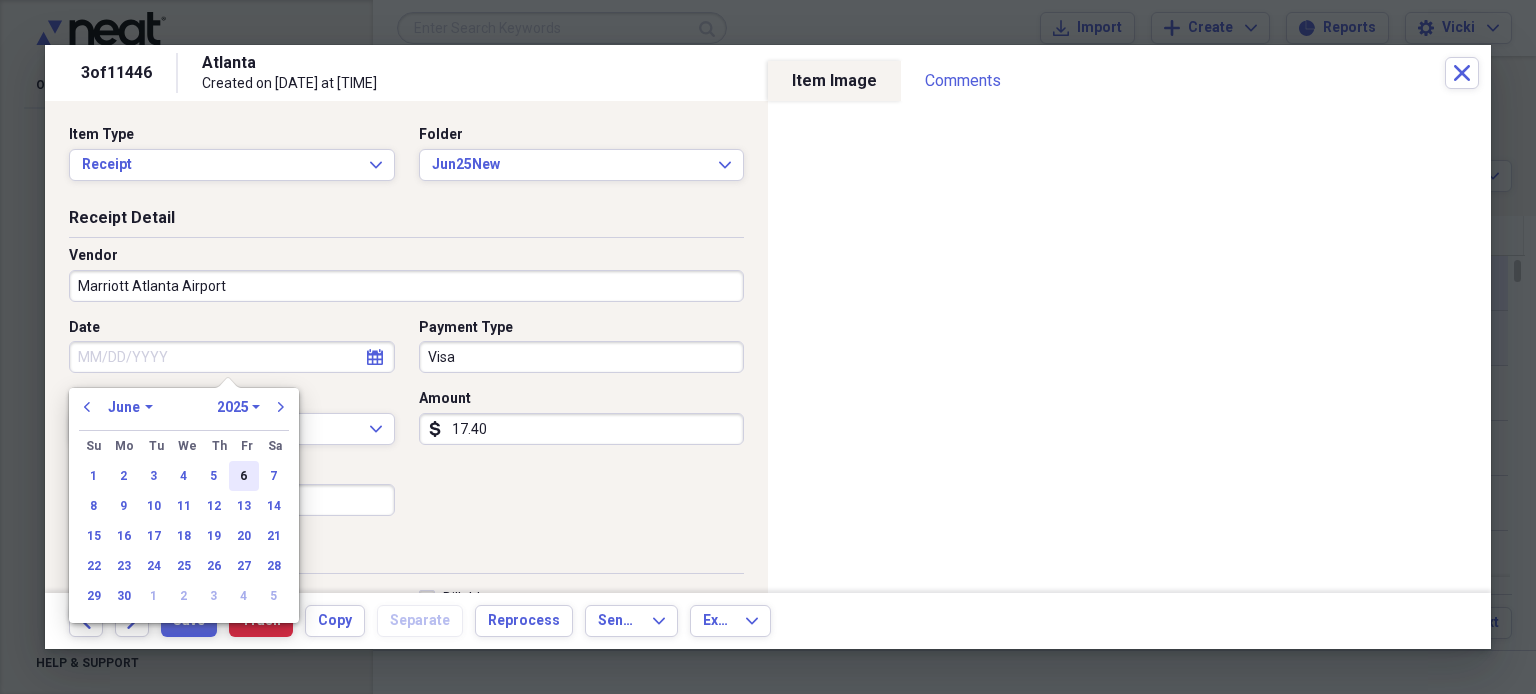 click on "6" at bounding box center (244, 476) 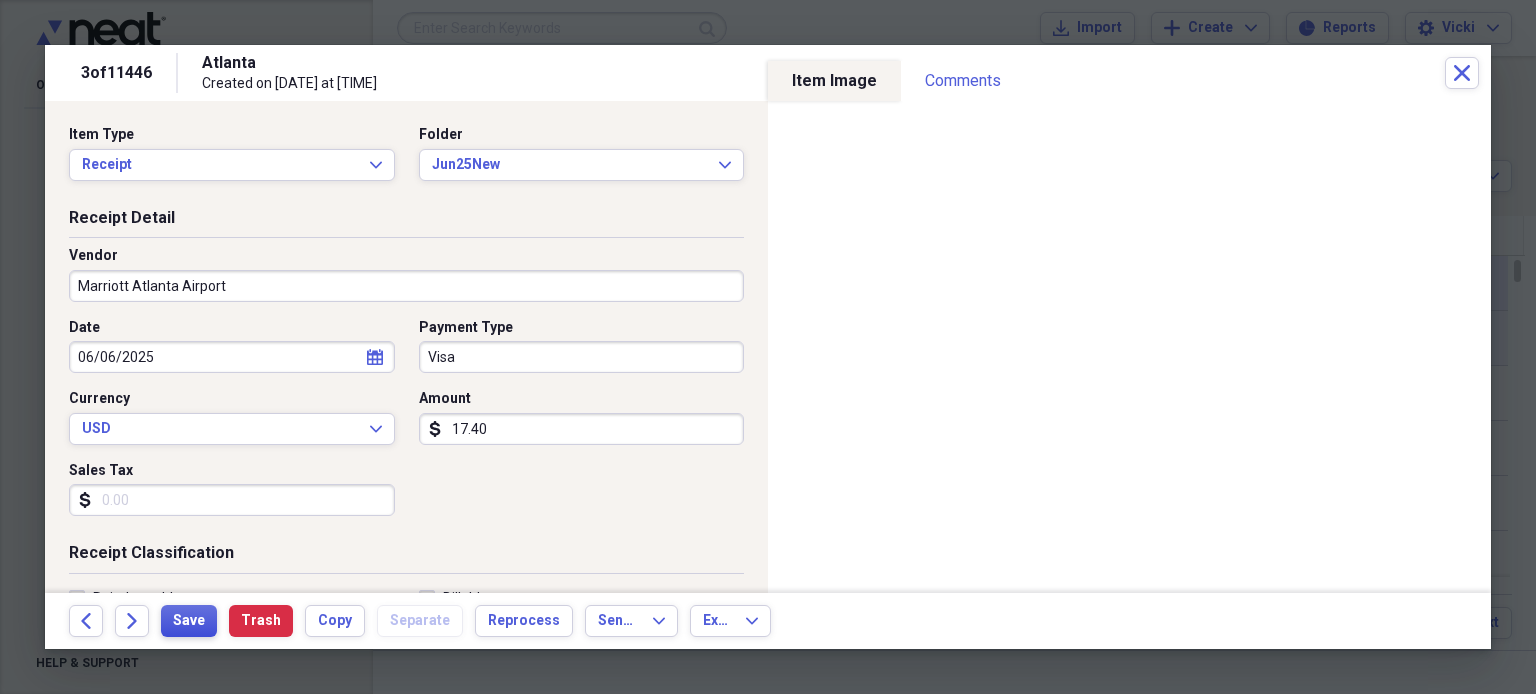 click on "Save" at bounding box center [189, 621] 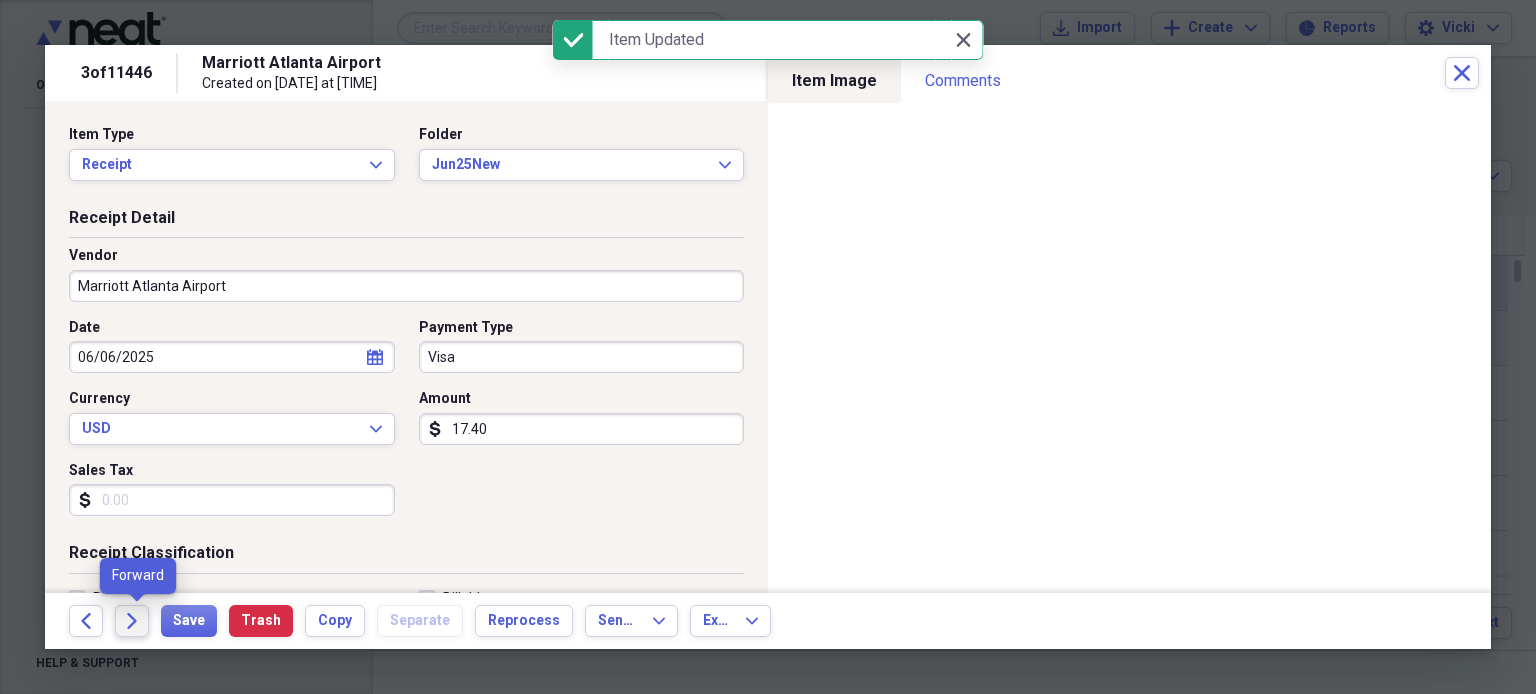click on "Forward" 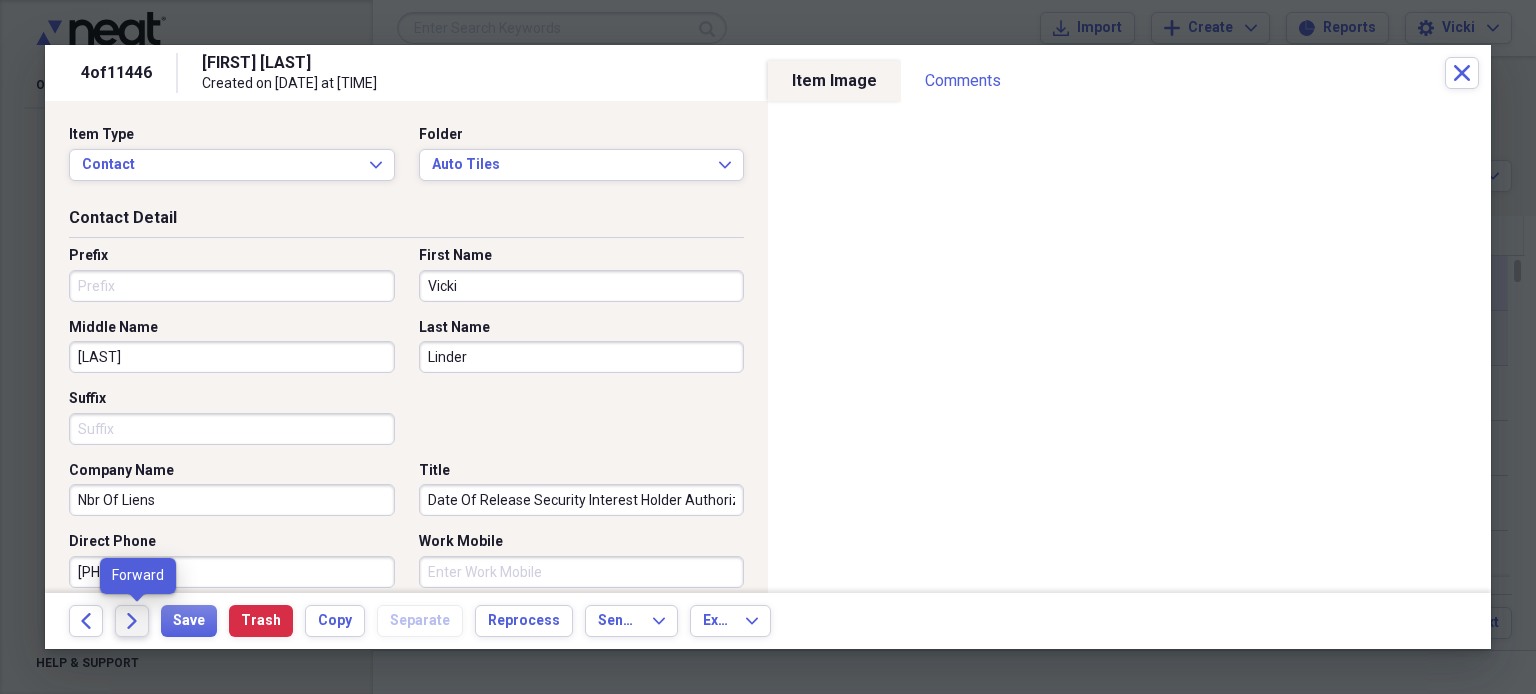 click on "Forward" 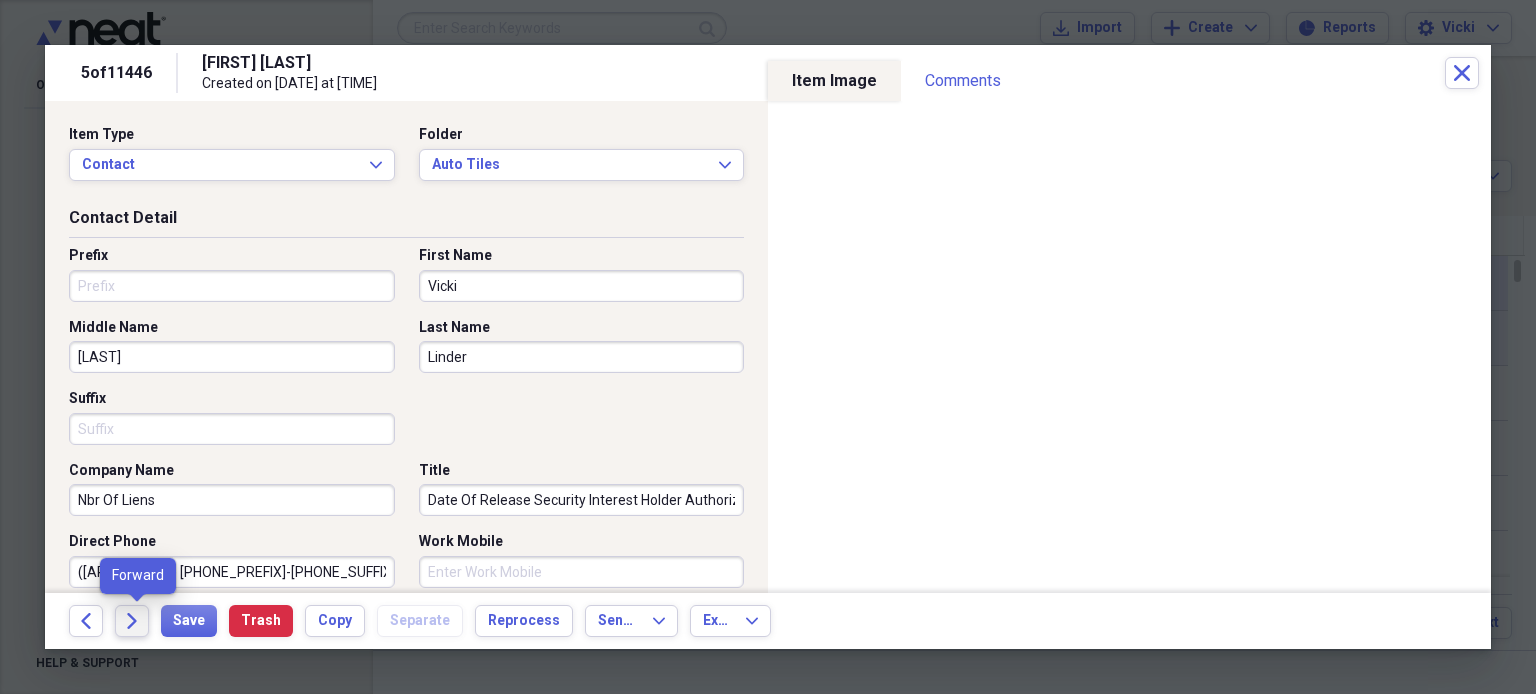 click on "Forward" 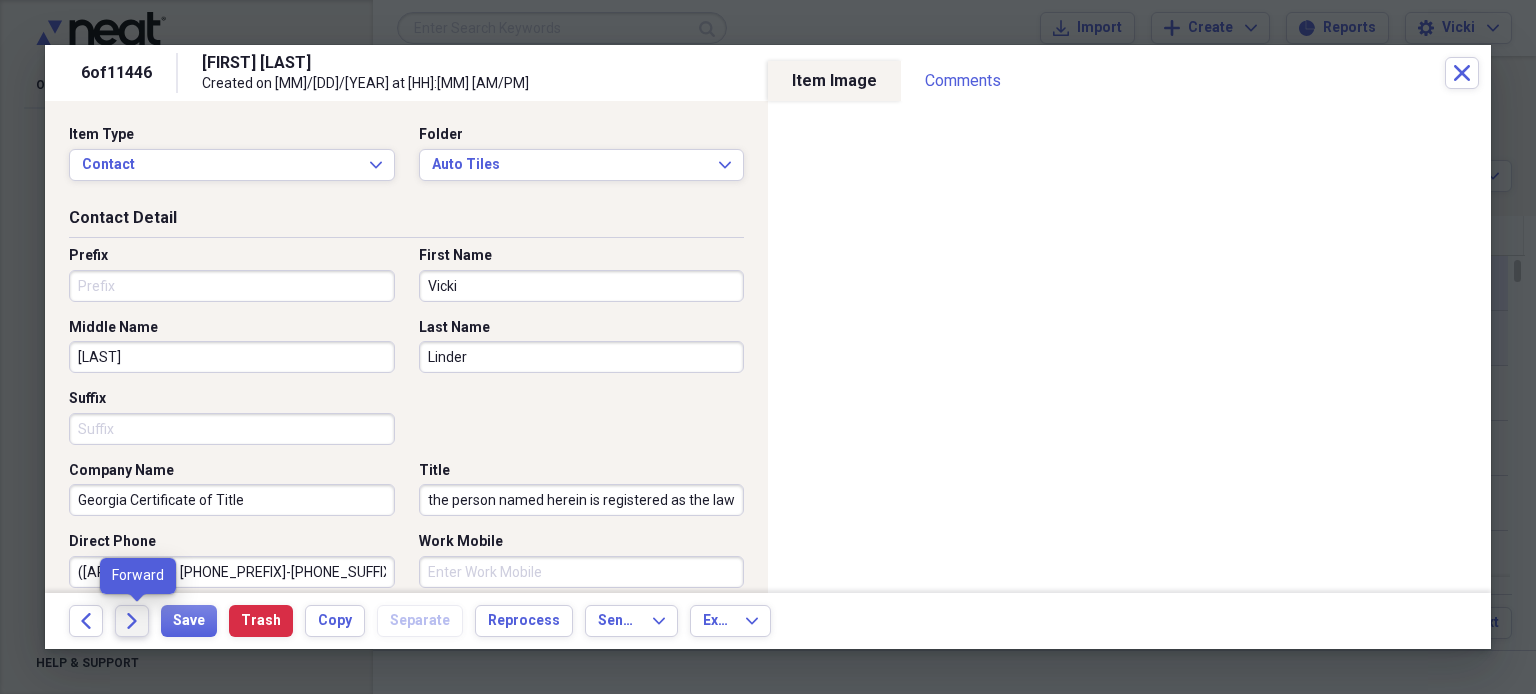 click on "Forward" 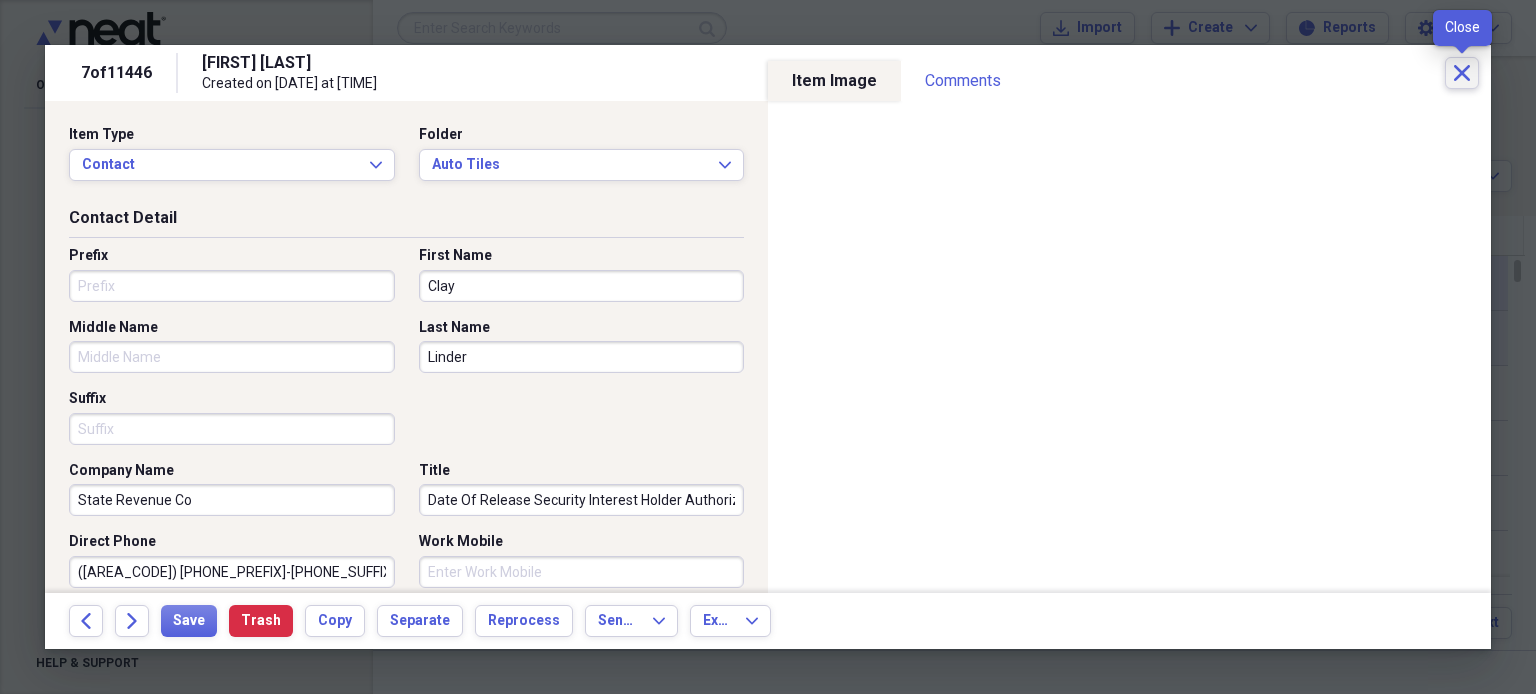 click 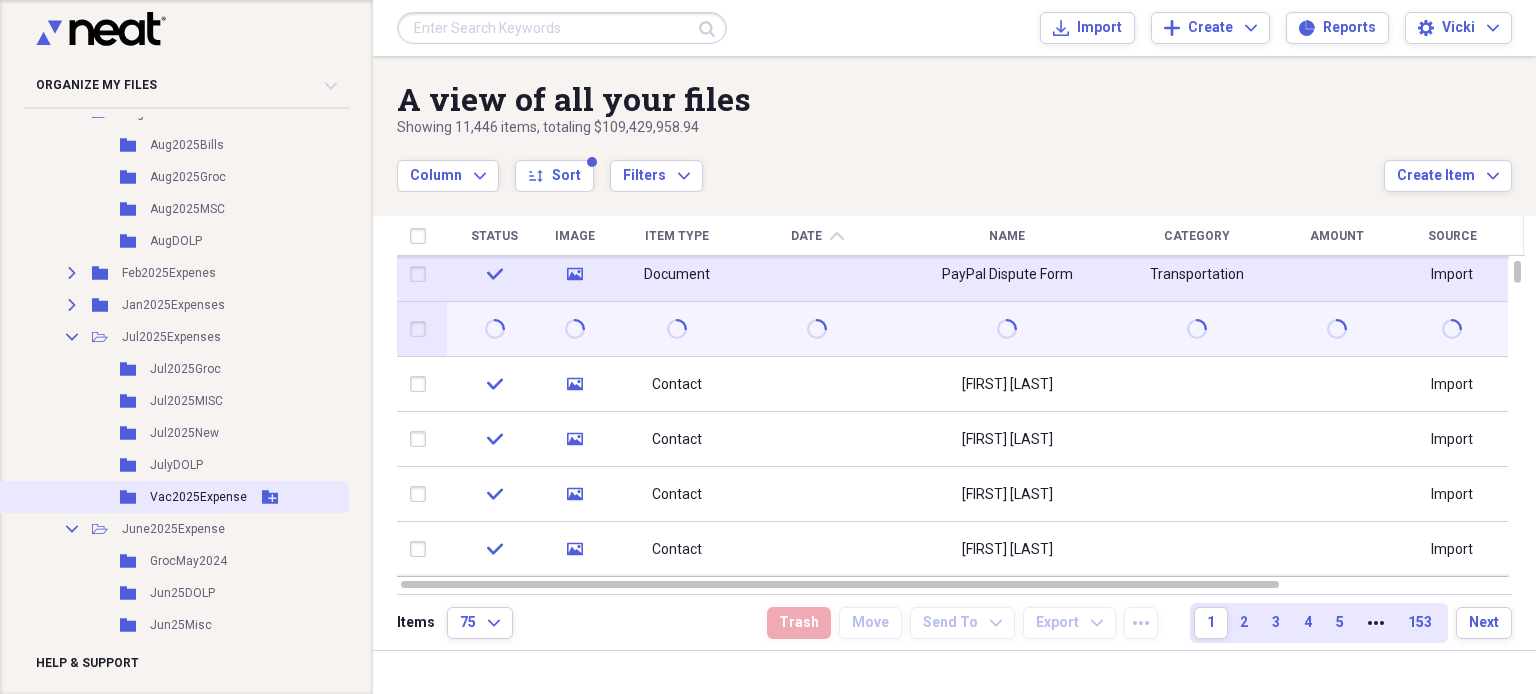 click on "Vac2025Expense" at bounding box center [198, 497] 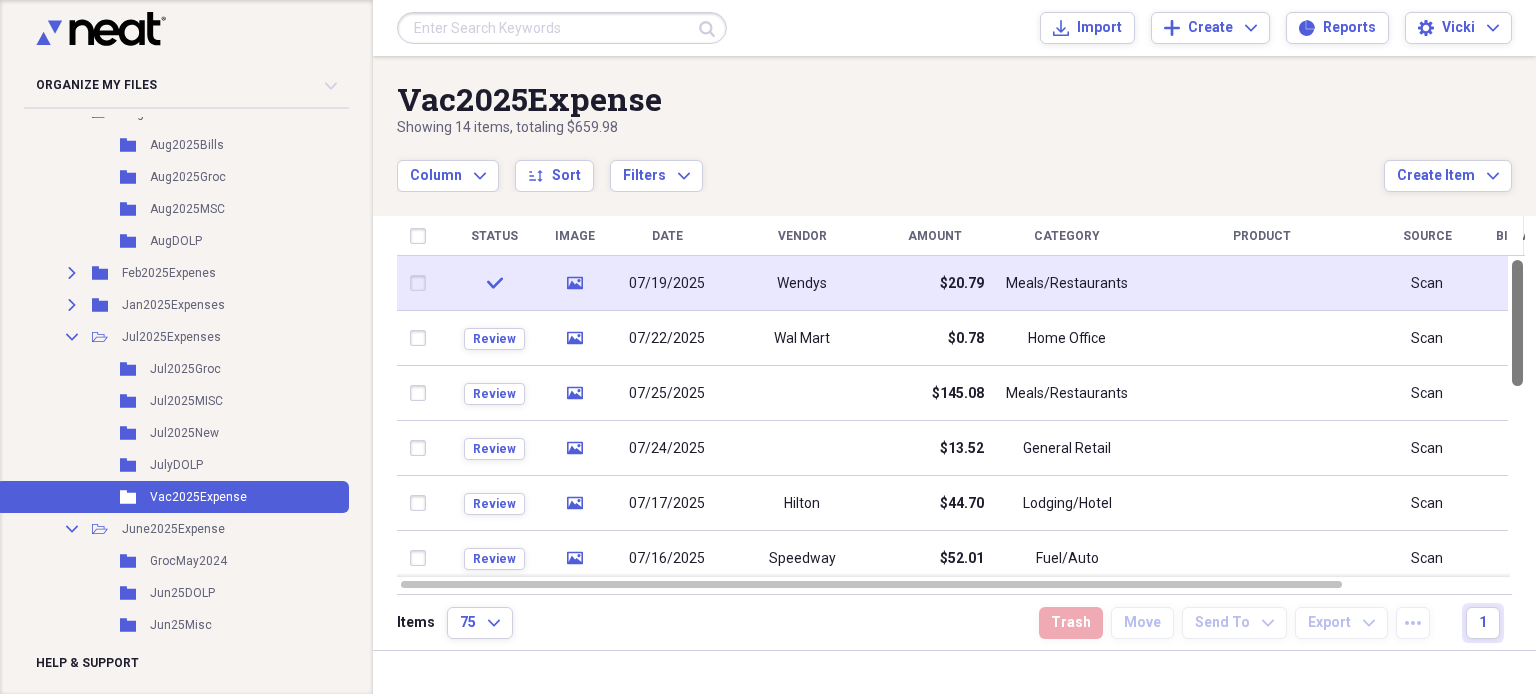 drag, startPoint x: 1532, startPoint y: 305, endPoint x: 1186, endPoint y: 303, distance: 346.00577 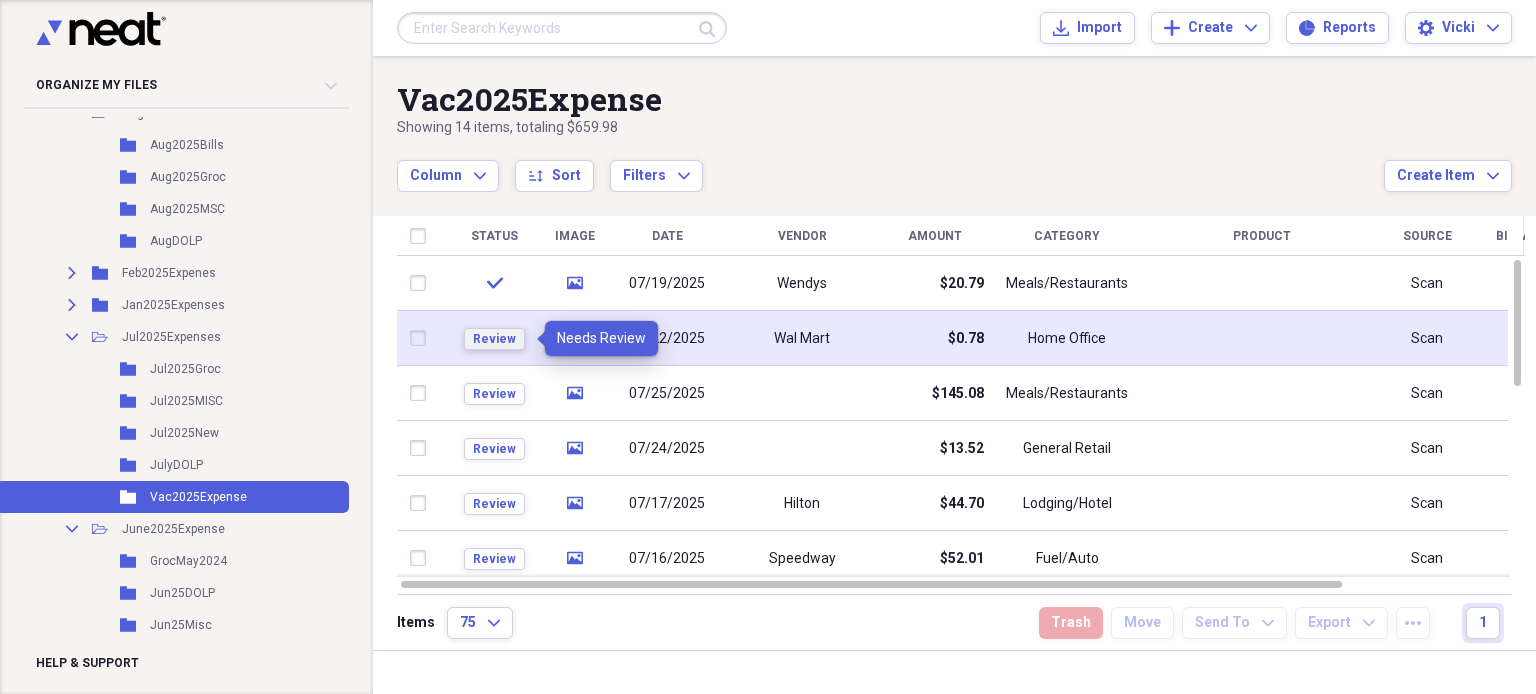 click on "Review" at bounding box center (494, 339) 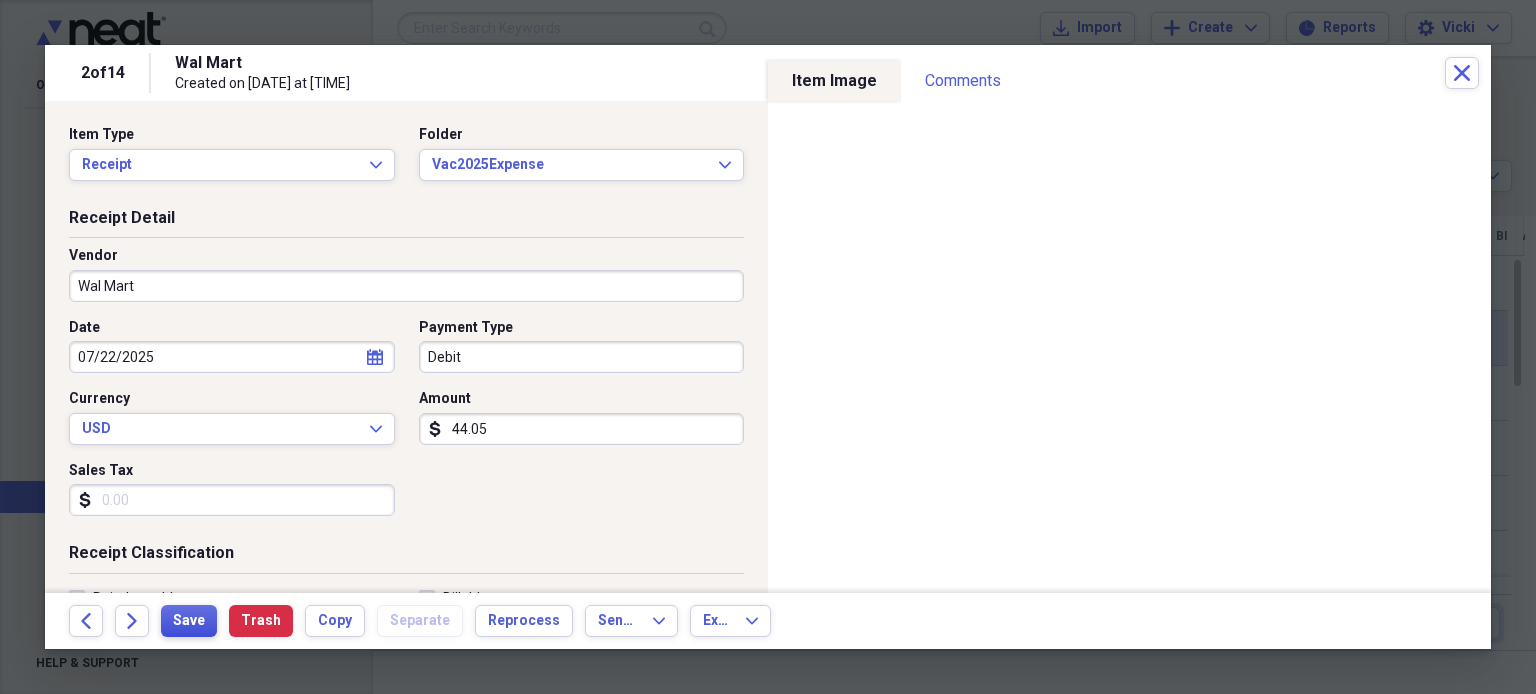 type on "44.05" 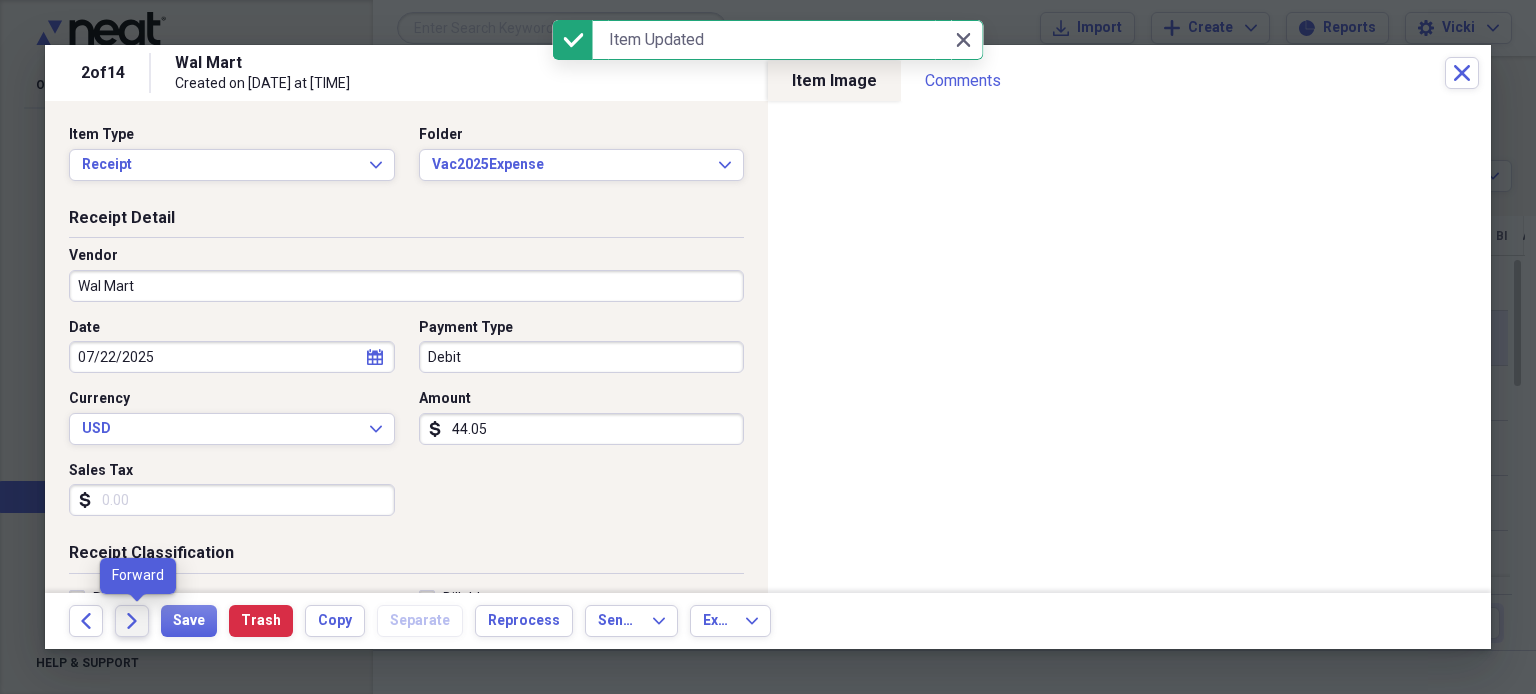 click 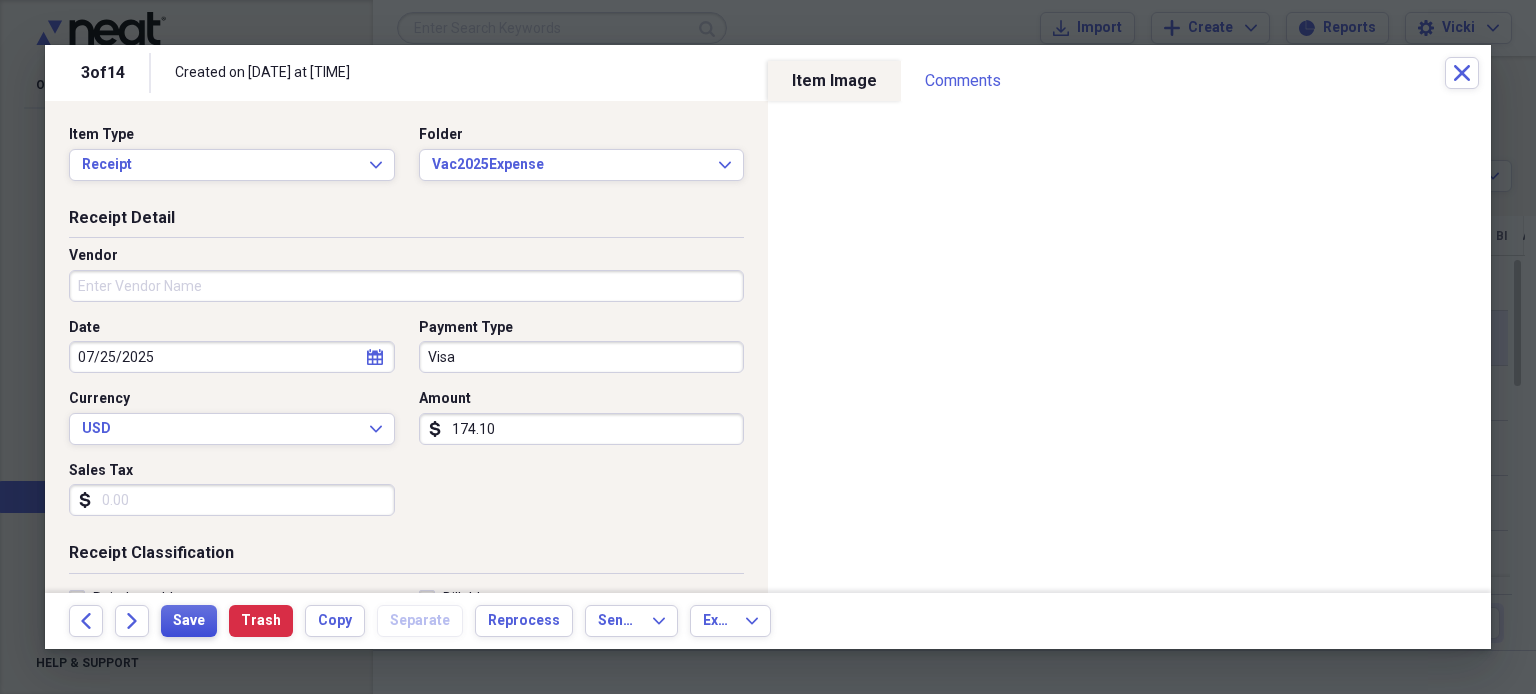 type on "174.10" 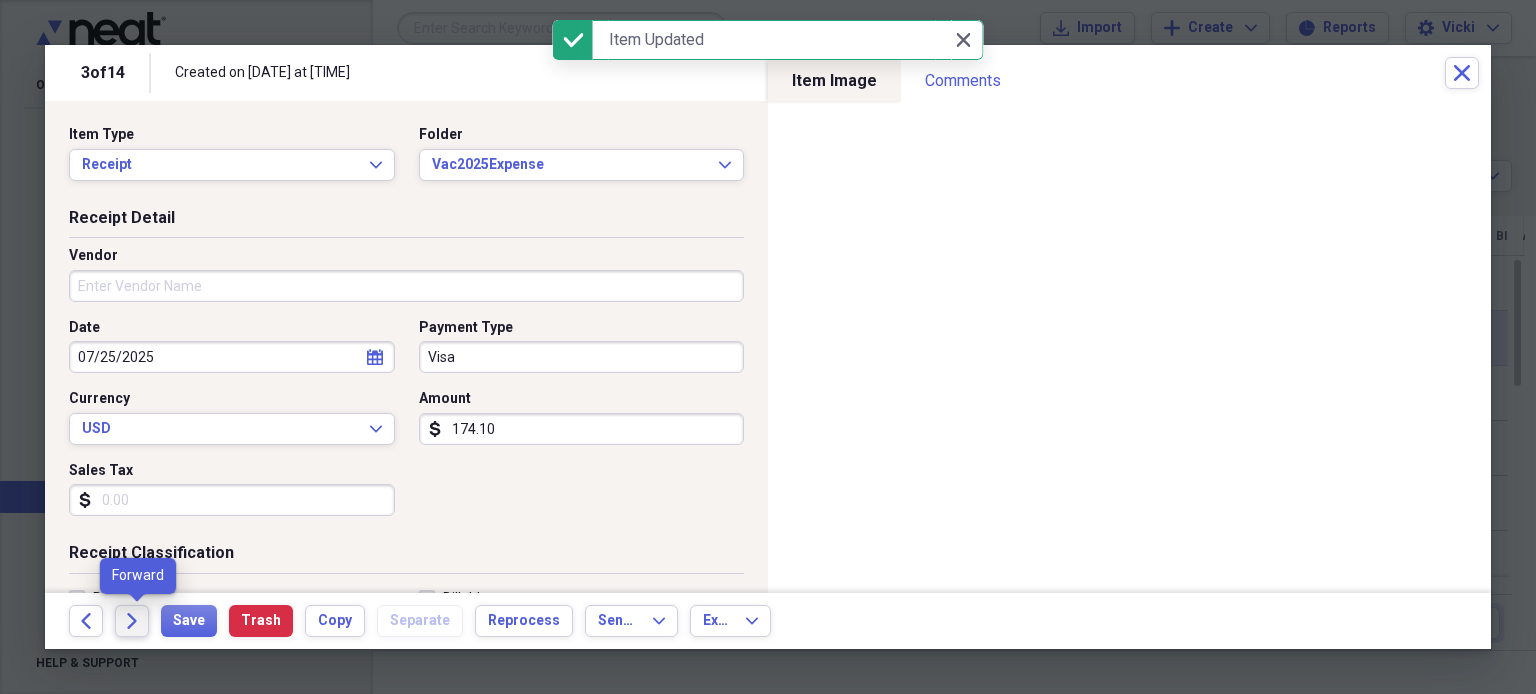 click on "Forward" 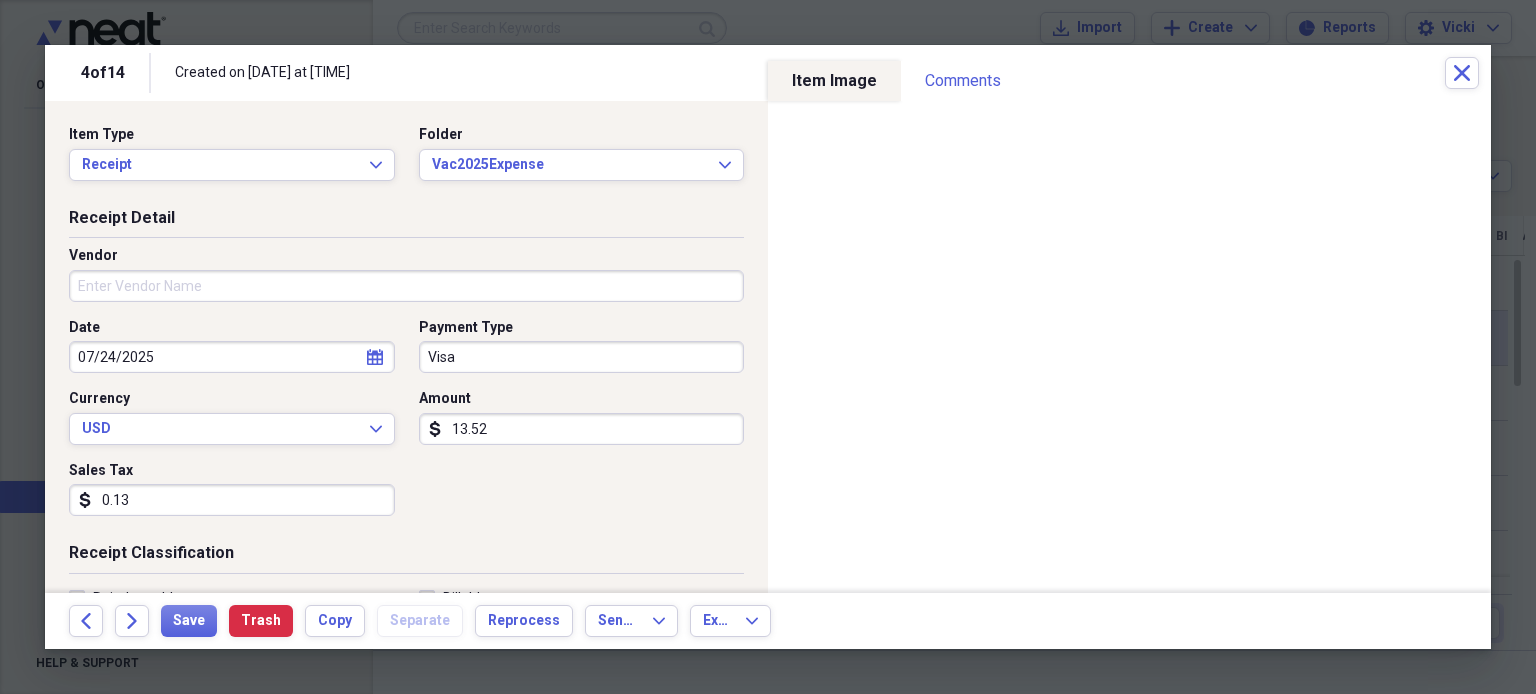 click on "Vendor" at bounding box center [406, 286] 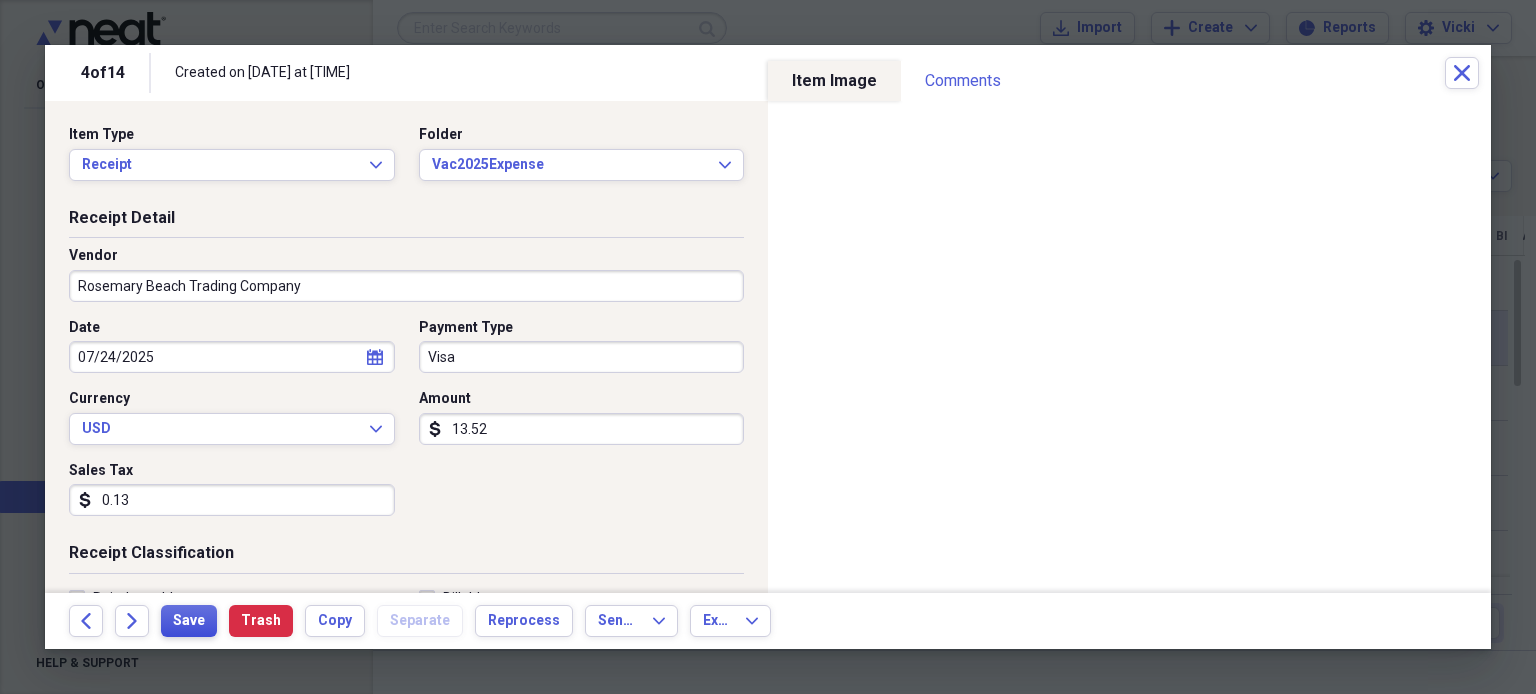 type on "Rosemary Beach Trading Company" 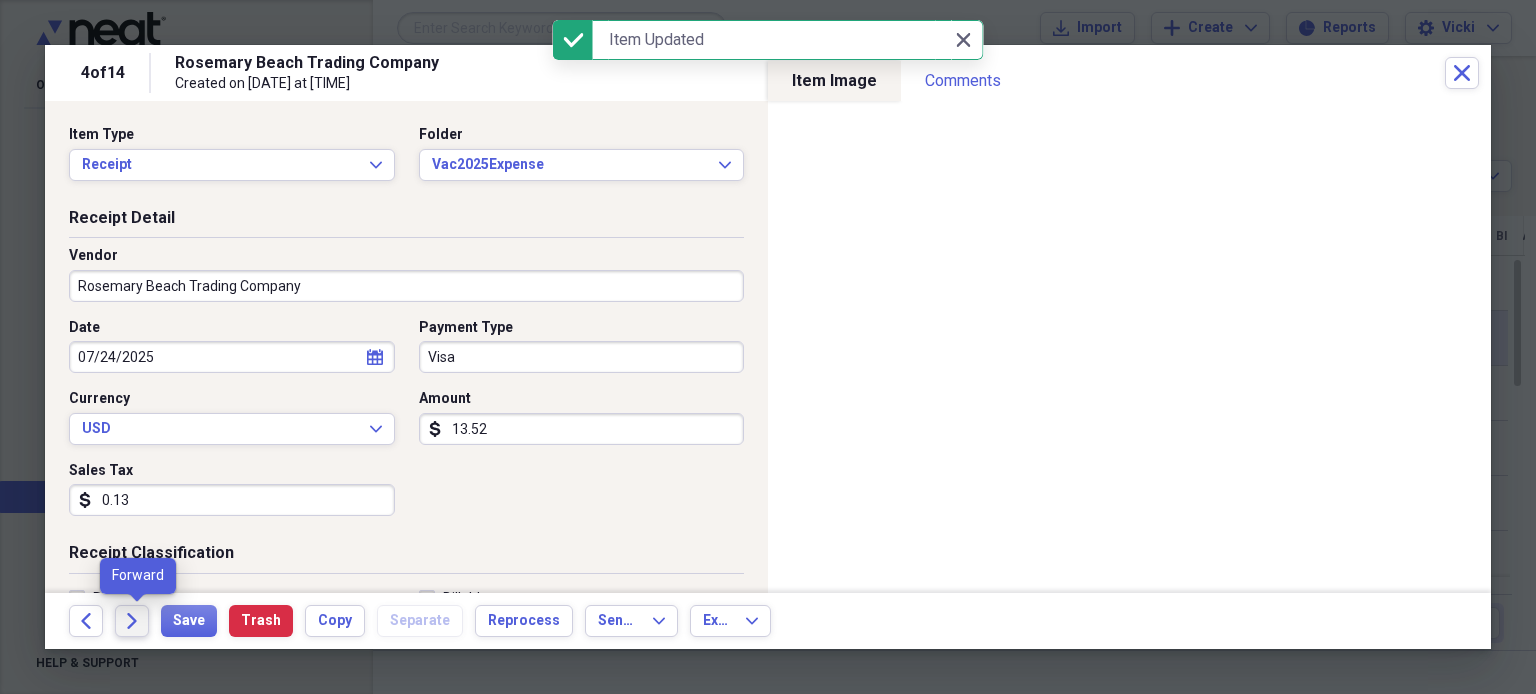 click on "Forward" 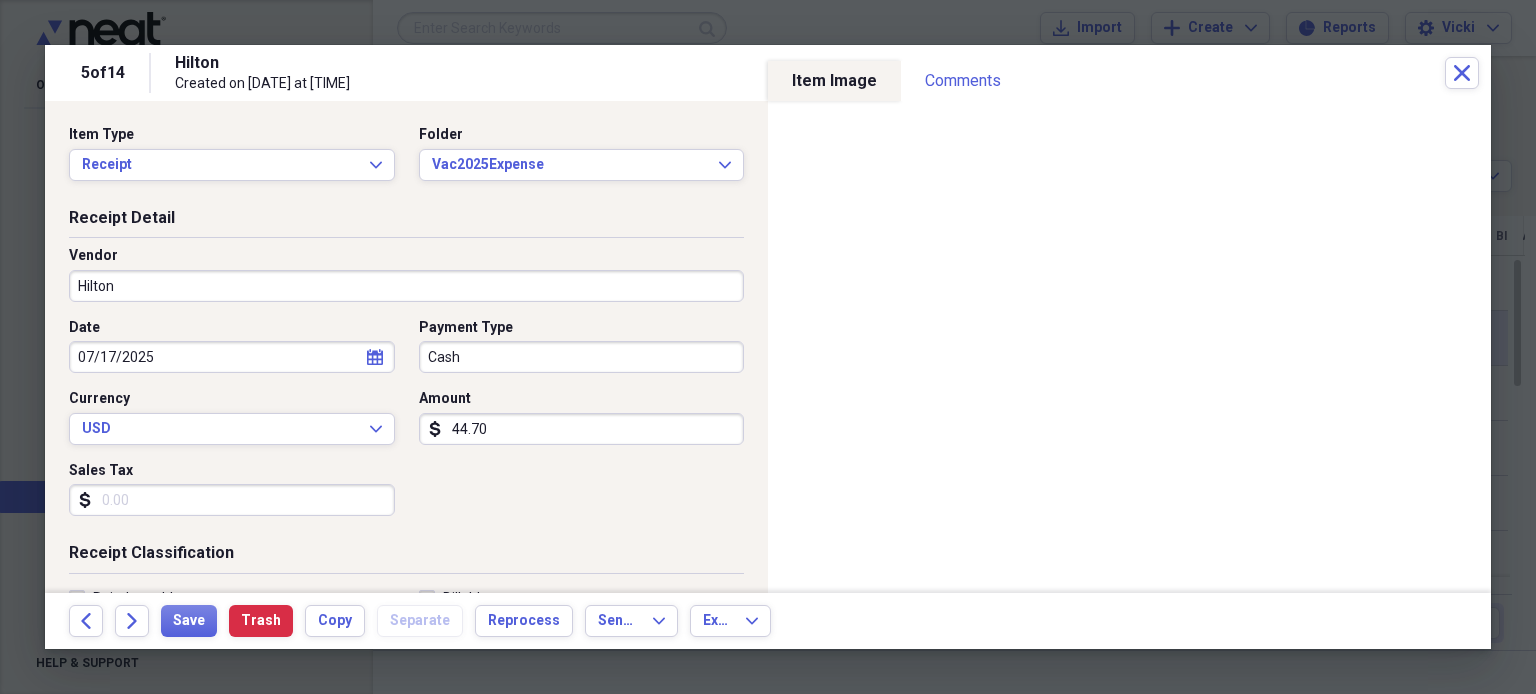 click on "Hilton" at bounding box center [406, 286] 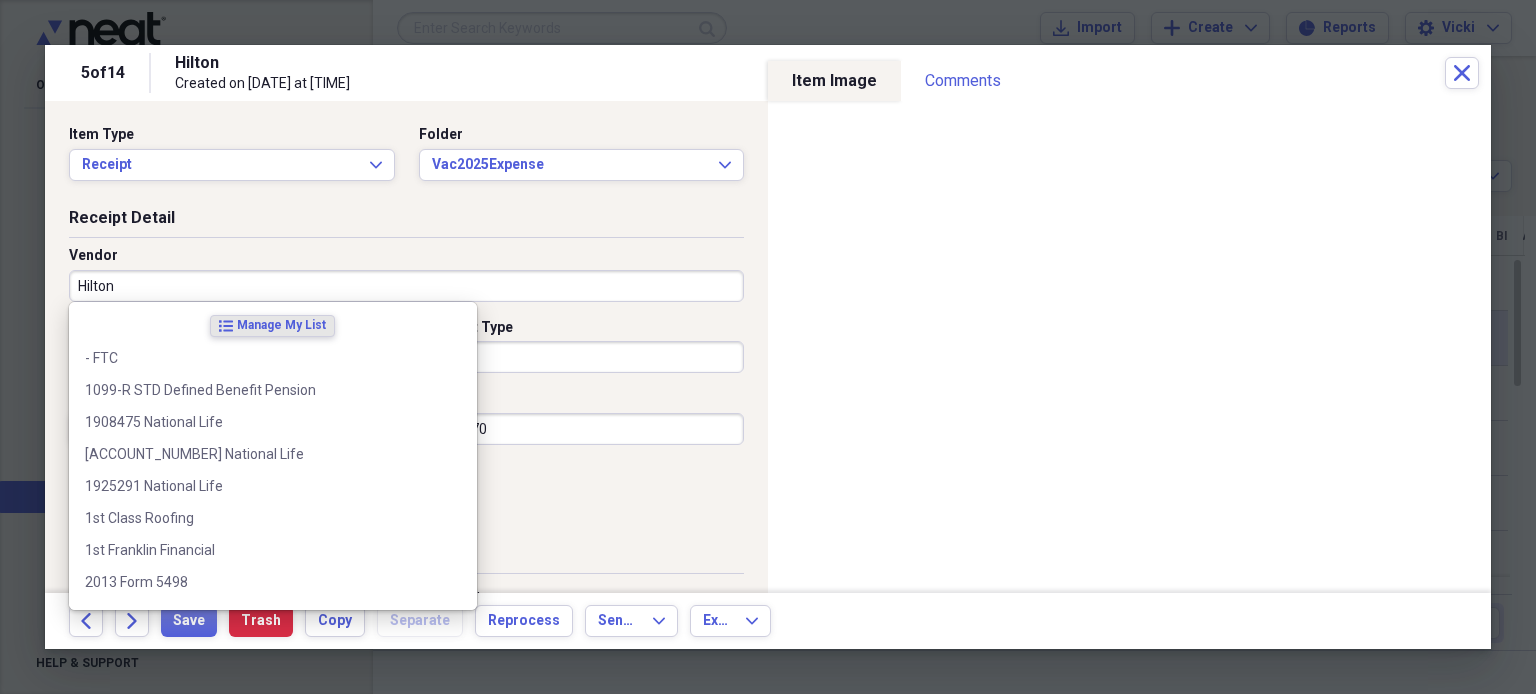 click on "Hilton" at bounding box center (406, 286) 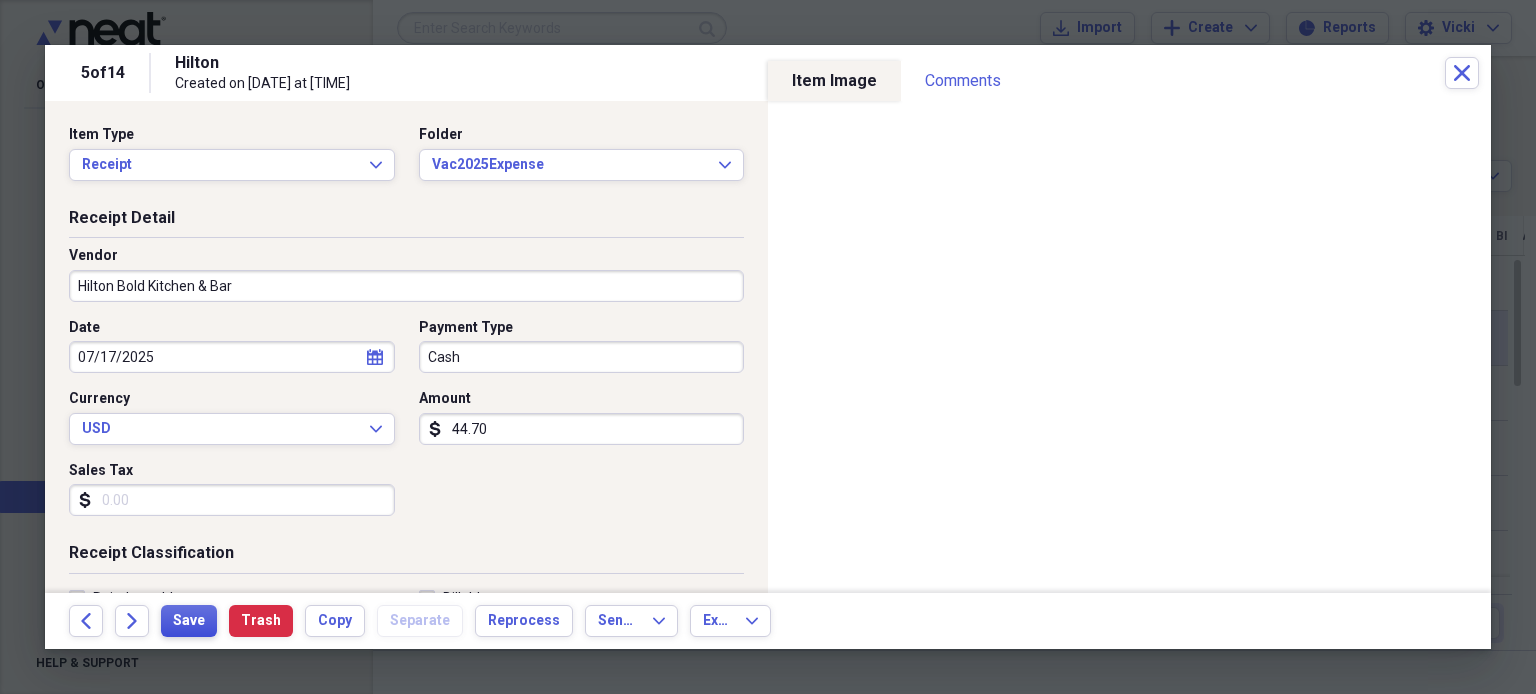 type on "Hilton Bold Kitchen & Bar" 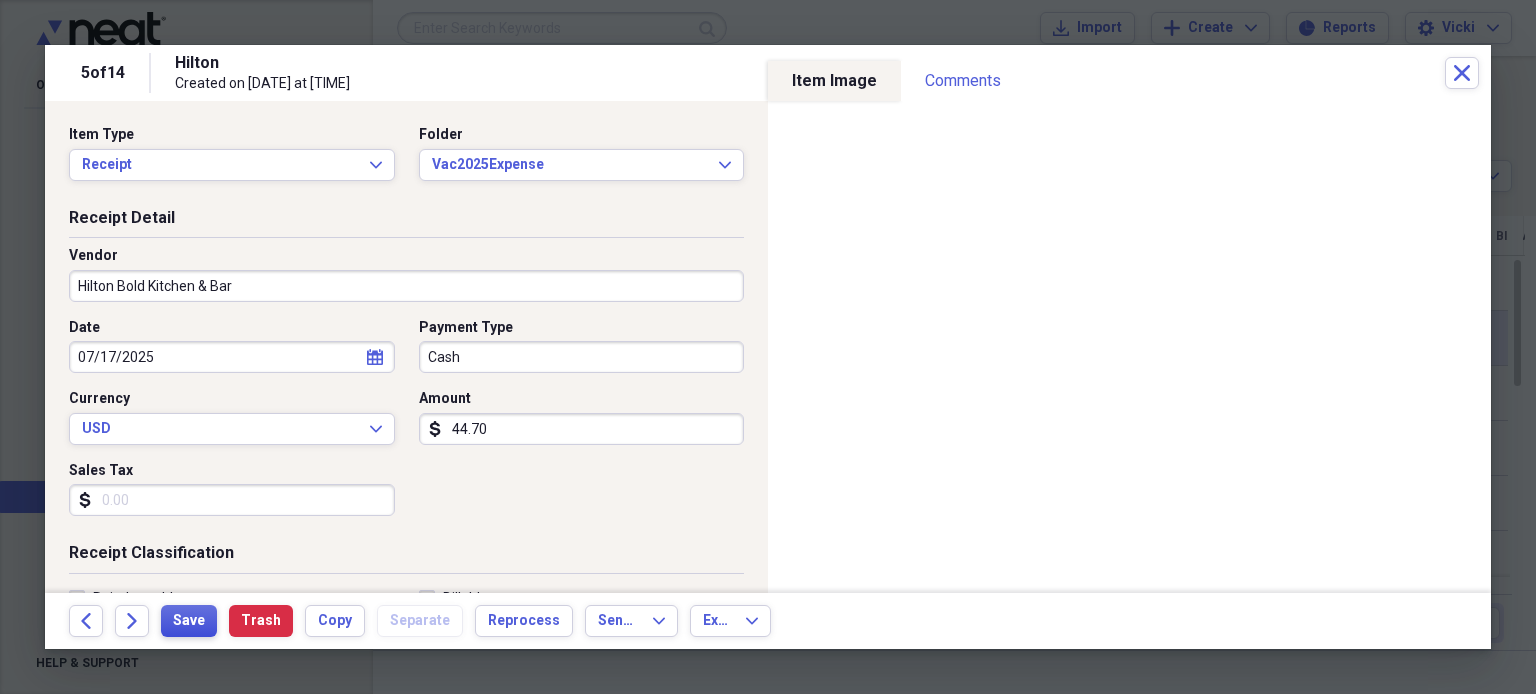 click on "Save" at bounding box center [189, 621] 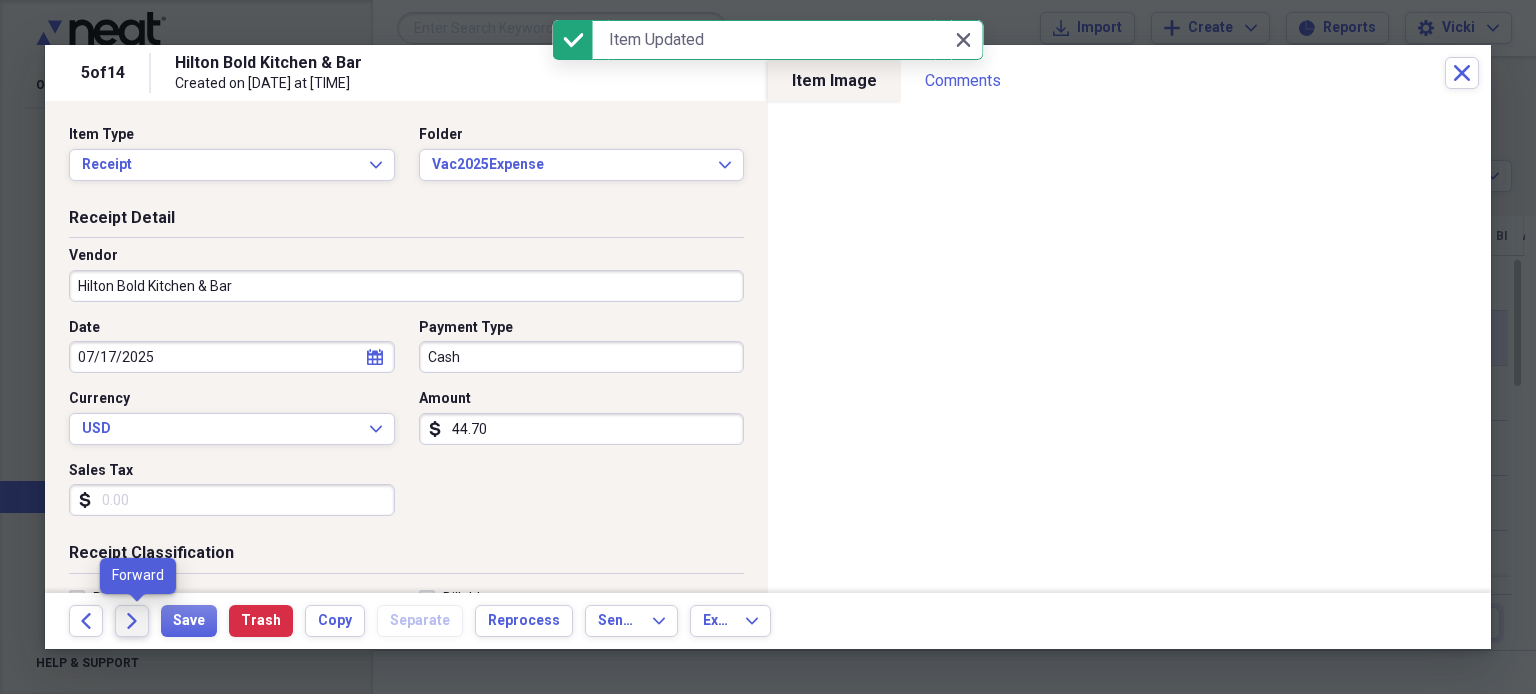 click on "Forward" 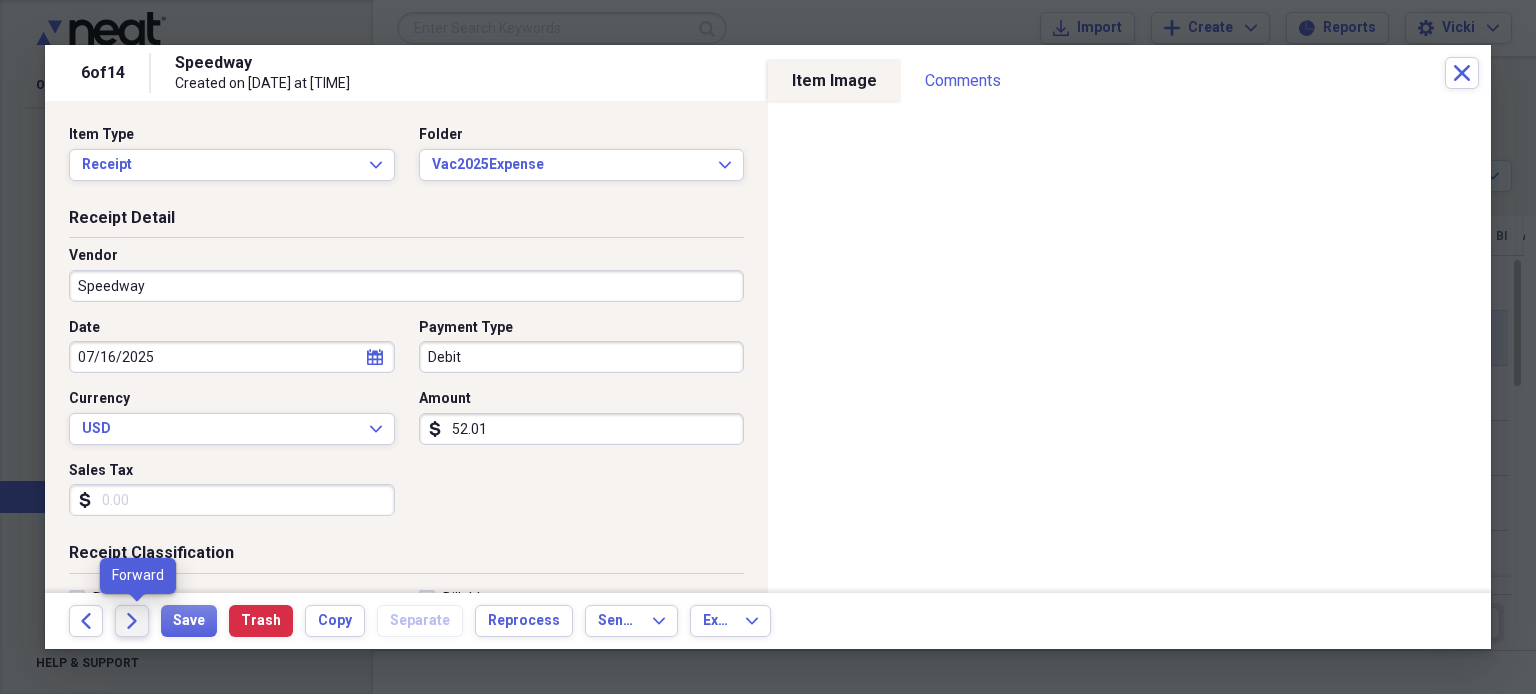 click on "Forward" at bounding box center (132, 621) 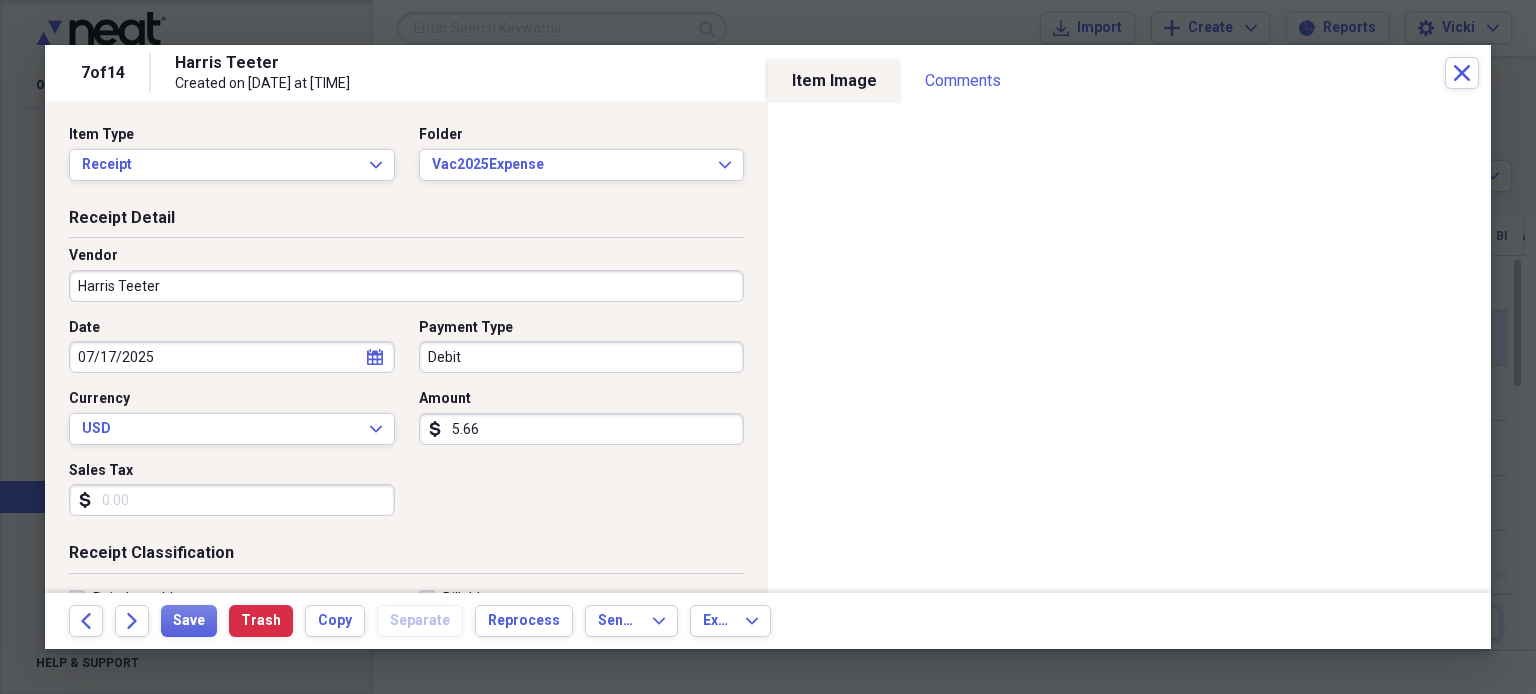 click on "Back Forward Save Trash Copy Separate Reprocess Send To Expand Export Expand" at bounding box center (768, 621) 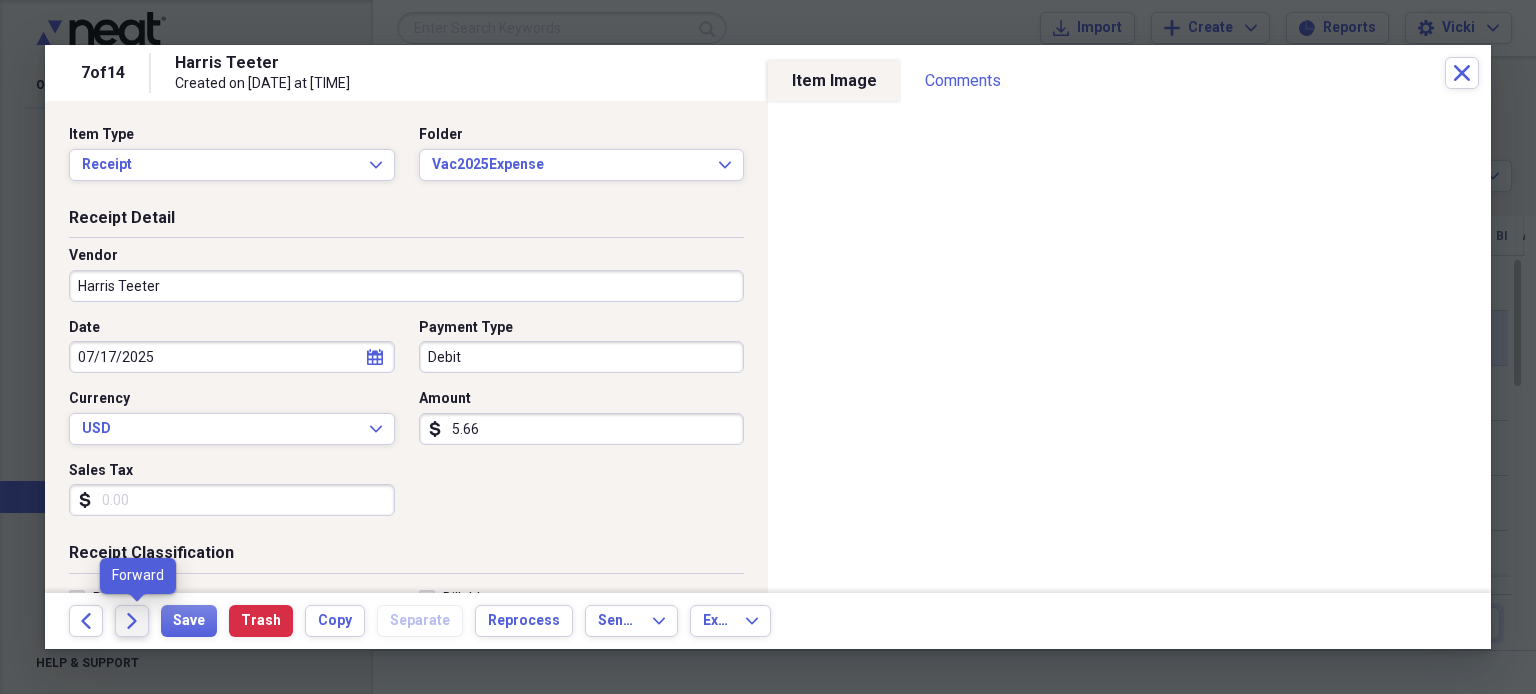 click on "Forward" at bounding box center (132, 621) 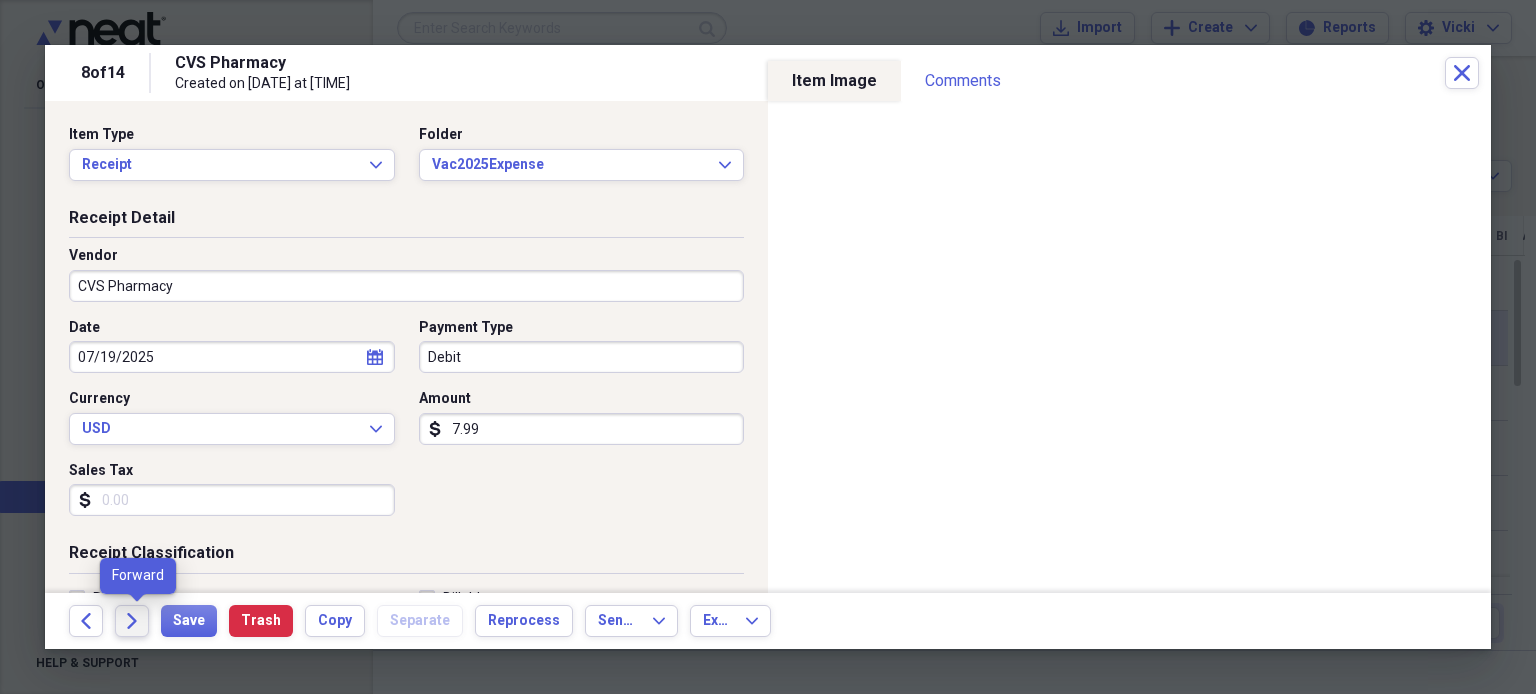 click on "Forward" at bounding box center [132, 621] 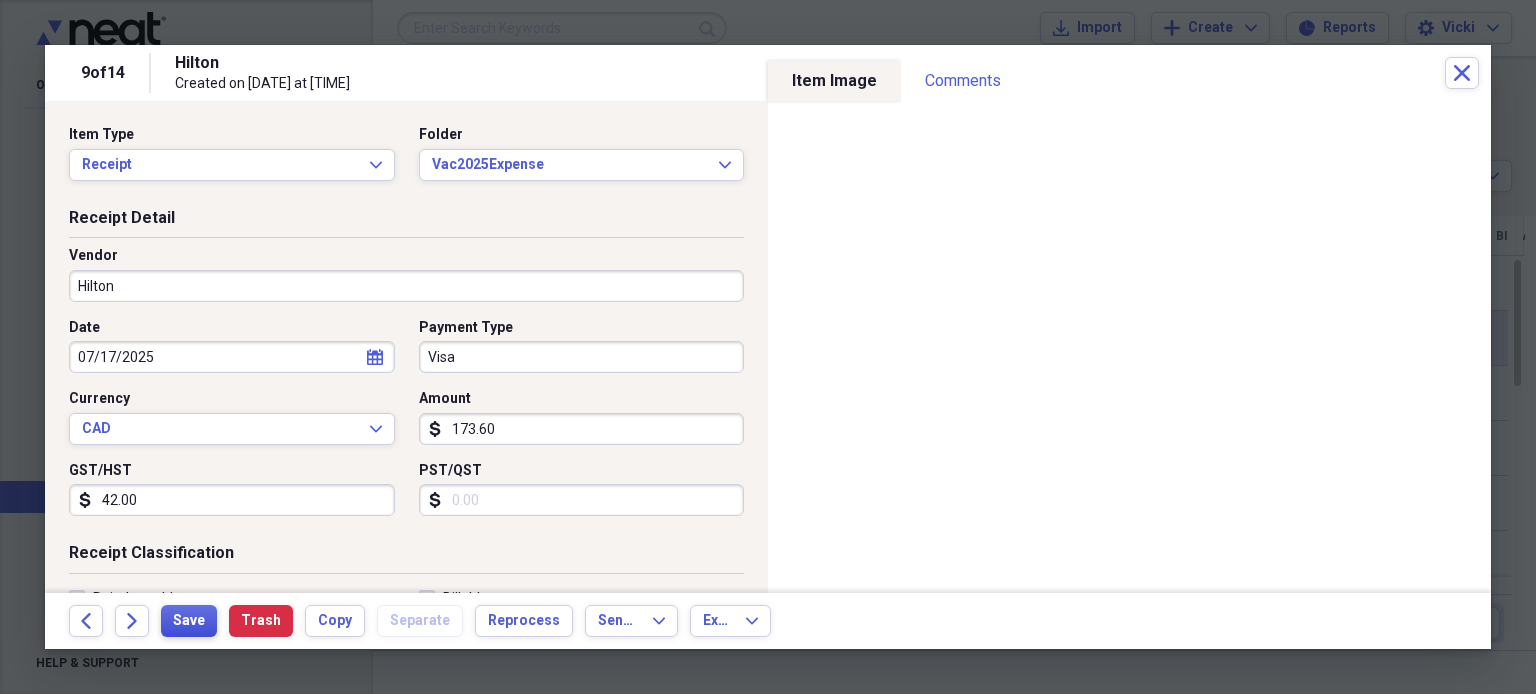 type on "173.60" 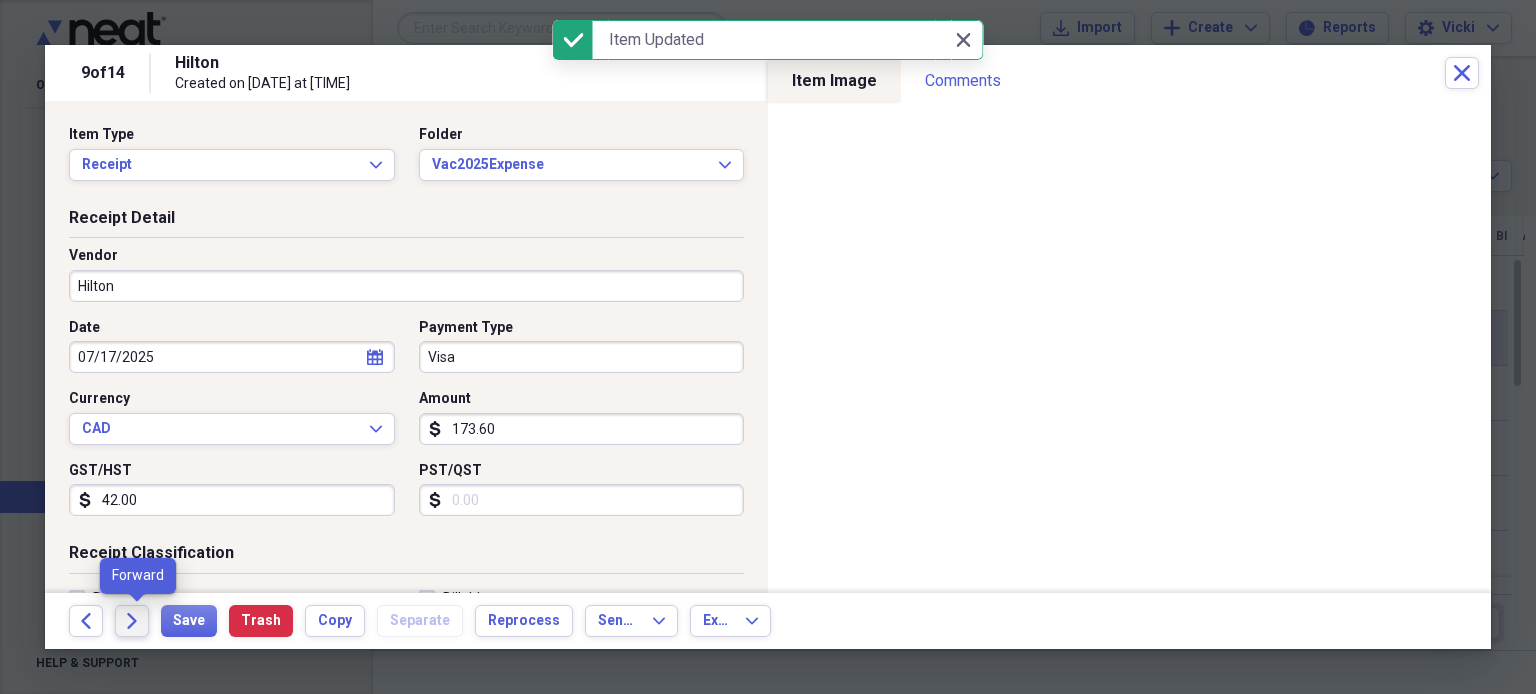 click on "Forward" at bounding box center [132, 621] 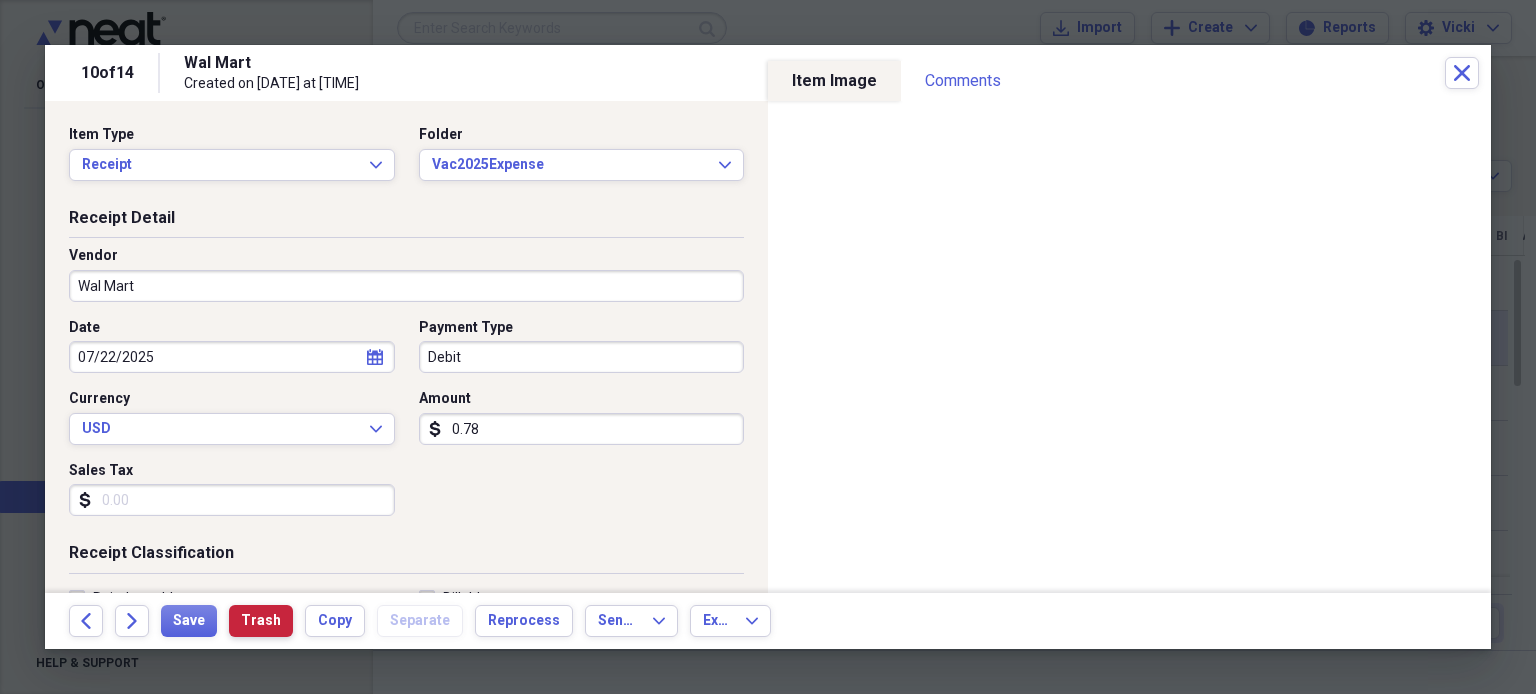 click on "Trash" at bounding box center (261, 621) 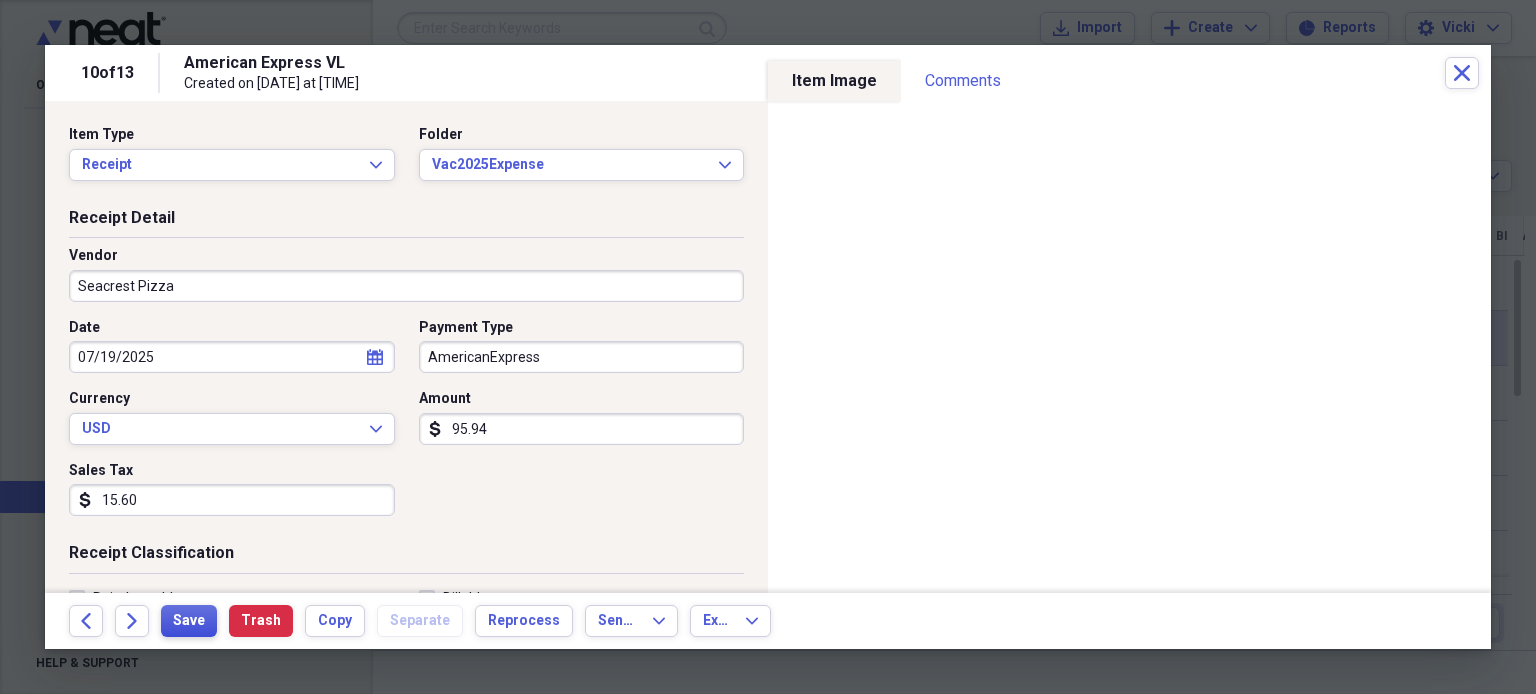 type on "Seacrest Pizza" 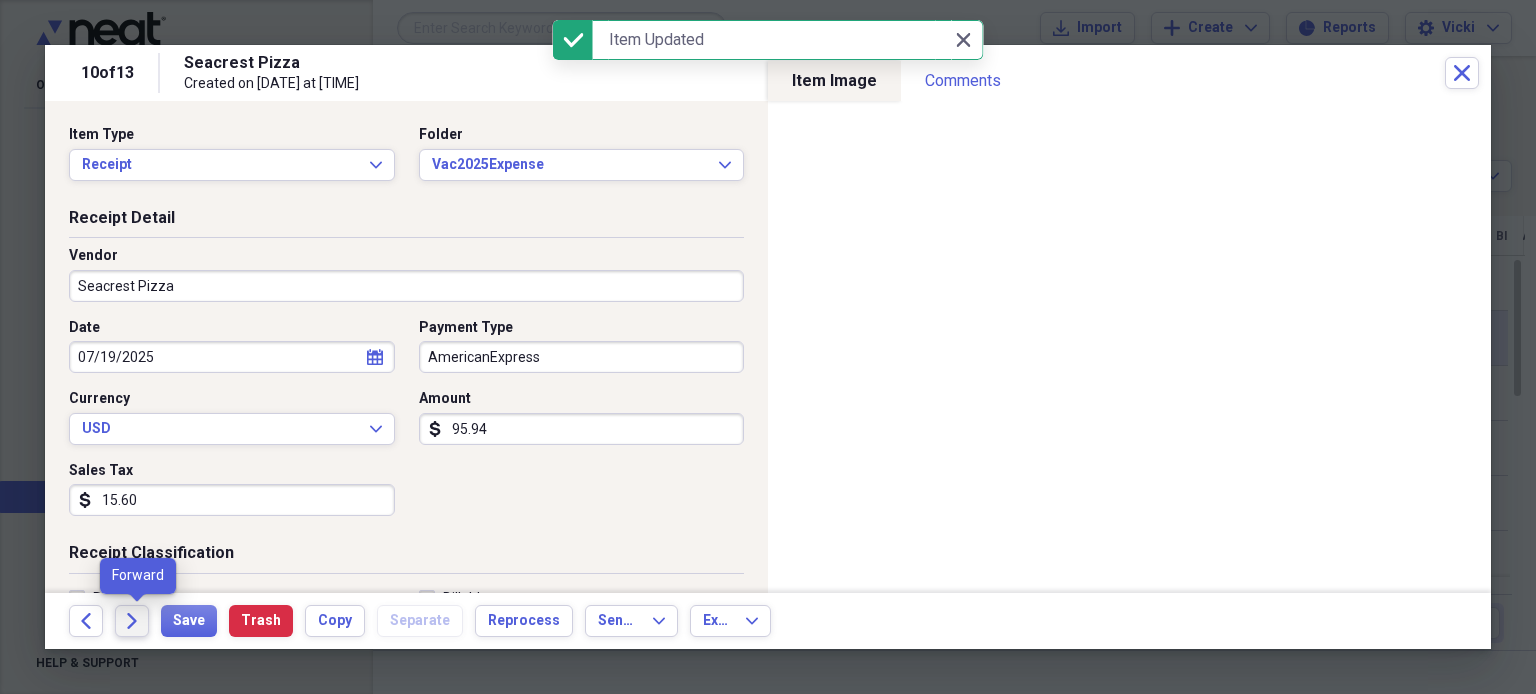 click on "Forward" 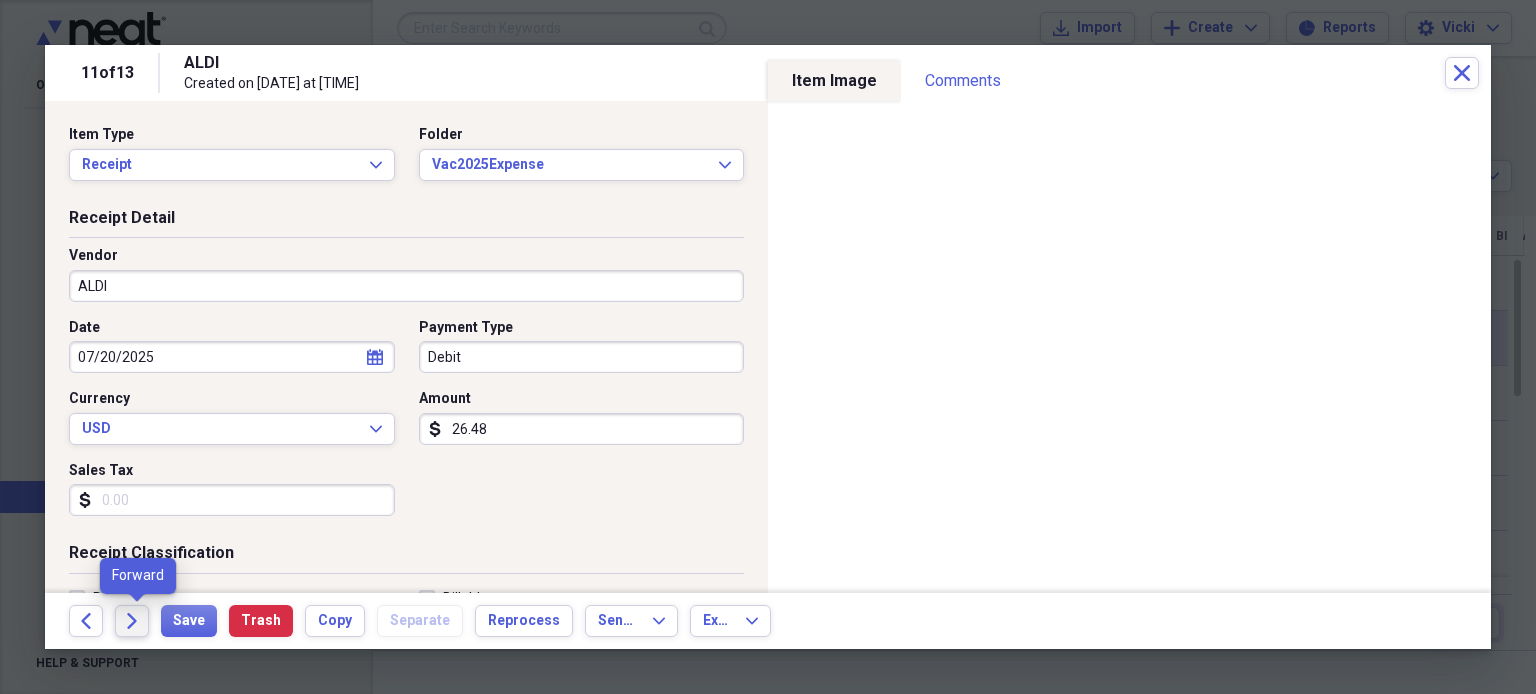 click on "Forward" at bounding box center [132, 621] 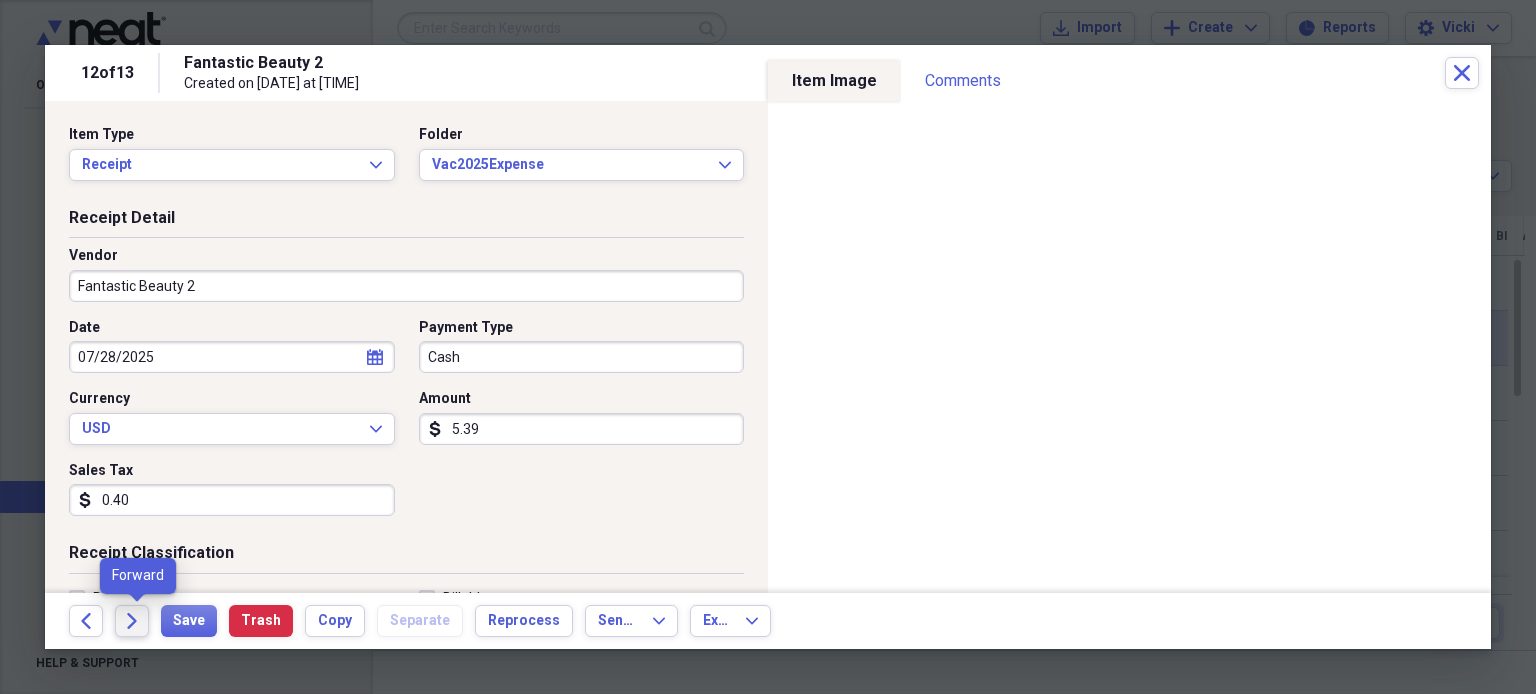 click on "Forward" at bounding box center [132, 621] 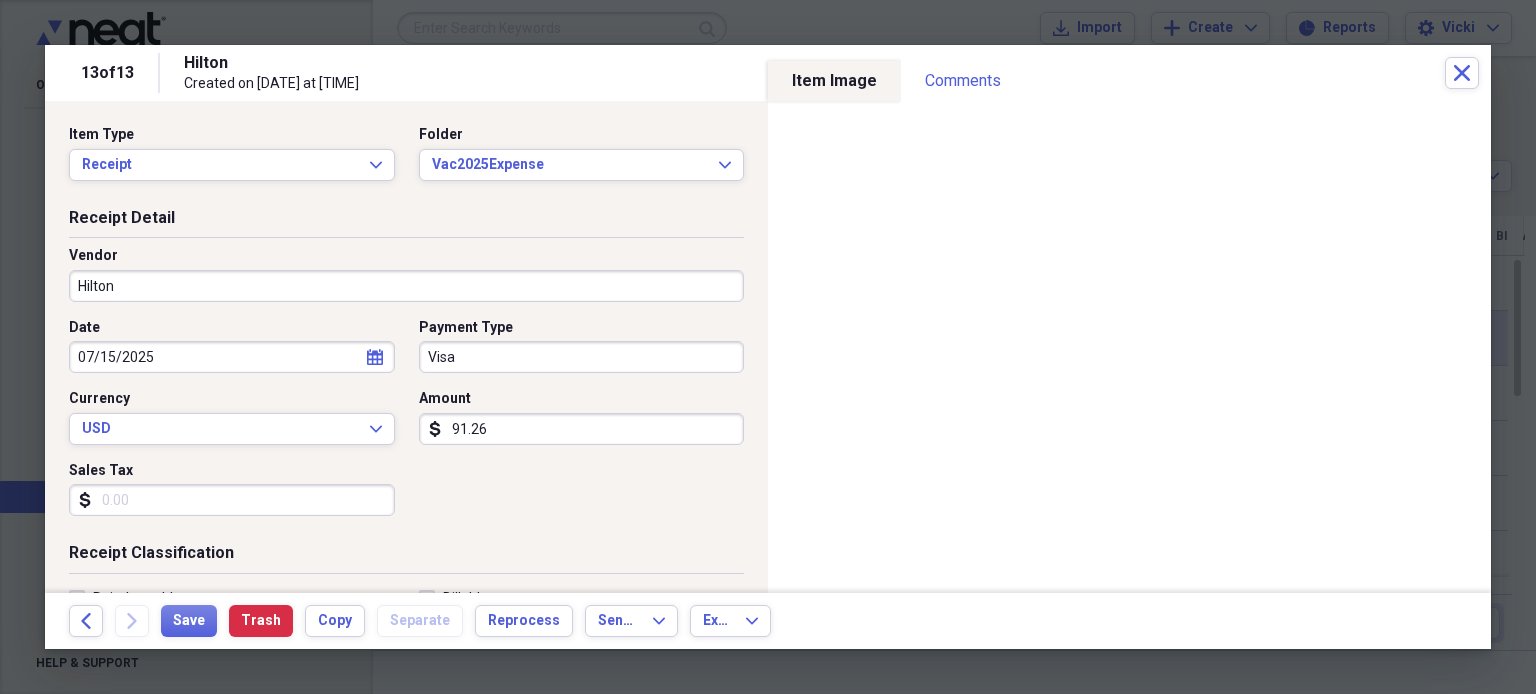 click on "91.26" at bounding box center [582, 429] 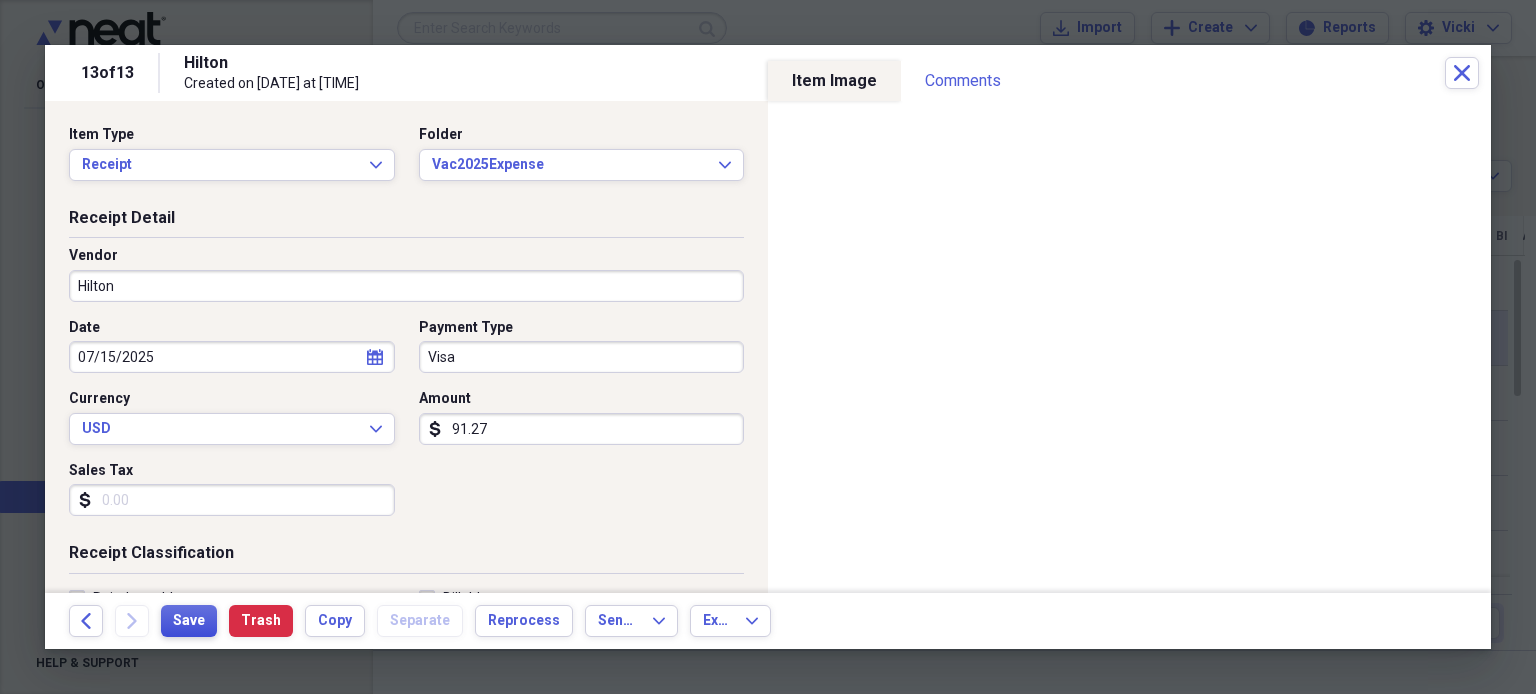 type on "91.27" 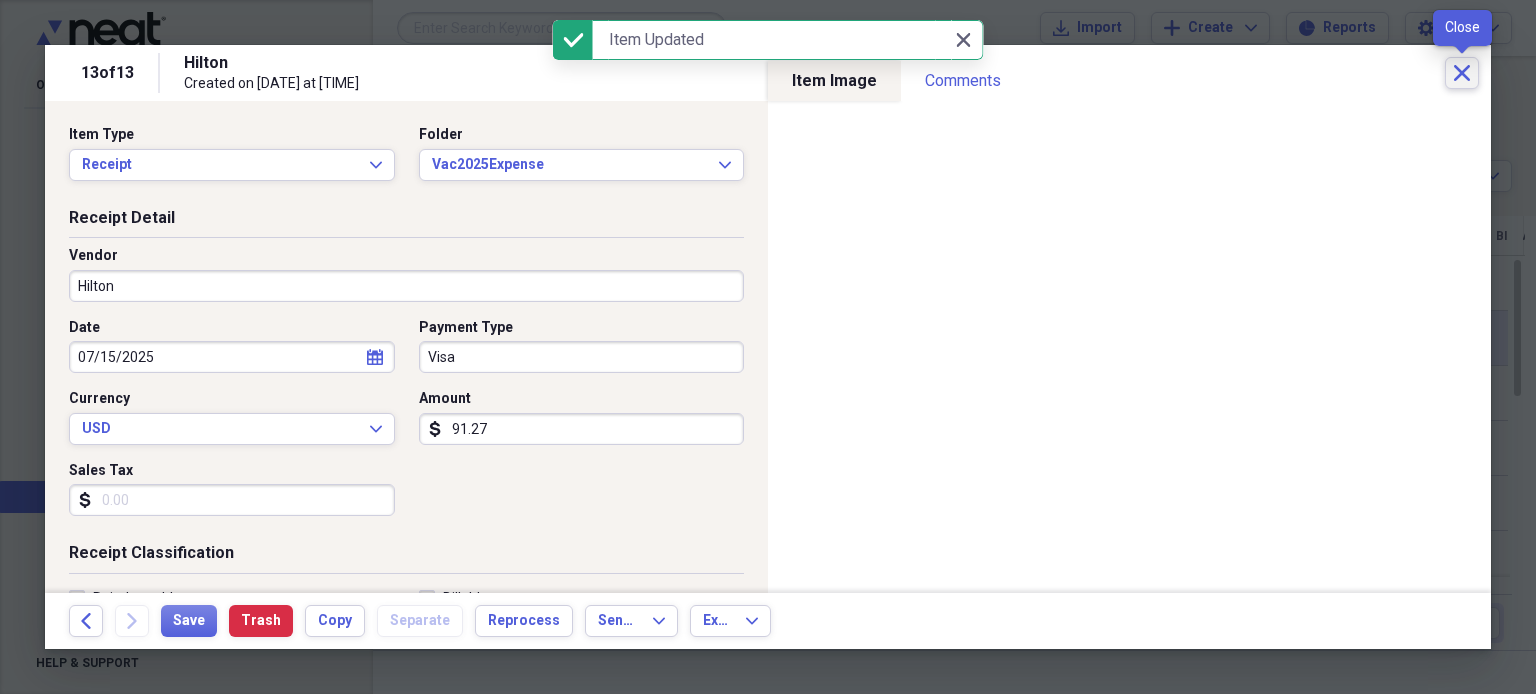 click on "Close" 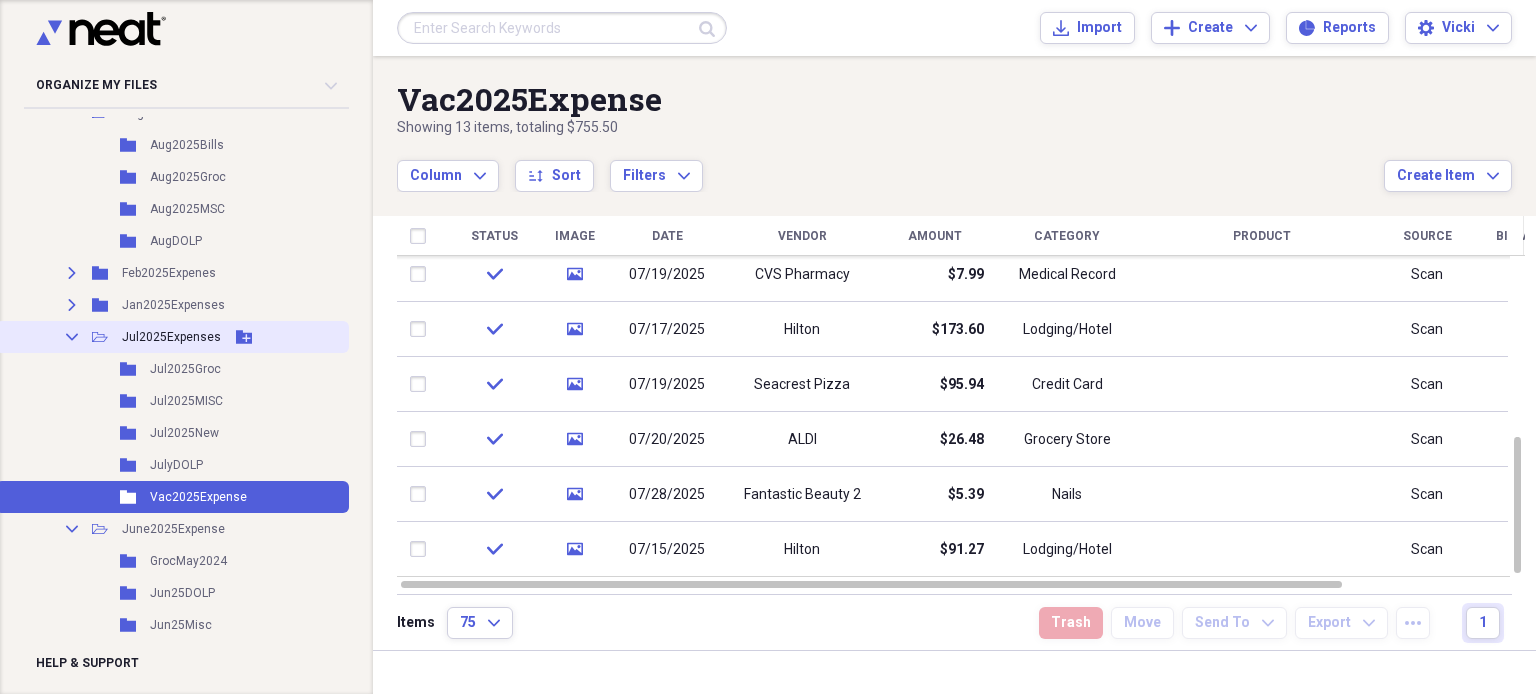 click on "Collapse" 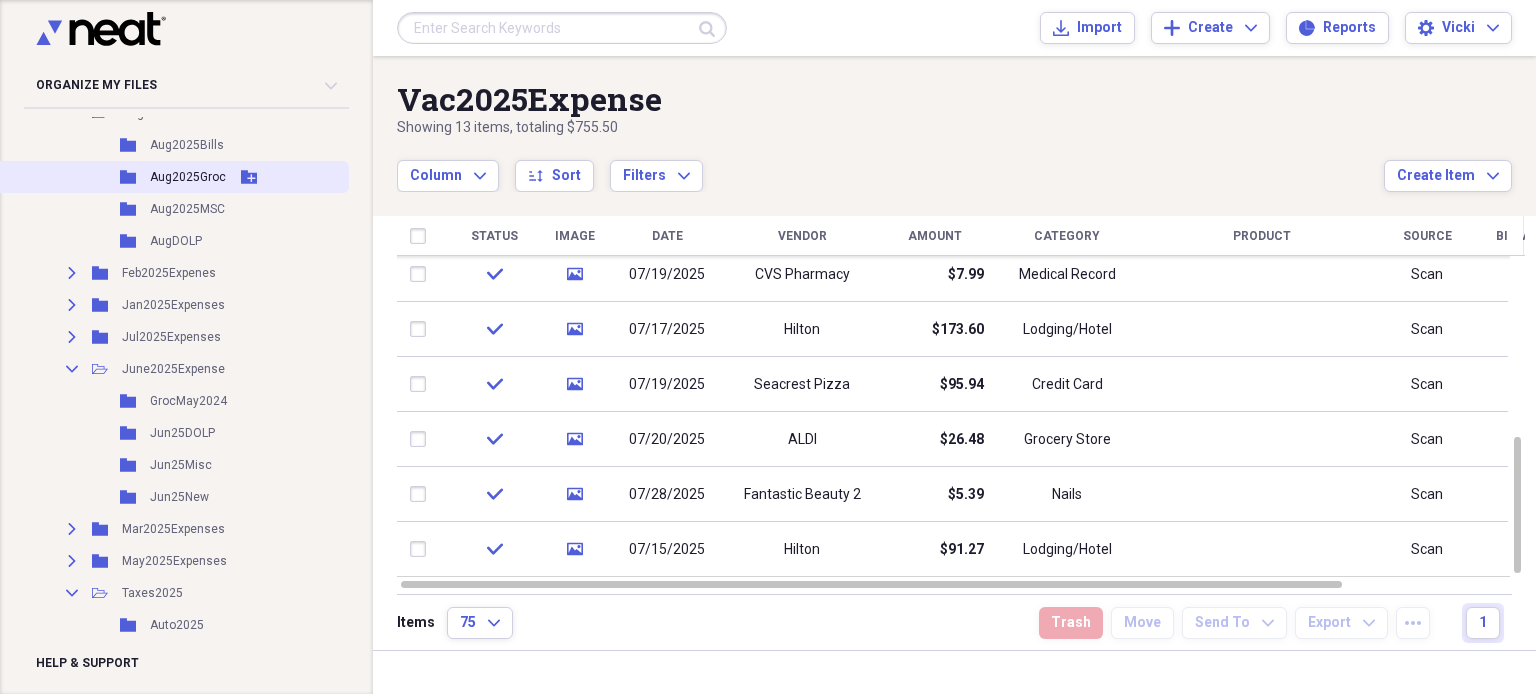 click on "Aug2025Groc" at bounding box center [188, 177] 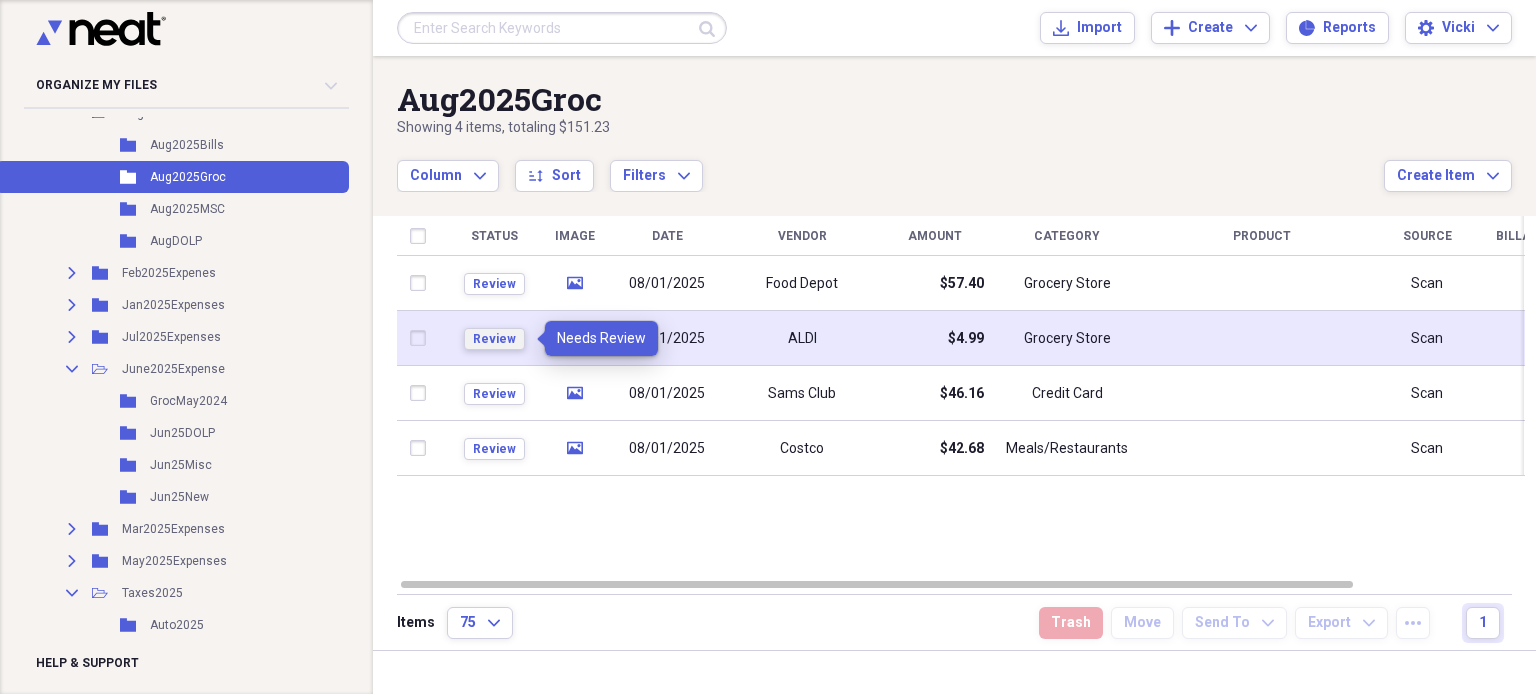 click on "Review" at bounding box center (494, 339) 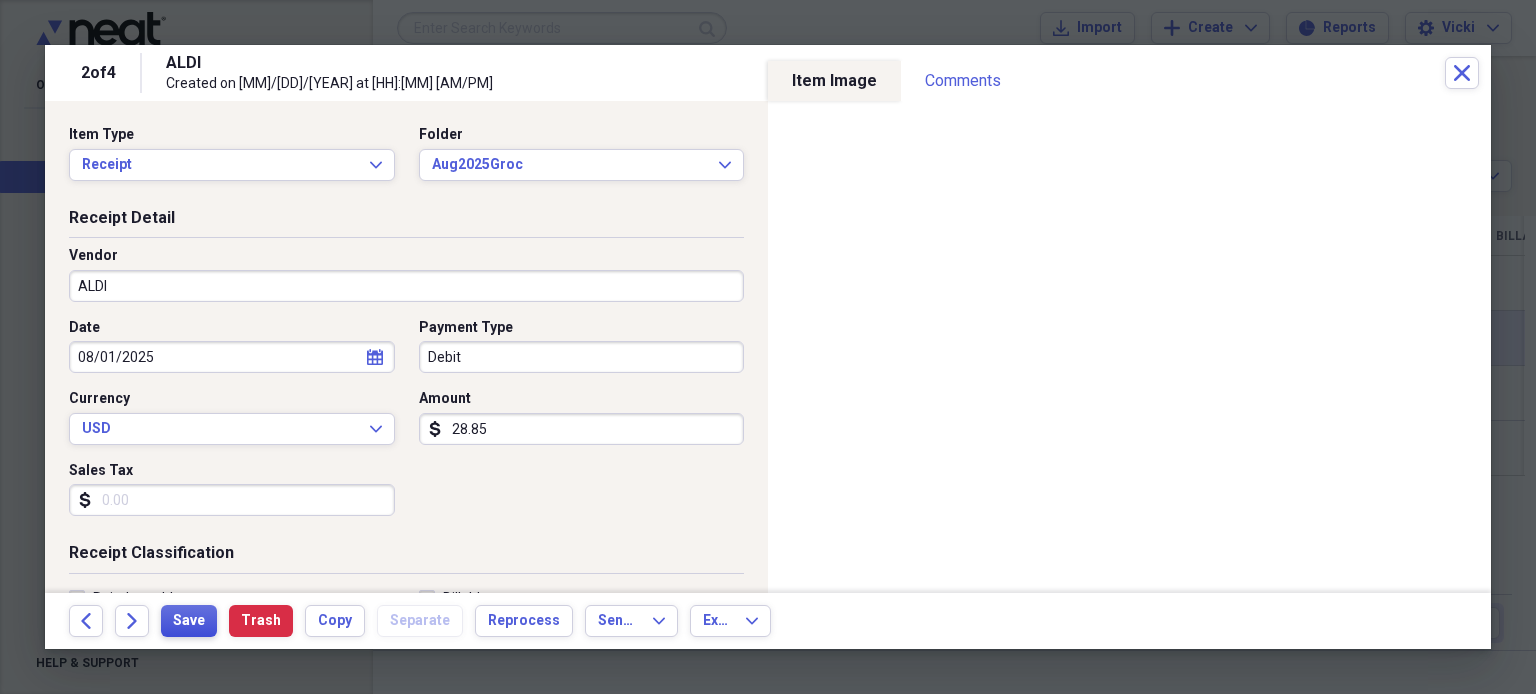 type on "28.85" 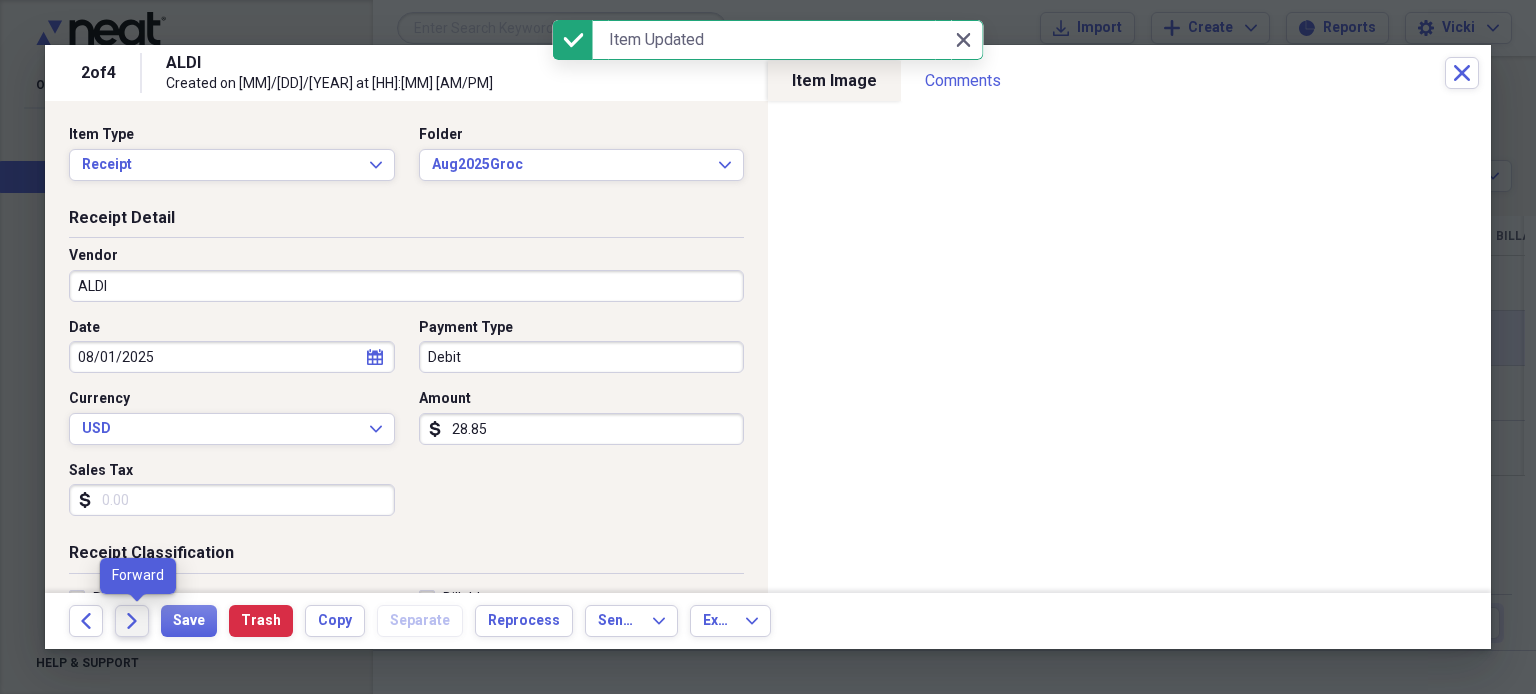 click on "Forward" 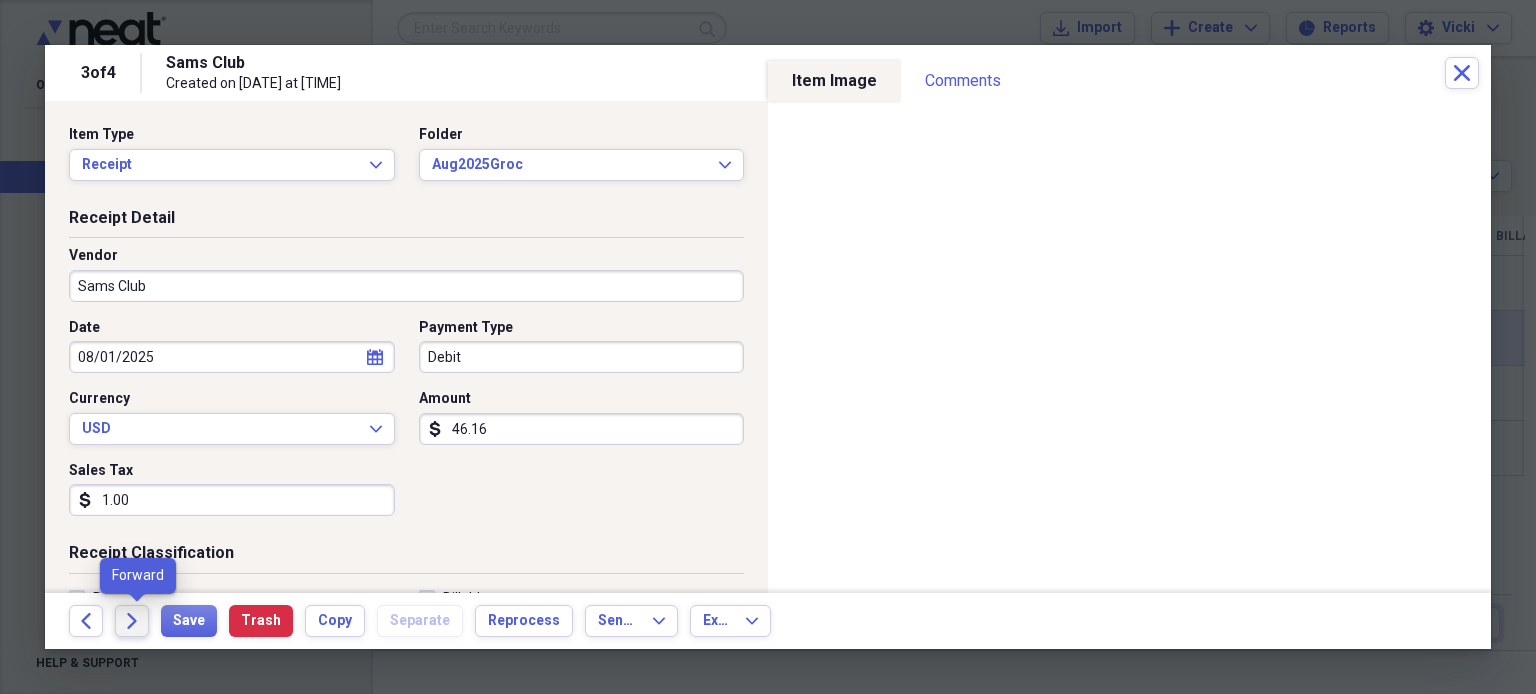 click 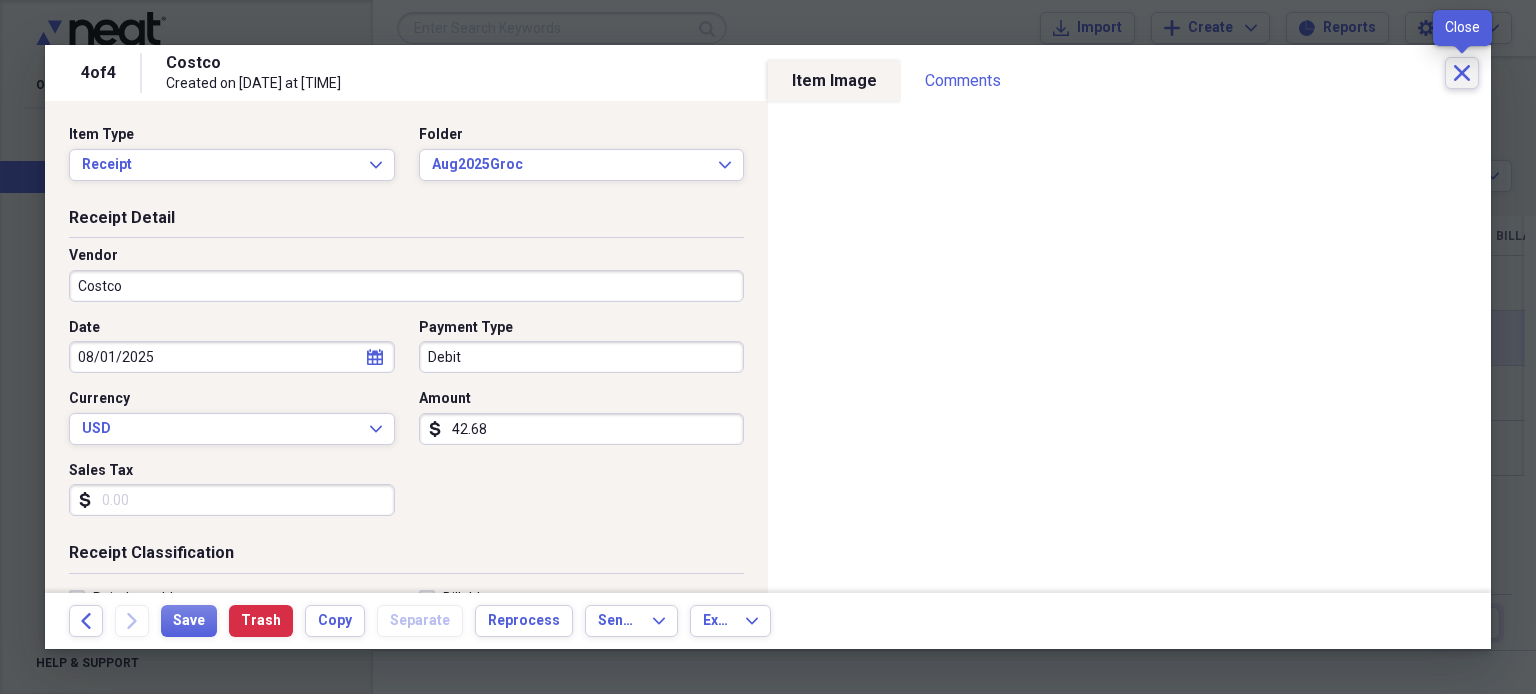 click on "Close" at bounding box center [1462, 73] 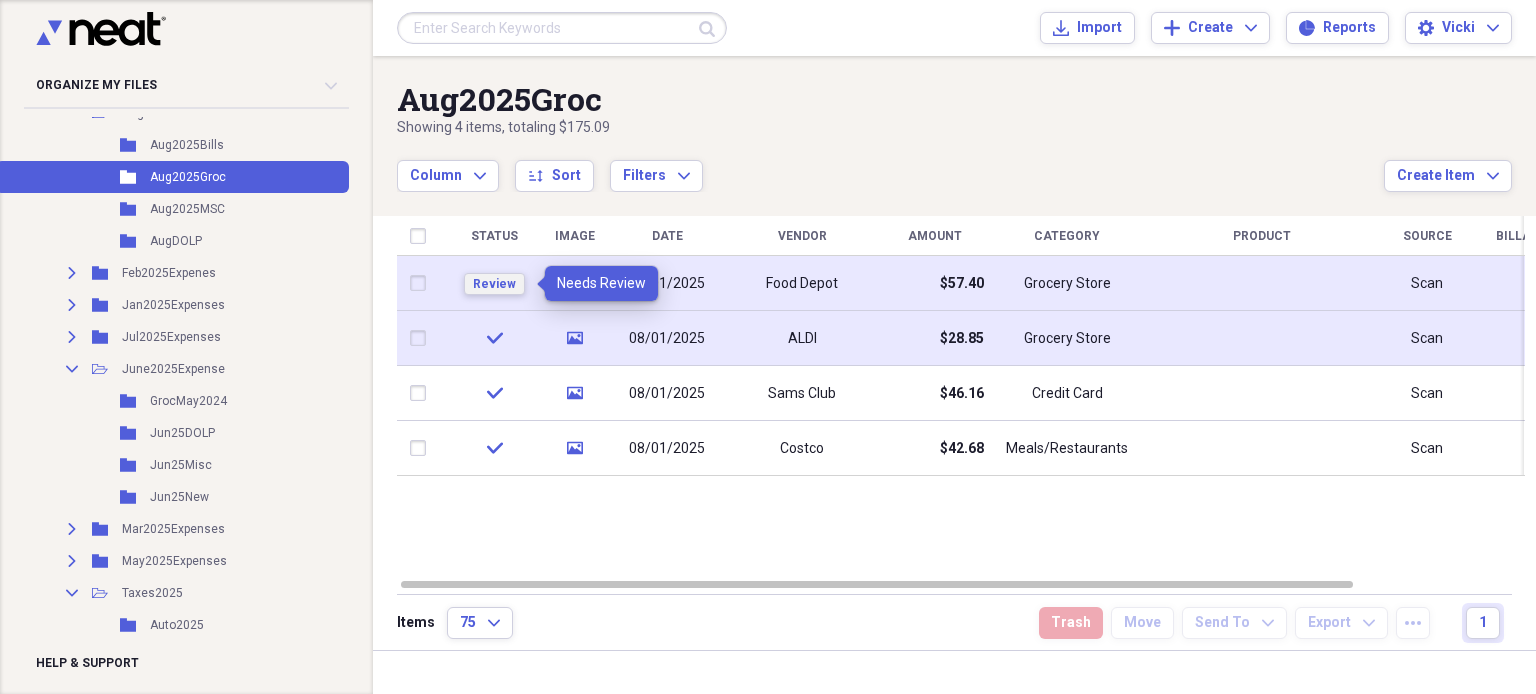 click on "Review" at bounding box center (494, 284) 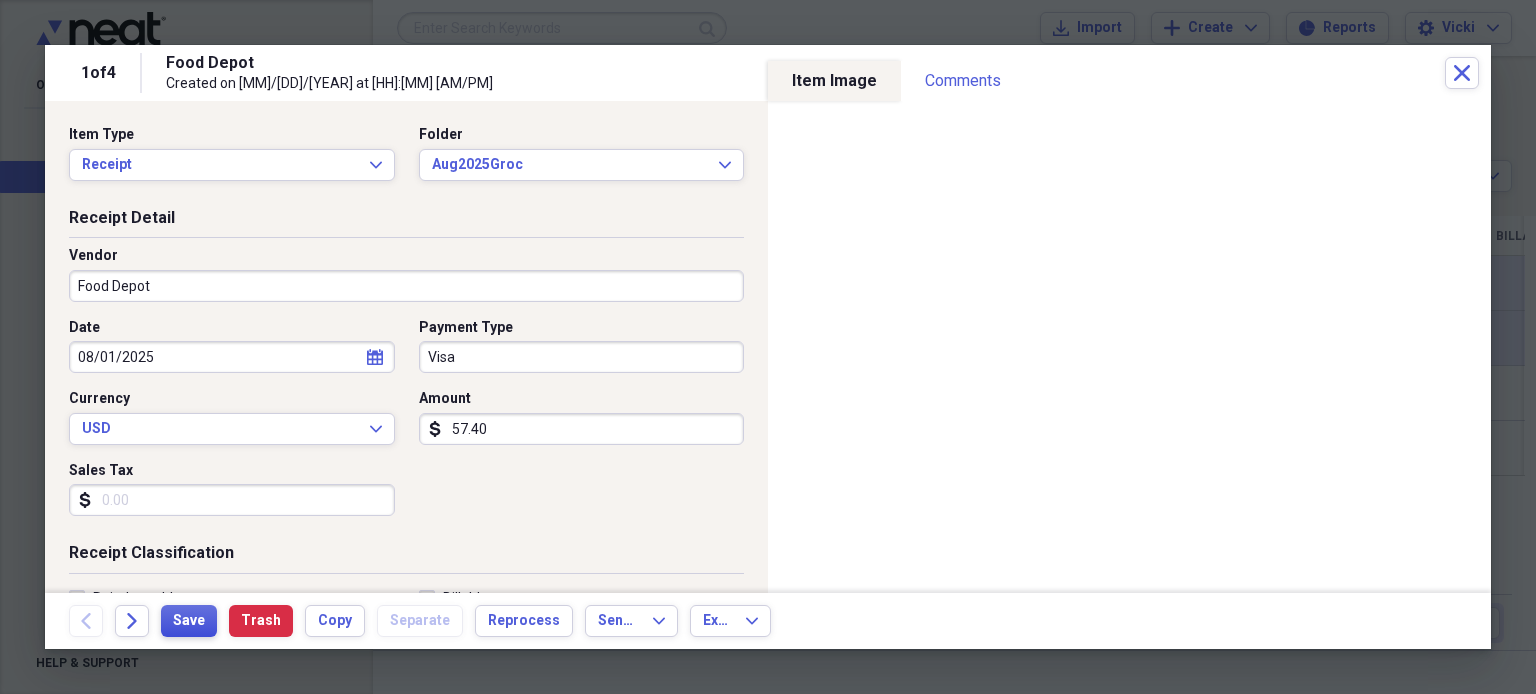 click on "Save" at bounding box center [189, 621] 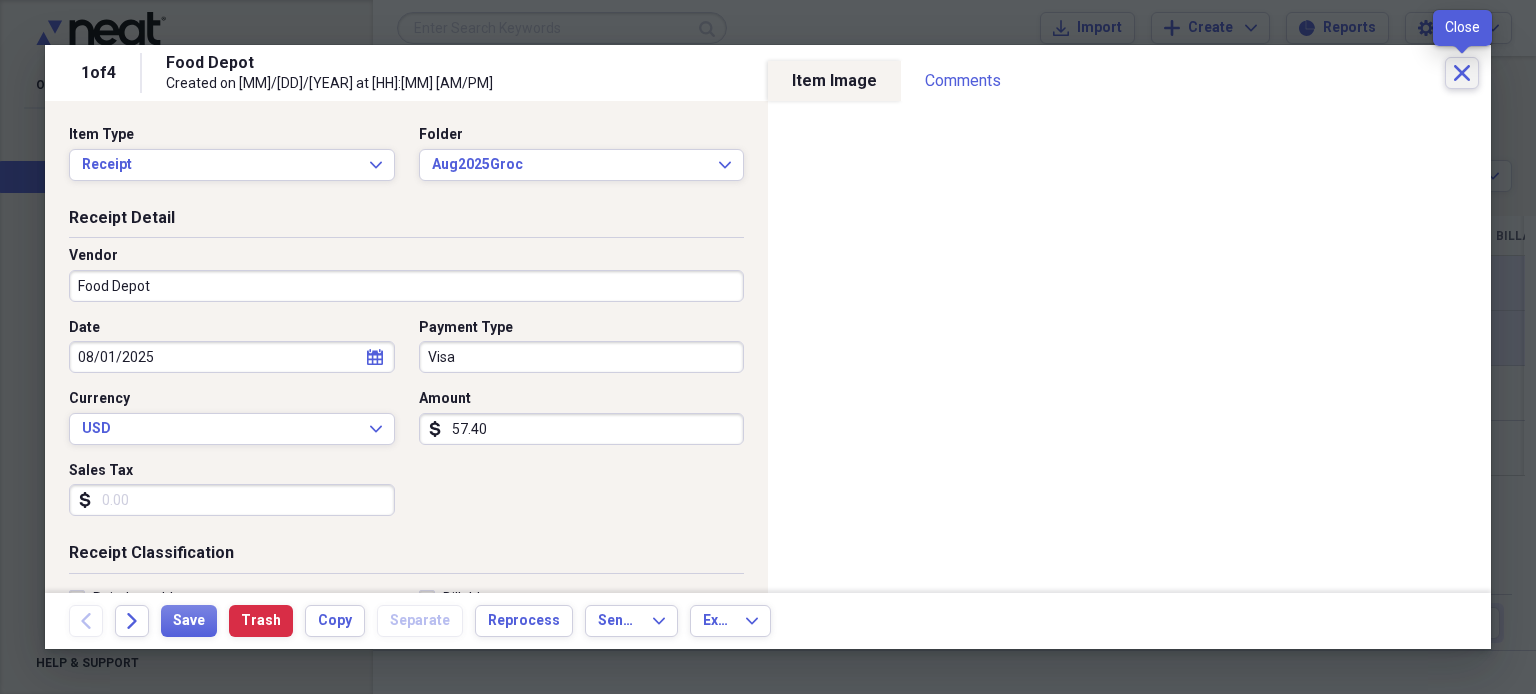 click on "Close" 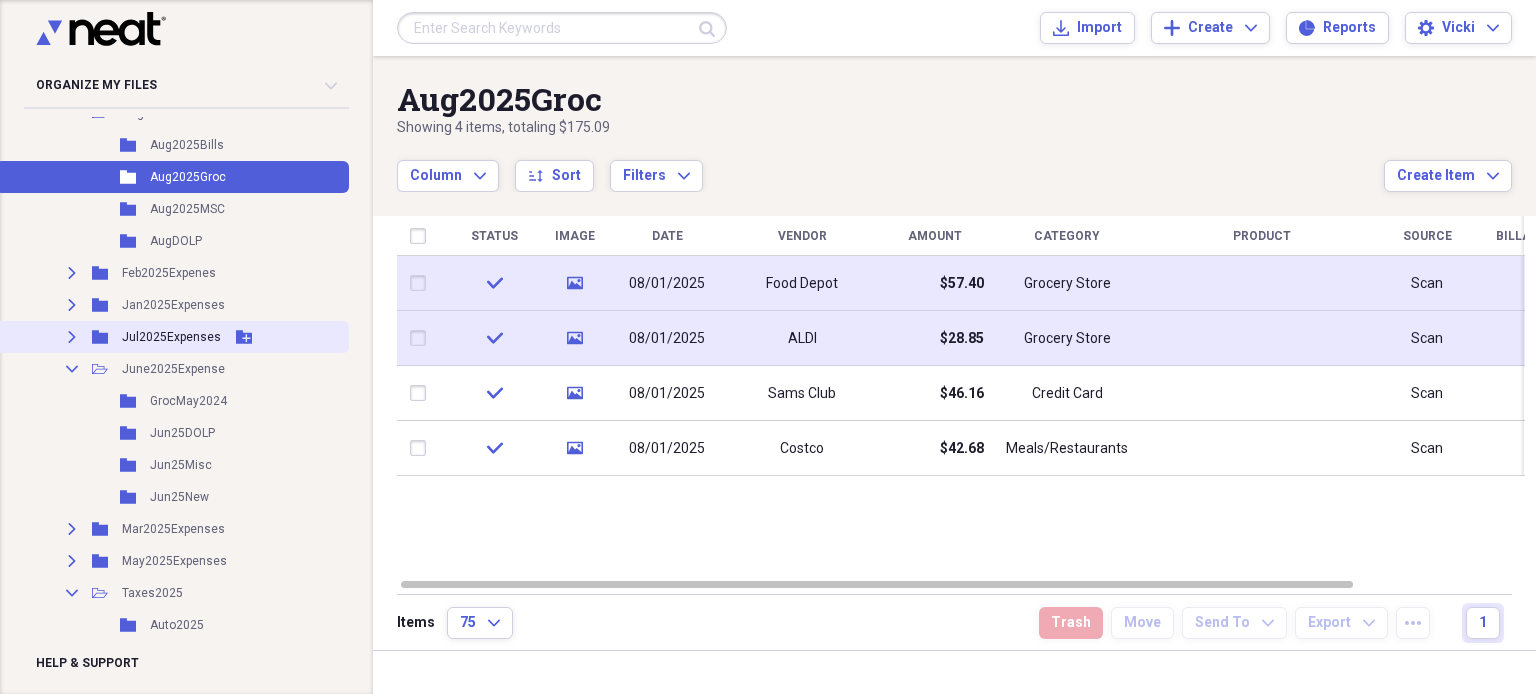 click on "Expand" 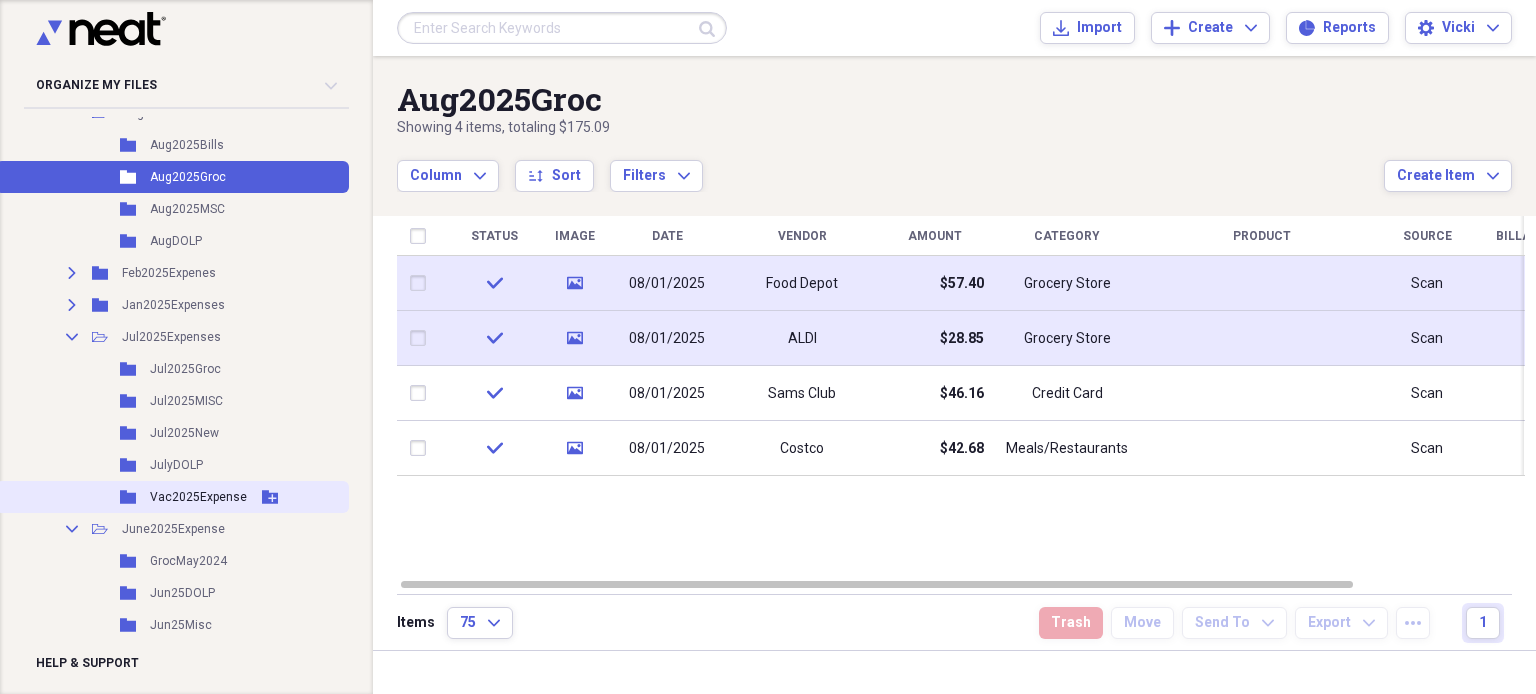 click on "Vac2025Expense" at bounding box center [198, 497] 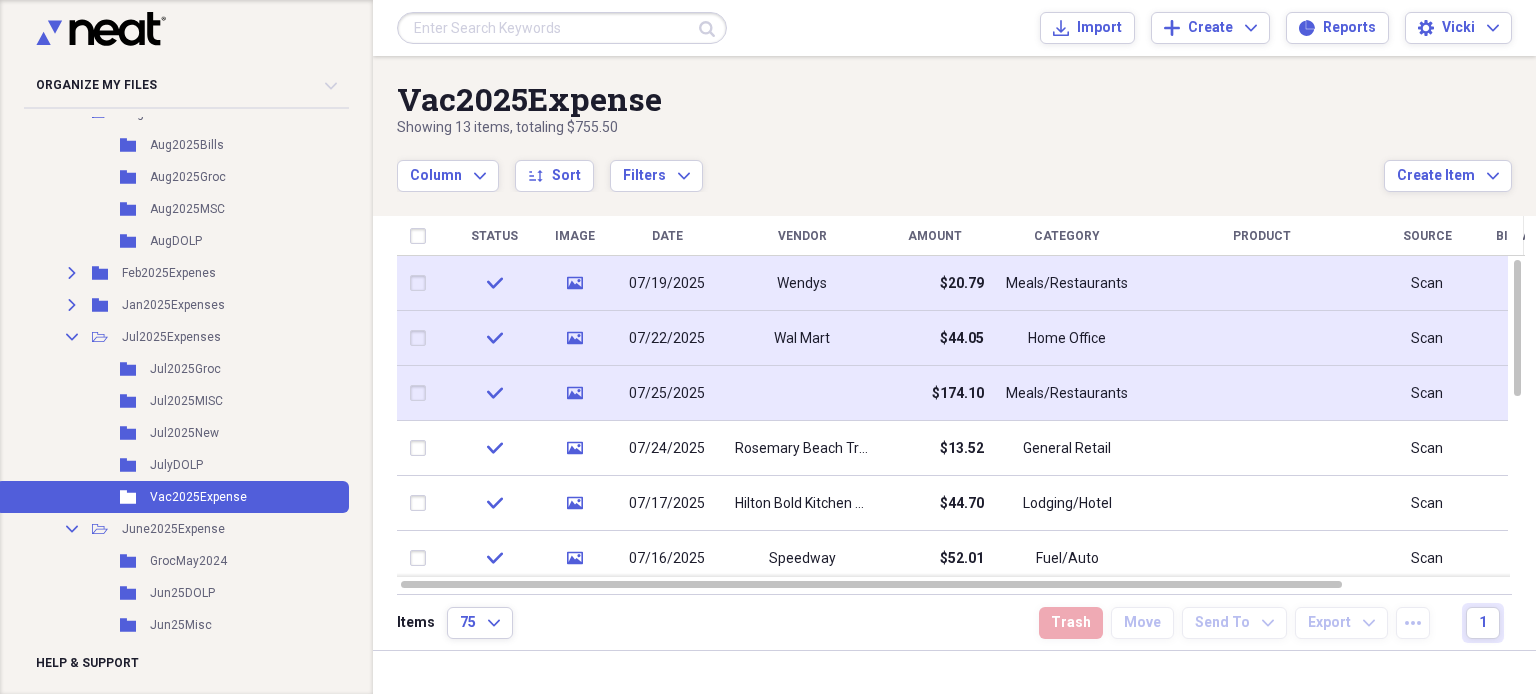 click on "$174.10" at bounding box center (958, 394) 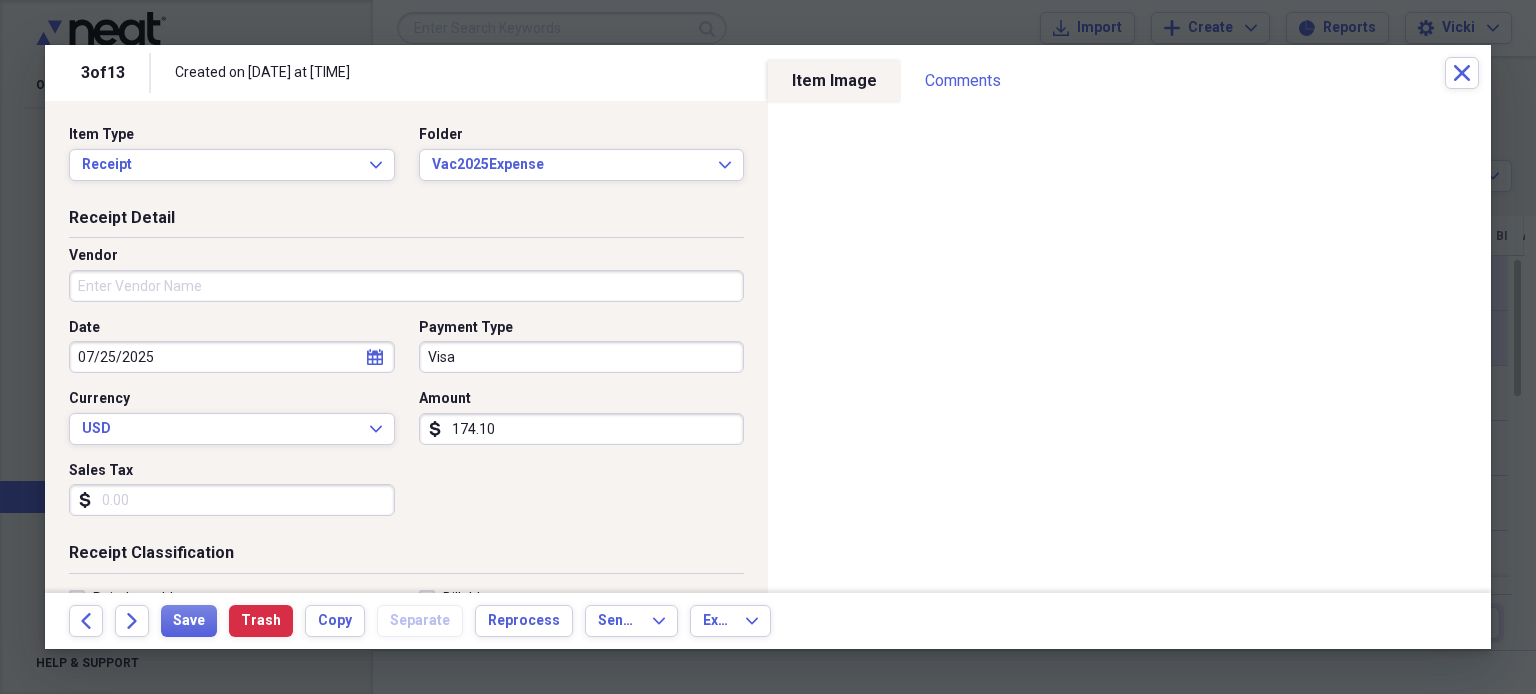 click on "Vendor" at bounding box center (406, 286) 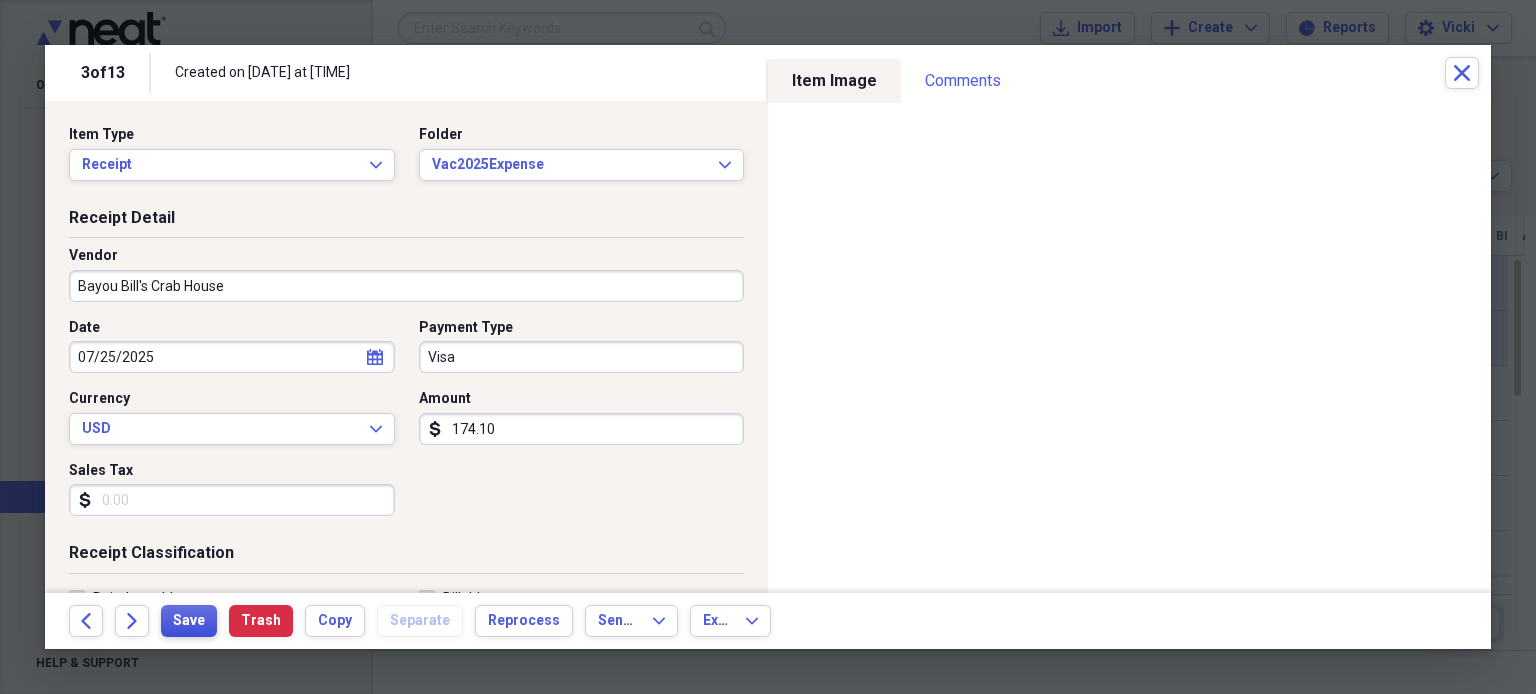 type on "Bayou Bill's Crab House" 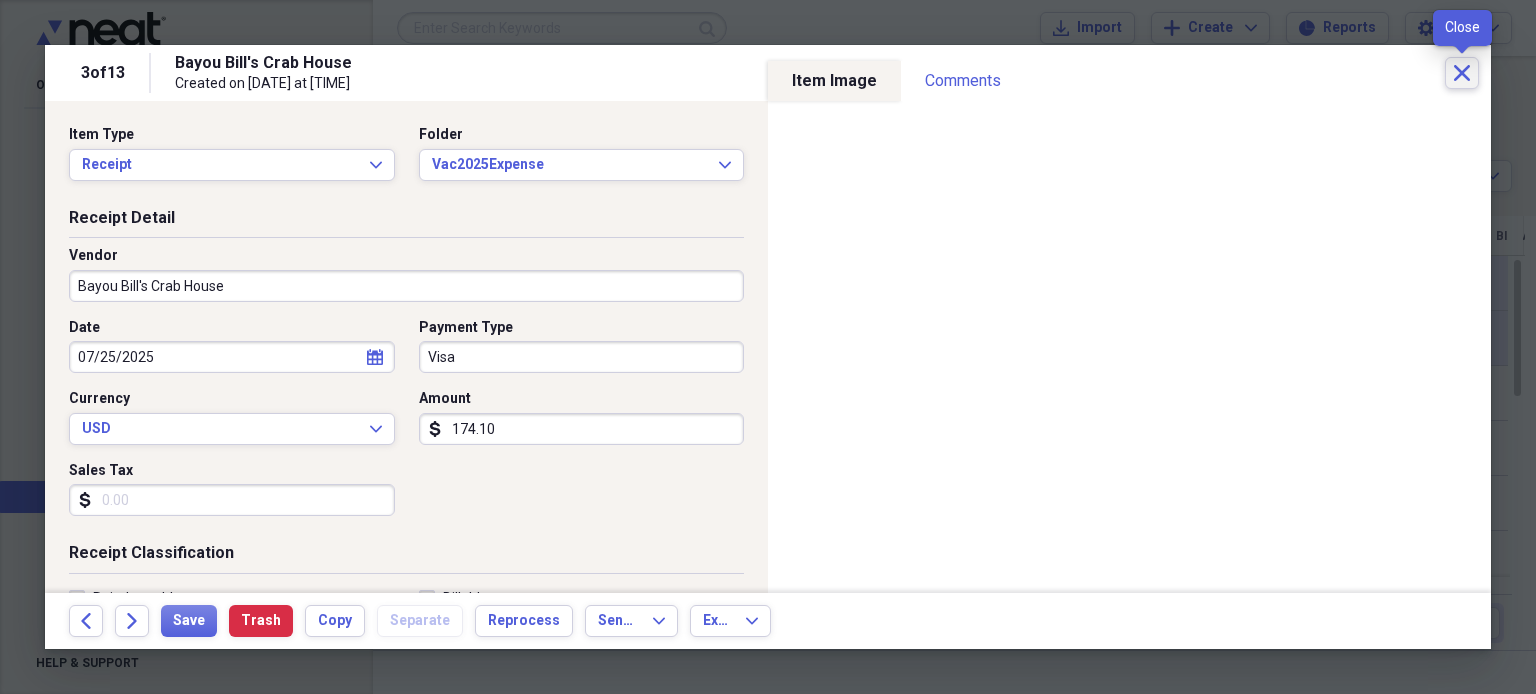 click 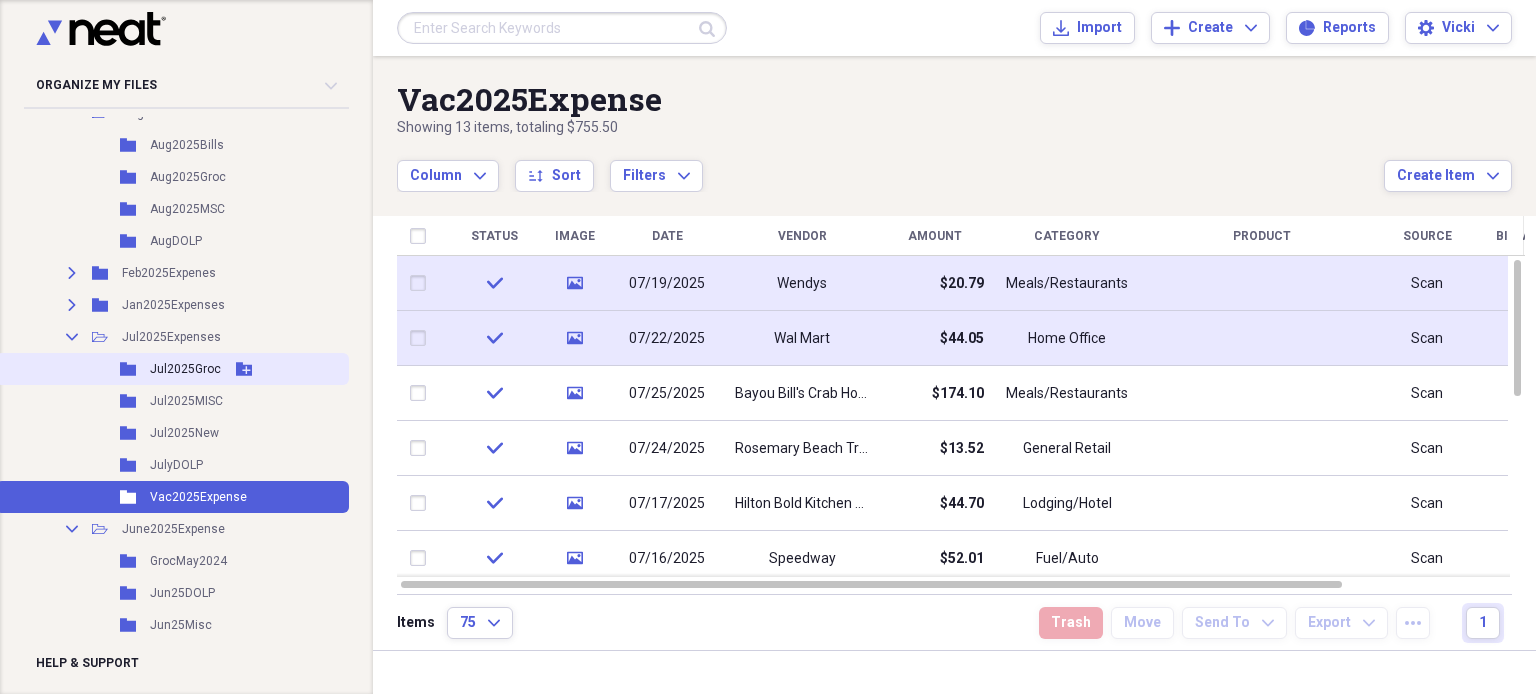 click on "Jul2025Groc" at bounding box center [185, 369] 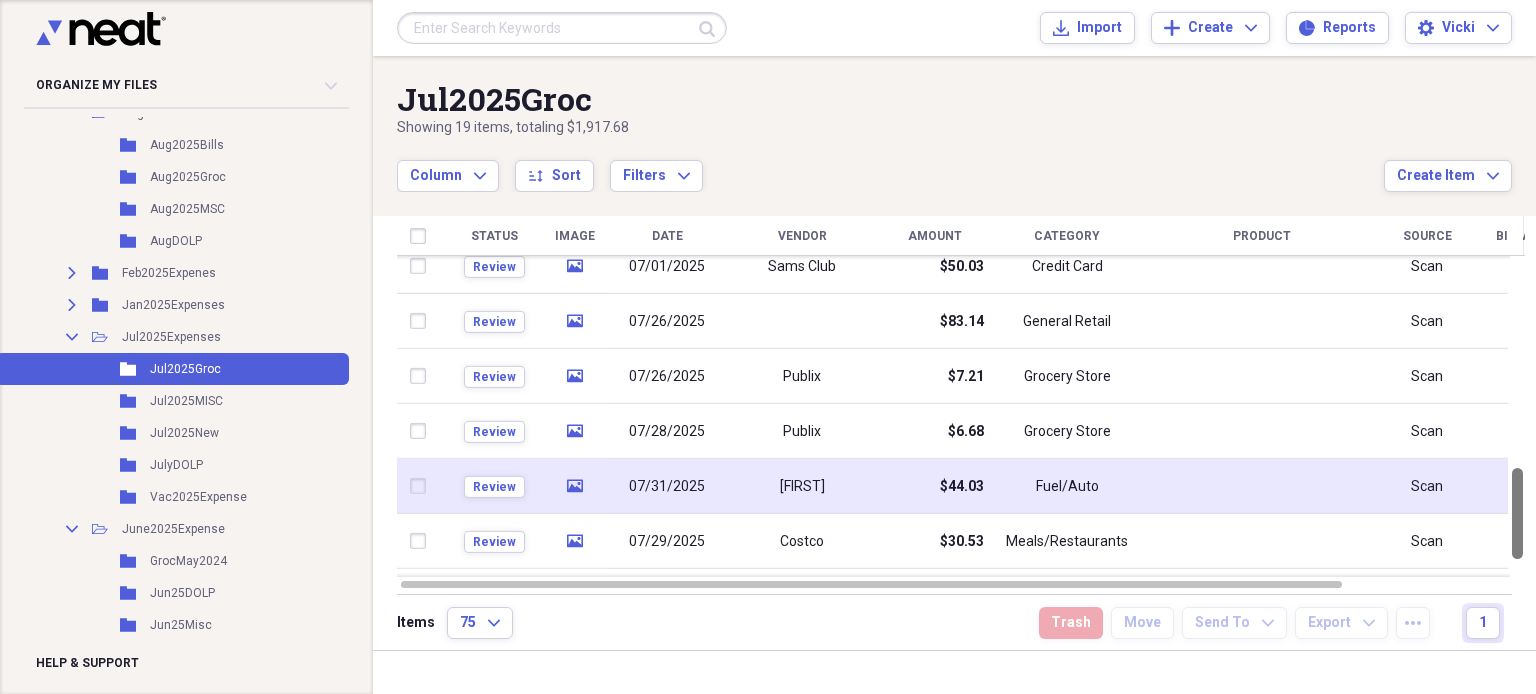 drag, startPoint x: 1522, startPoint y: 300, endPoint x: 1506, endPoint y: 508, distance: 208.61447 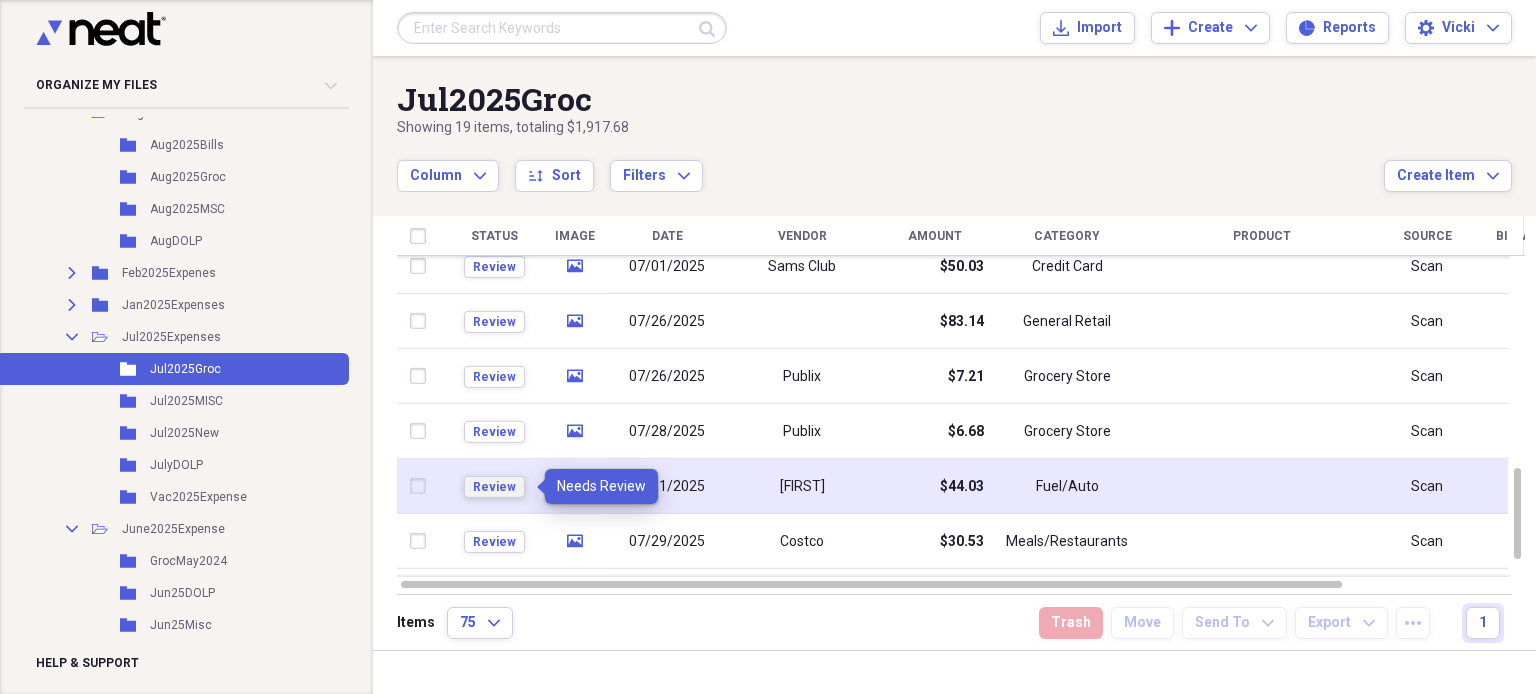 click on "Review" at bounding box center (494, 487) 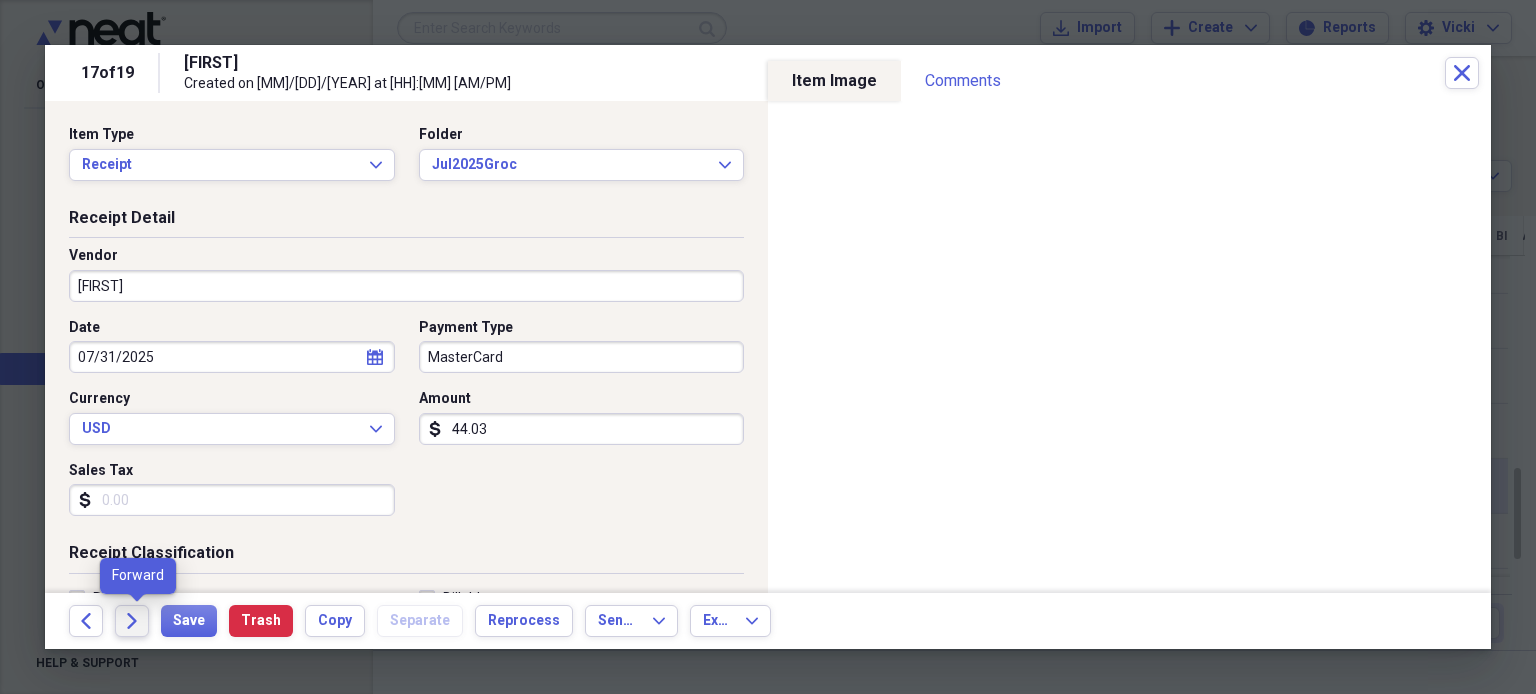 click on "Forward" 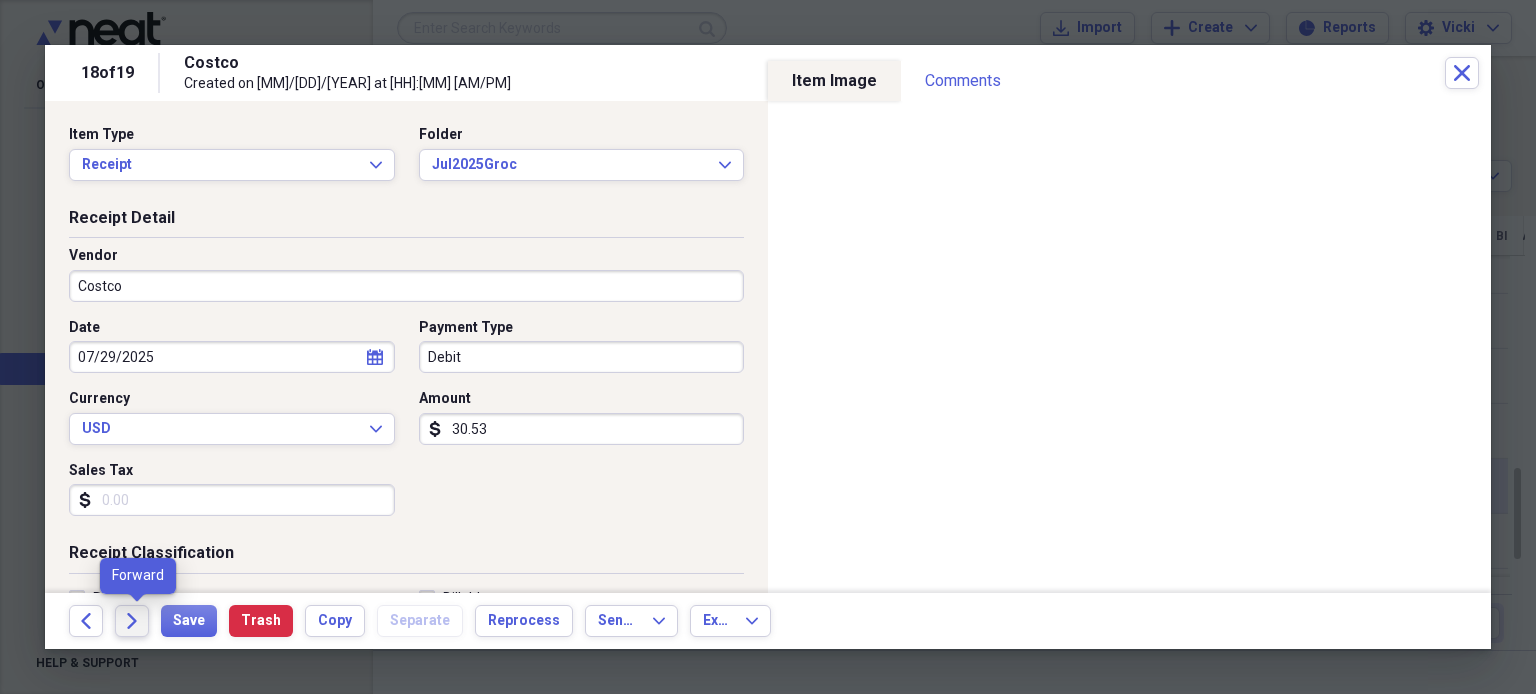 click on "Forward" 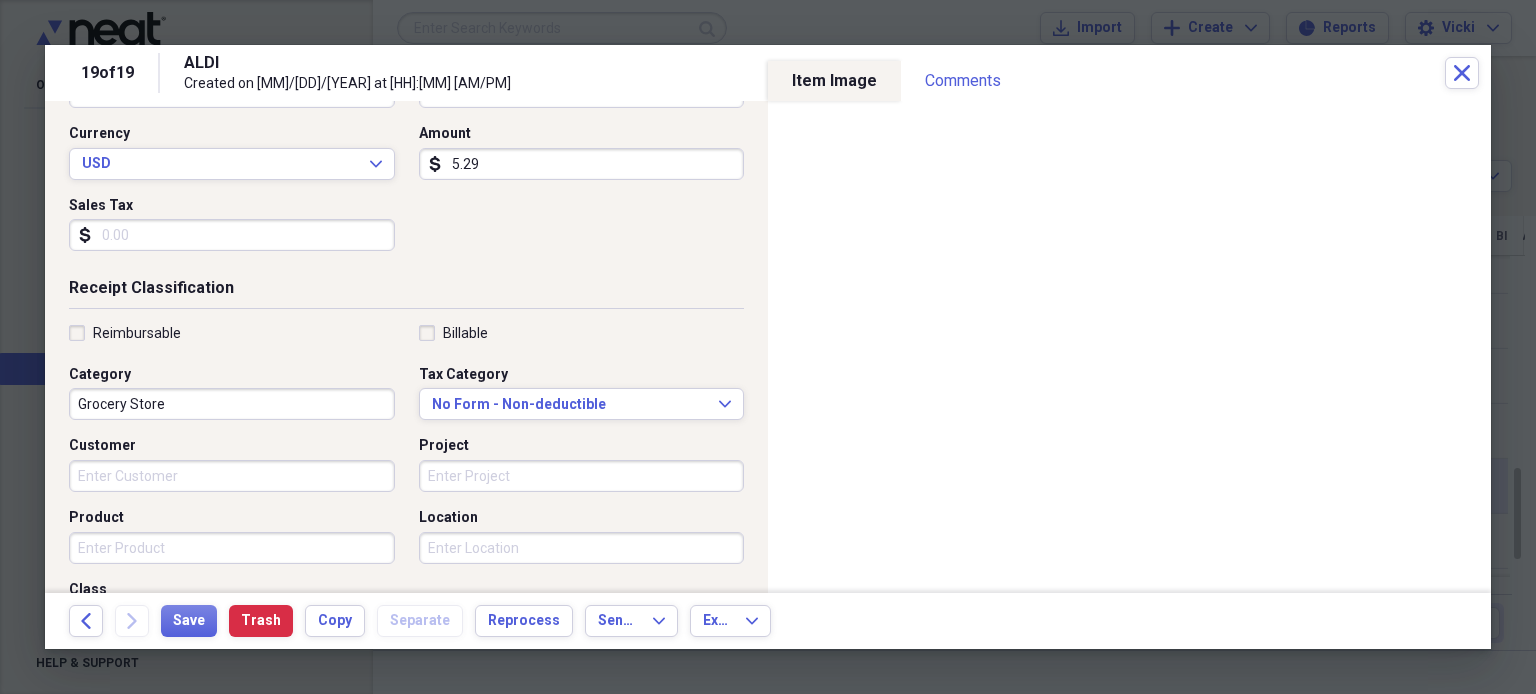 scroll, scrollTop: 231, scrollLeft: 0, axis: vertical 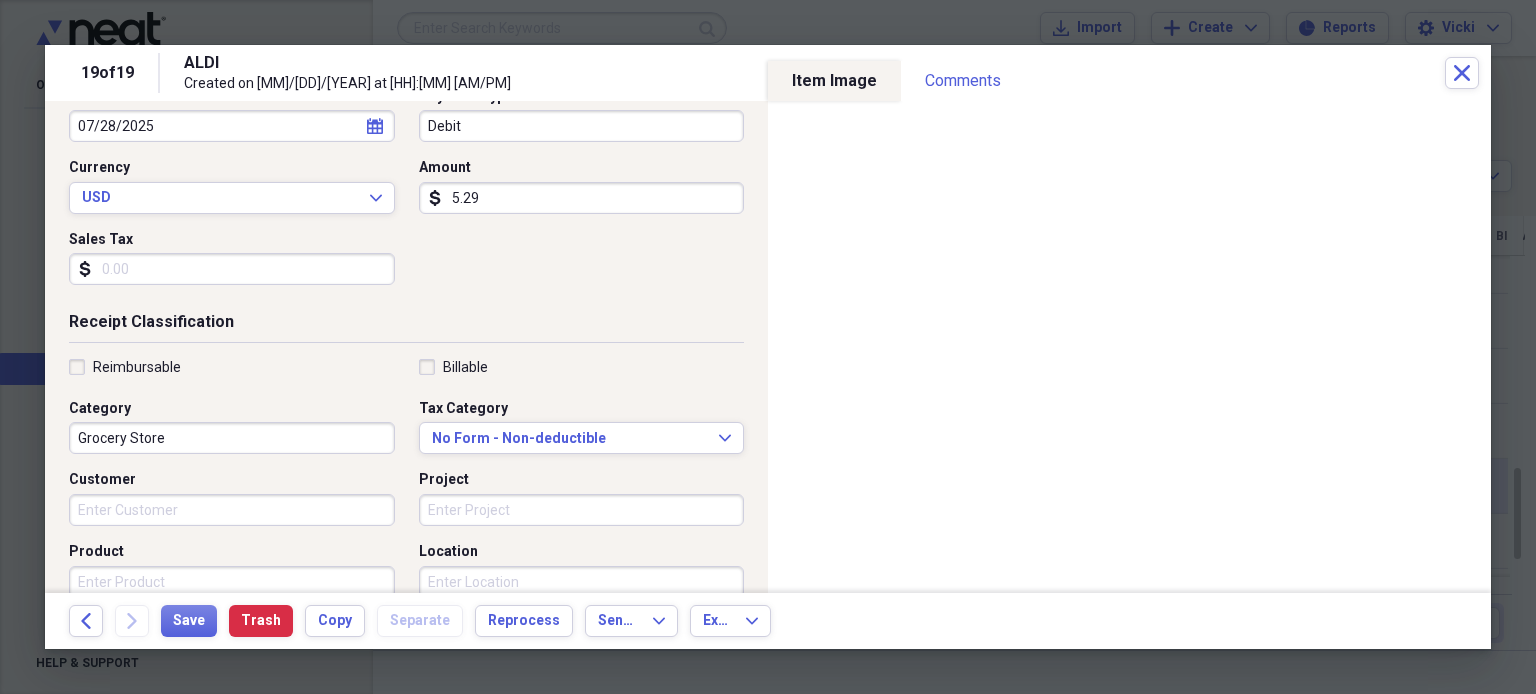 click on "5.29" at bounding box center (582, 198) 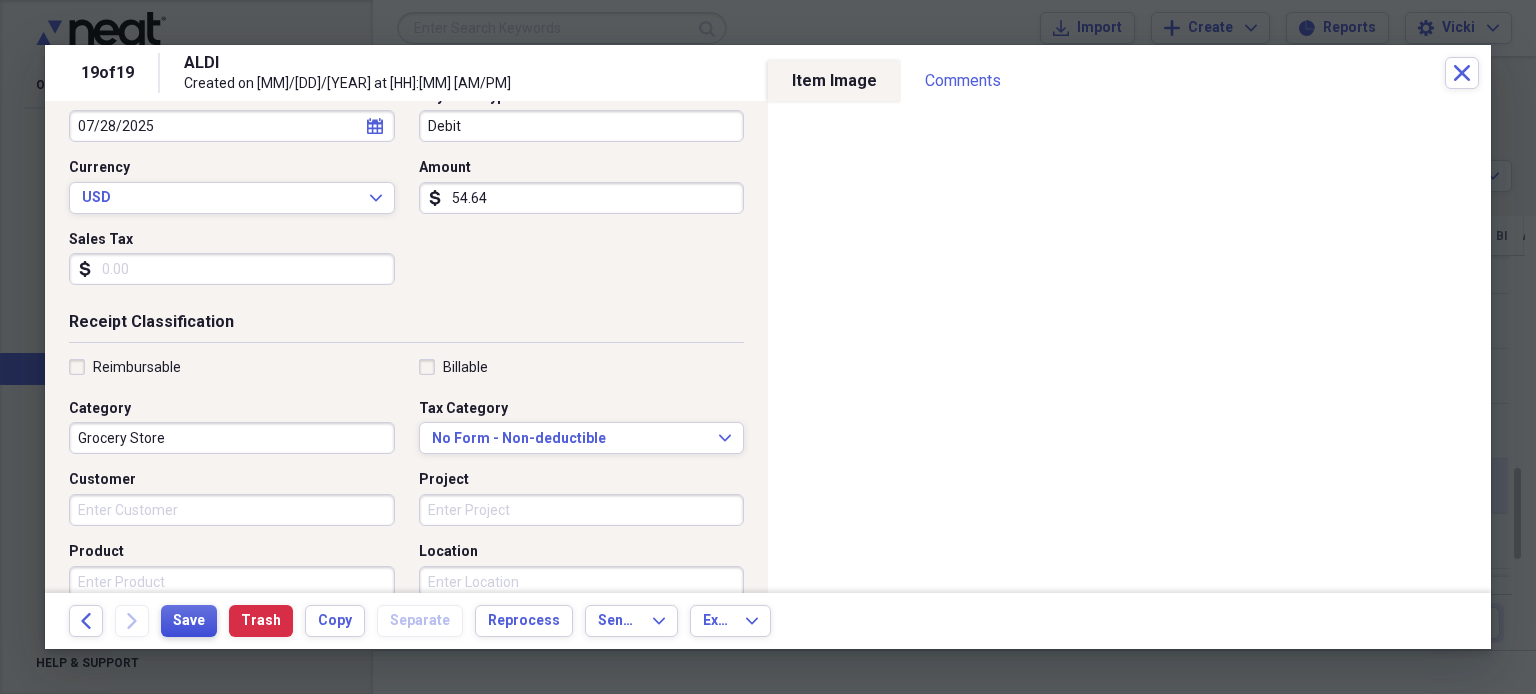 type on "54.64" 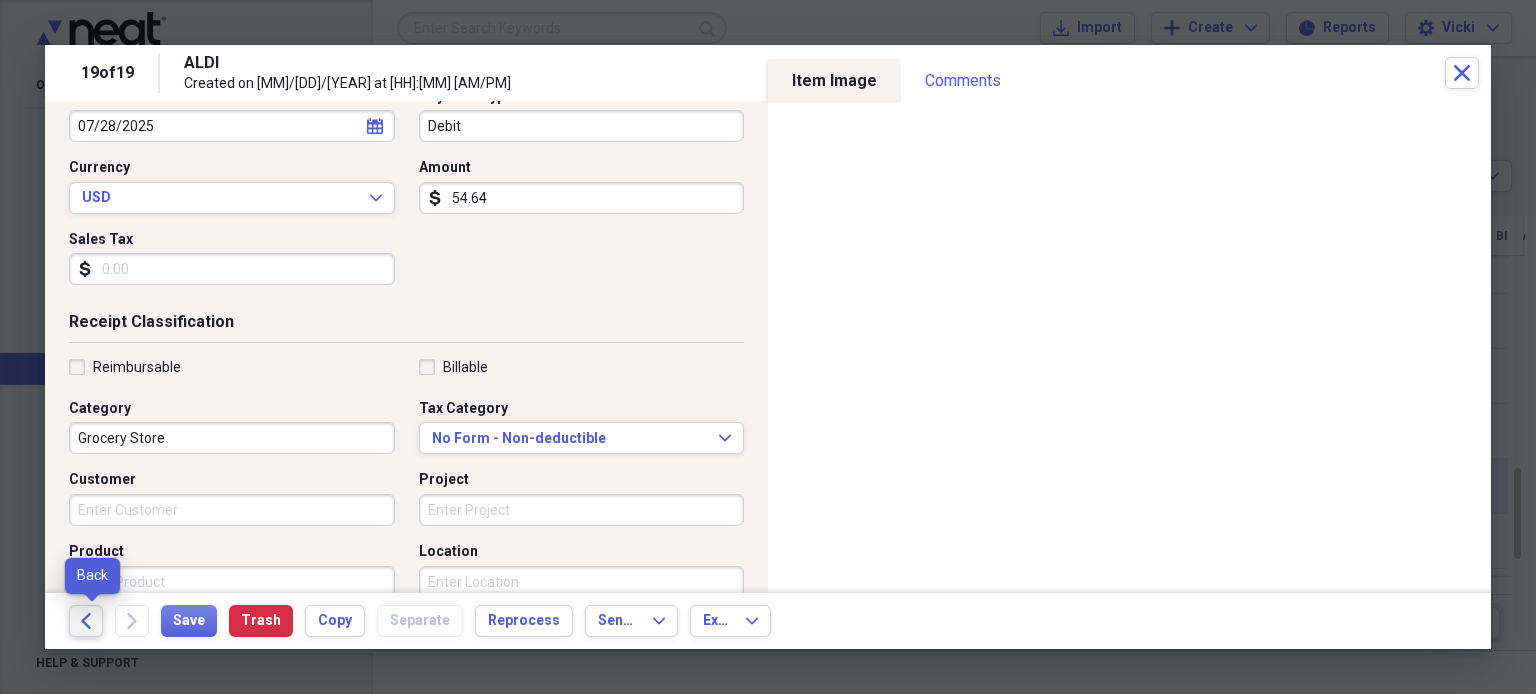 click 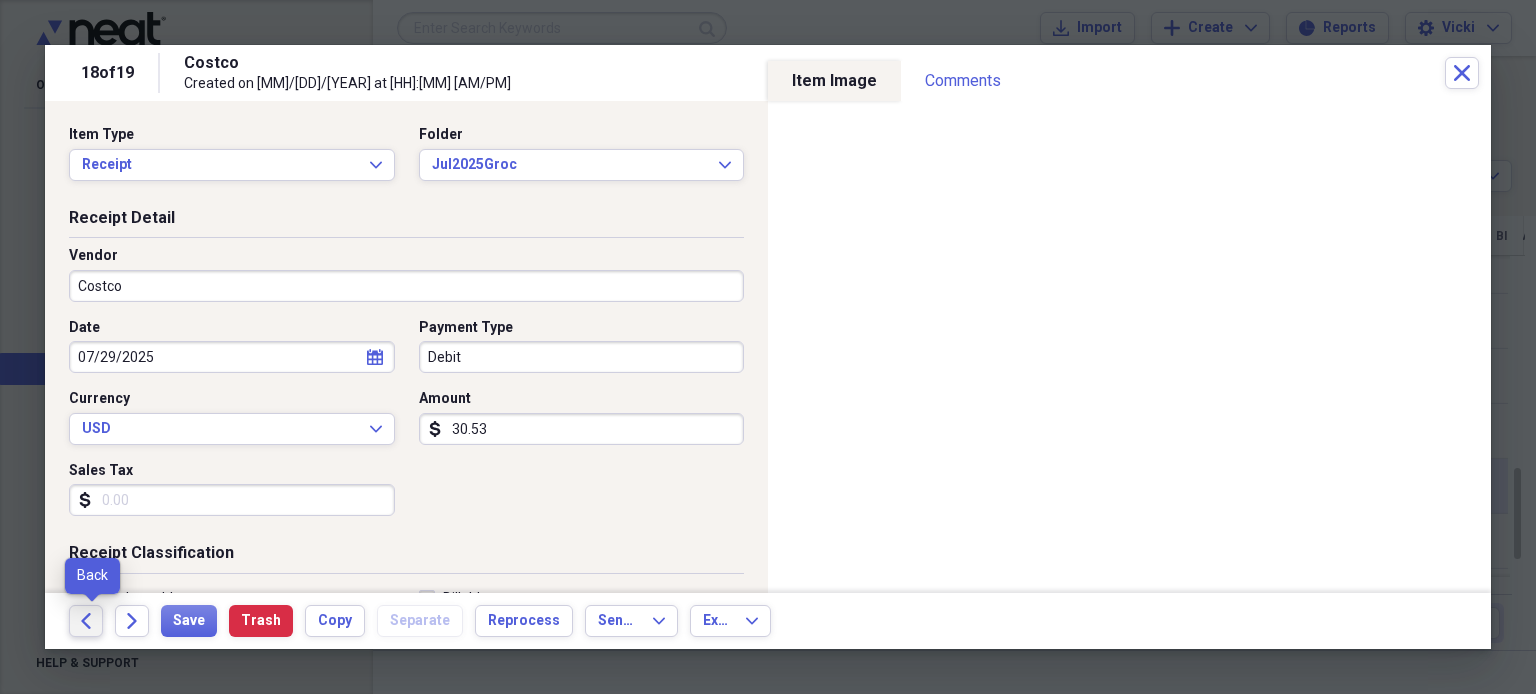 click on "Back" 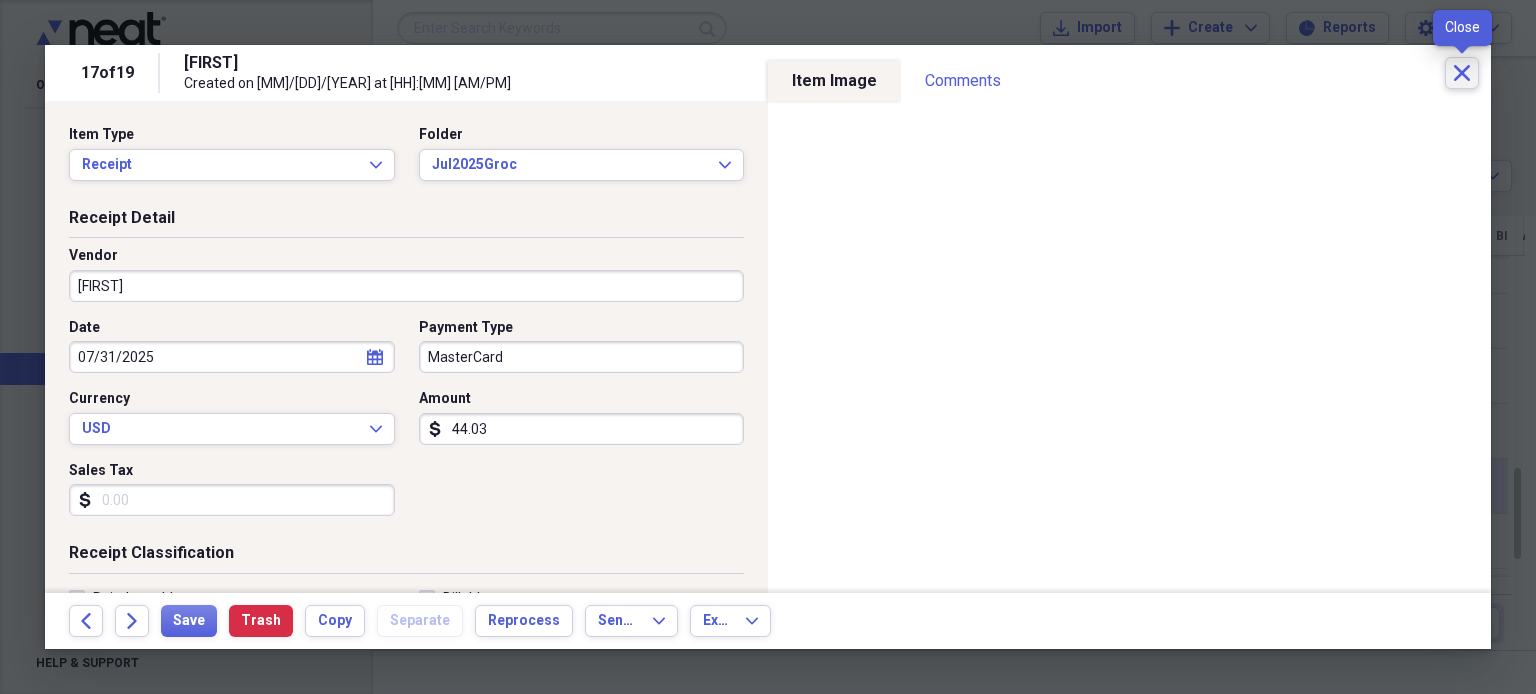 click on "Close" at bounding box center [1462, 73] 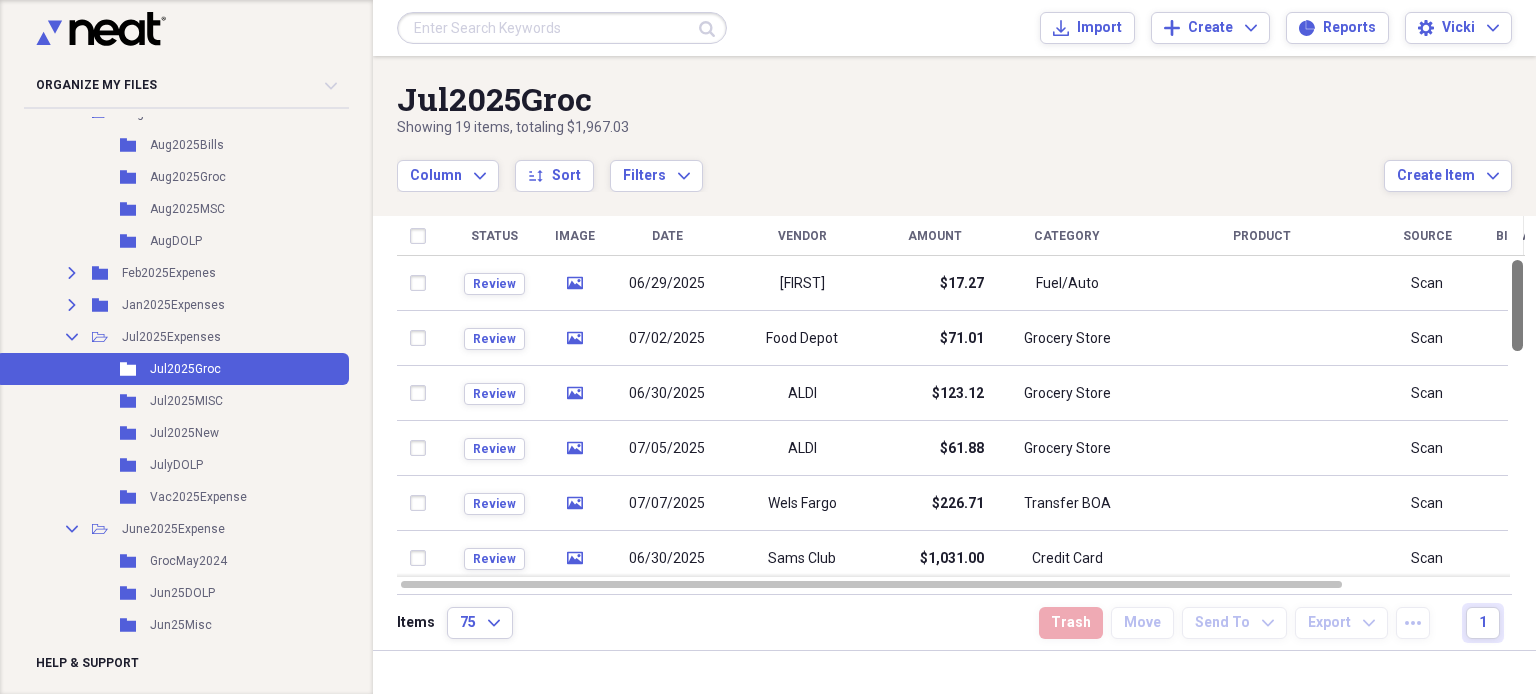 drag, startPoint x: 1527, startPoint y: 498, endPoint x: 1519, endPoint y: 231, distance: 267.1198 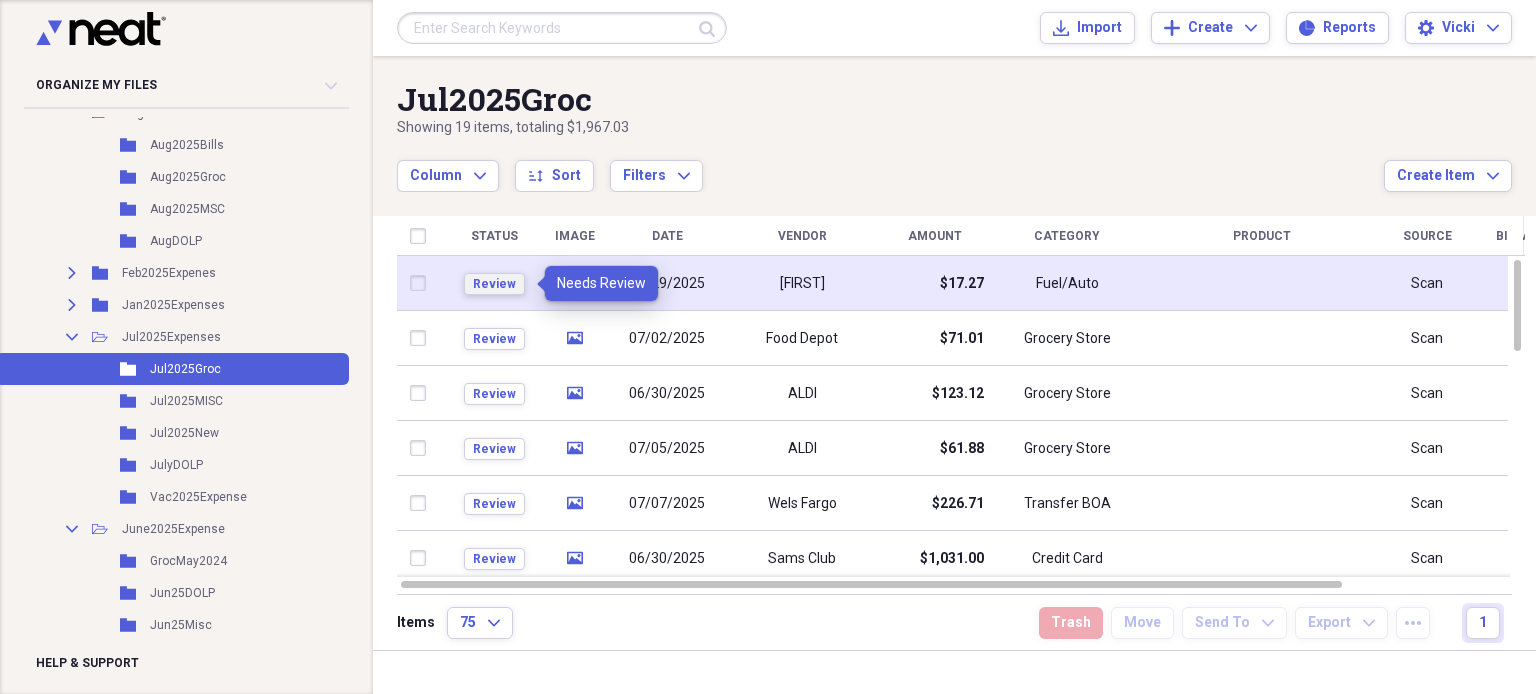 click on "Review" at bounding box center [494, 284] 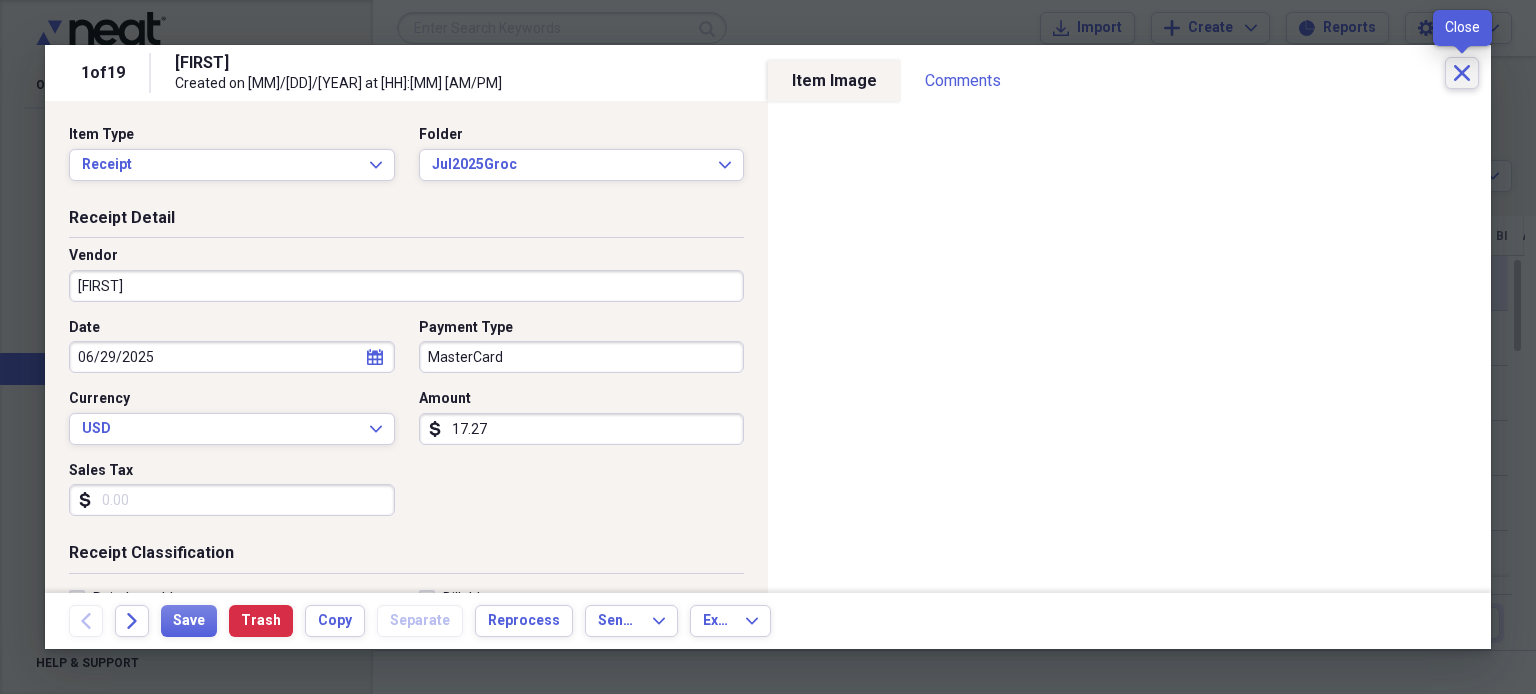 click on "Close" 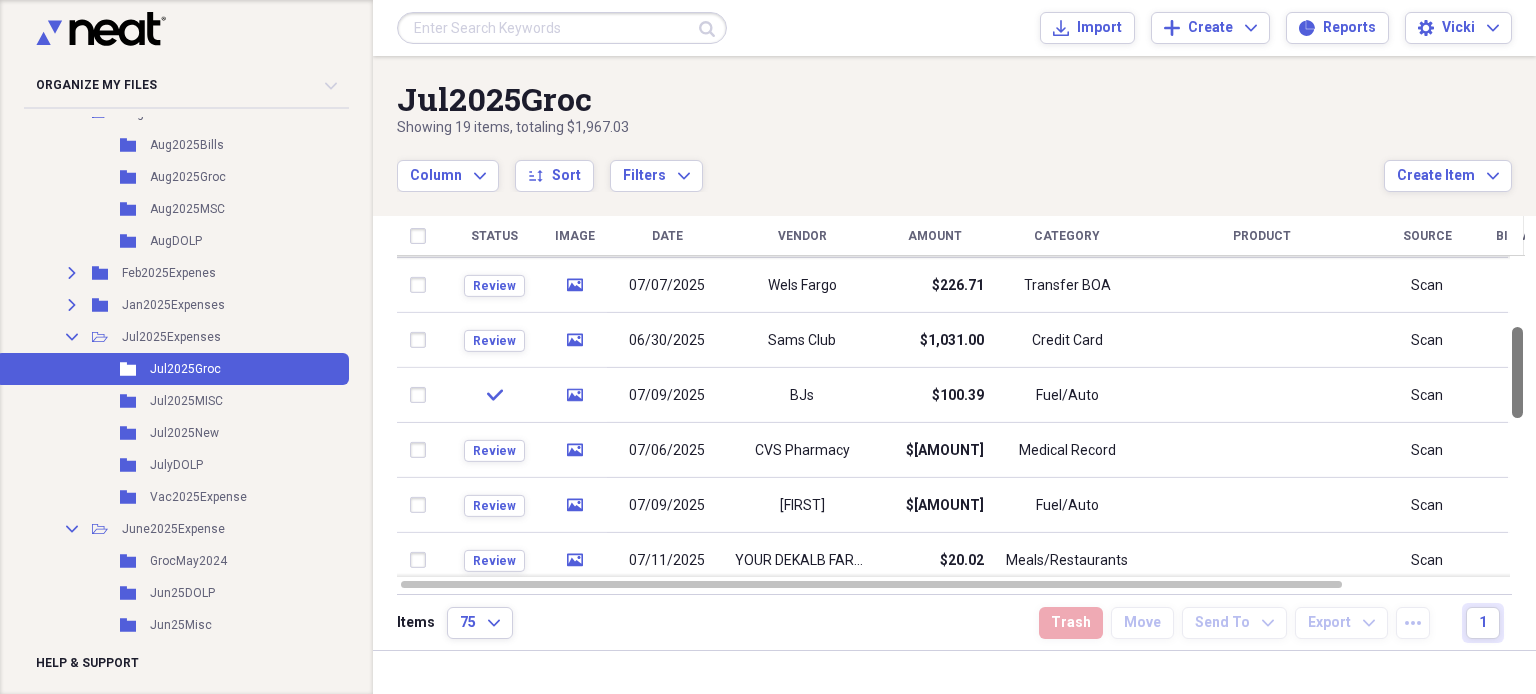 drag, startPoint x: 1530, startPoint y: 320, endPoint x: 1535, endPoint y: 387, distance: 67.18631 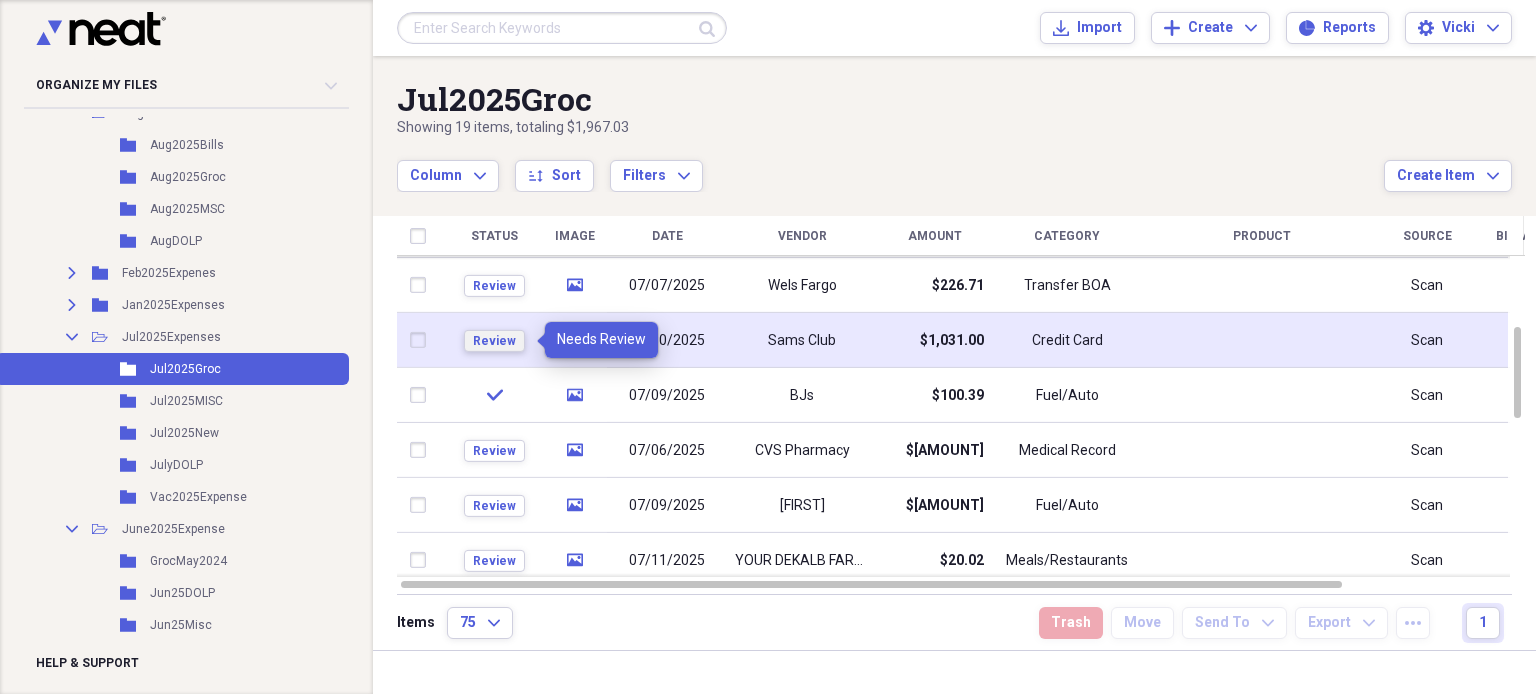 click on "Review" at bounding box center [494, 341] 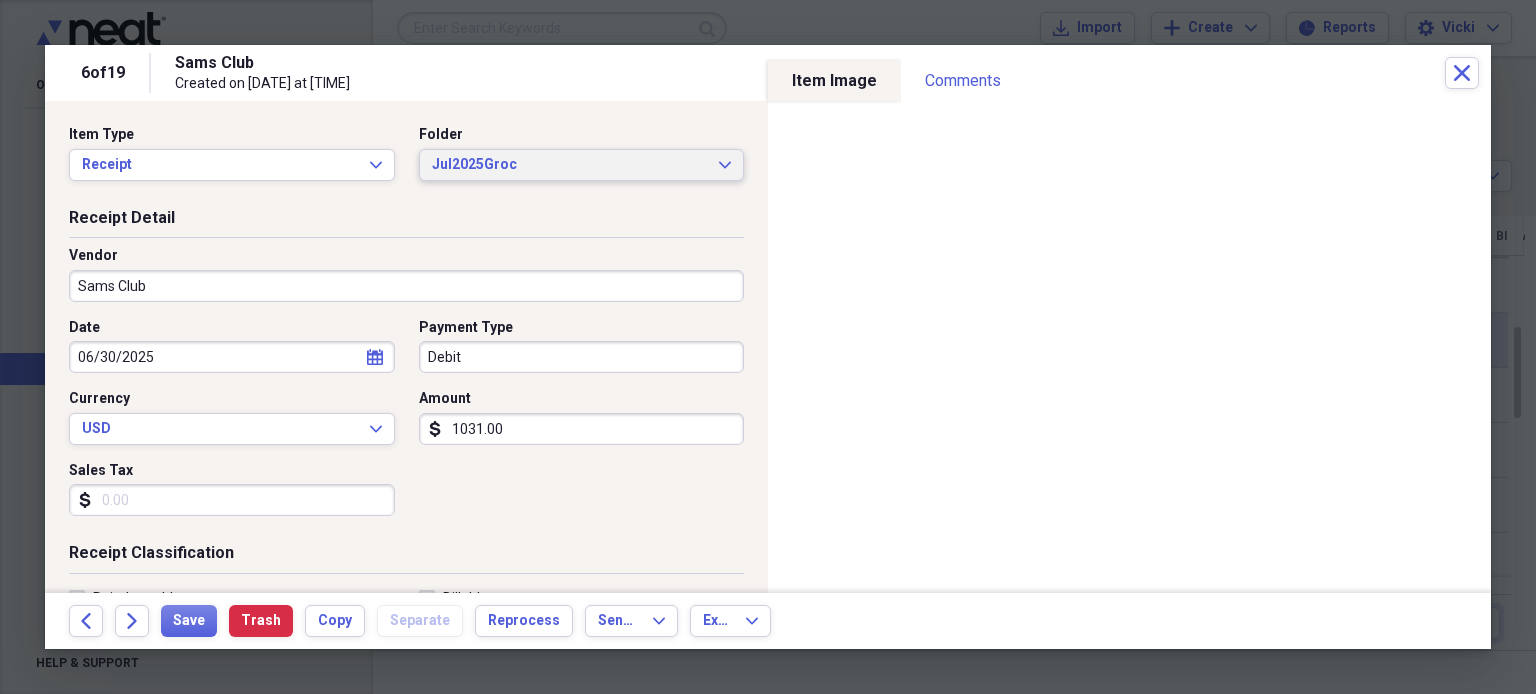 click on "Expand" 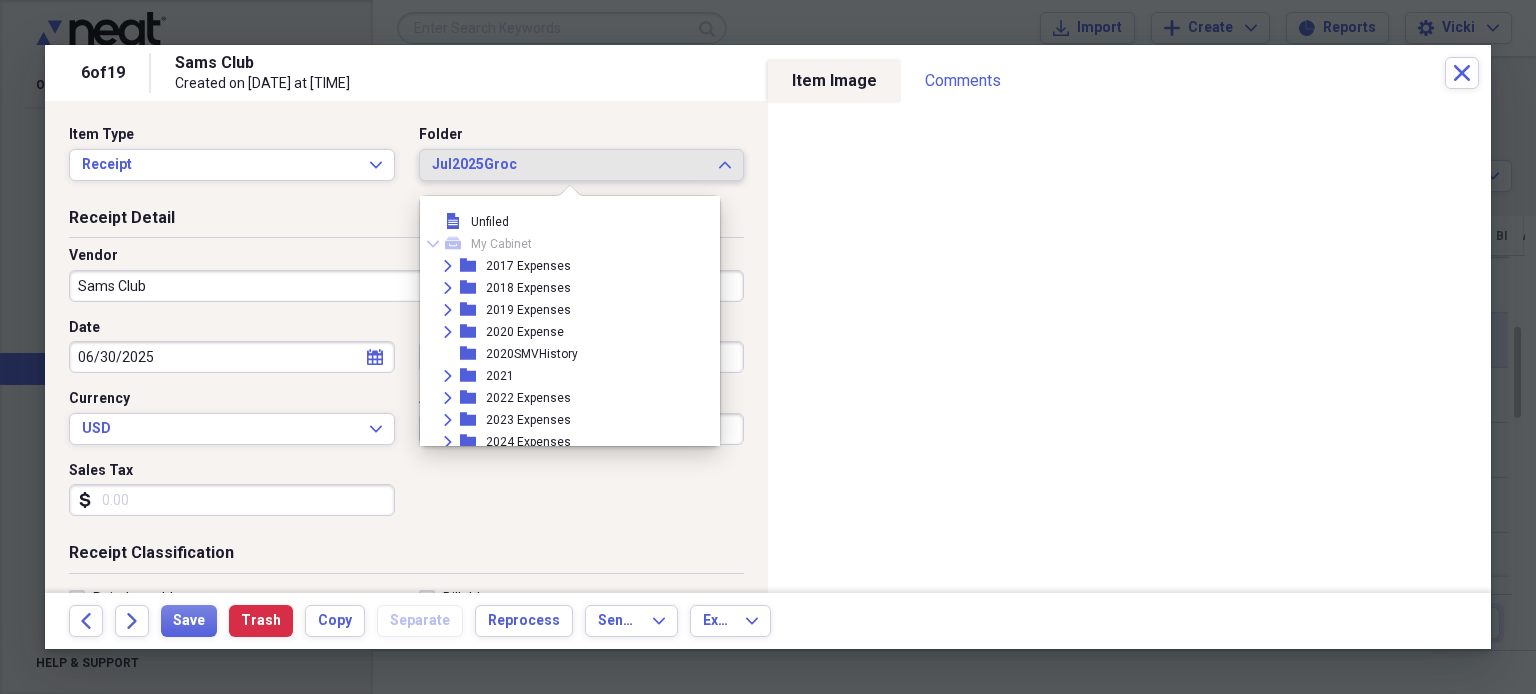 scroll, scrollTop: 495, scrollLeft: 0, axis: vertical 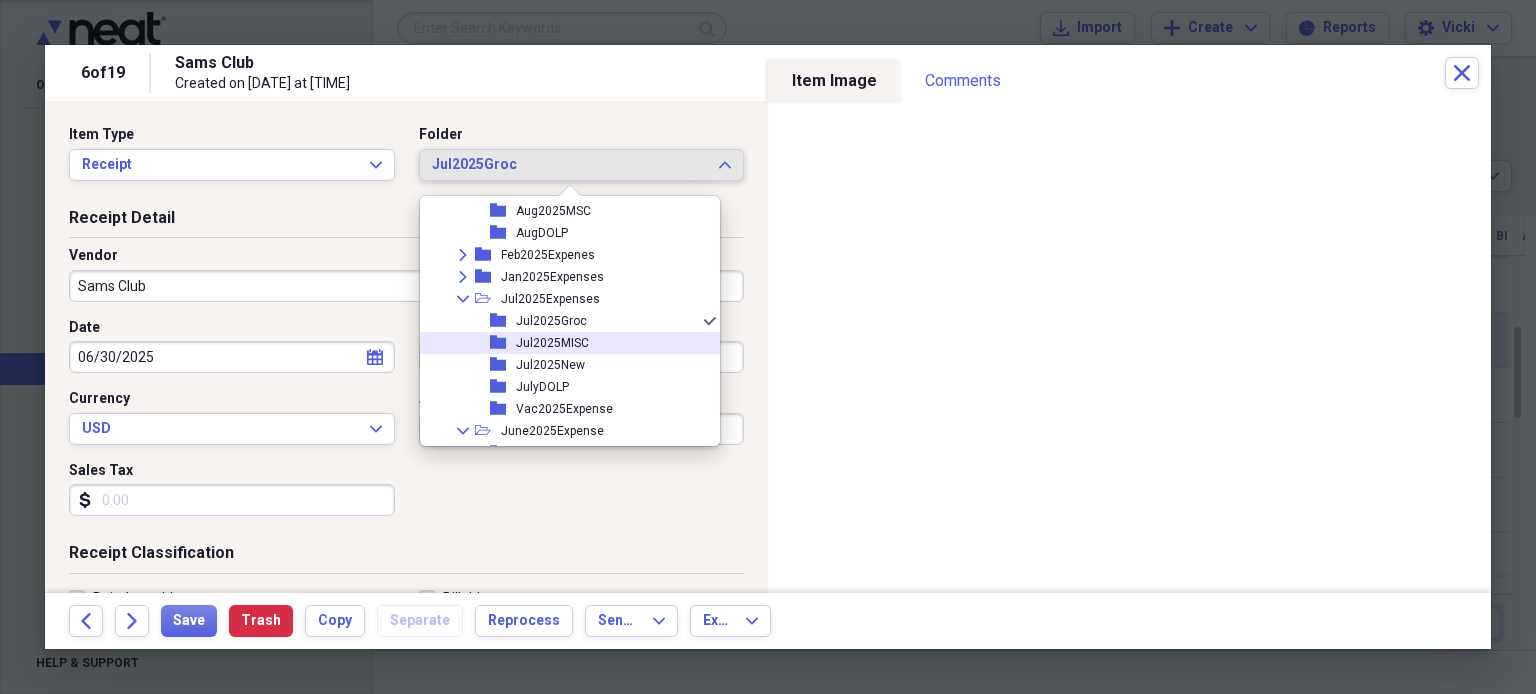click on "Jul2025MISC" at bounding box center [552, 343] 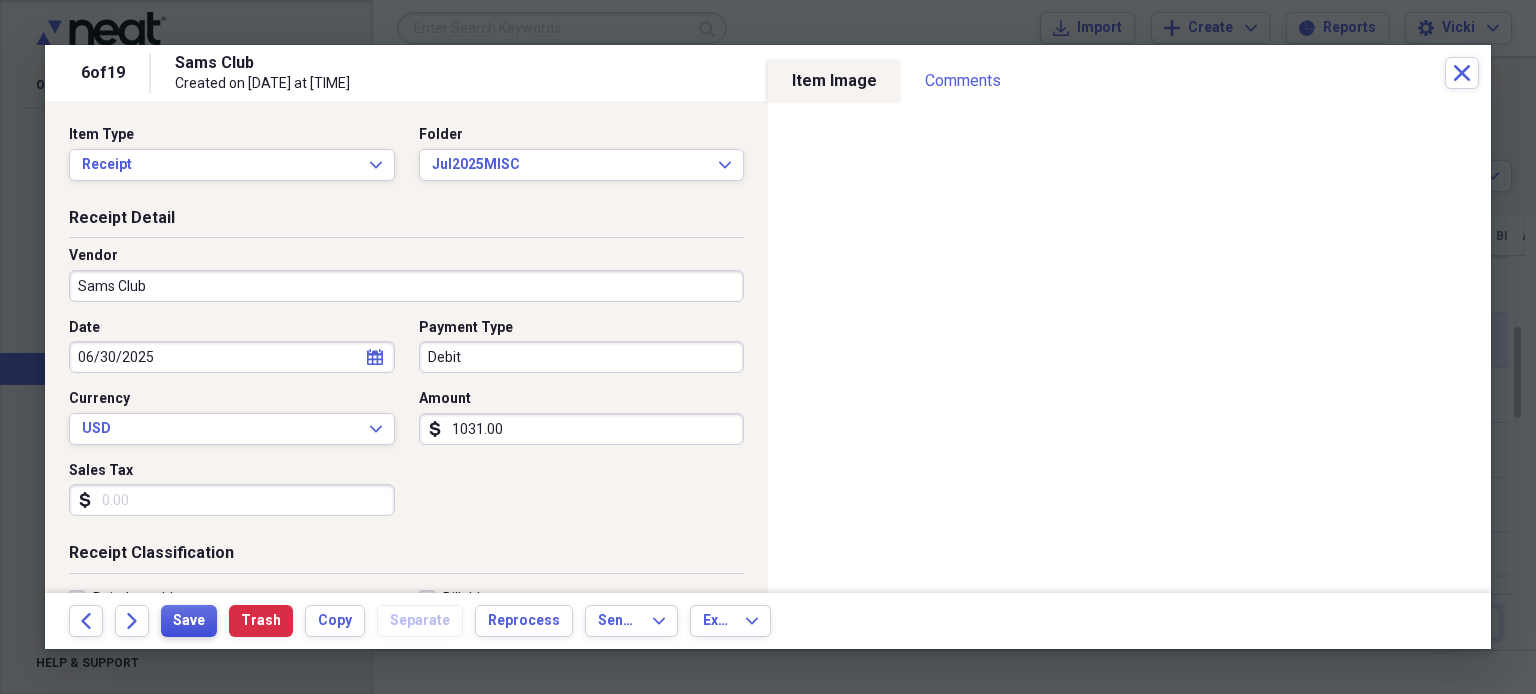click on "Save" at bounding box center (189, 621) 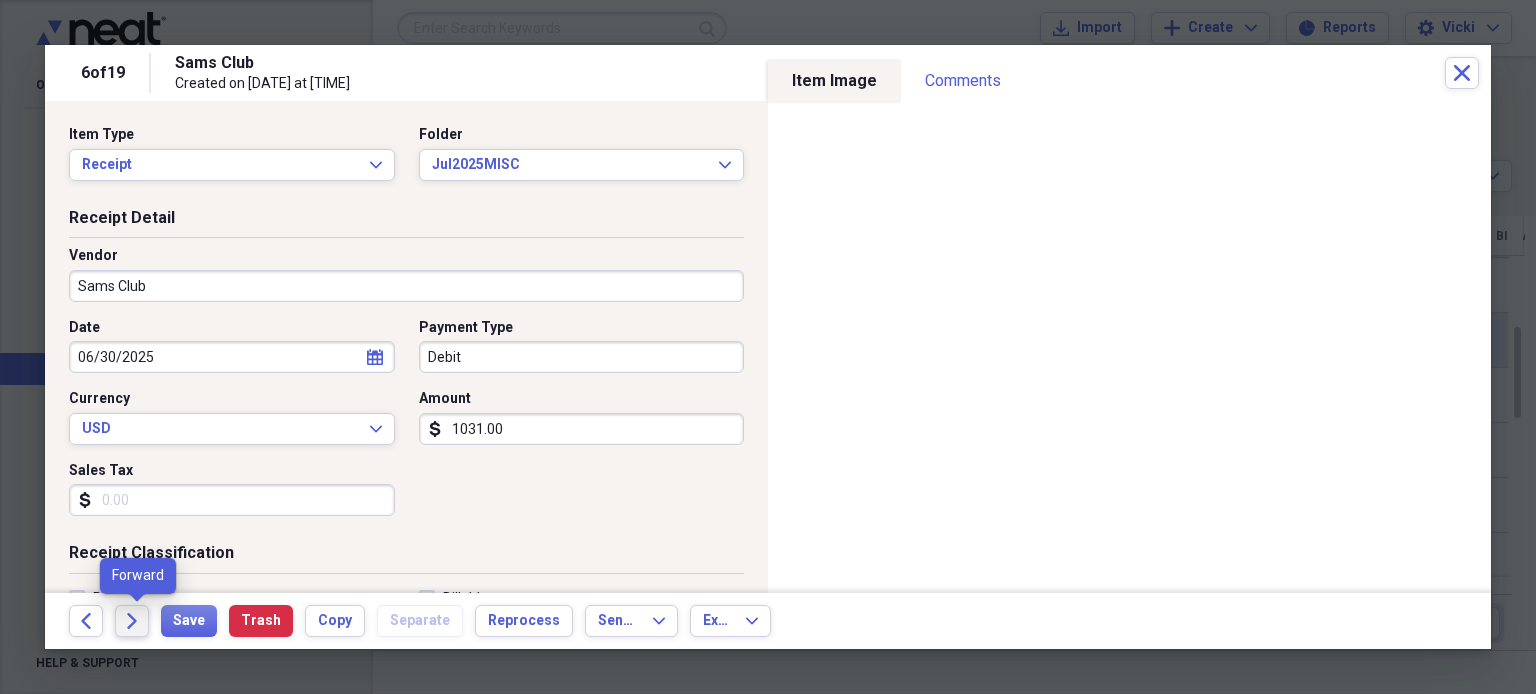 click on "Forward" 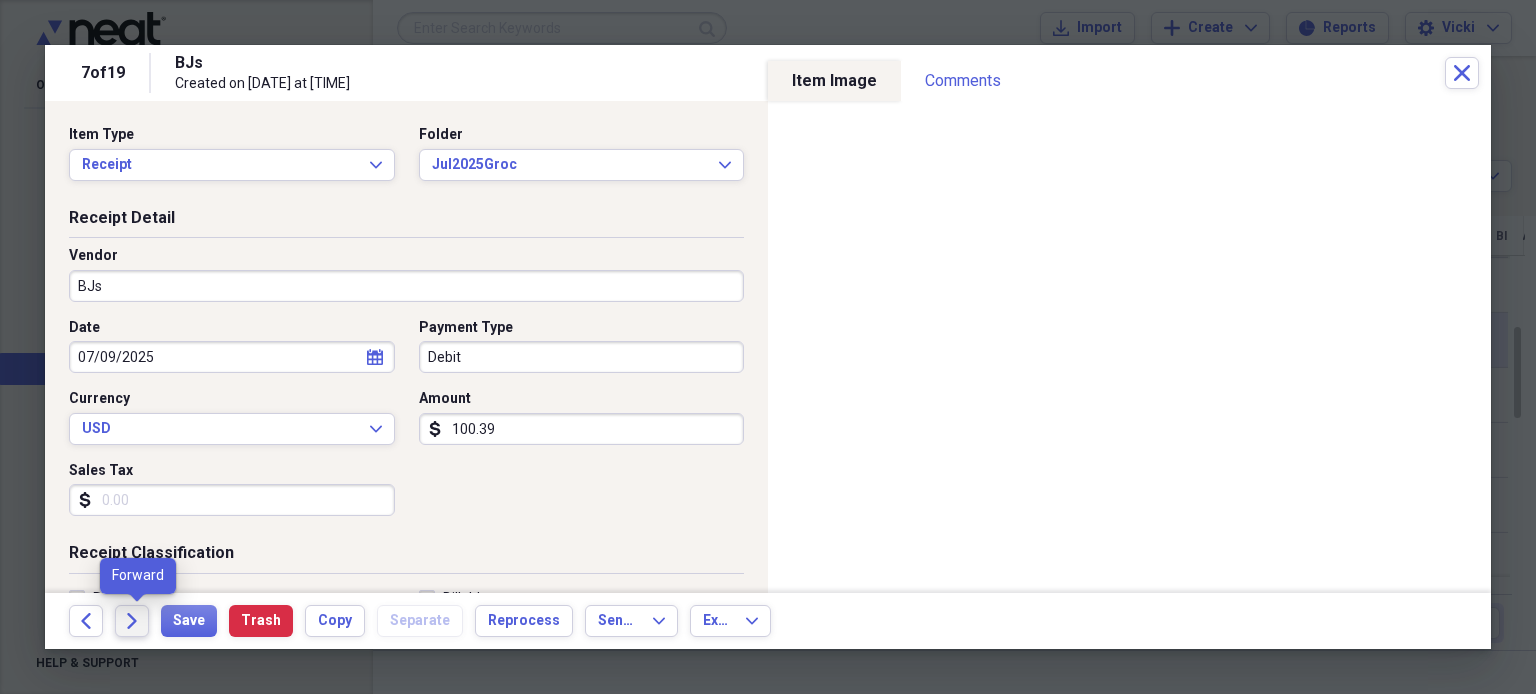 click on "Forward" 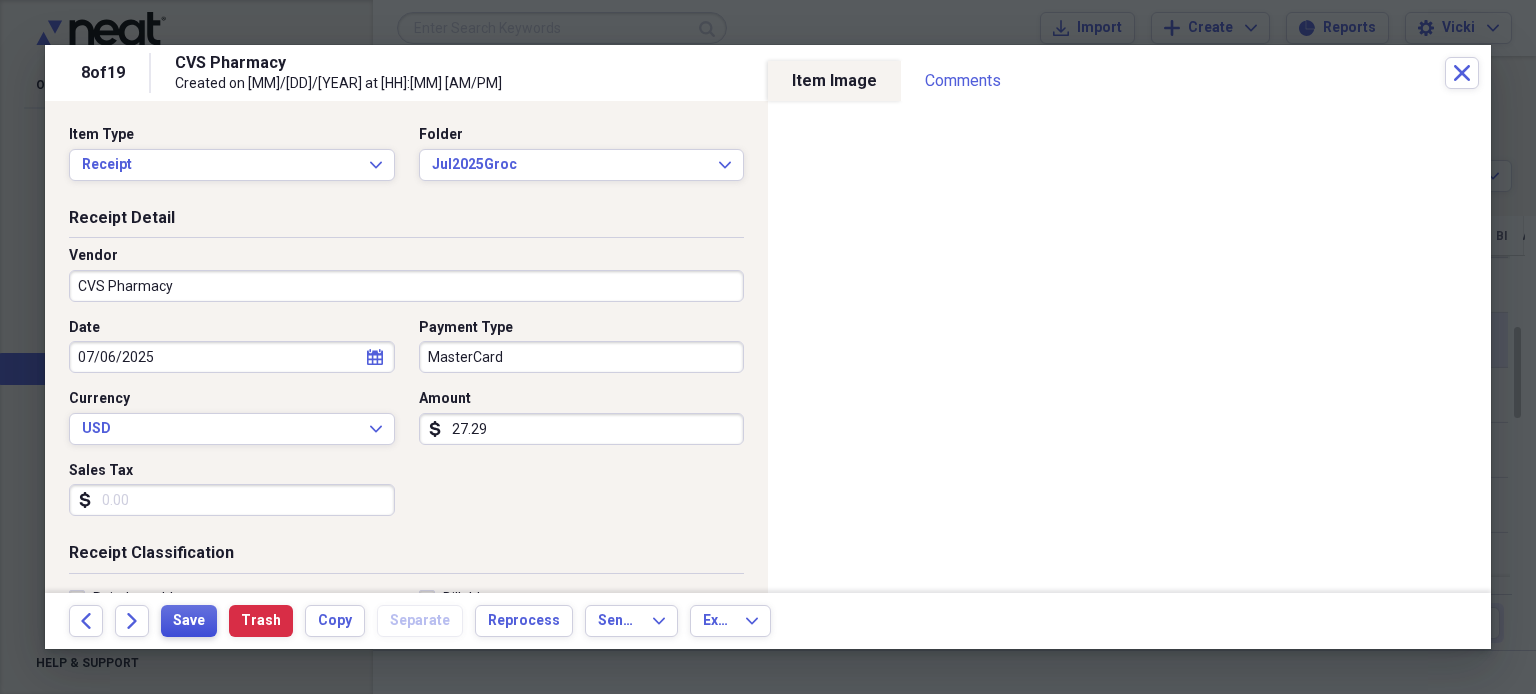 type on "27.29" 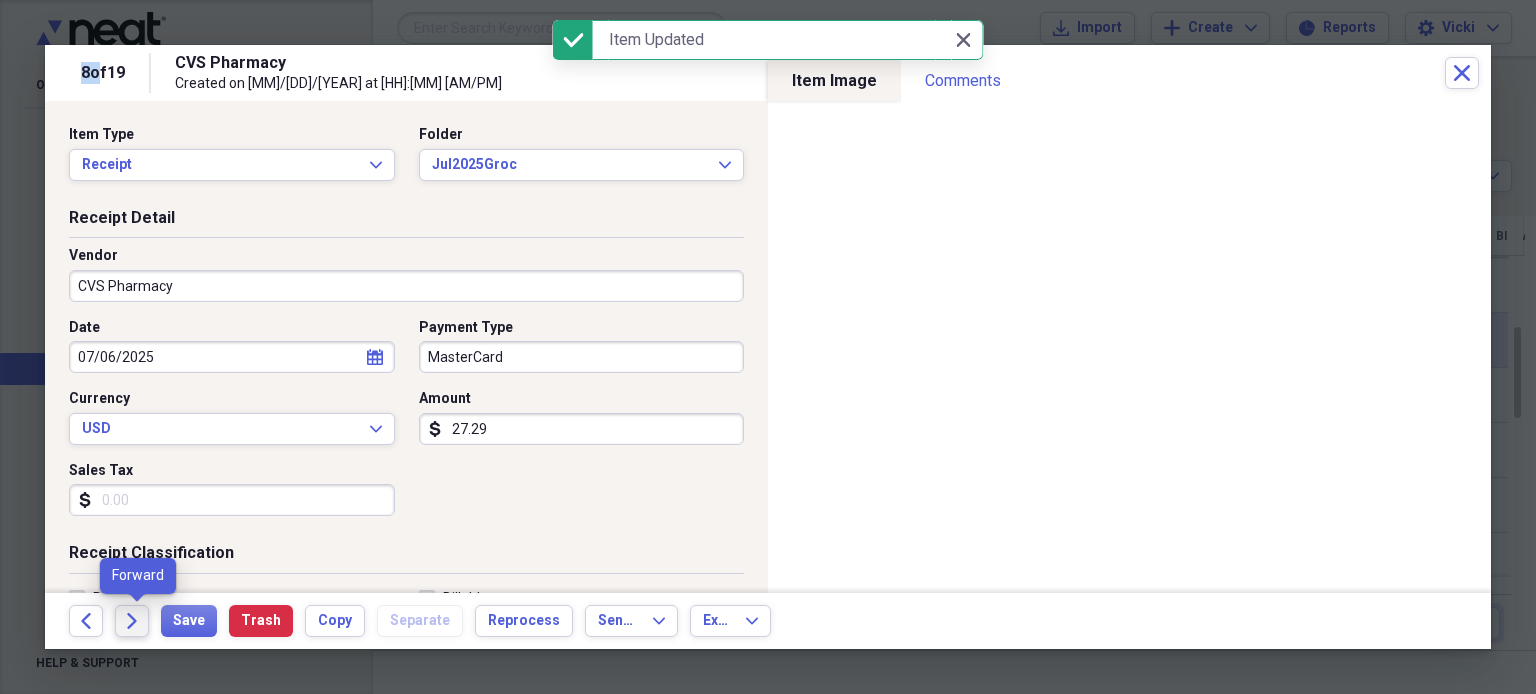 click on "Forward" at bounding box center [132, 621] 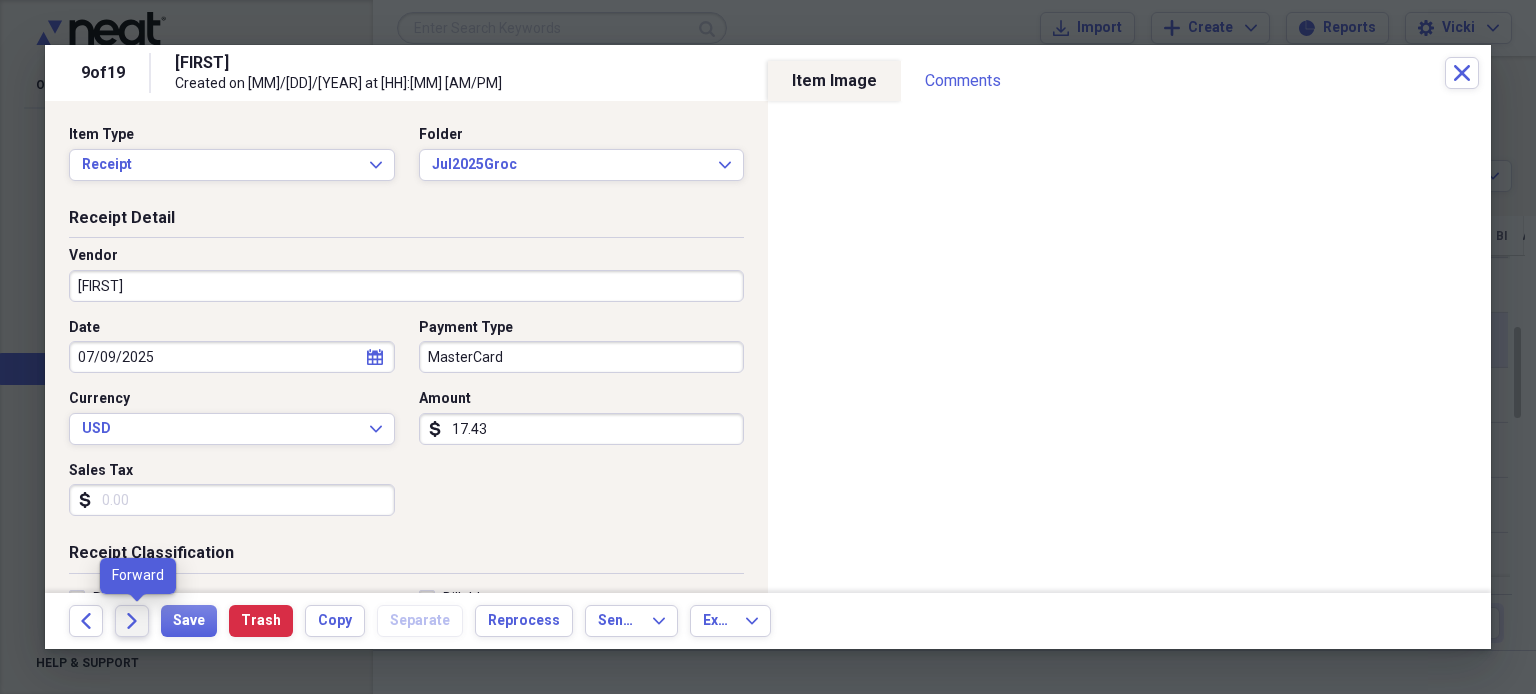 click on "Forward" 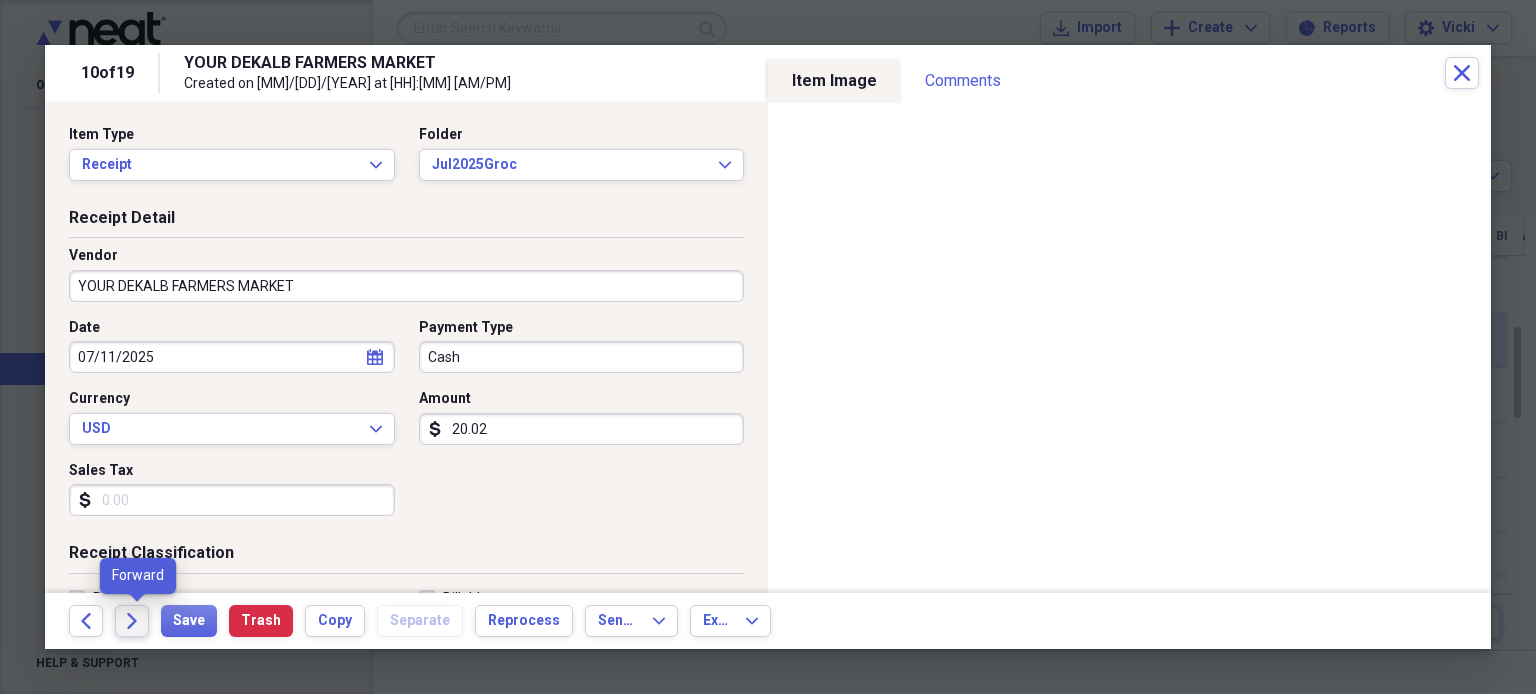 click on "Forward" 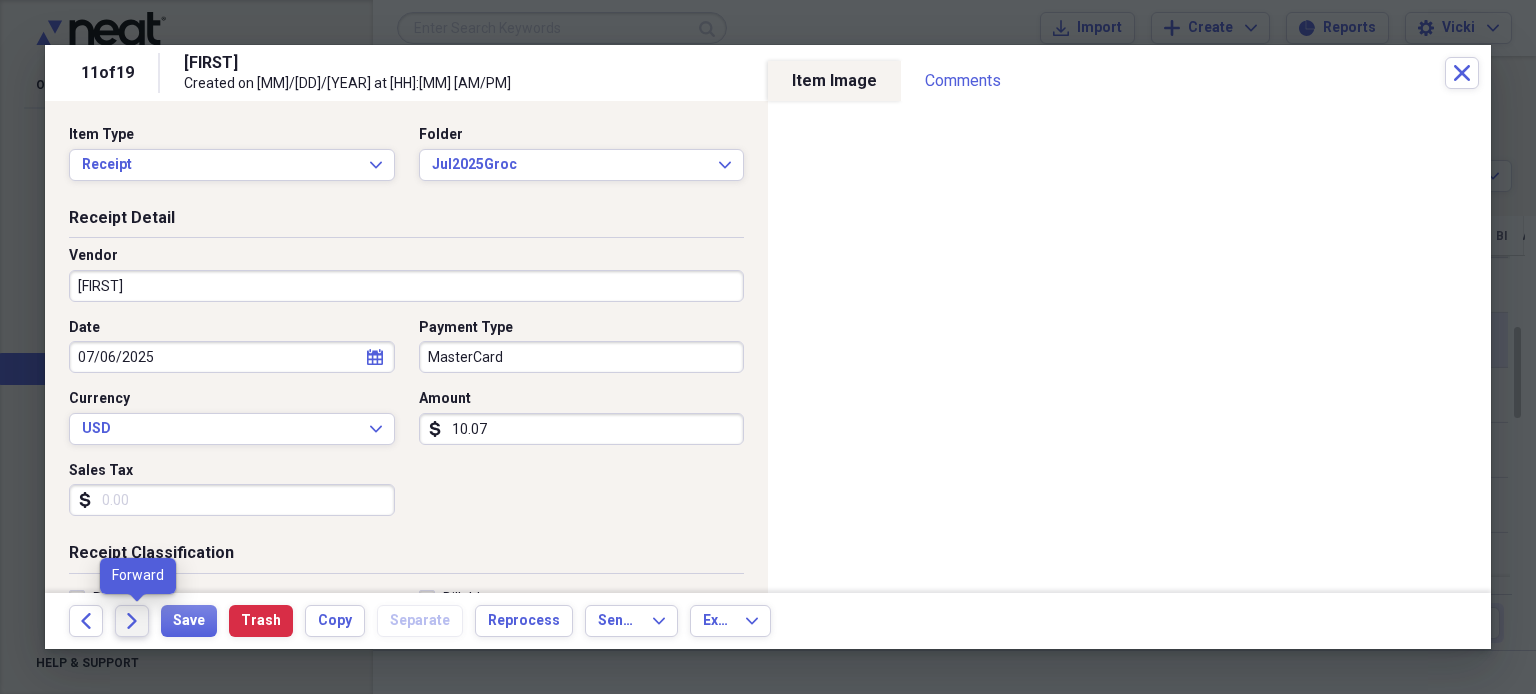 click on "Forward" 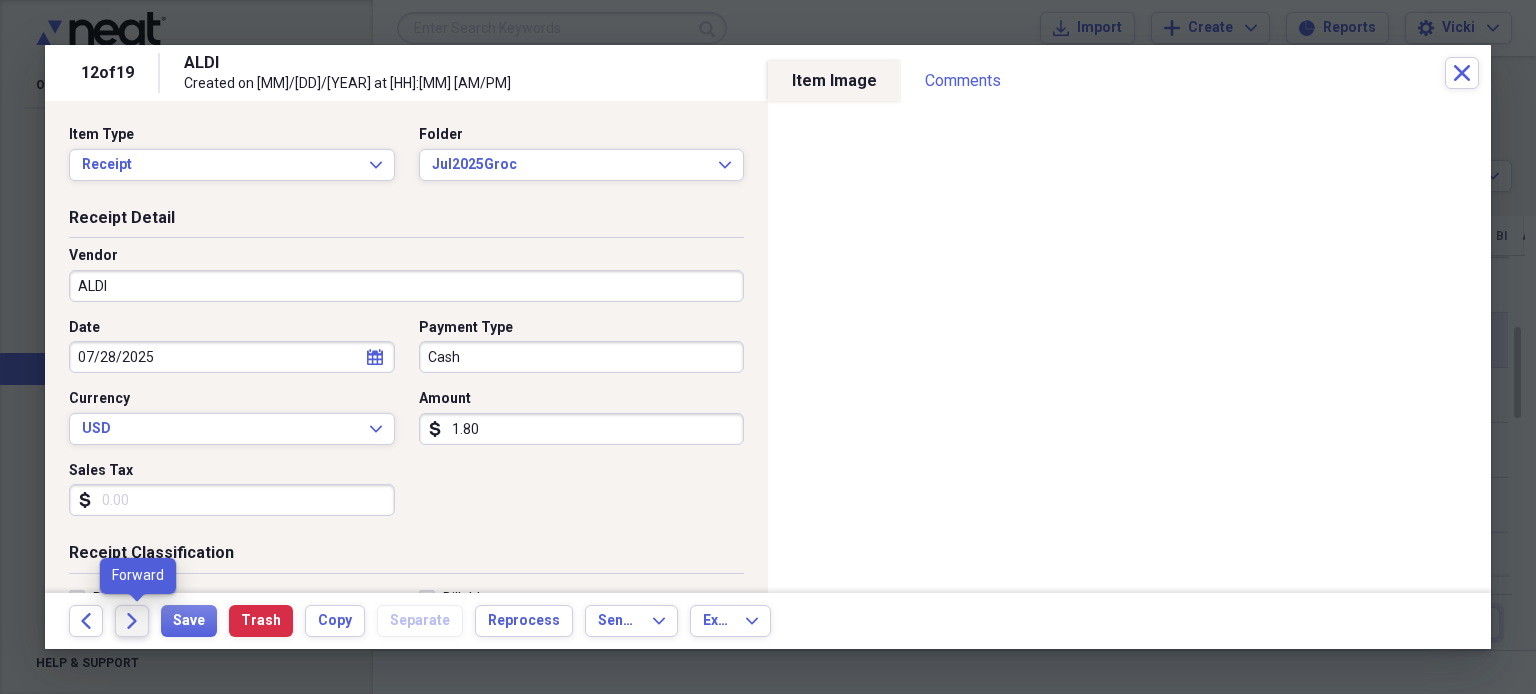 click on "Forward" 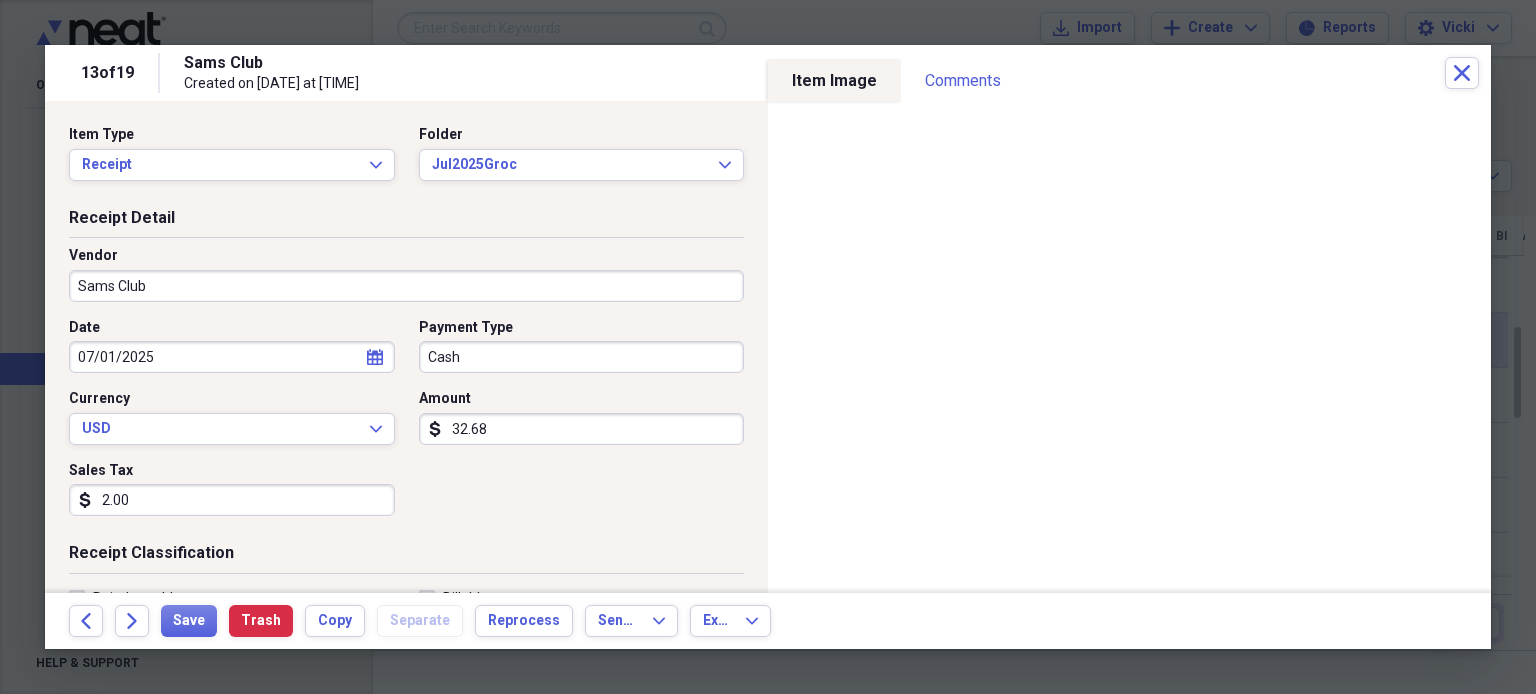 type on "32.68" 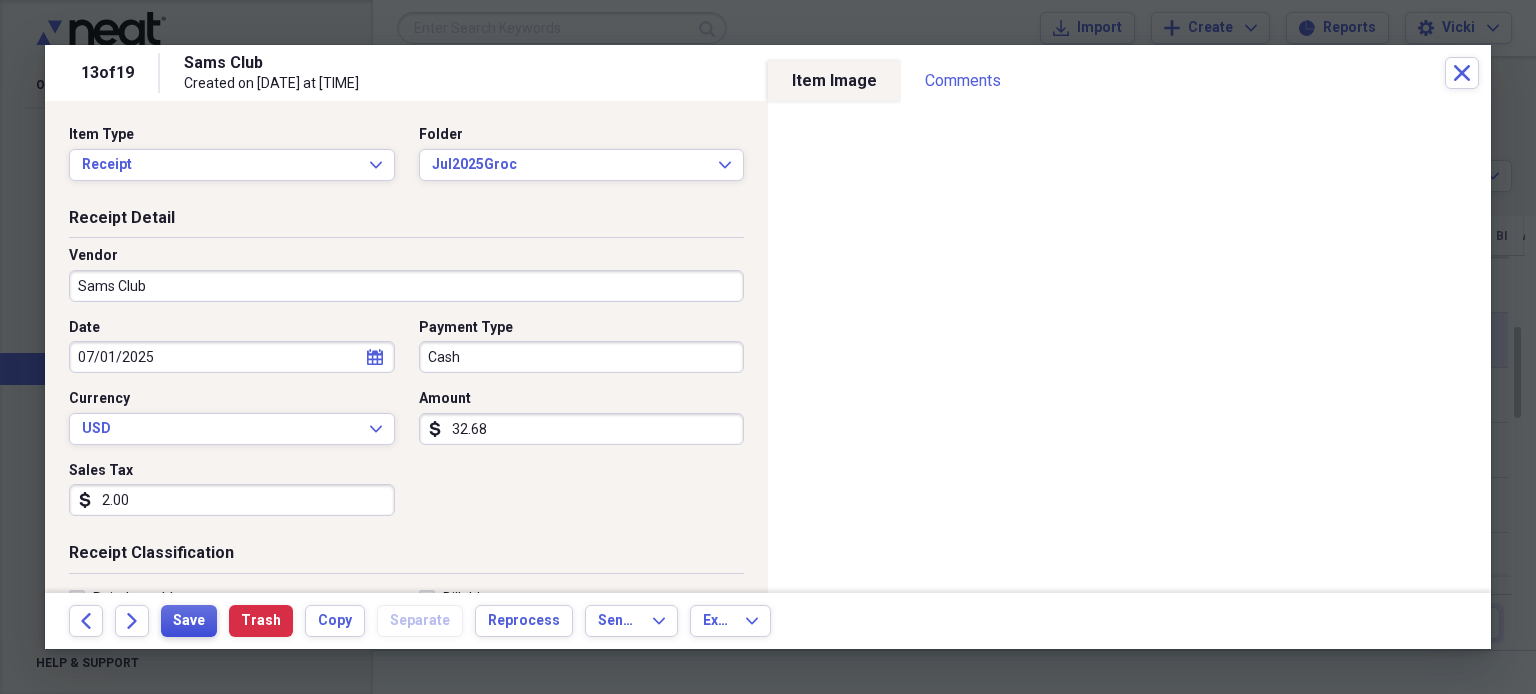 click on "Save" at bounding box center [189, 621] 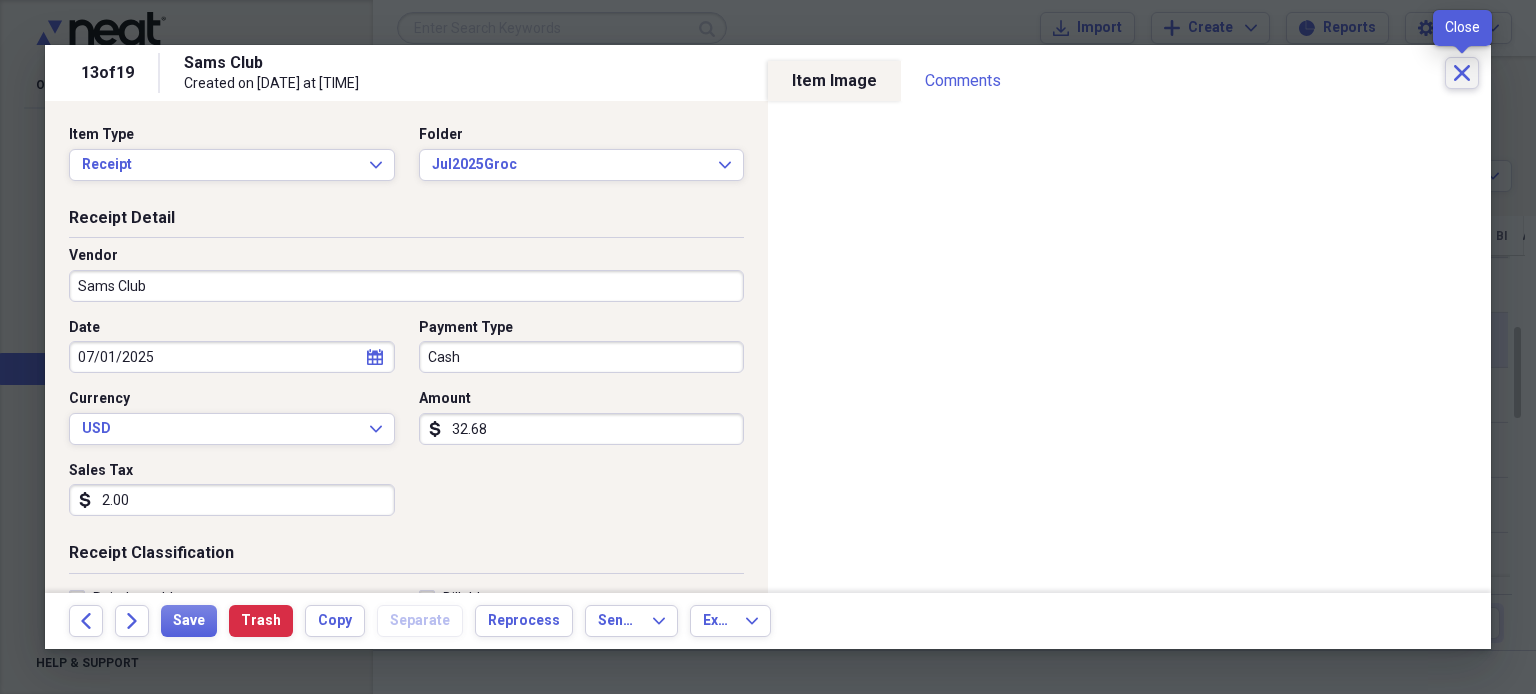 click 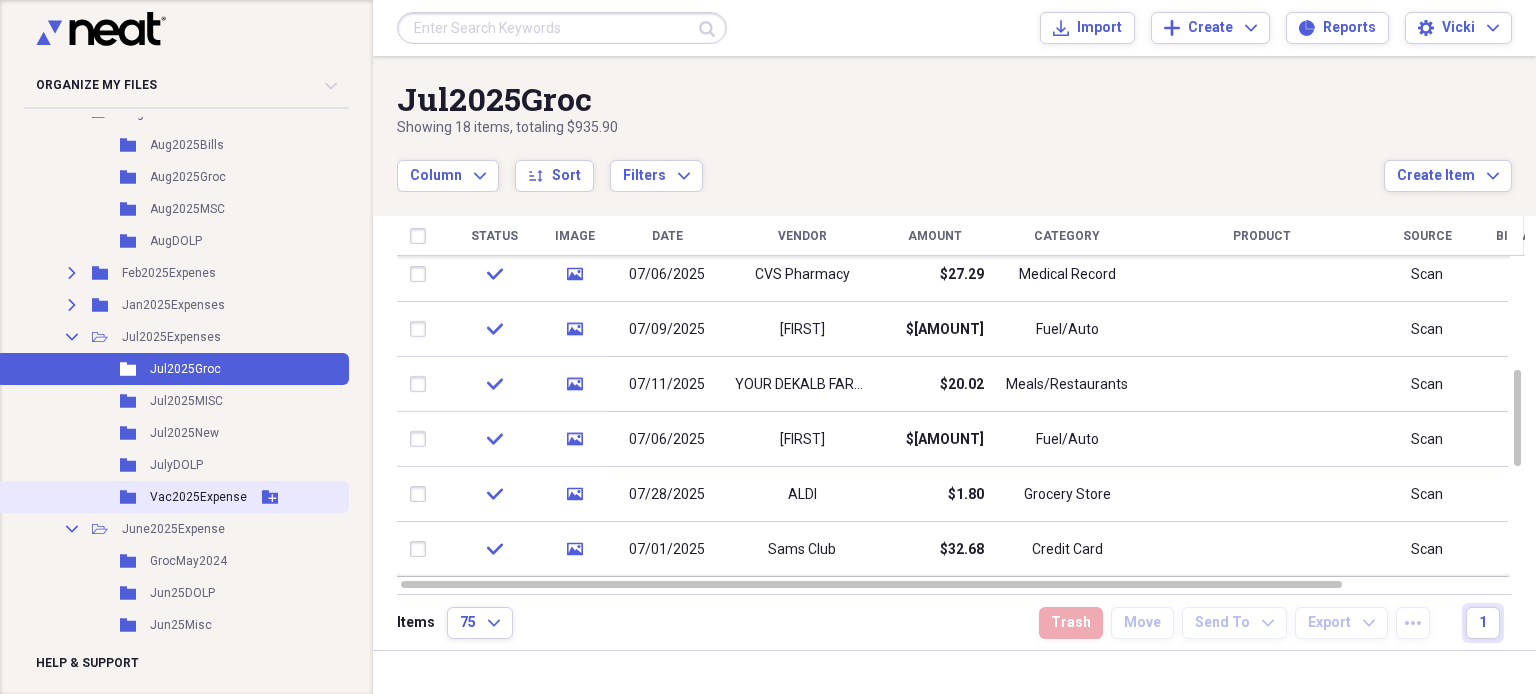 click on "Vac2025Expense" at bounding box center (198, 497) 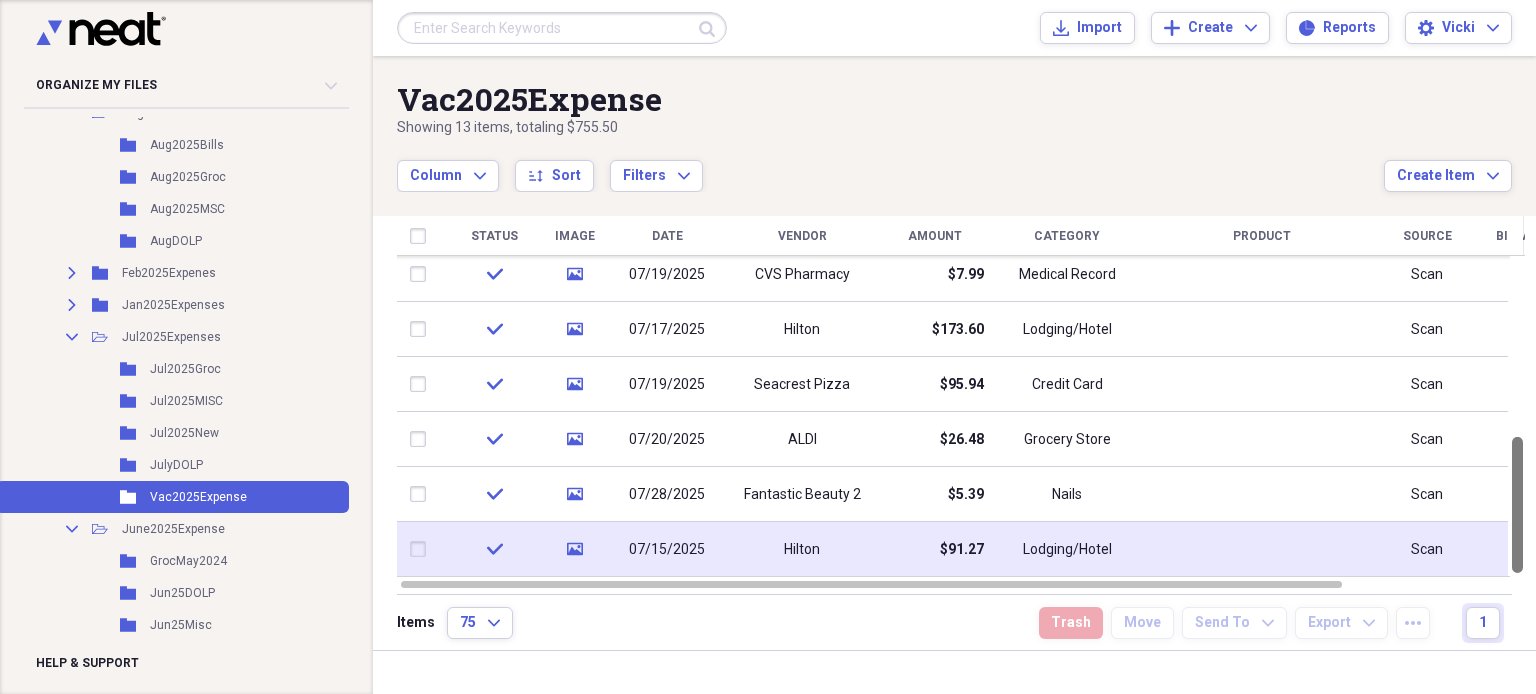 drag, startPoint x: 1525, startPoint y: 323, endPoint x: 1496, endPoint y: 559, distance: 237.7751 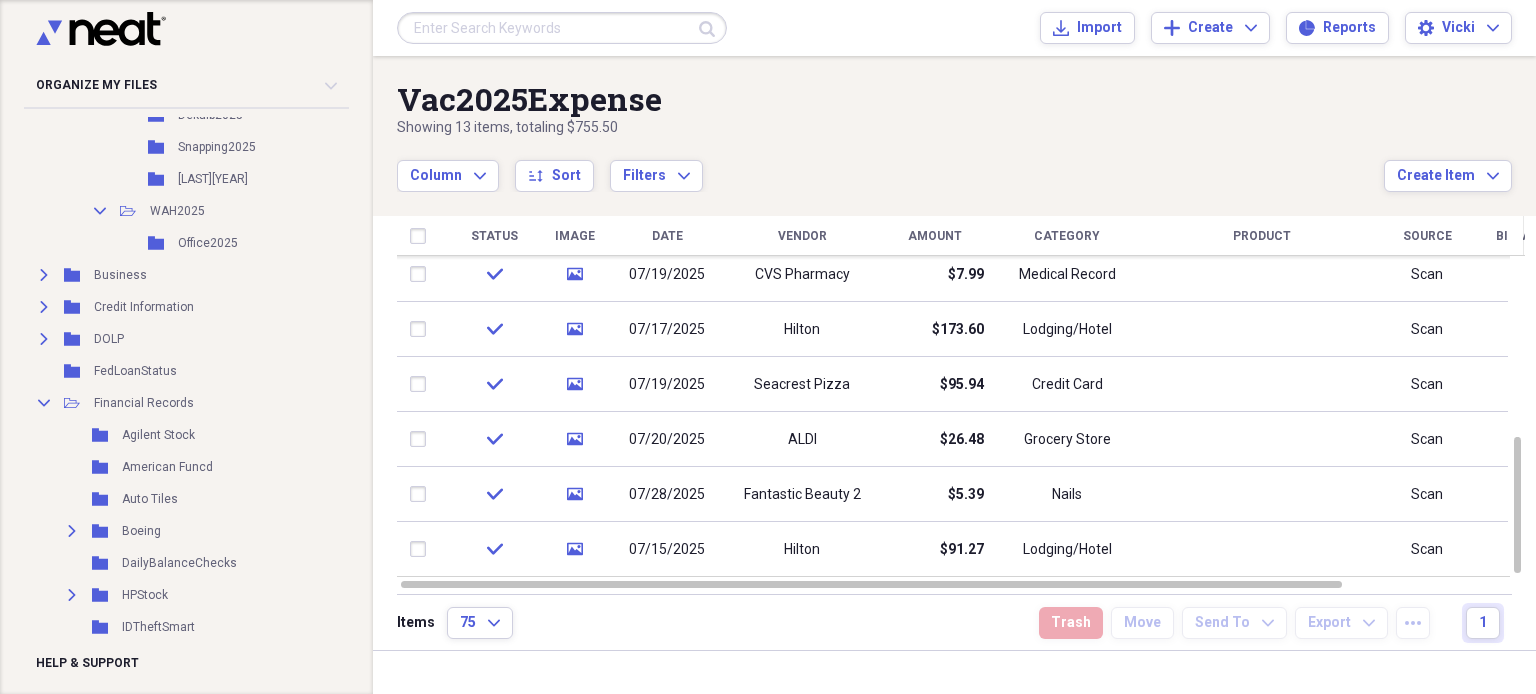 scroll, scrollTop: 1518, scrollLeft: 0, axis: vertical 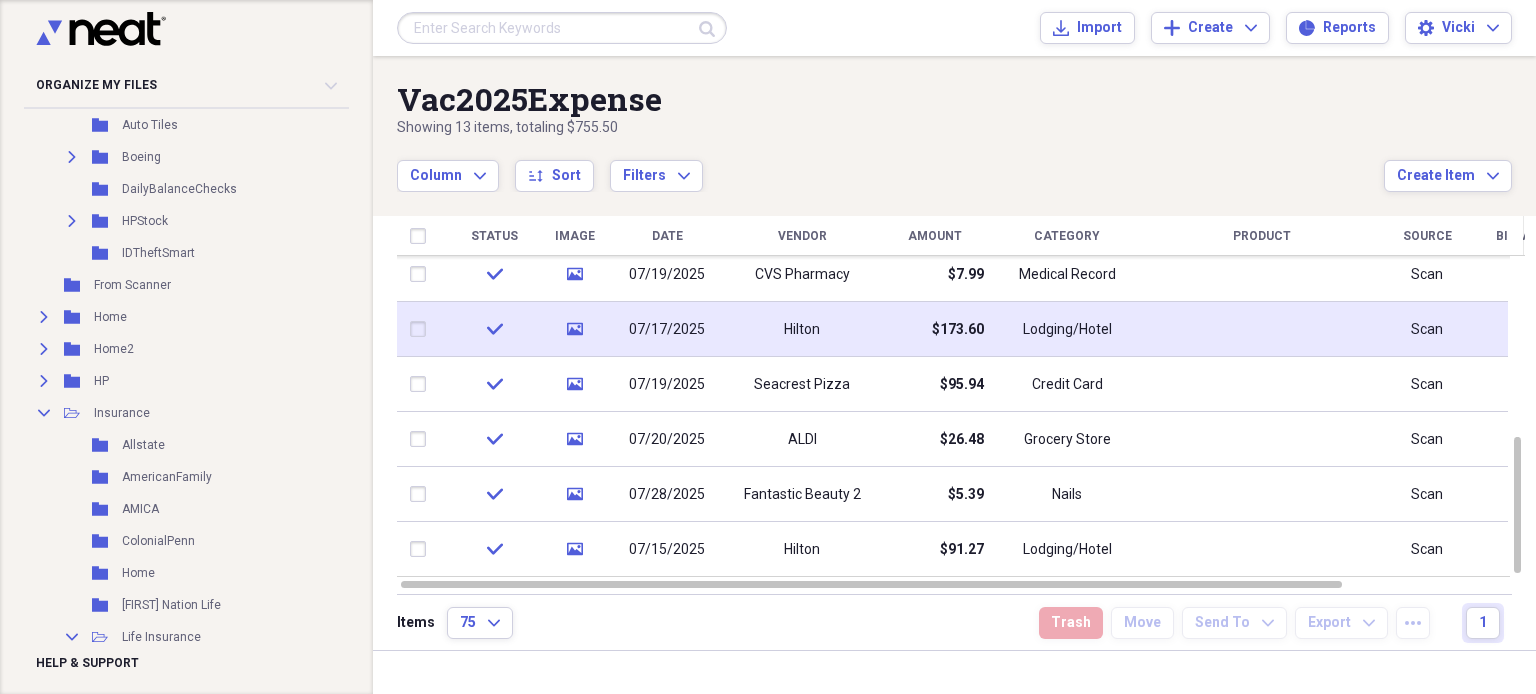 click on "Lodging/Hotel" at bounding box center (1067, 330) 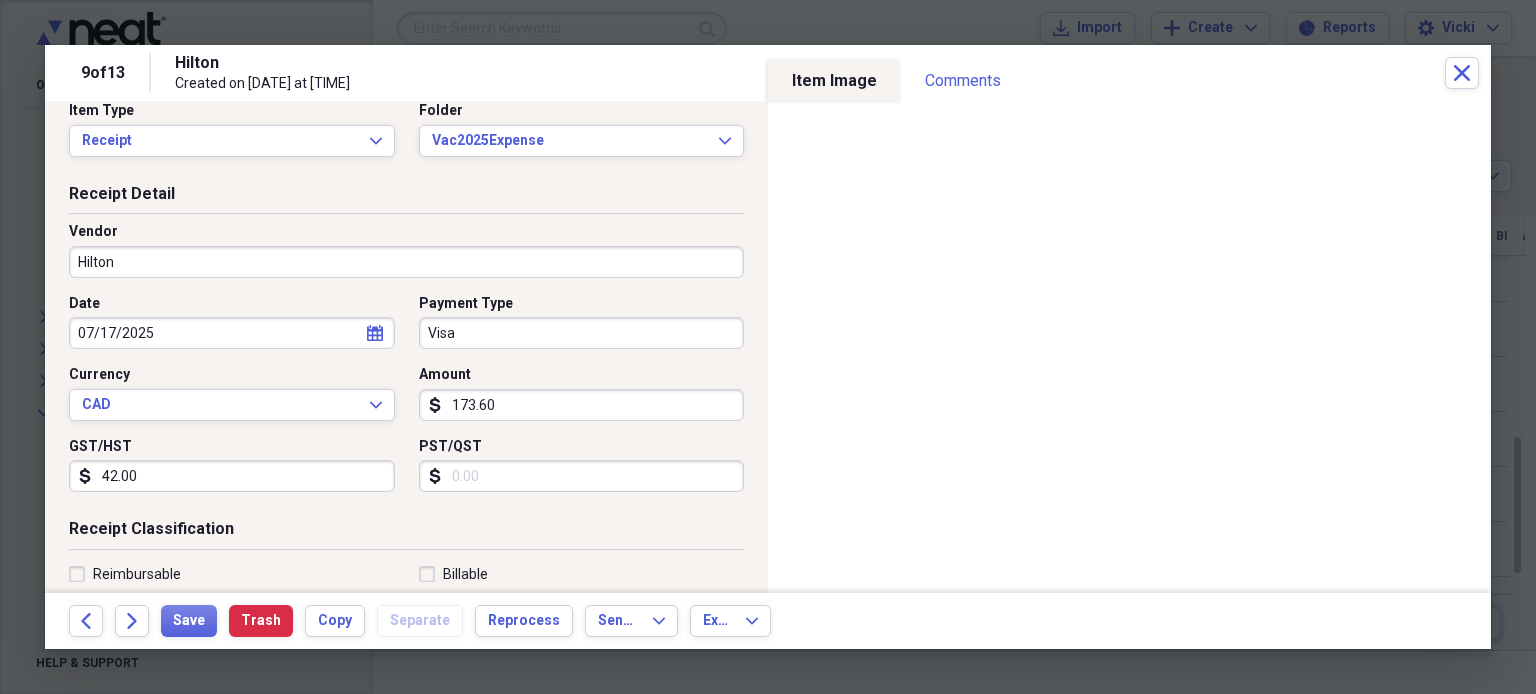 scroll, scrollTop: 0, scrollLeft: 0, axis: both 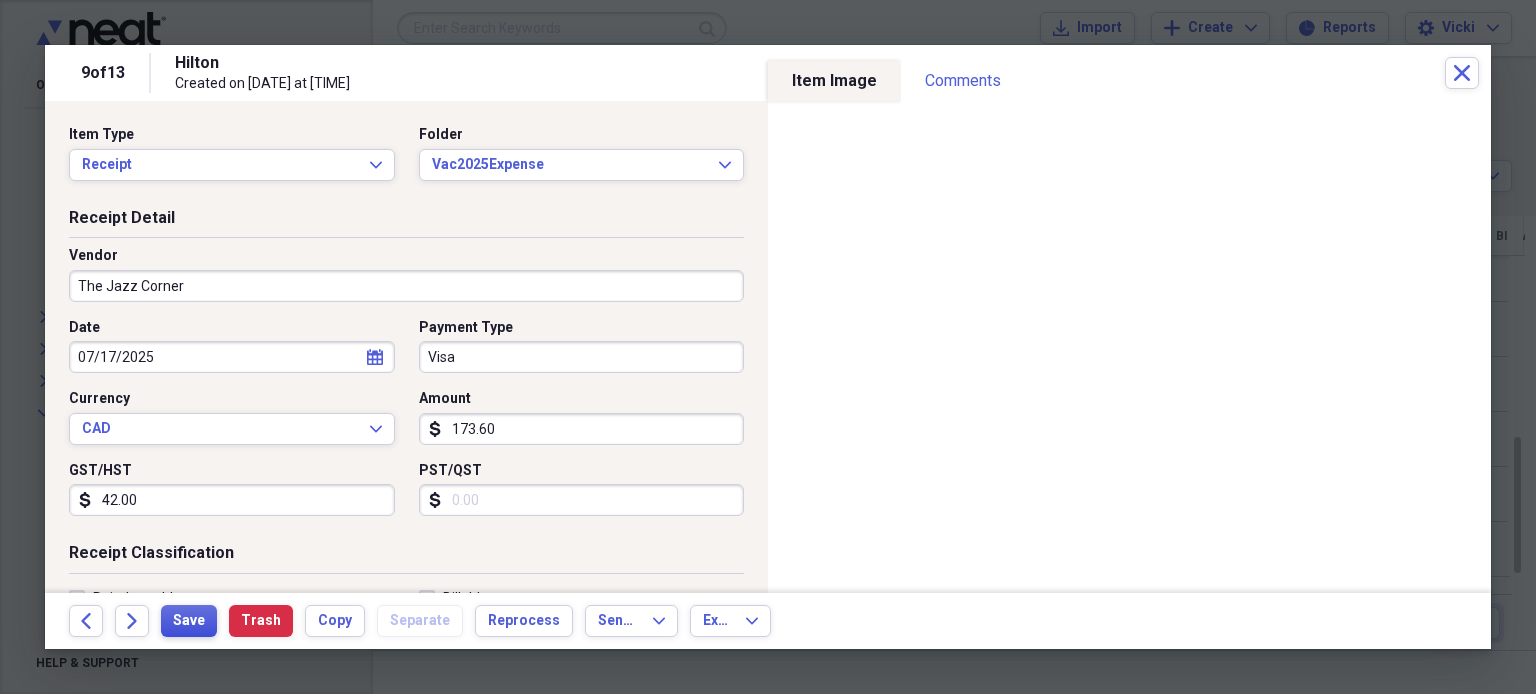 type on "The Jazz Corner" 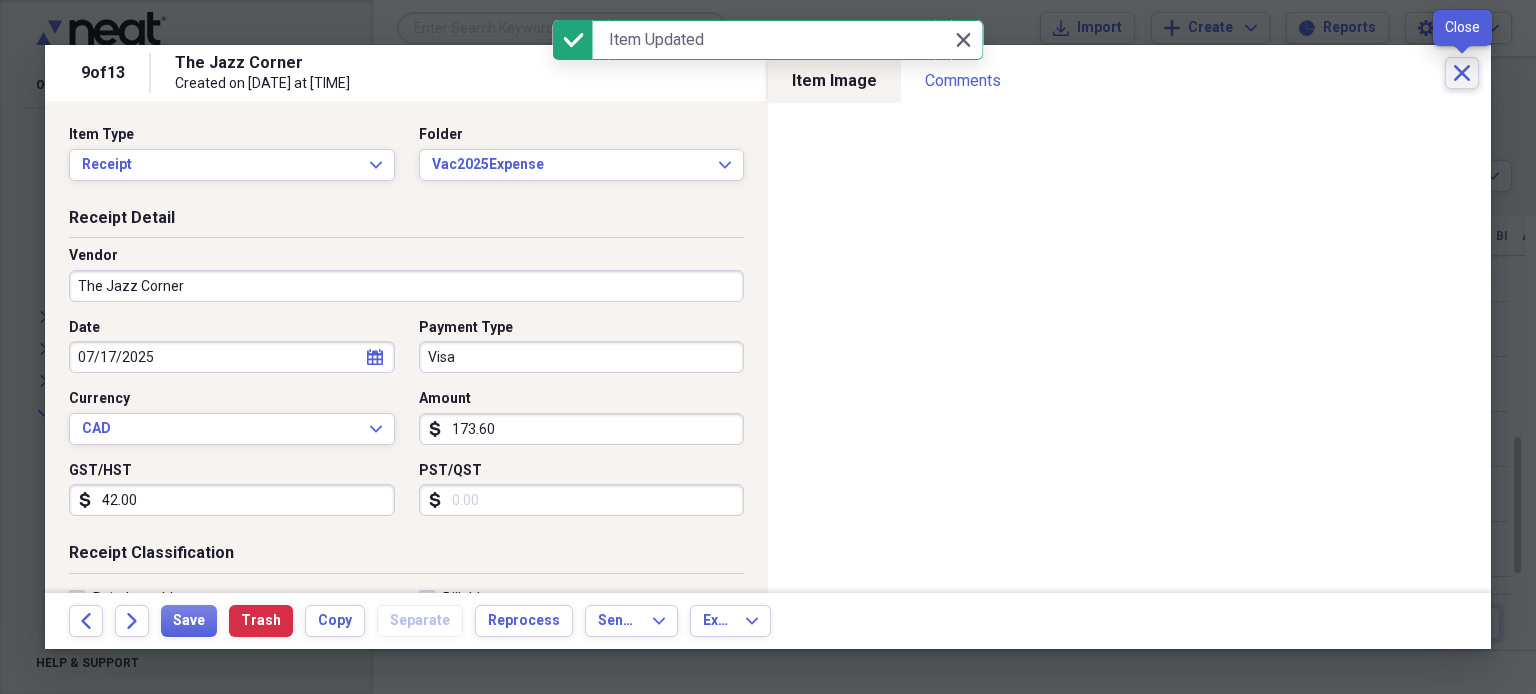 click on "Close" 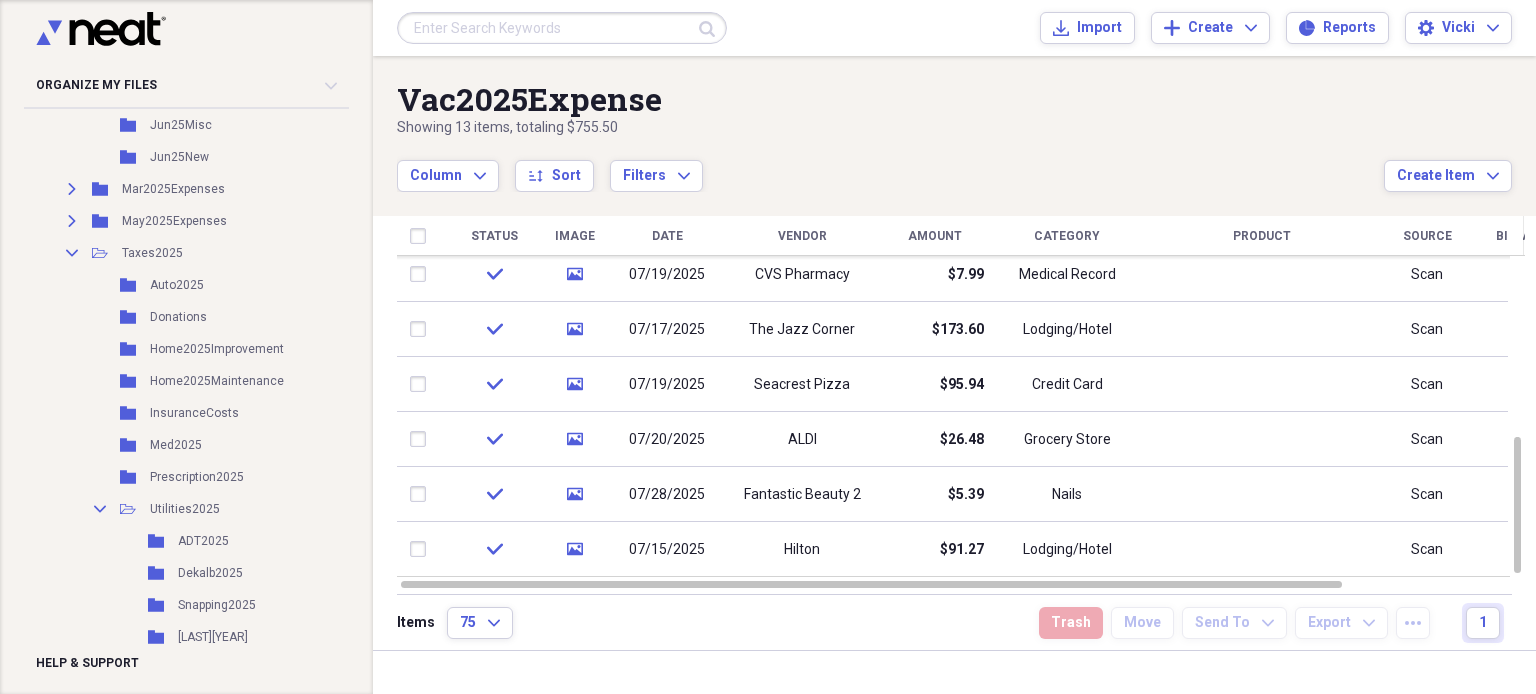 scroll, scrollTop: 1046, scrollLeft: 0, axis: vertical 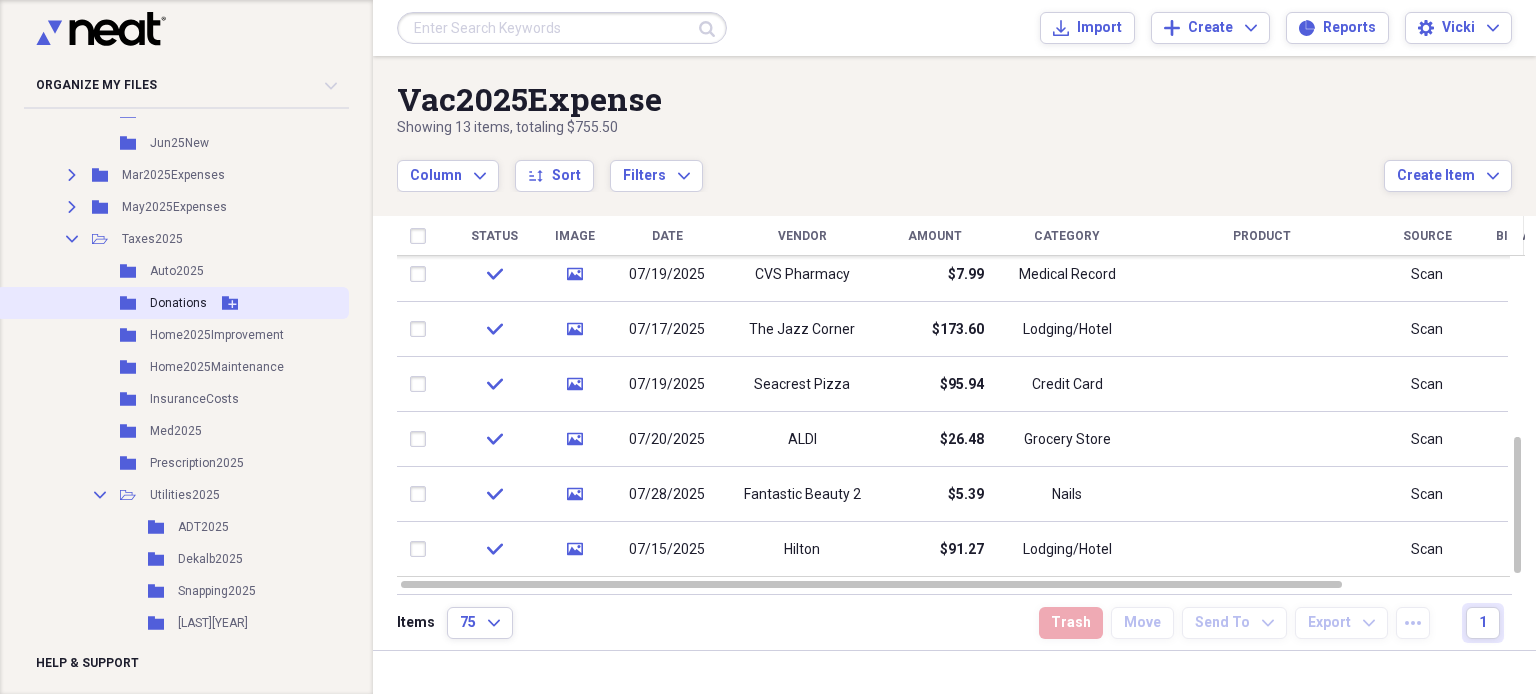 click on "Donations" at bounding box center (178, 303) 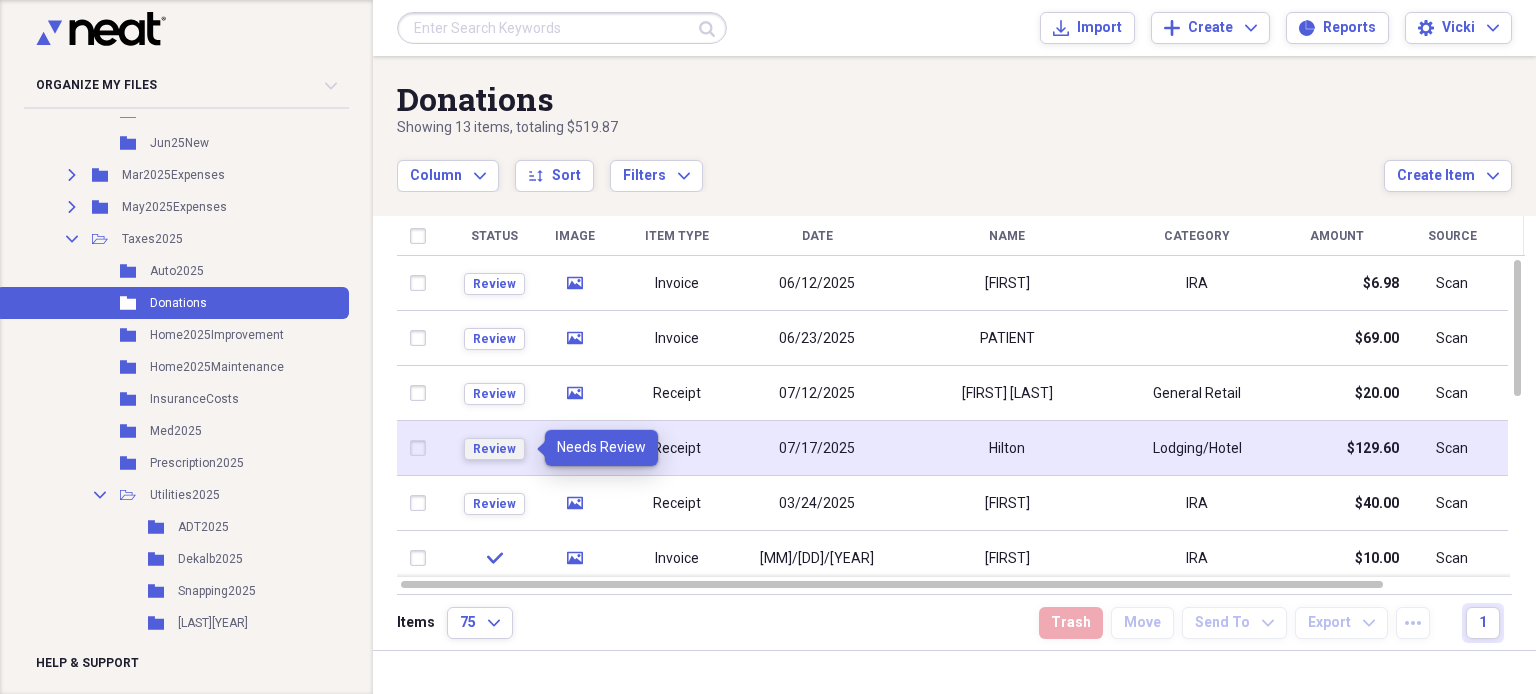 click on "Review" at bounding box center (494, 449) 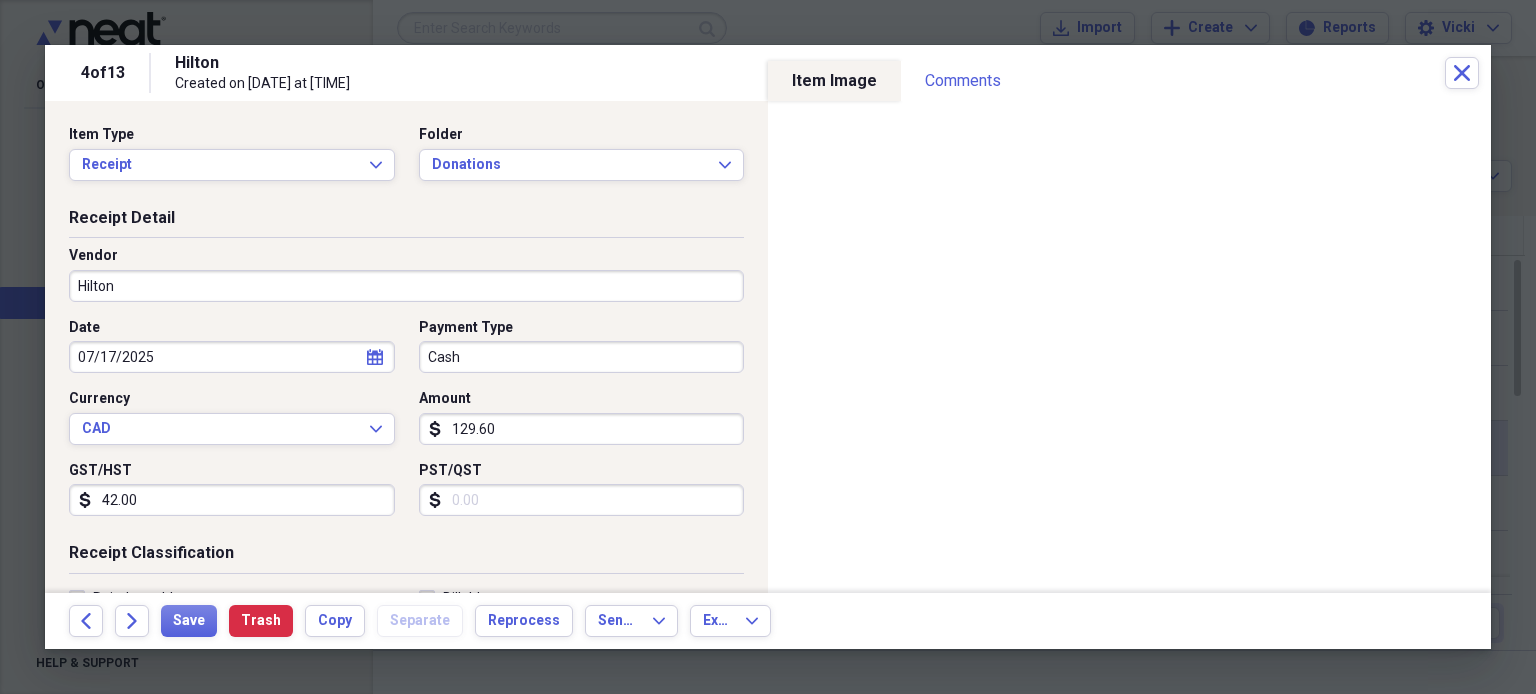 click on "Hilton" at bounding box center (406, 286) 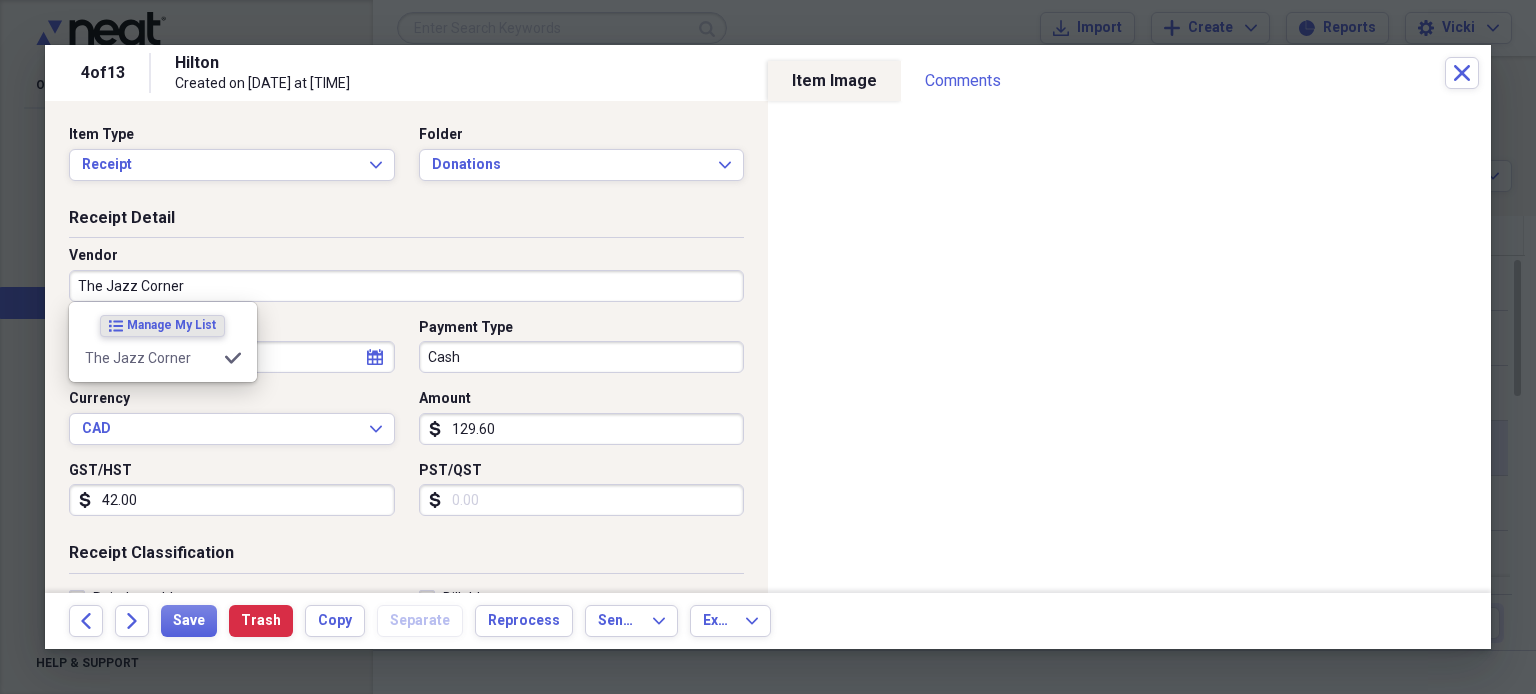 type on "The Jazz Corner" 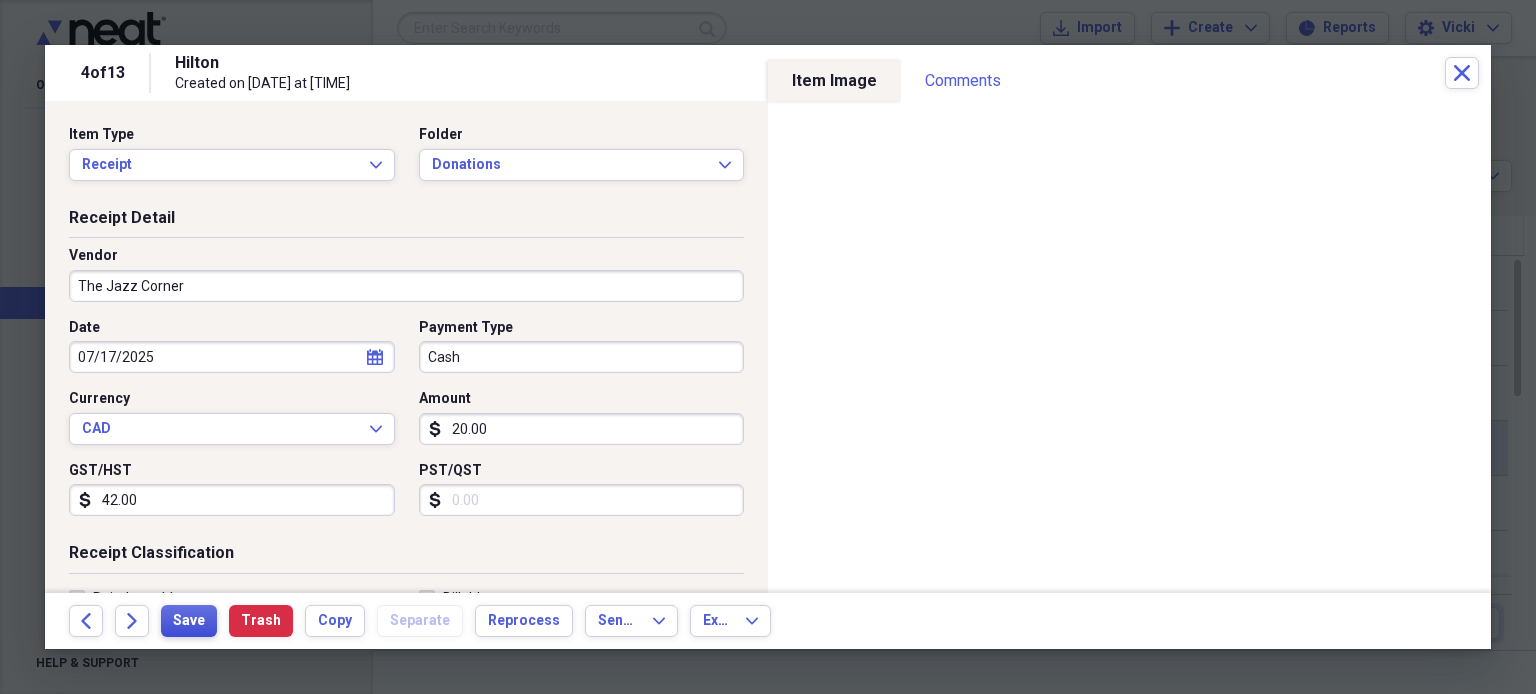 type on "20.00" 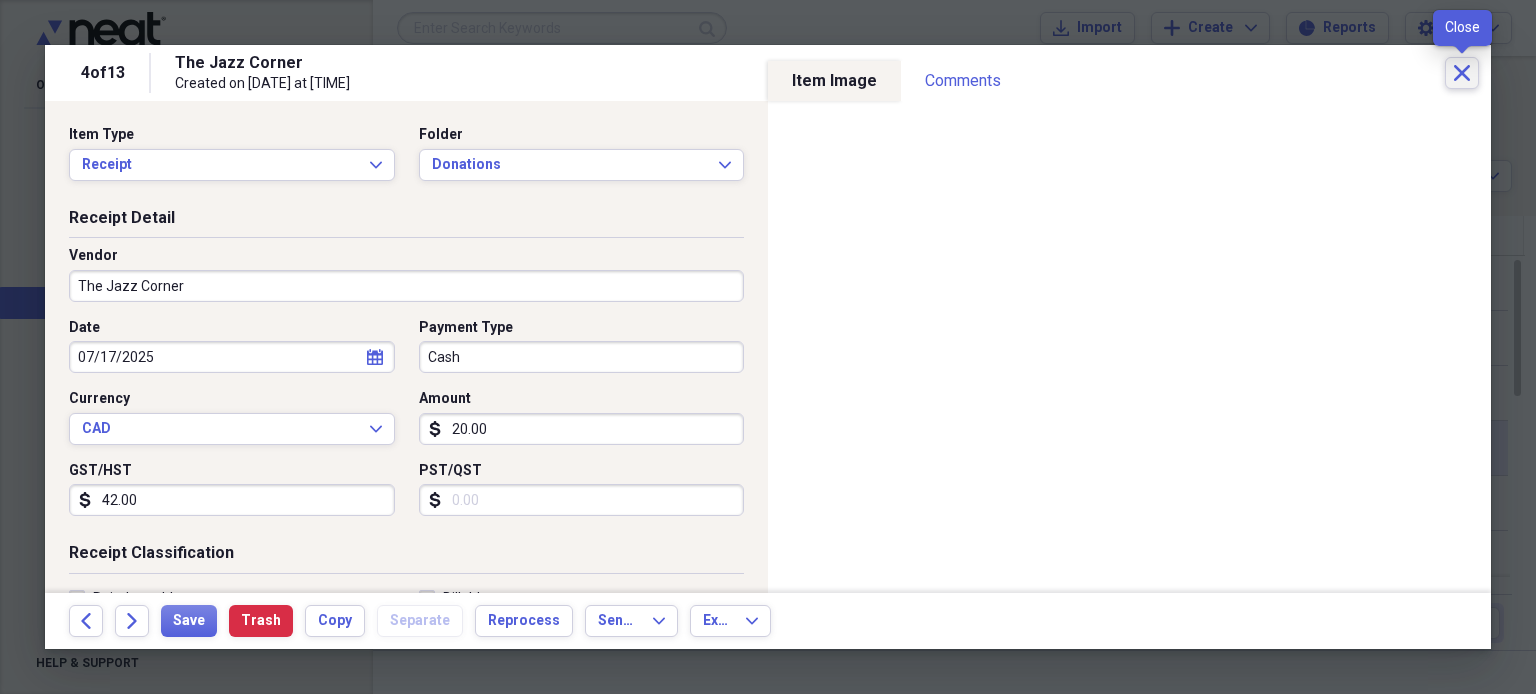 click on "Close" 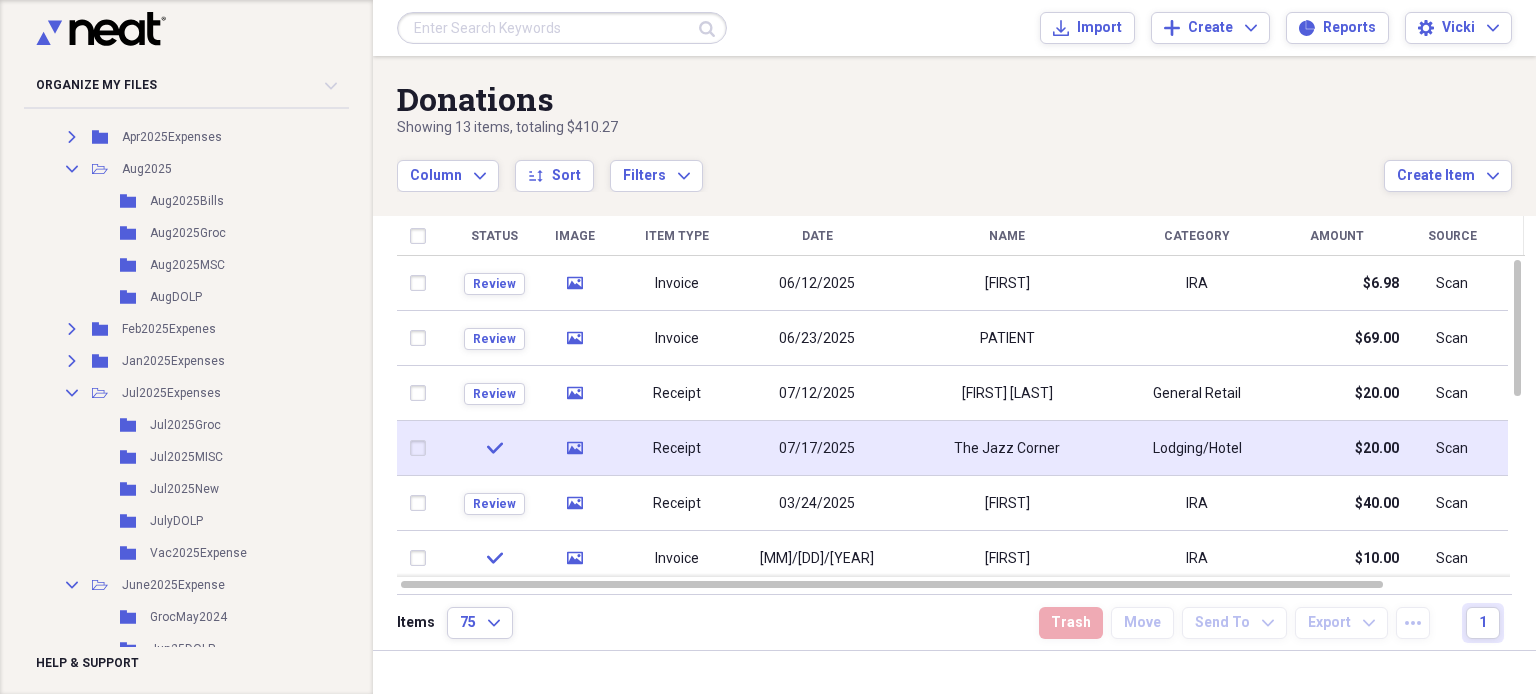 scroll, scrollTop: 442, scrollLeft: 0, axis: vertical 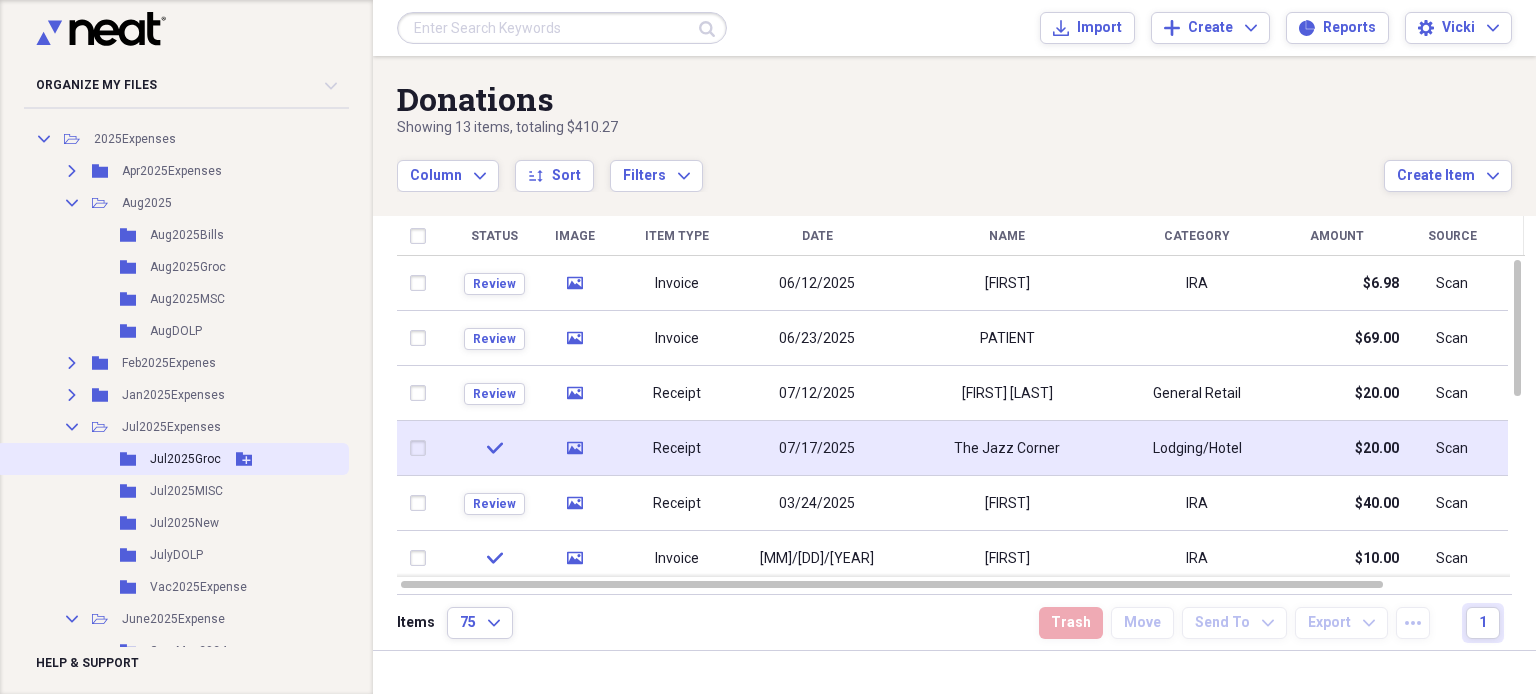 click on "Jul2025Groc" at bounding box center [185, 459] 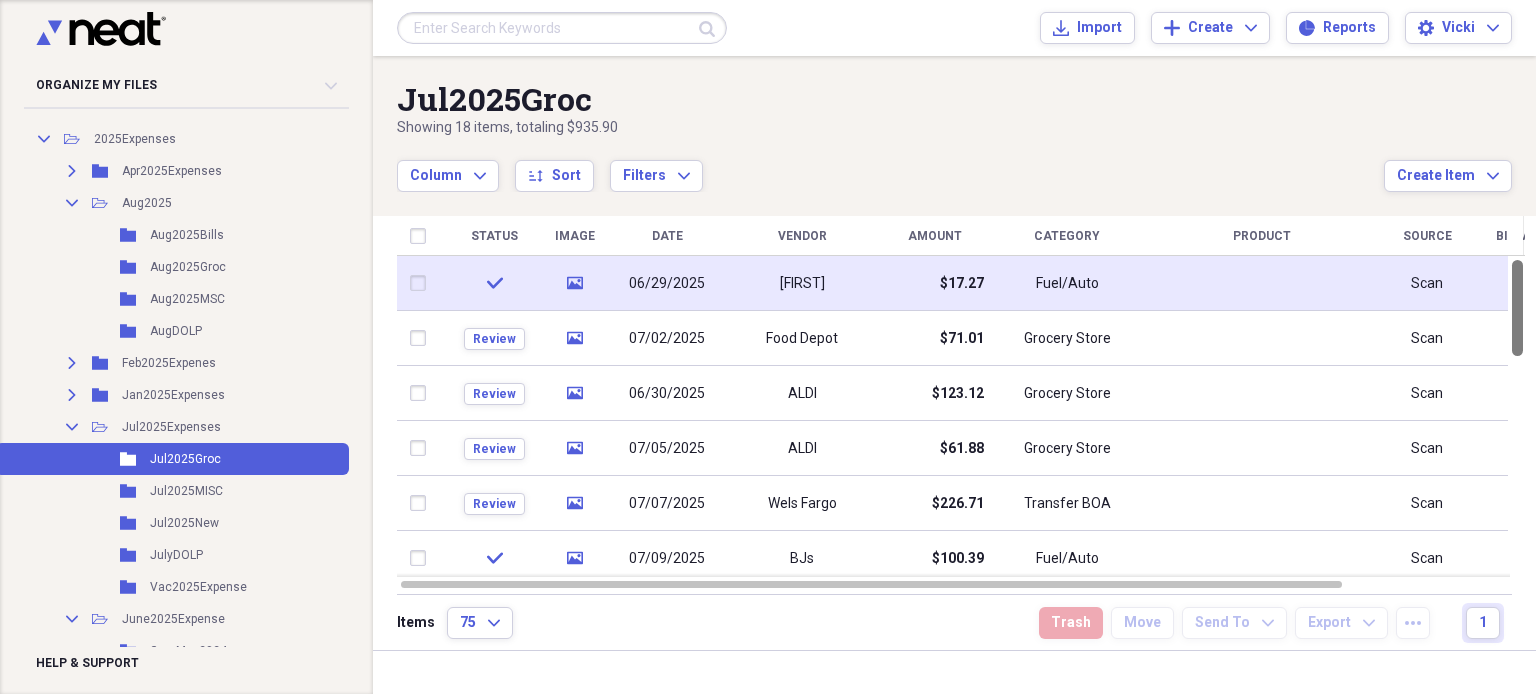 drag, startPoint x: 1526, startPoint y: 291, endPoint x: 1474, endPoint y: 307, distance: 54.405884 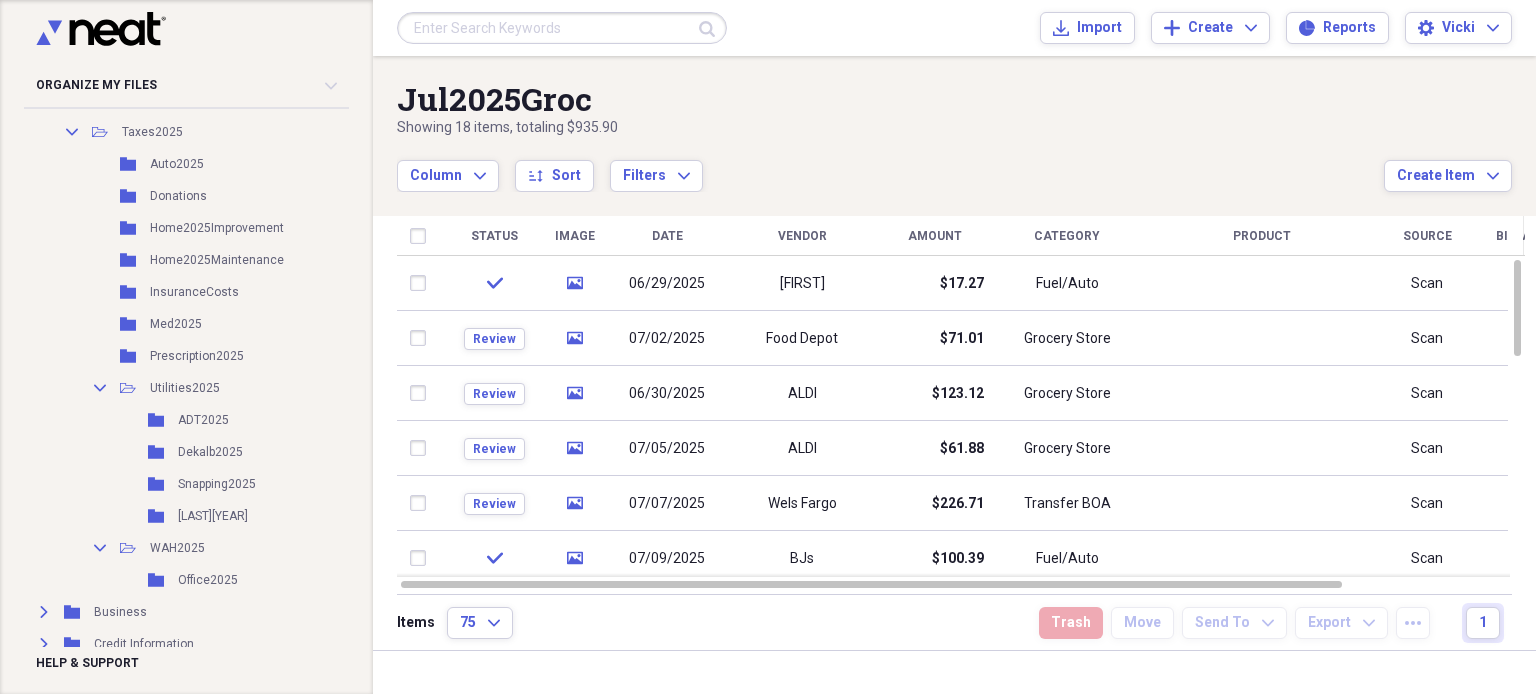 scroll, scrollTop: 1132, scrollLeft: 0, axis: vertical 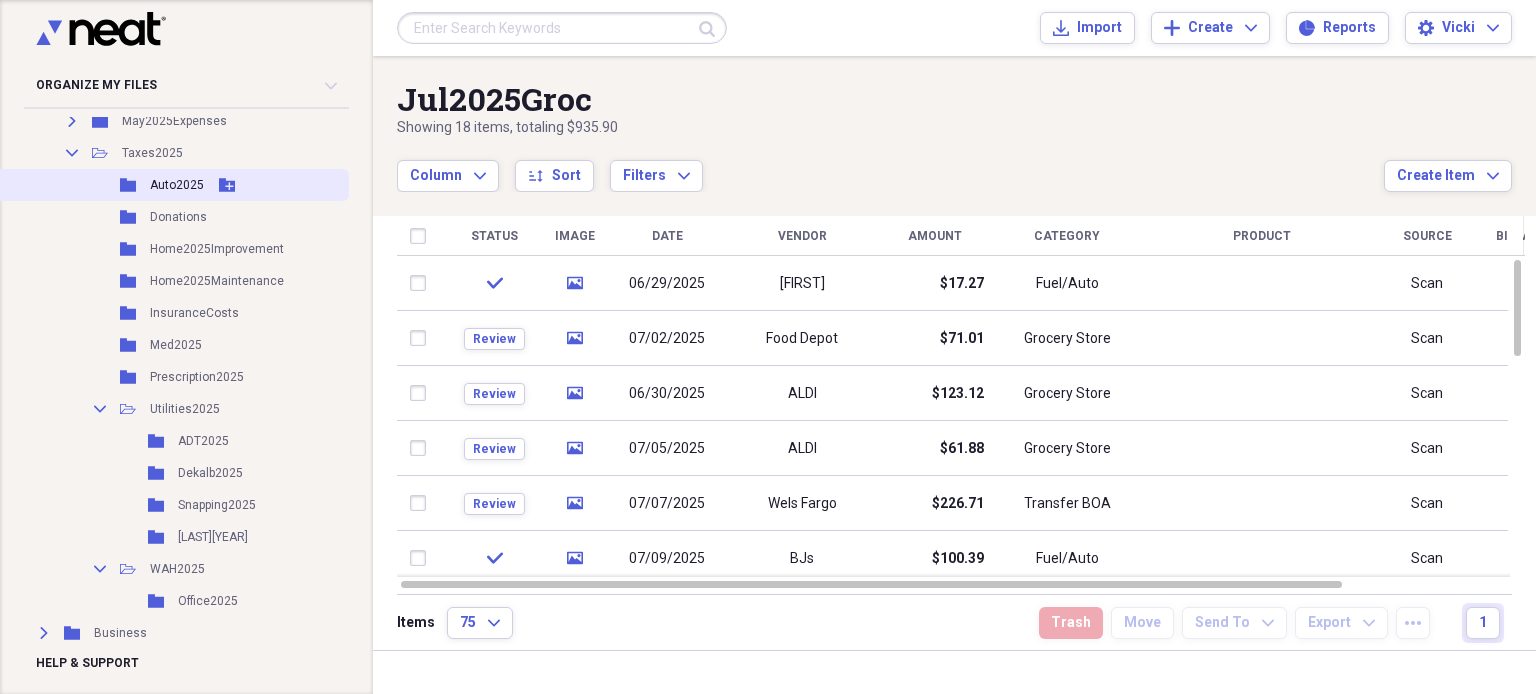 click on "Auto2025" at bounding box center (177, 185) 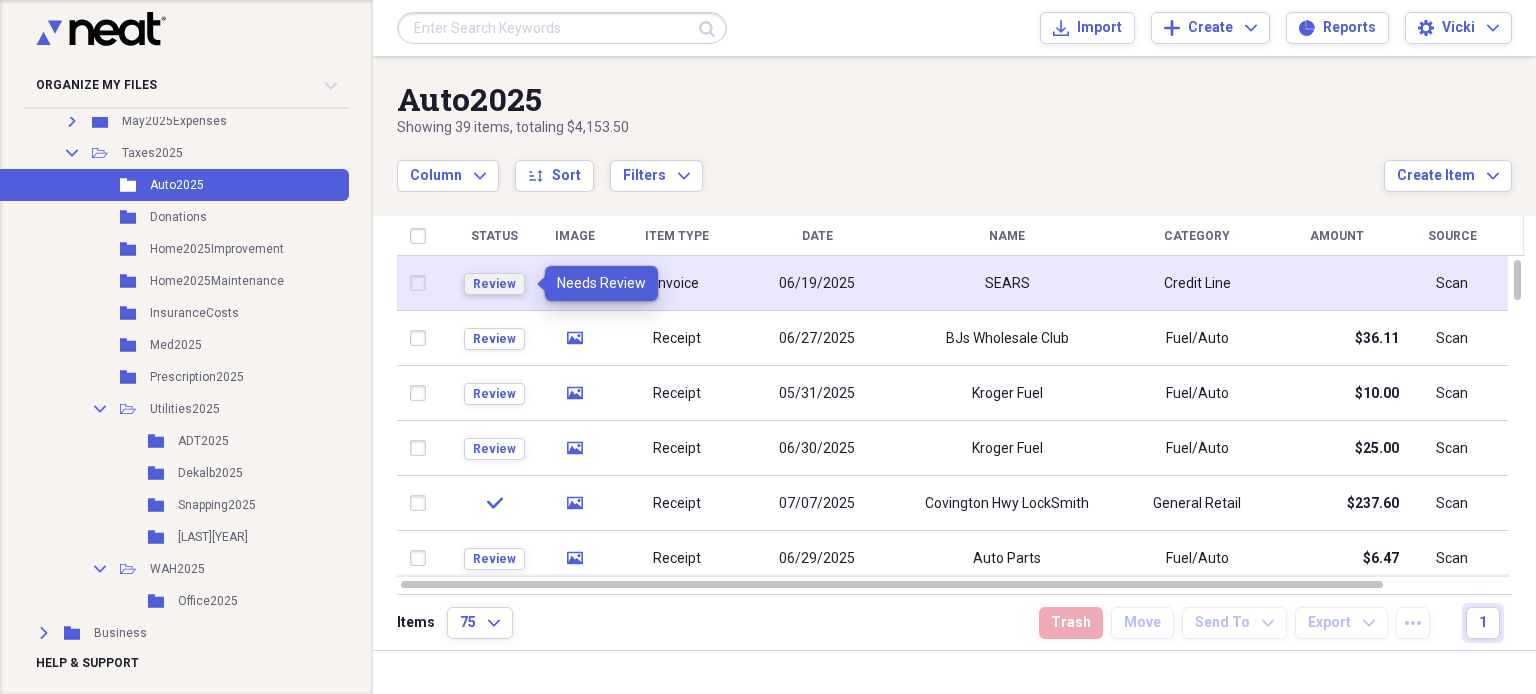 click on "Review" at bounding box center (494, 284) 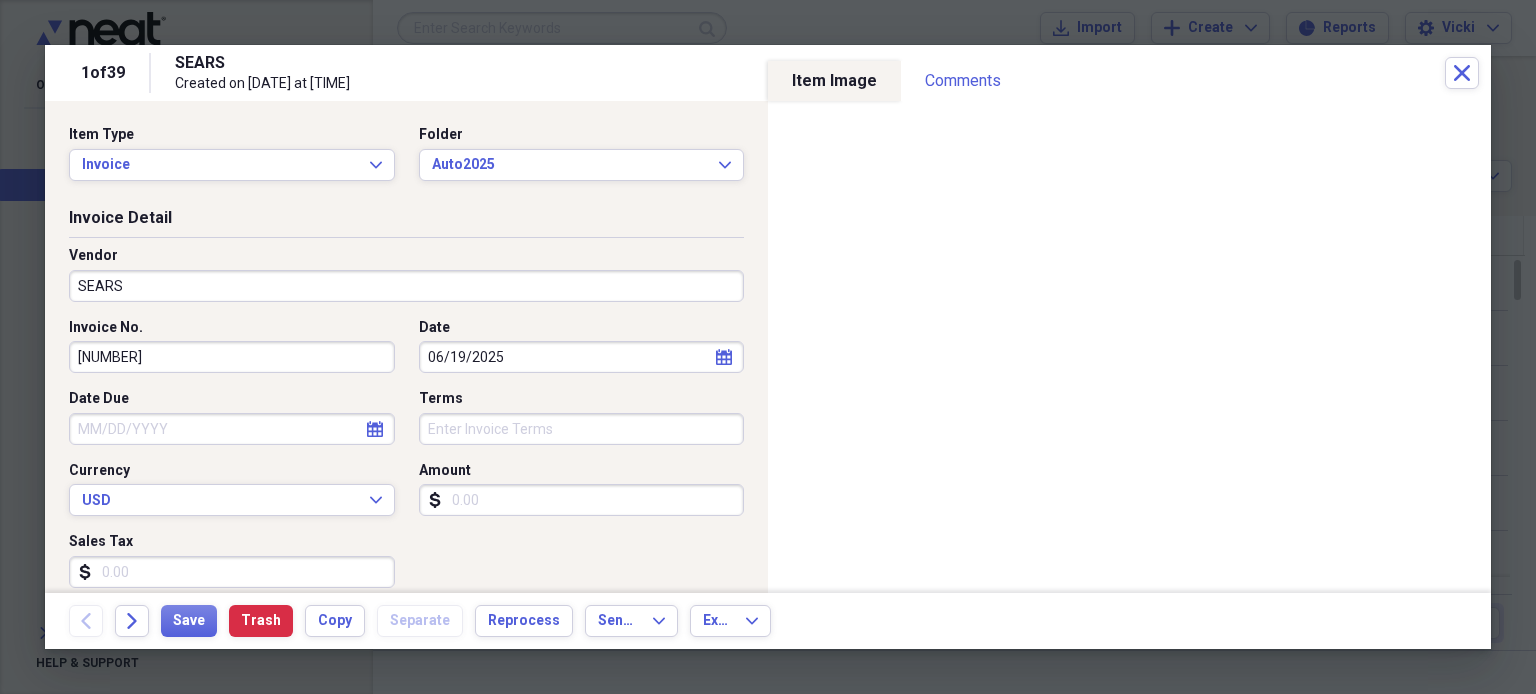 drag, startPoint x: 757, startPoint y: 364, endPoint x: 485, endPoint y: 498, distance: 303.2161 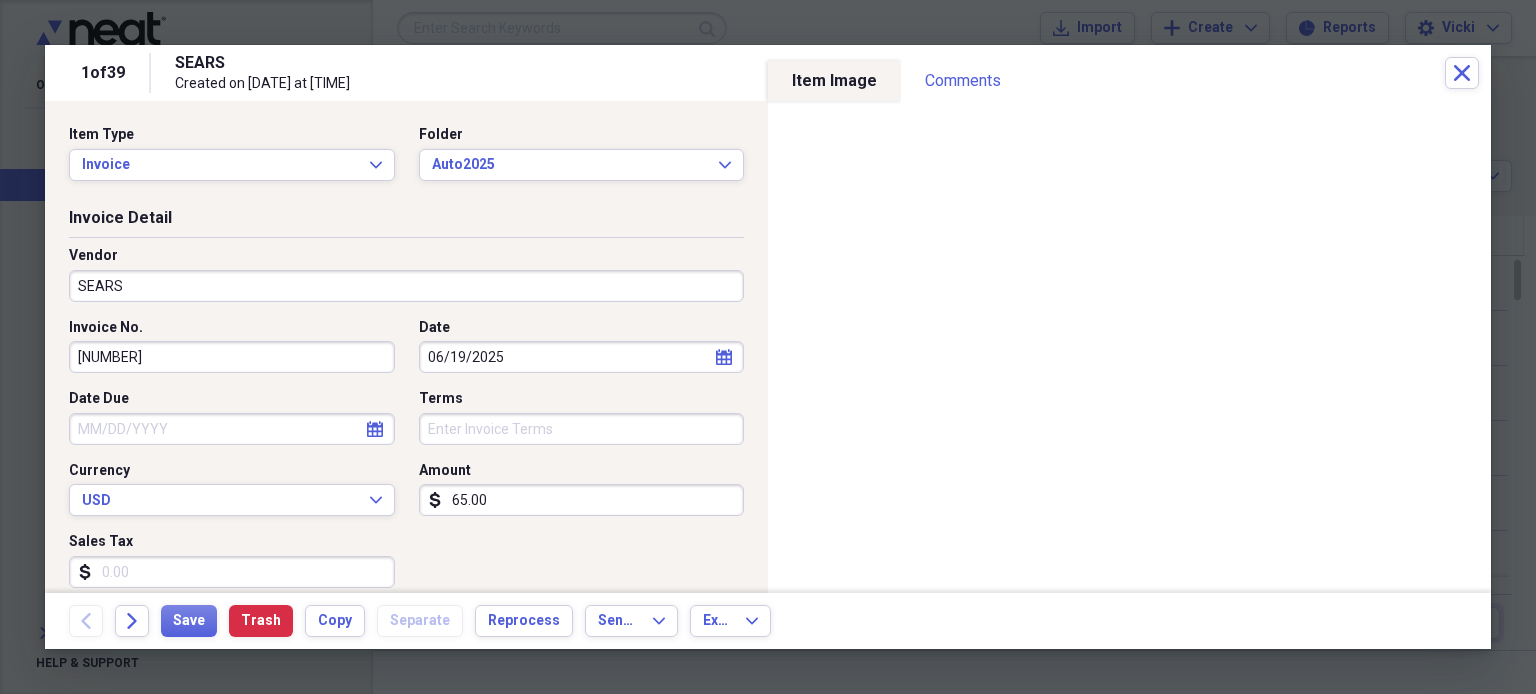 type on "65.00" 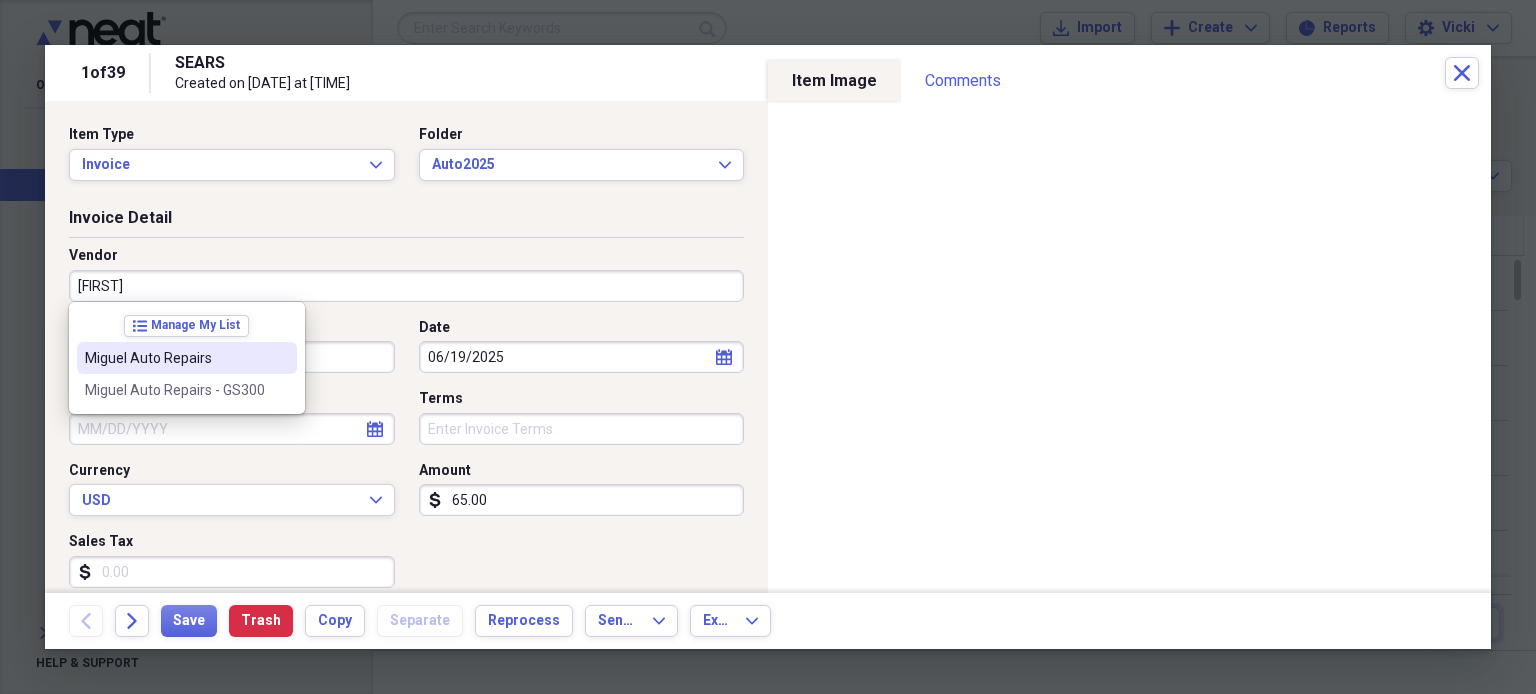 click on "Miguel Auto Repairs" at bounding box center (175, 358) 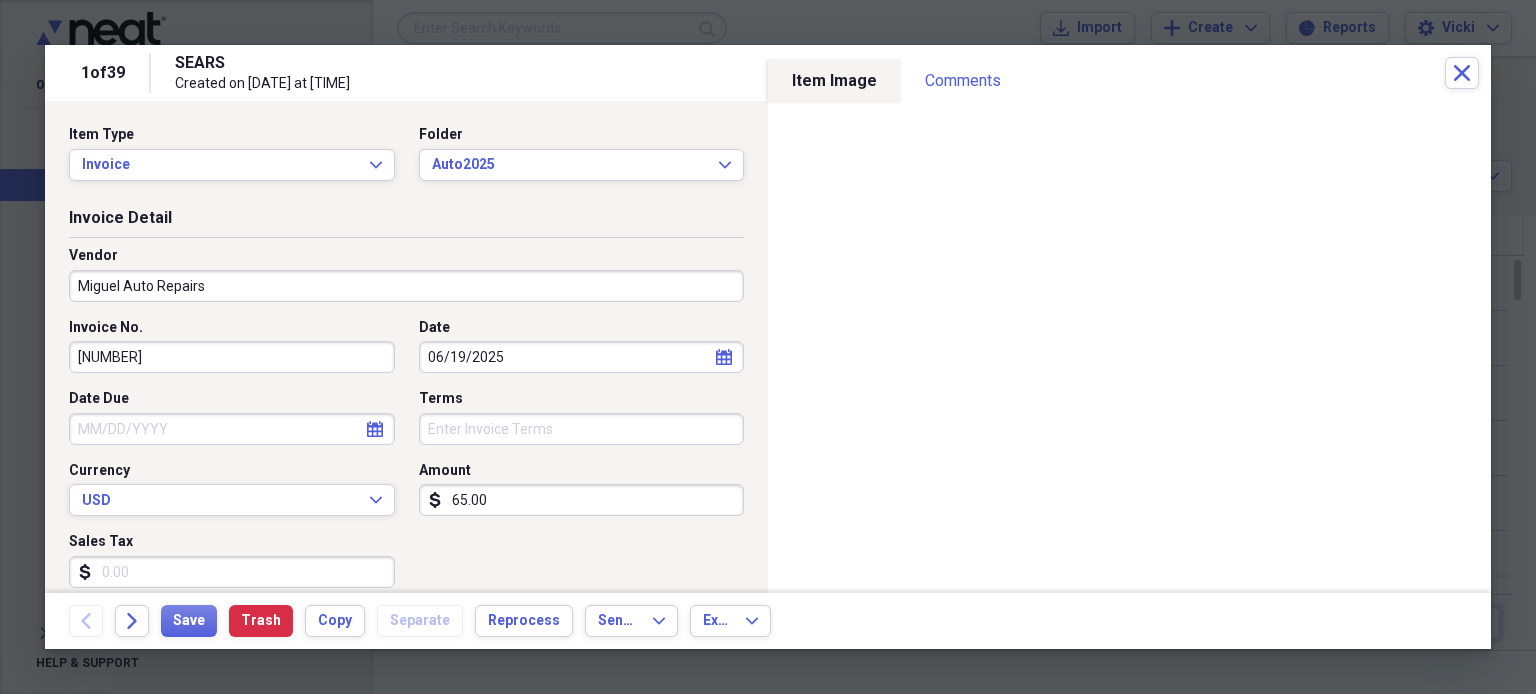 type on "Auto Repair" 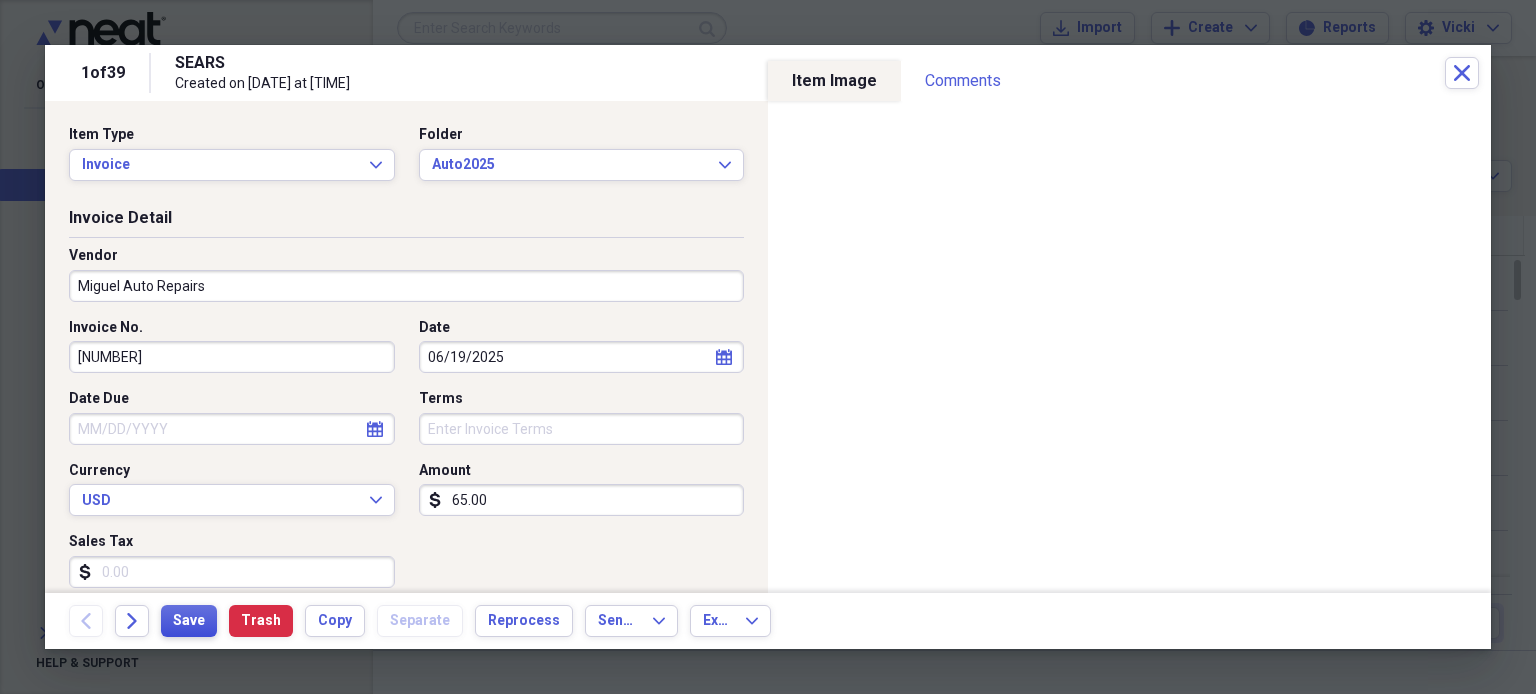 click on "Save" at bounding box center [189, 621] 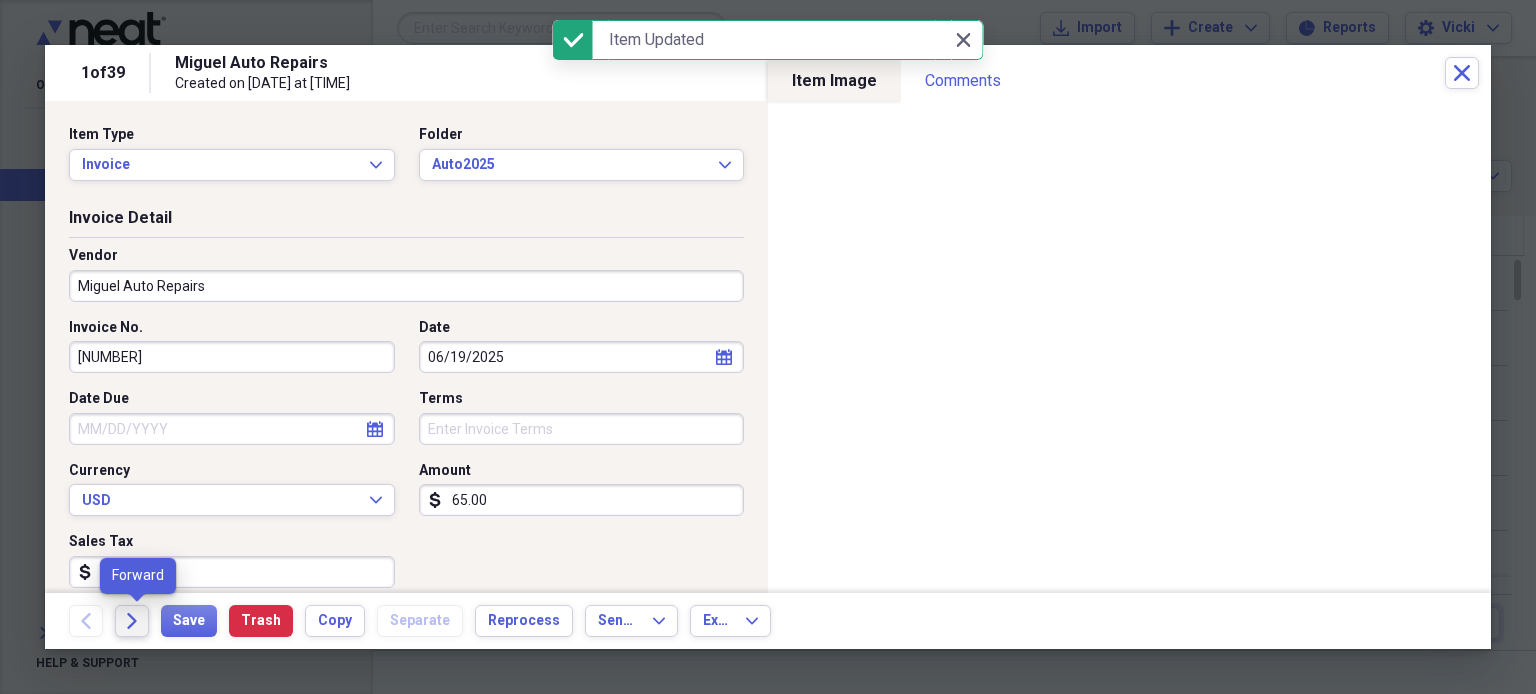 click 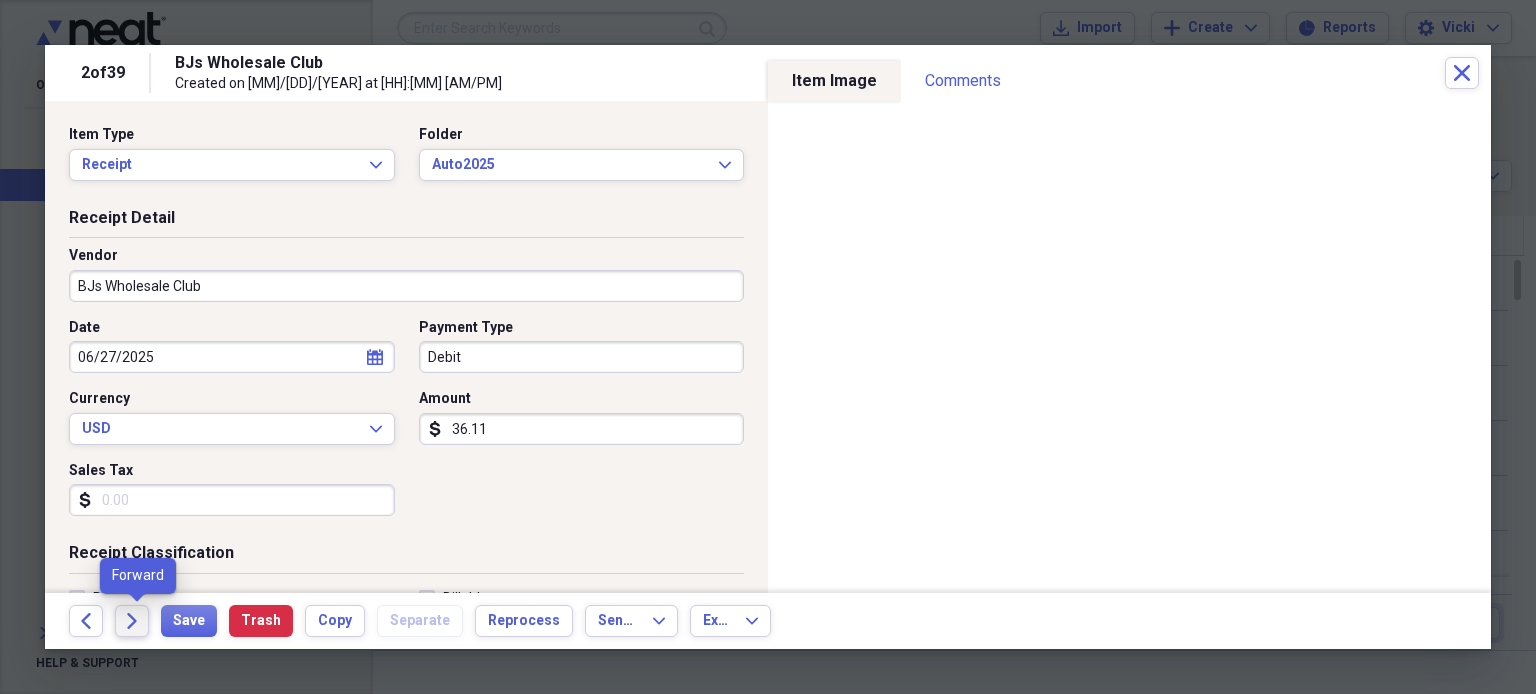 click on "Forward" at bounding box center [132, 621] 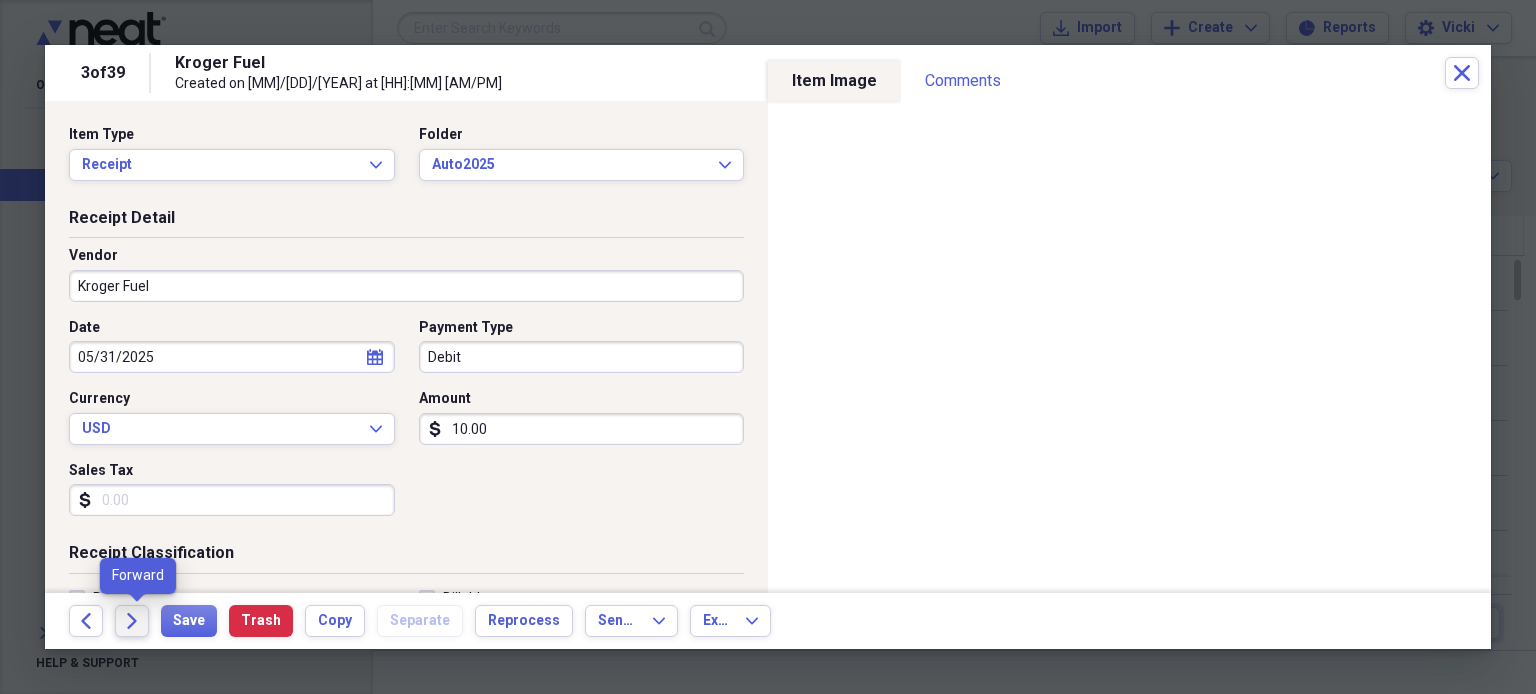 click on "Forward" at bounding box center (132, 621) 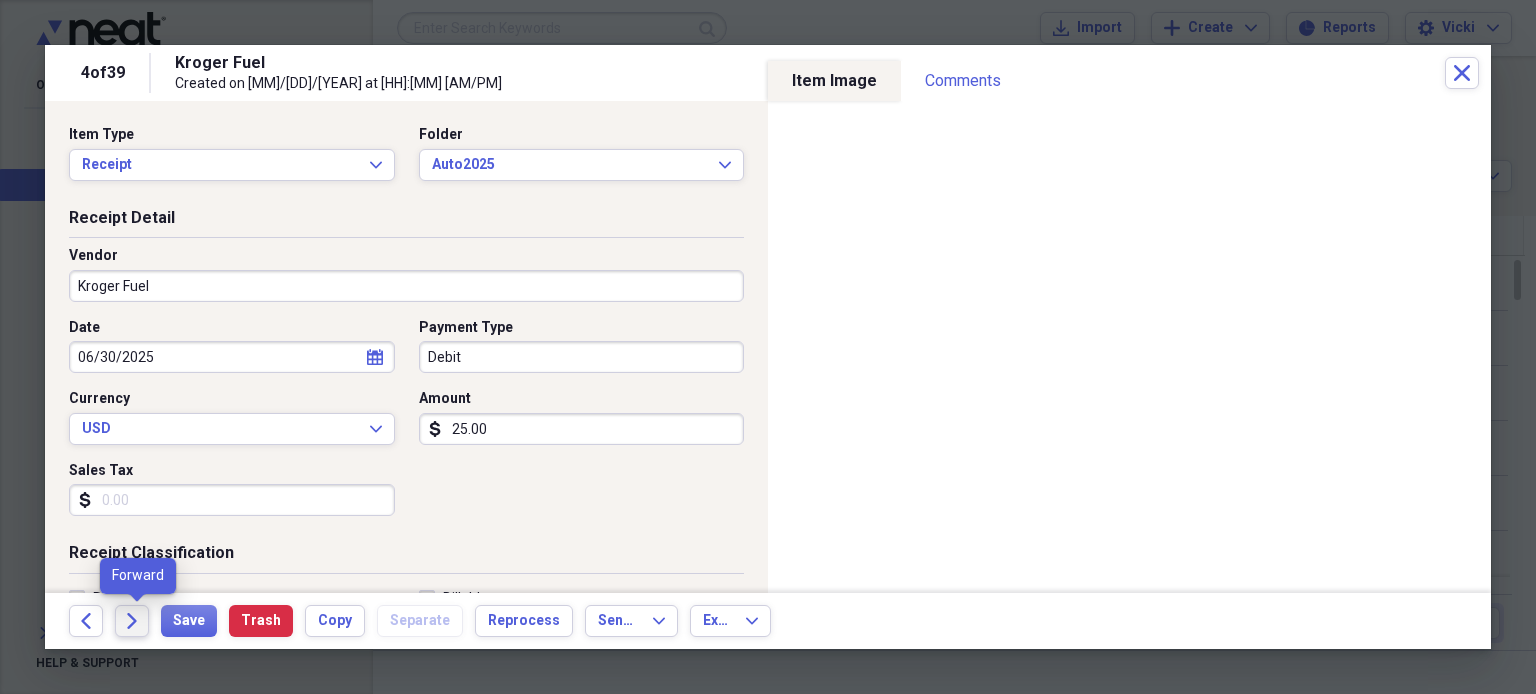 click on "Forward" at bounding box center (132, 621) 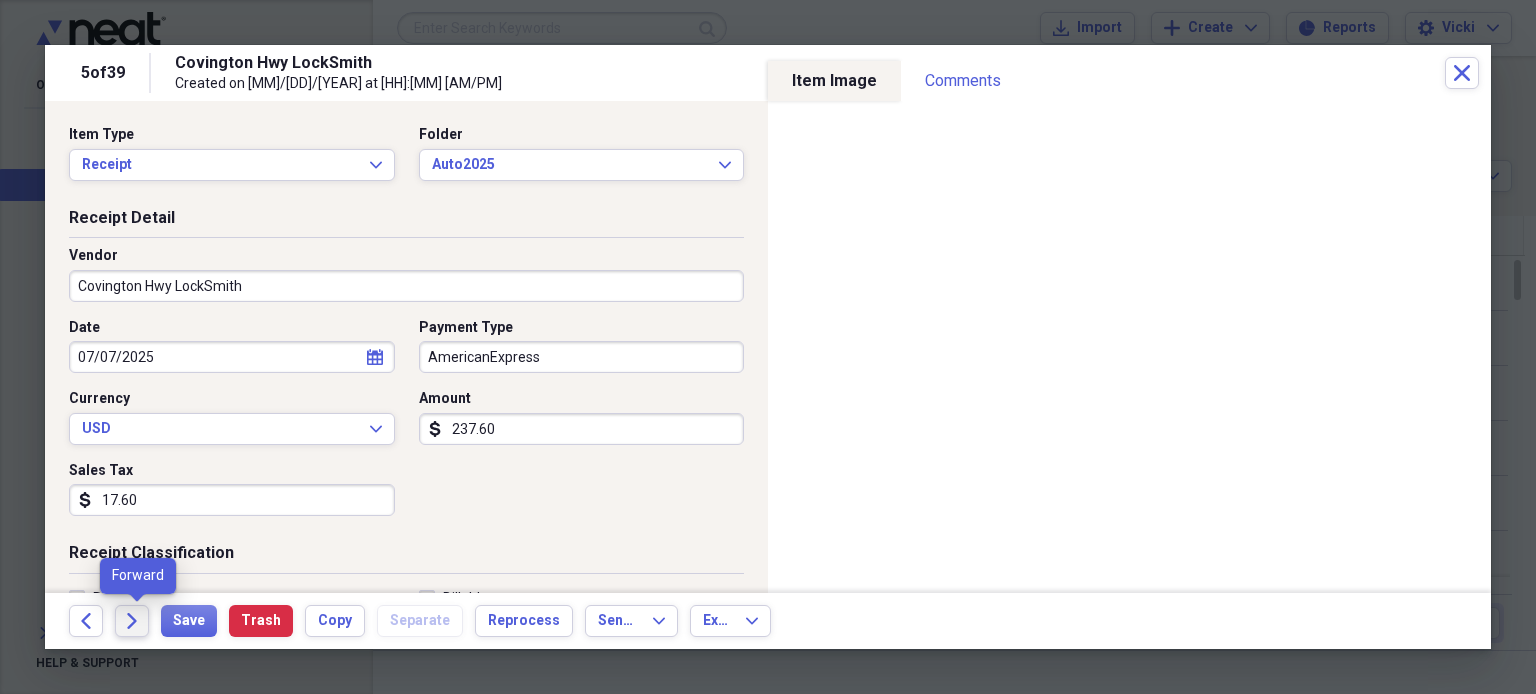 click on "Forward" 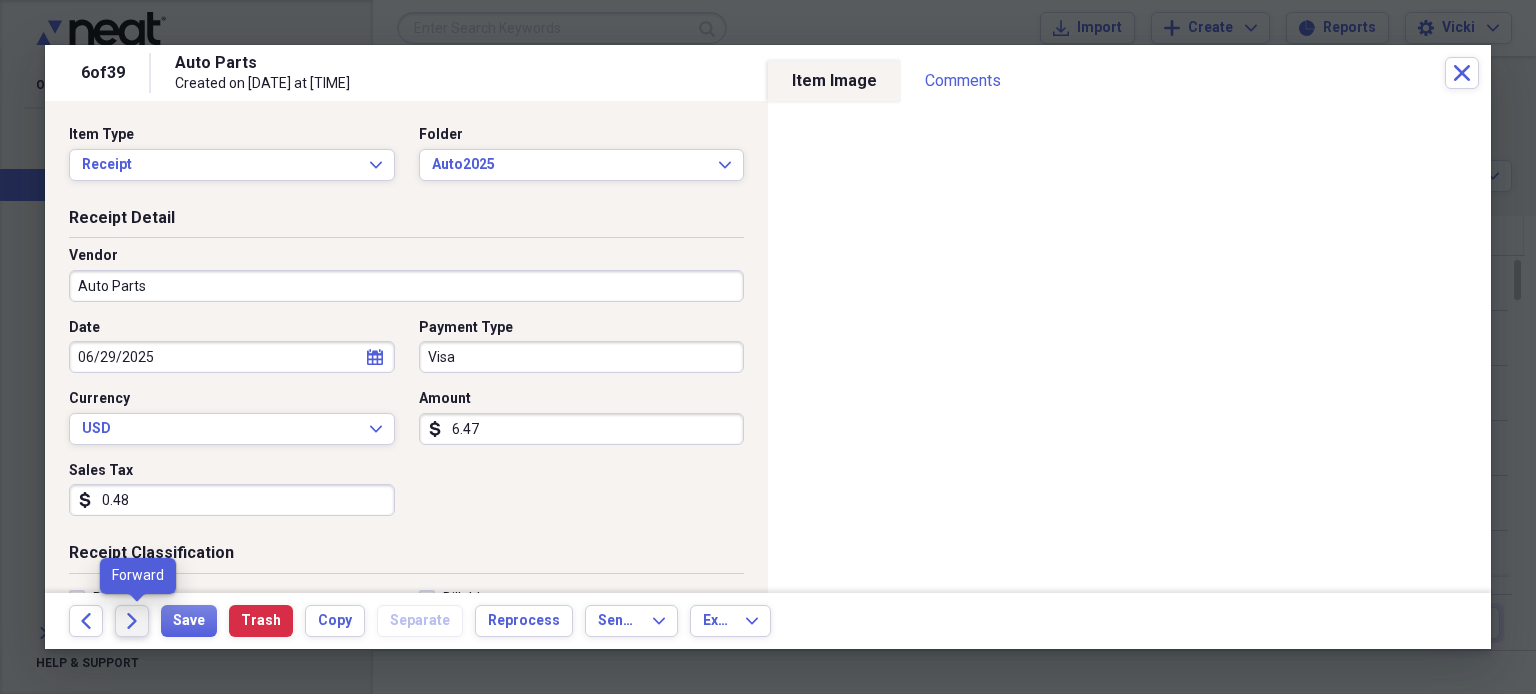 click on "Forward" 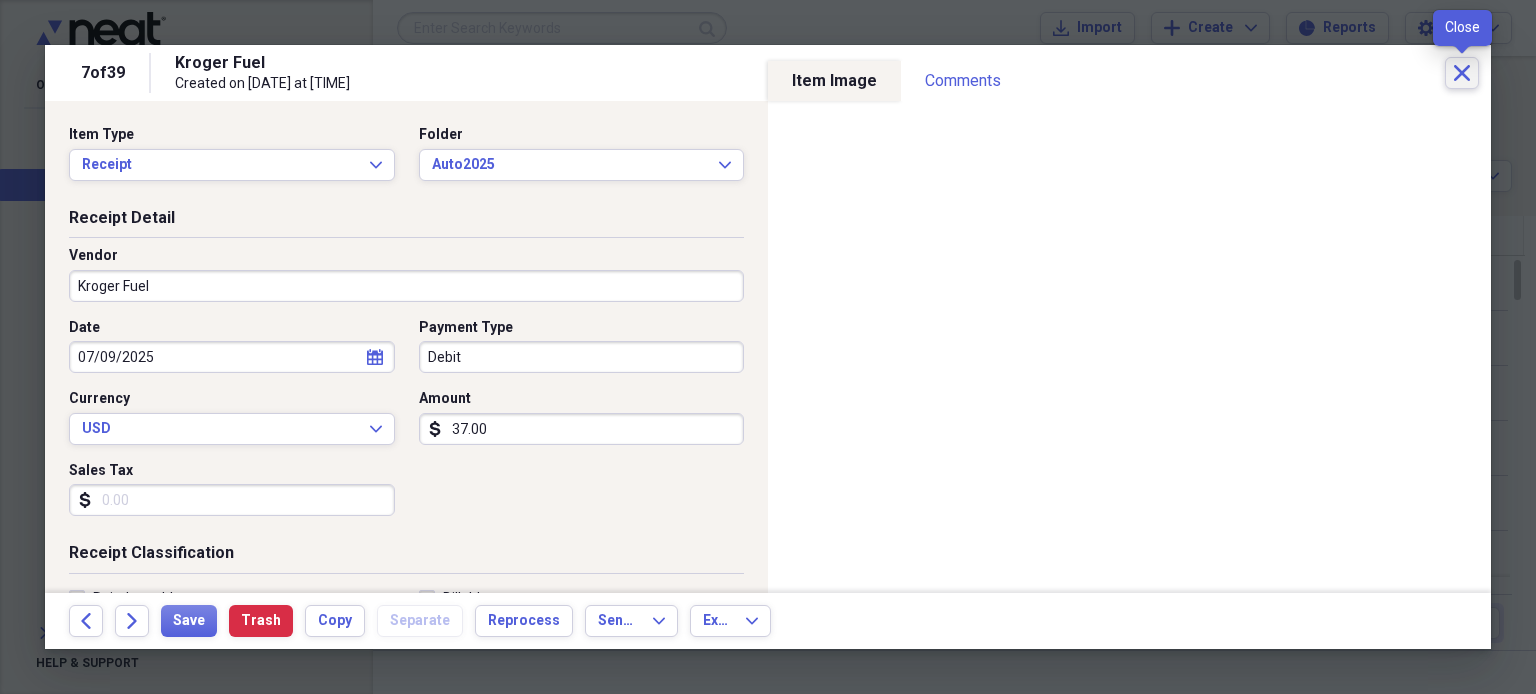 click on "Close" 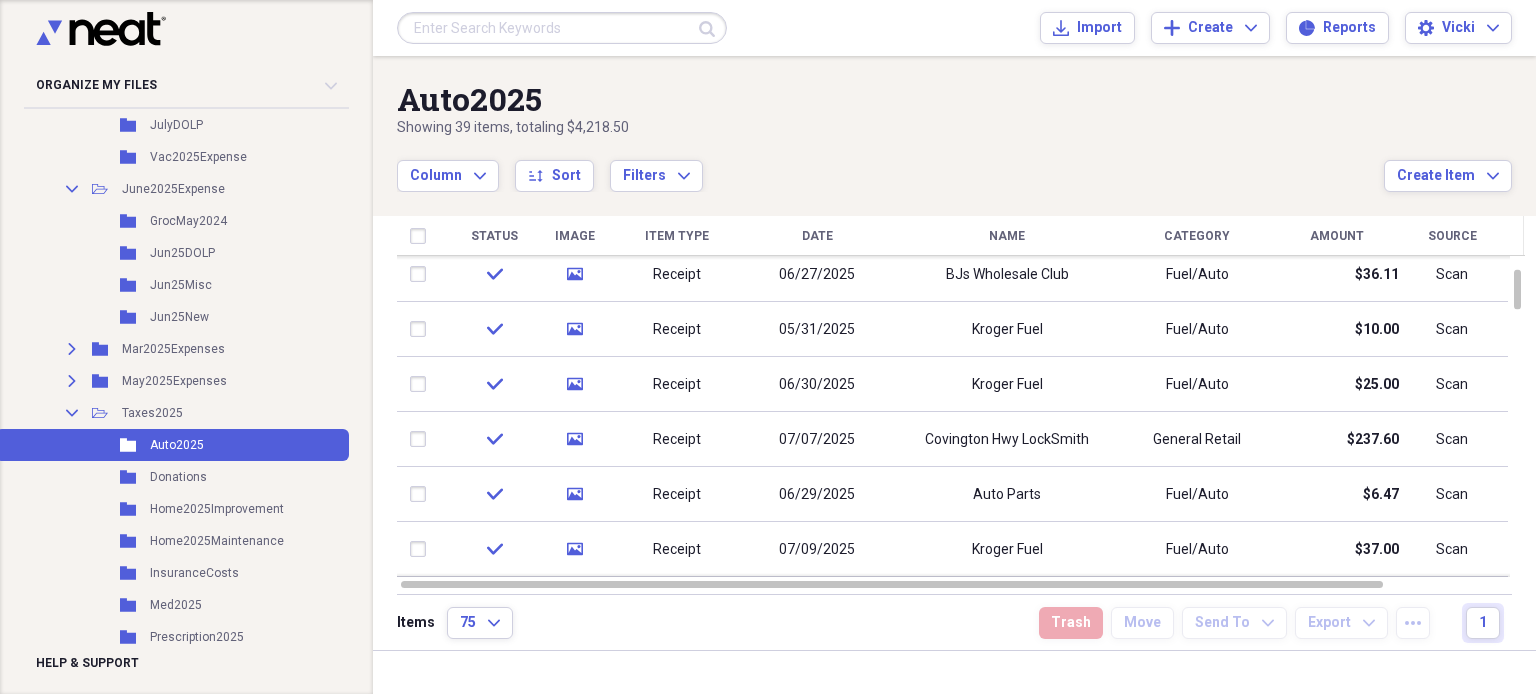 scroll, scrollTop: 831, scrollLeft: 0, axis: vertical 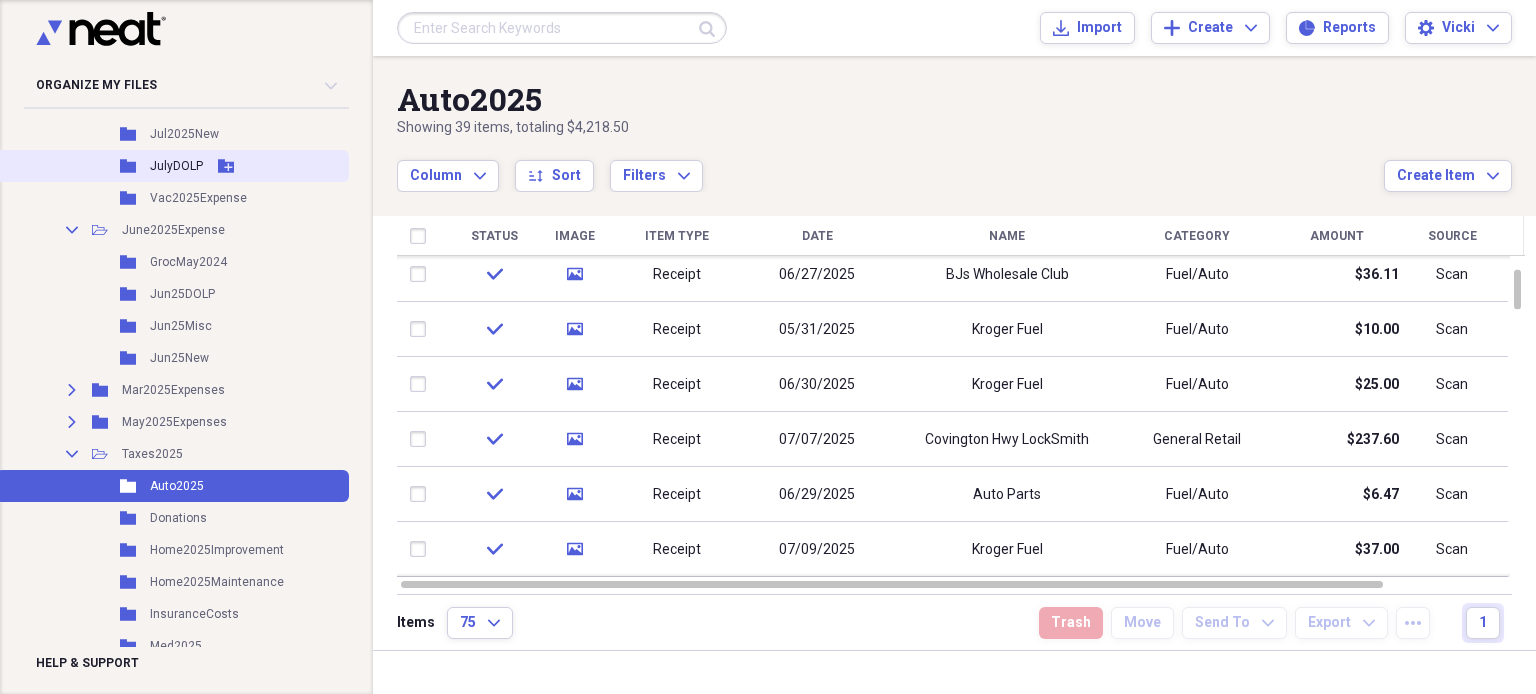 click on "JulyDOLP" at bounding box center [176, 166] 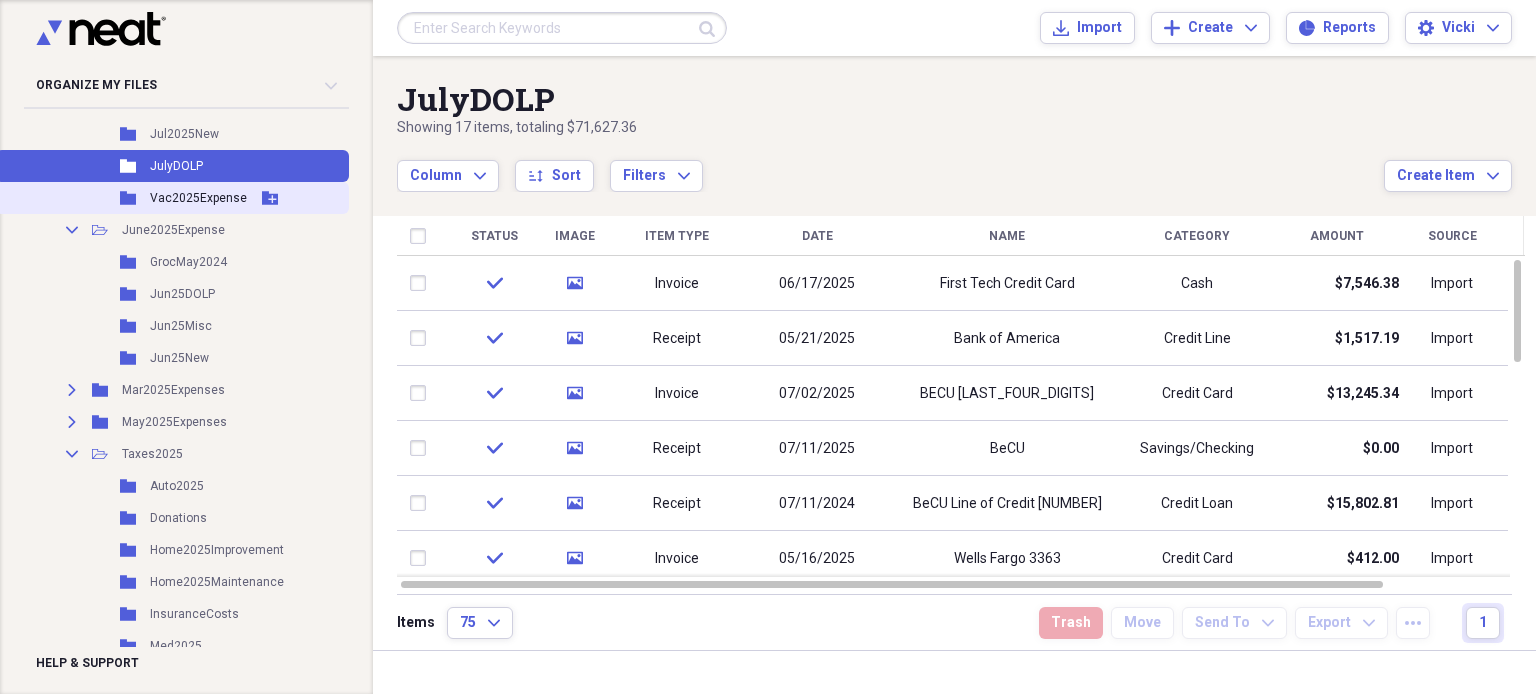 click on "Vac2025Expense" at bounding box center [198, 198] 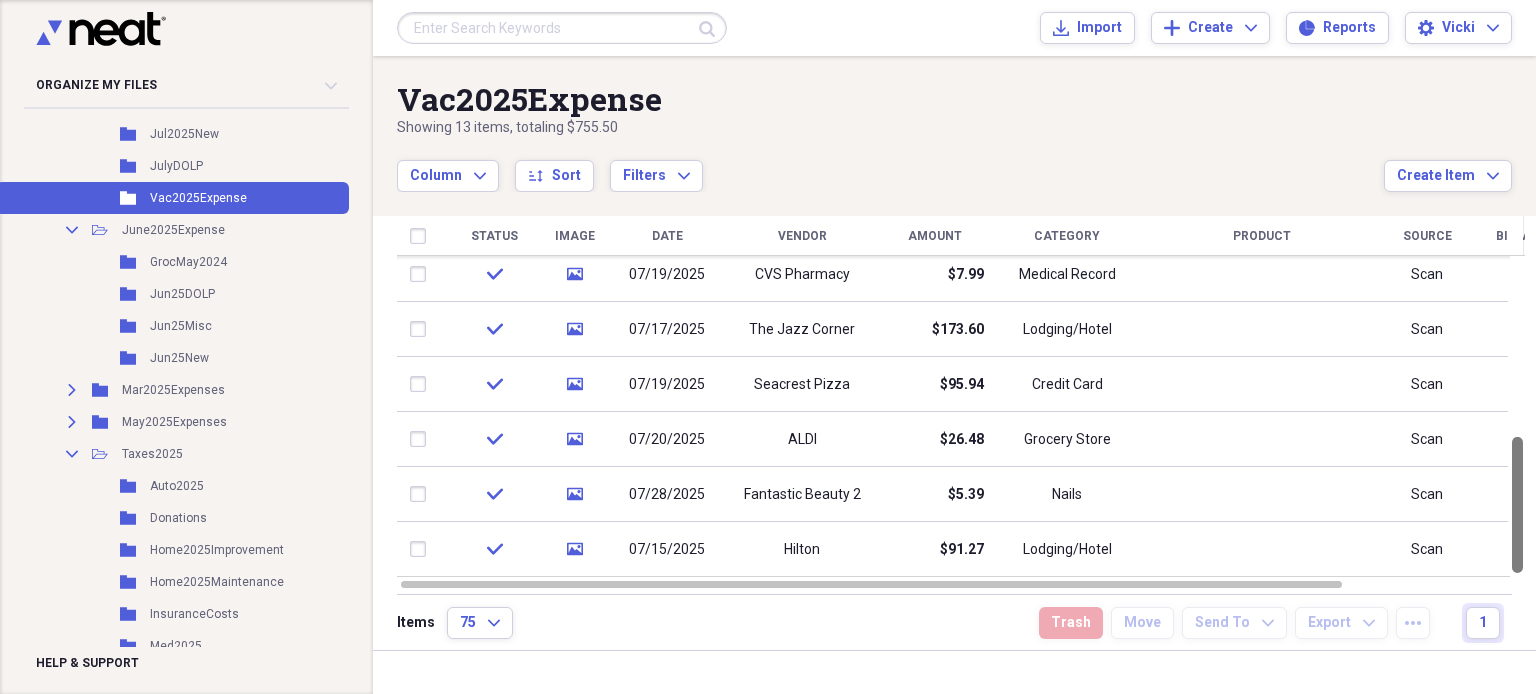drag, startPoint x: 1525, startPoint y: 289, endPoint x: 1535, endPoint y: 486, distance: 197.25365 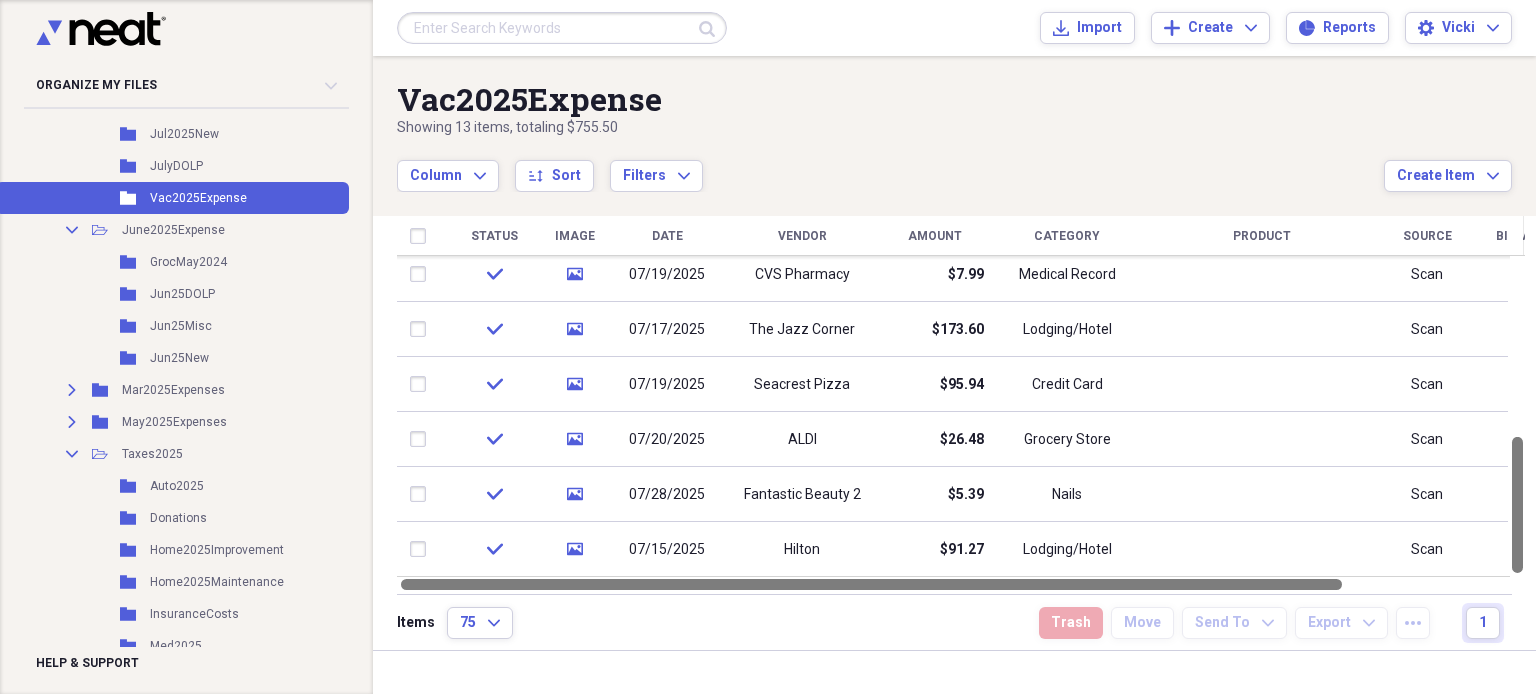 drag, startPoint x: 1525, startPoint y: 547, endPoint x: 1527, endPoint y: 576, distance: 29.068884 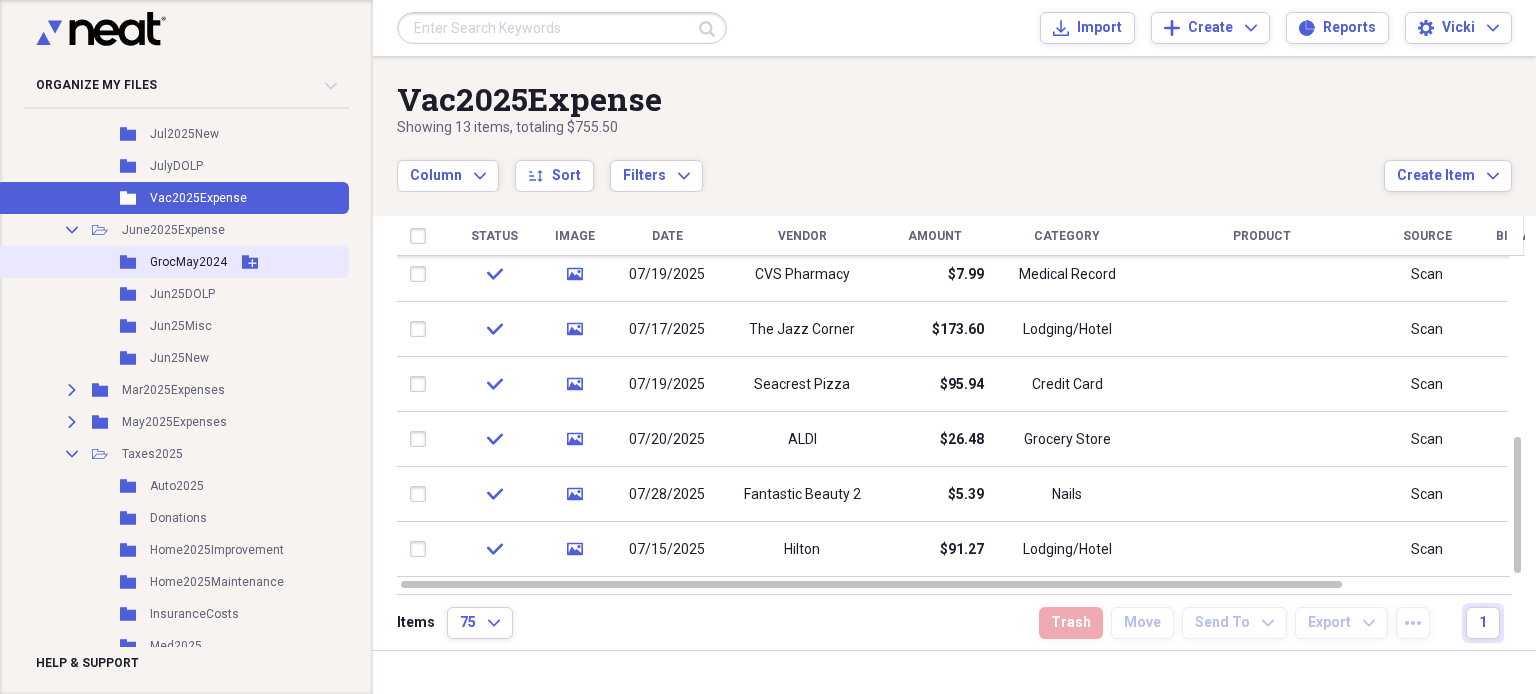 click on "GrocMay2024" at bounding box center (188, 262) 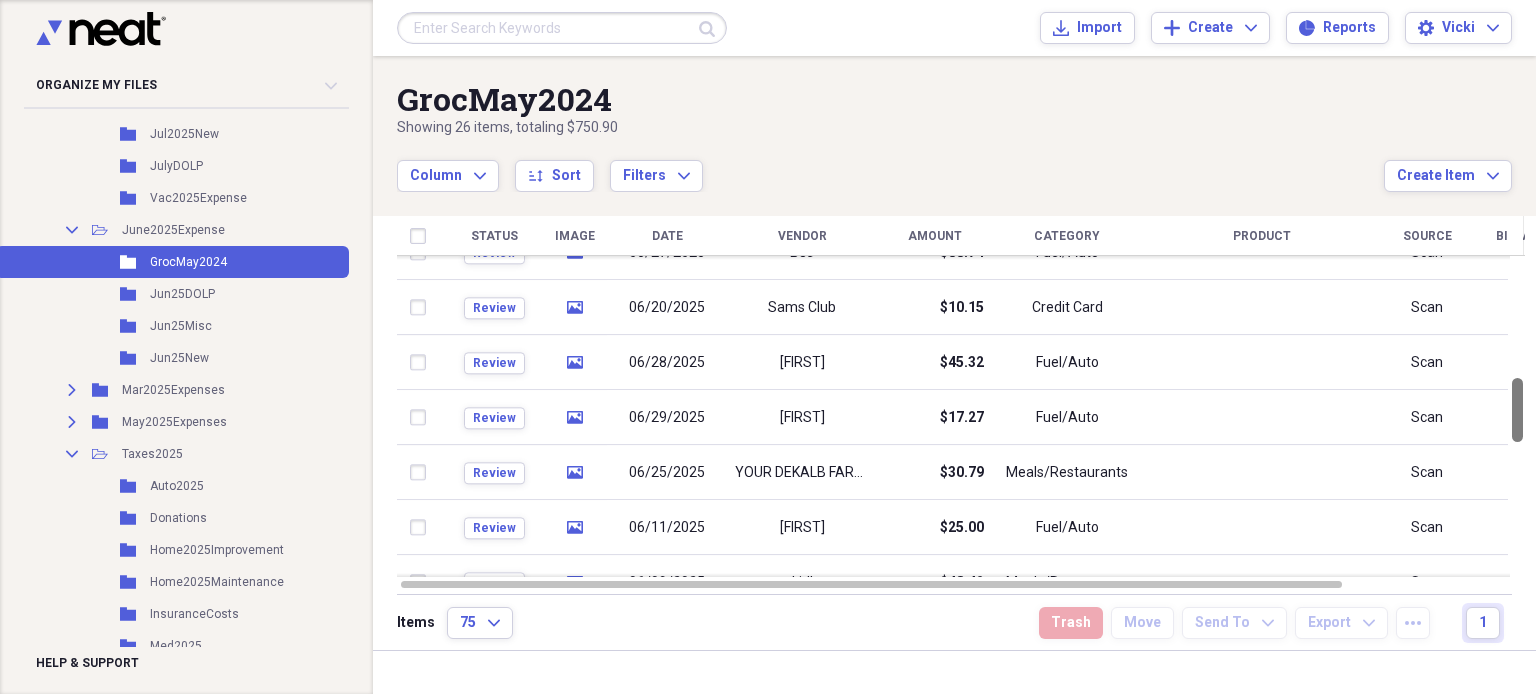 drag, startPoint x: 1524, startPoint y: 297, endPoint x: 1535, endPoint y: 415, distance: 118.511604 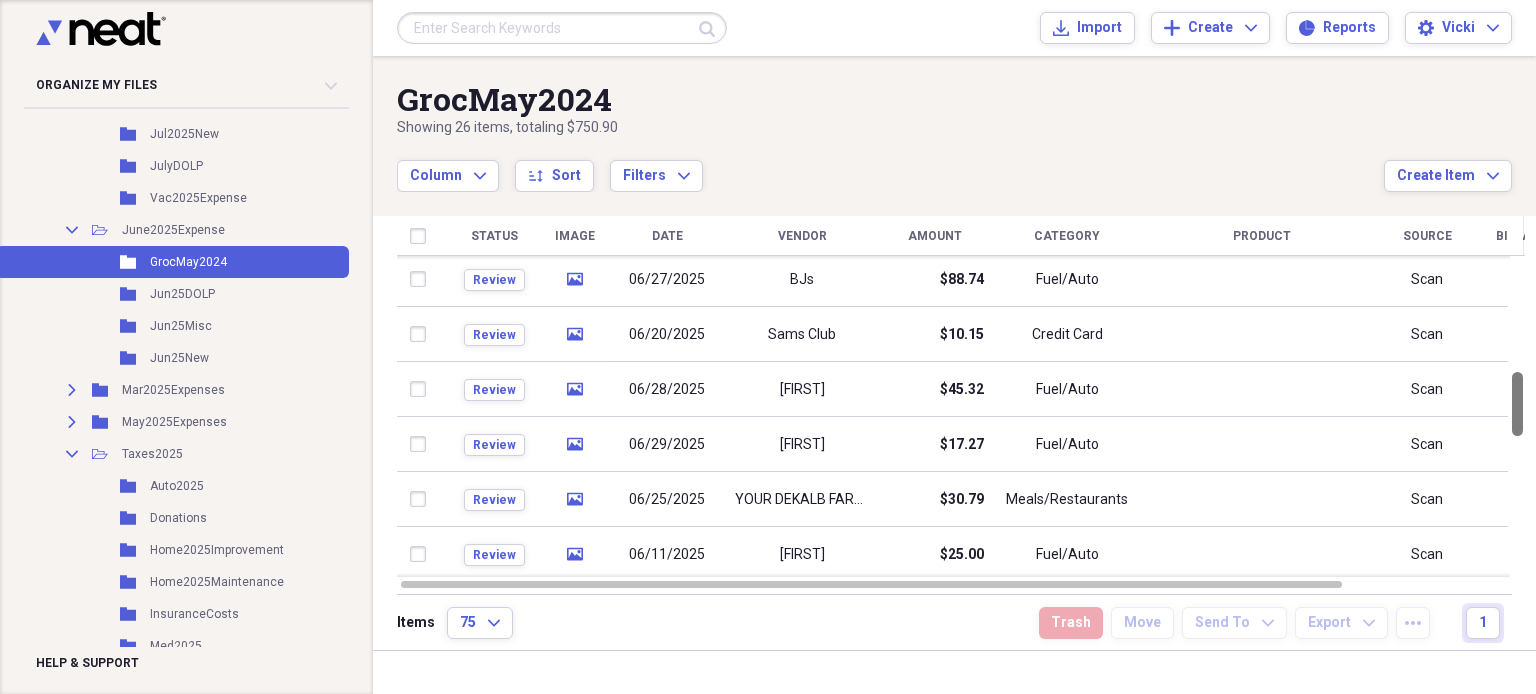 click at bounding box center (1517, 404) 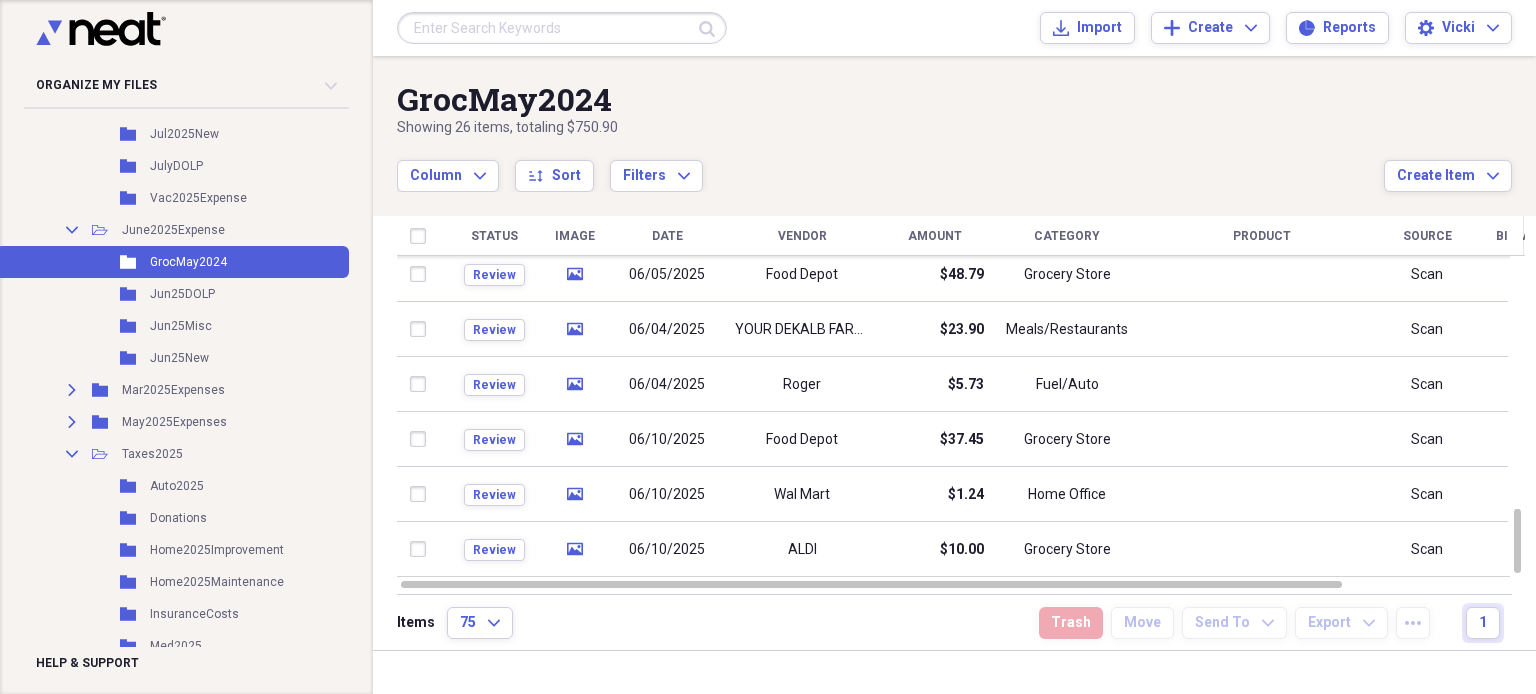 drag, startPoint x: 1535, startPoint y: 562, endPoint x: 1304, endPoint y: 114, distance: 504.0486 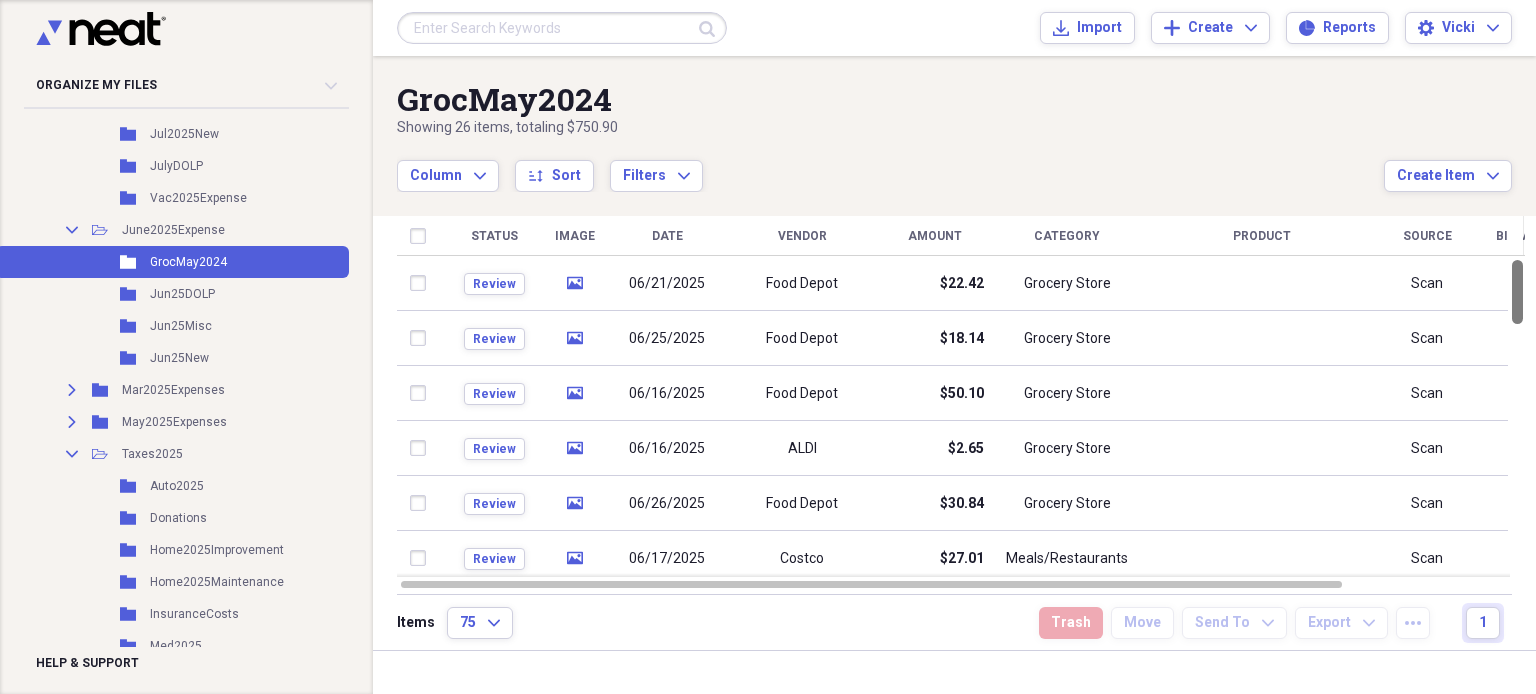 drag, startPoint x: 1528, startPoint y: 539, endPoint x: 1526, endPoint y: 267, distance: 272.00735 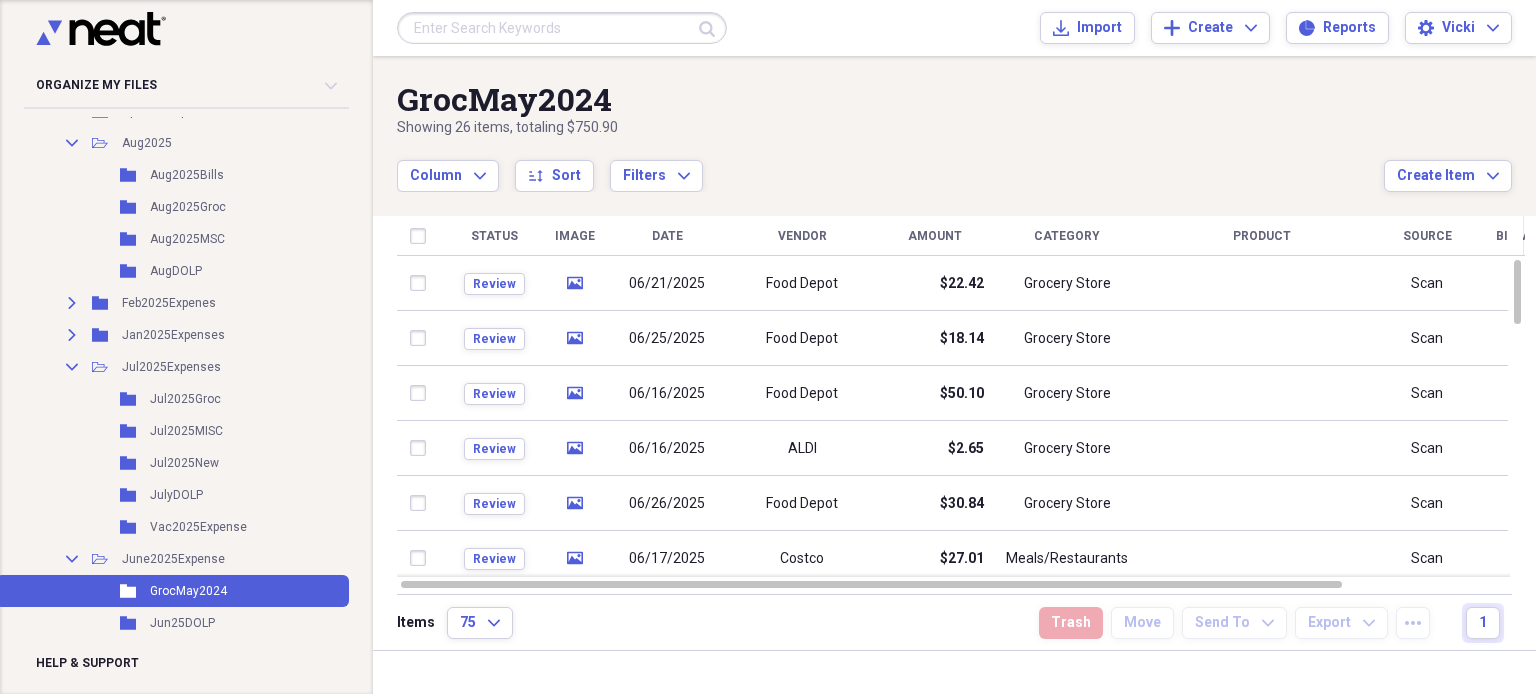 scroll, scrollTop: 481, scrollLeft: 0, axis: vertical 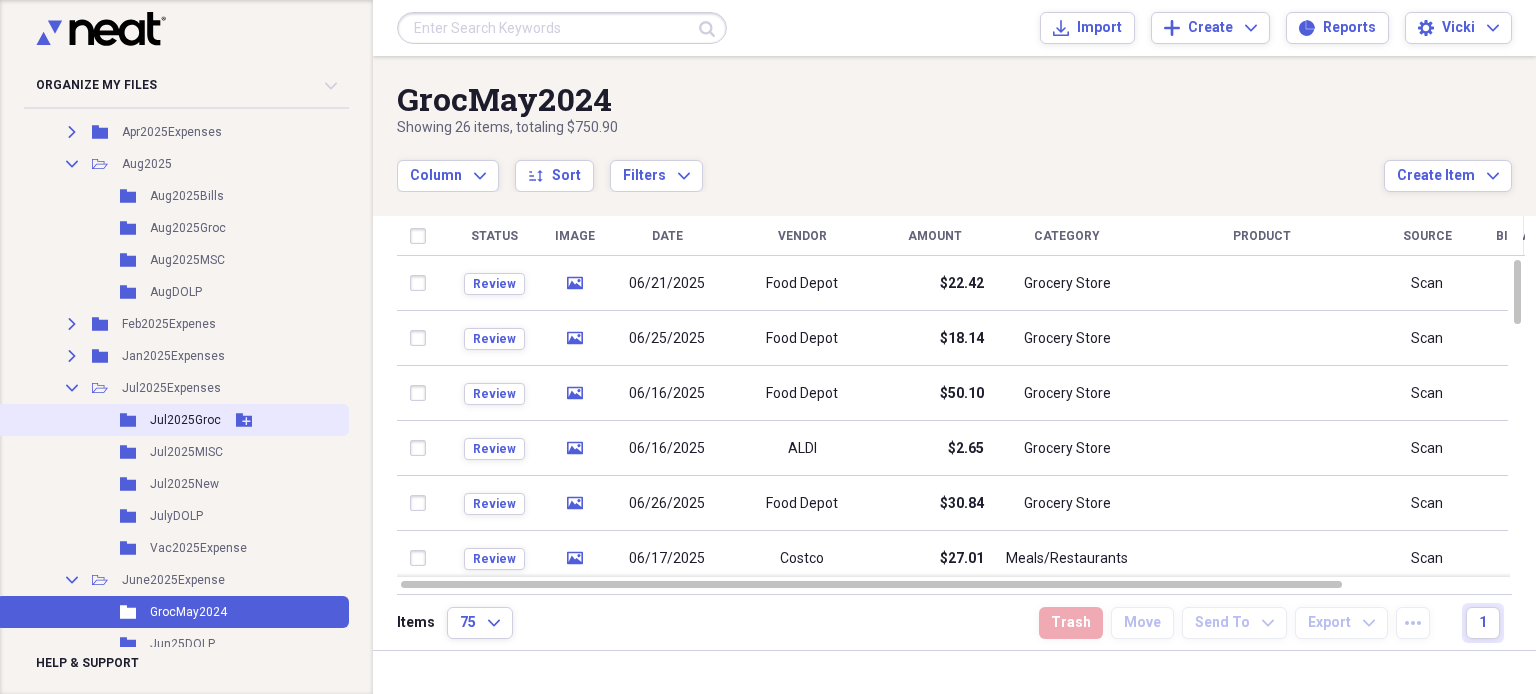 click on "Jul2025Groc" at bounding box center (185, 420) 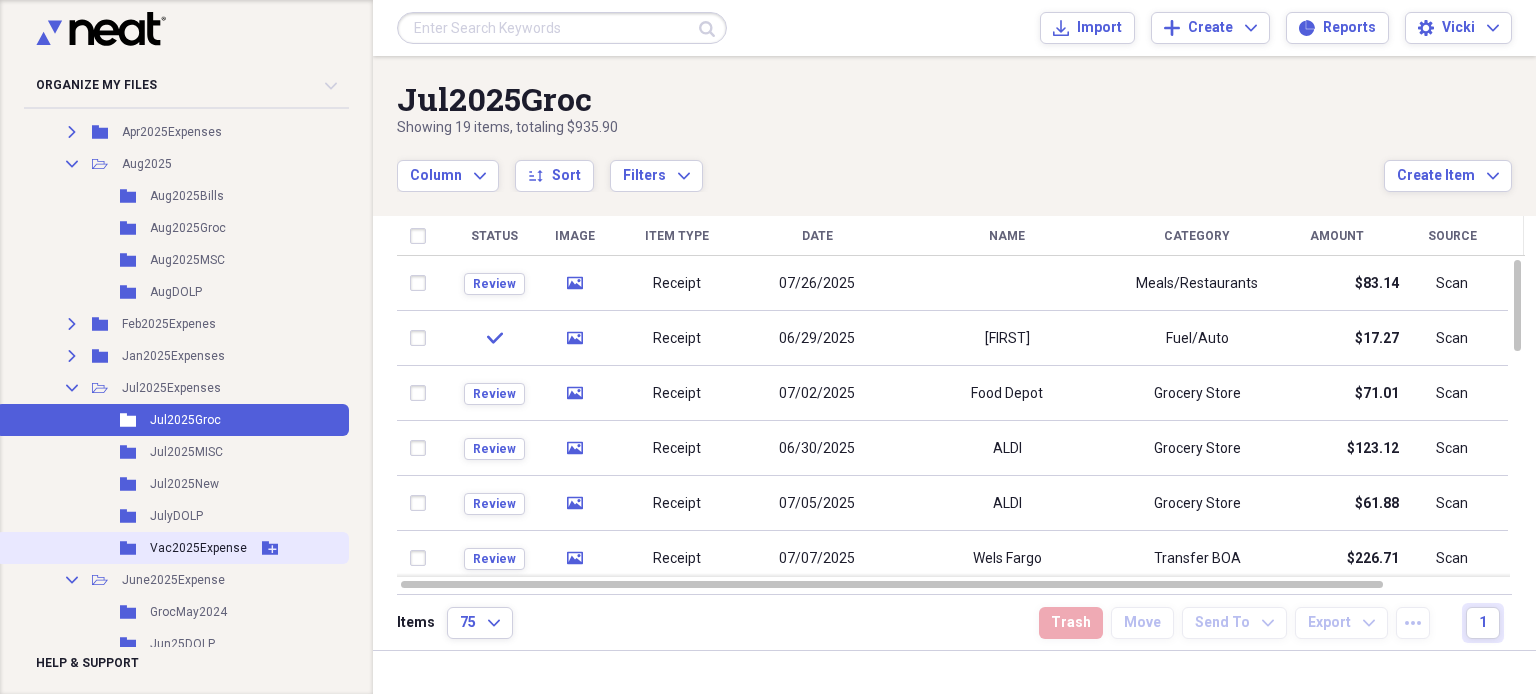 click on "Vac2025Expense" at bounding box center (198, 548) 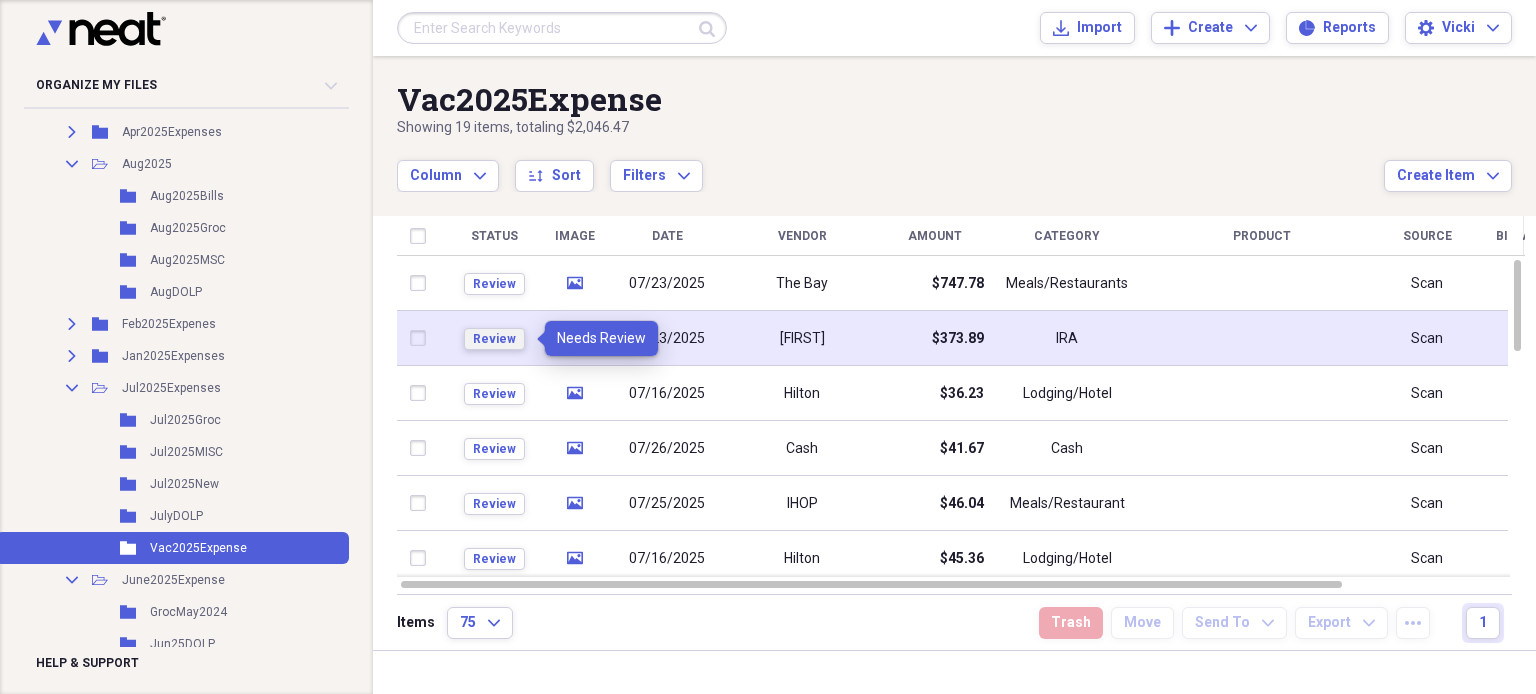 click on "Review" at bounding box center [494, 339] 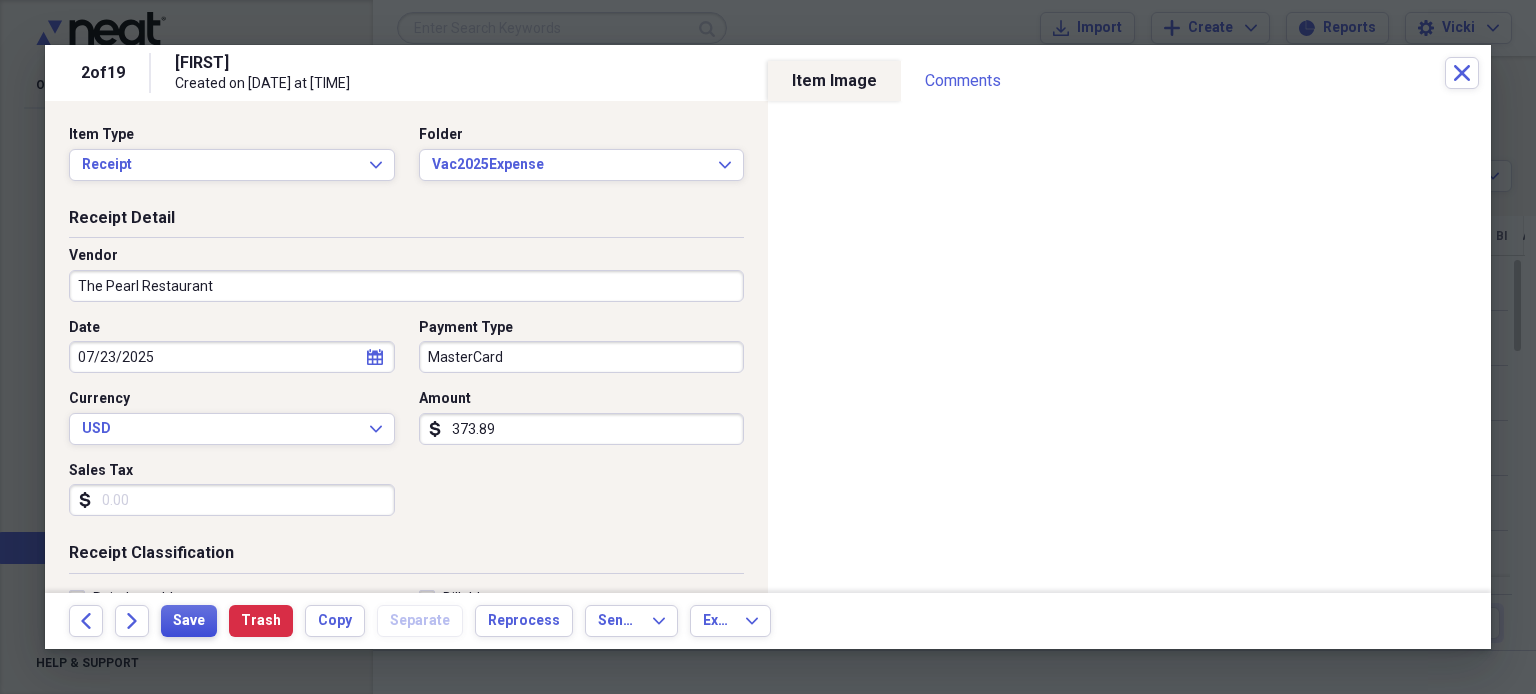 type on "The Pearl Restaurant" 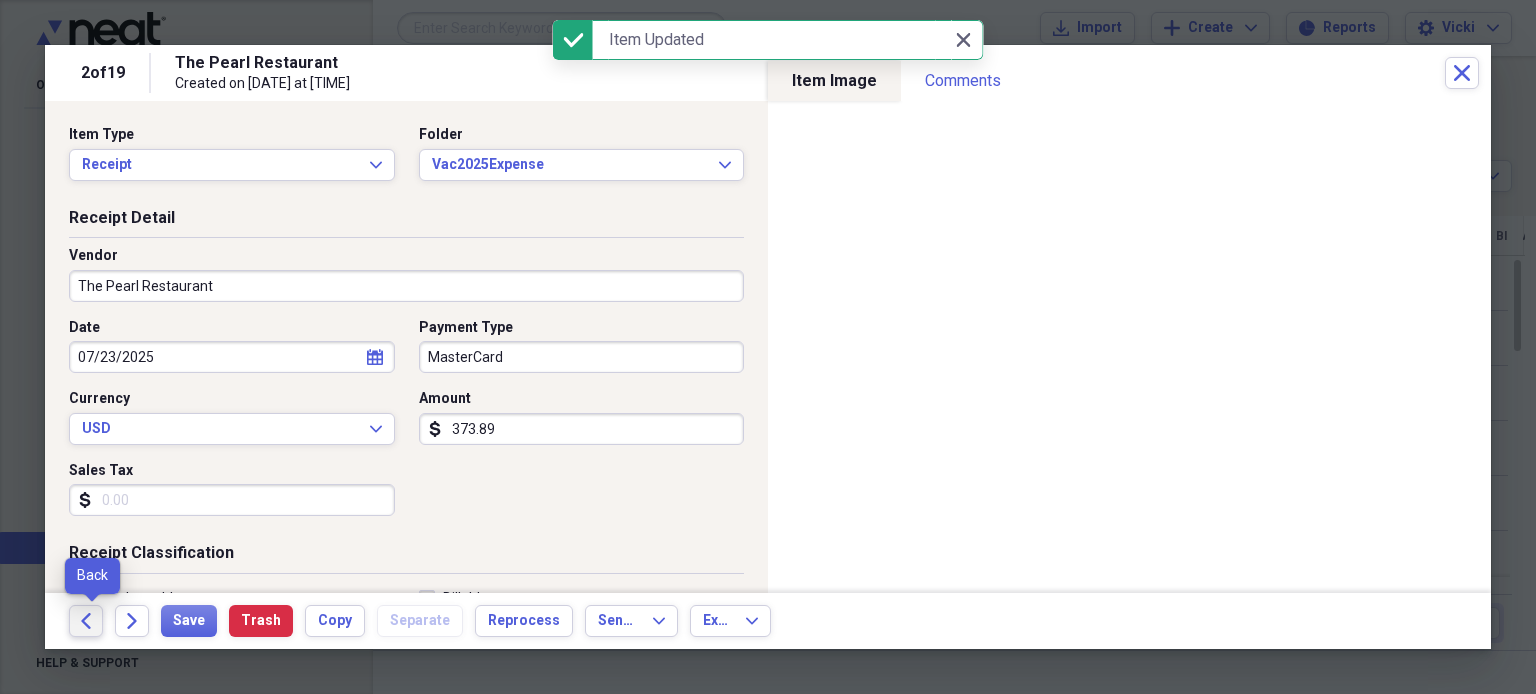 click on "Back" 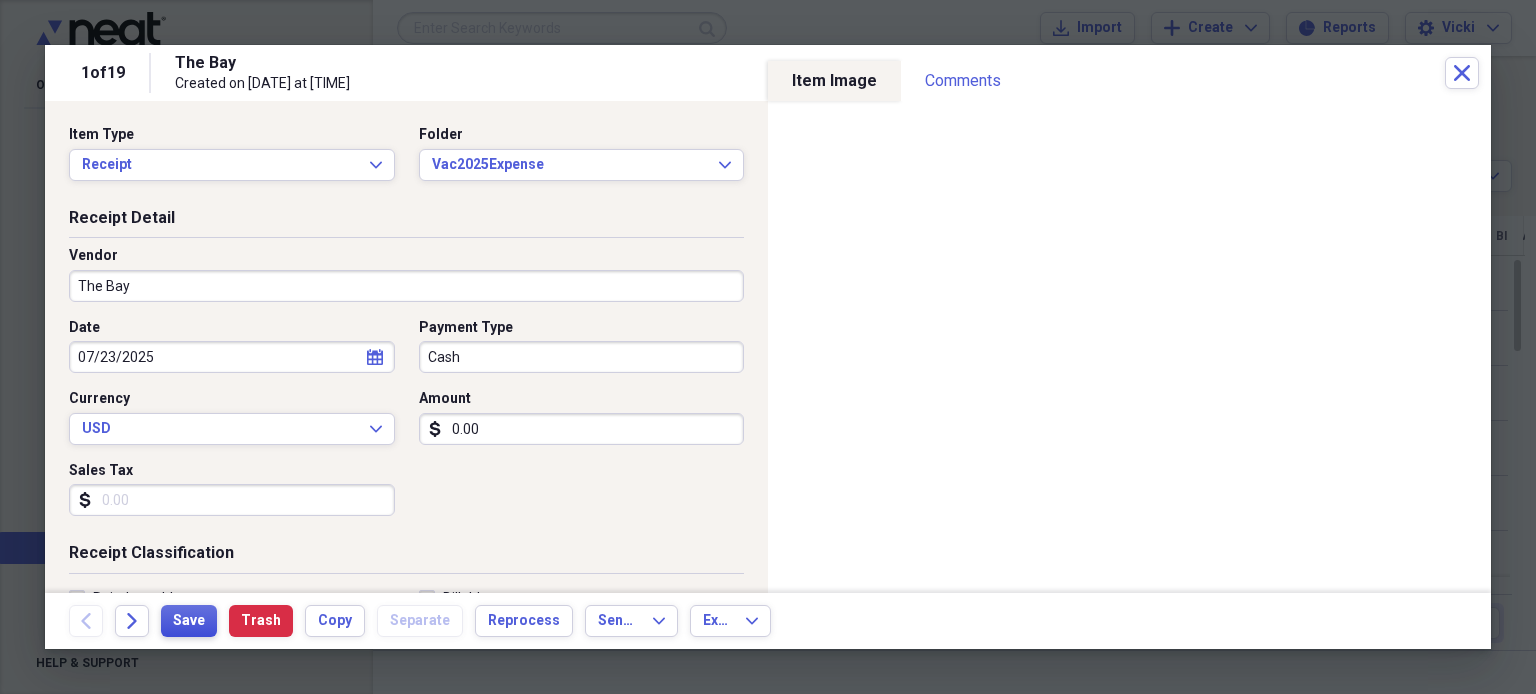 type on "0.00" 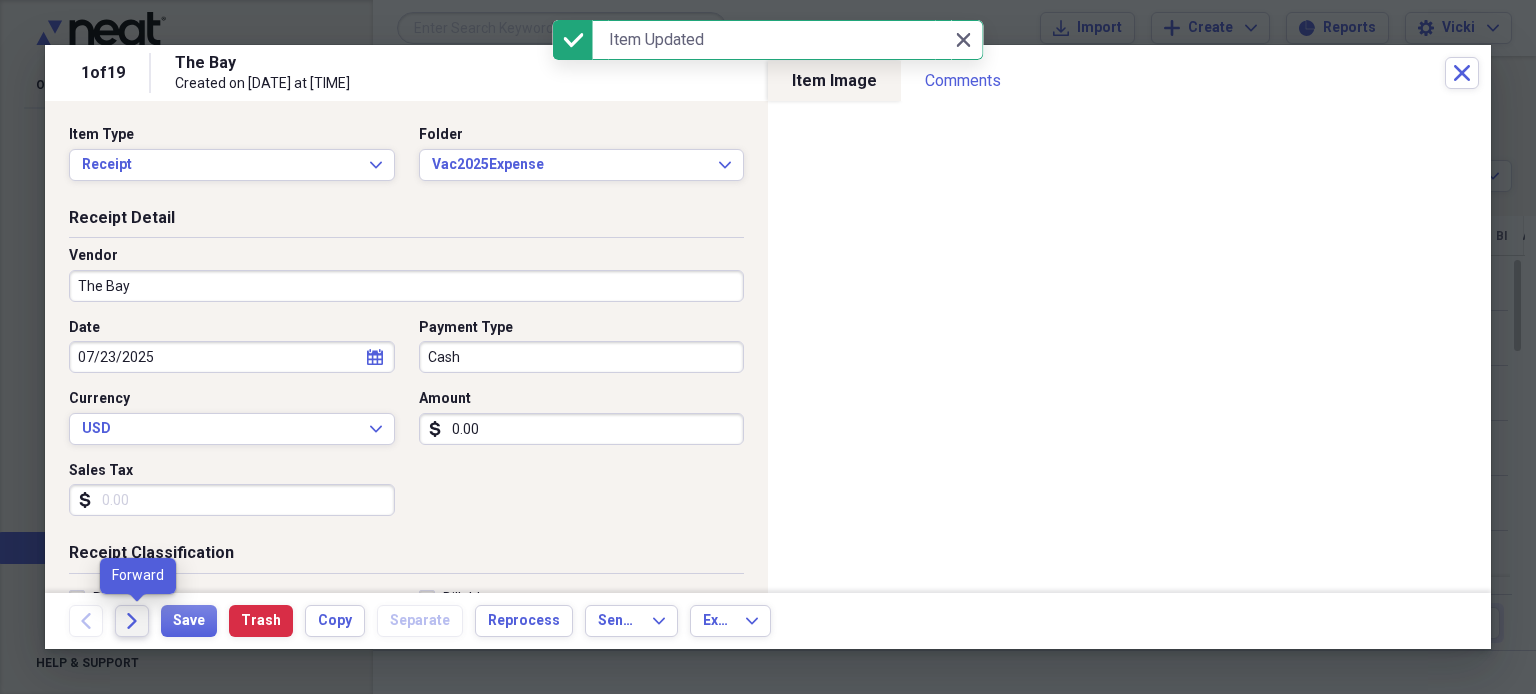 click on "Forward" 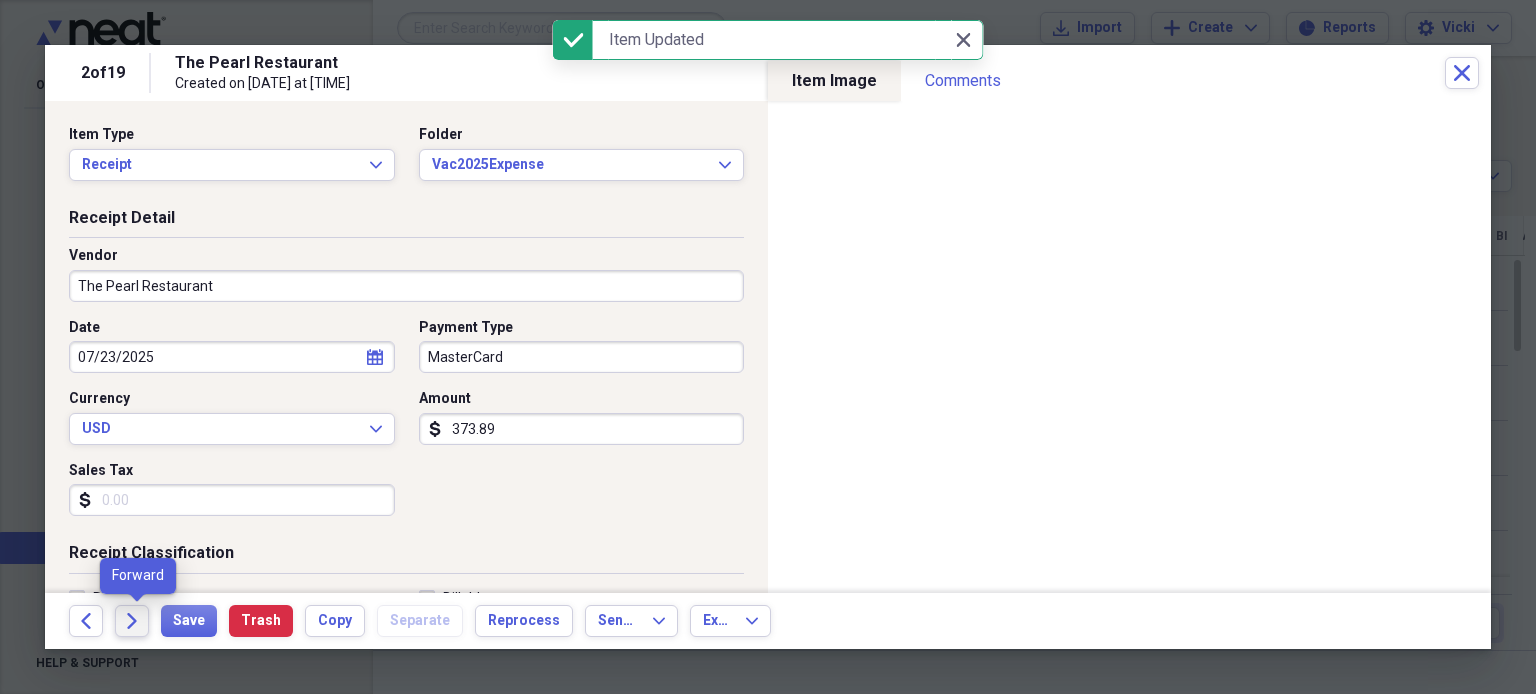 click on "Forward" 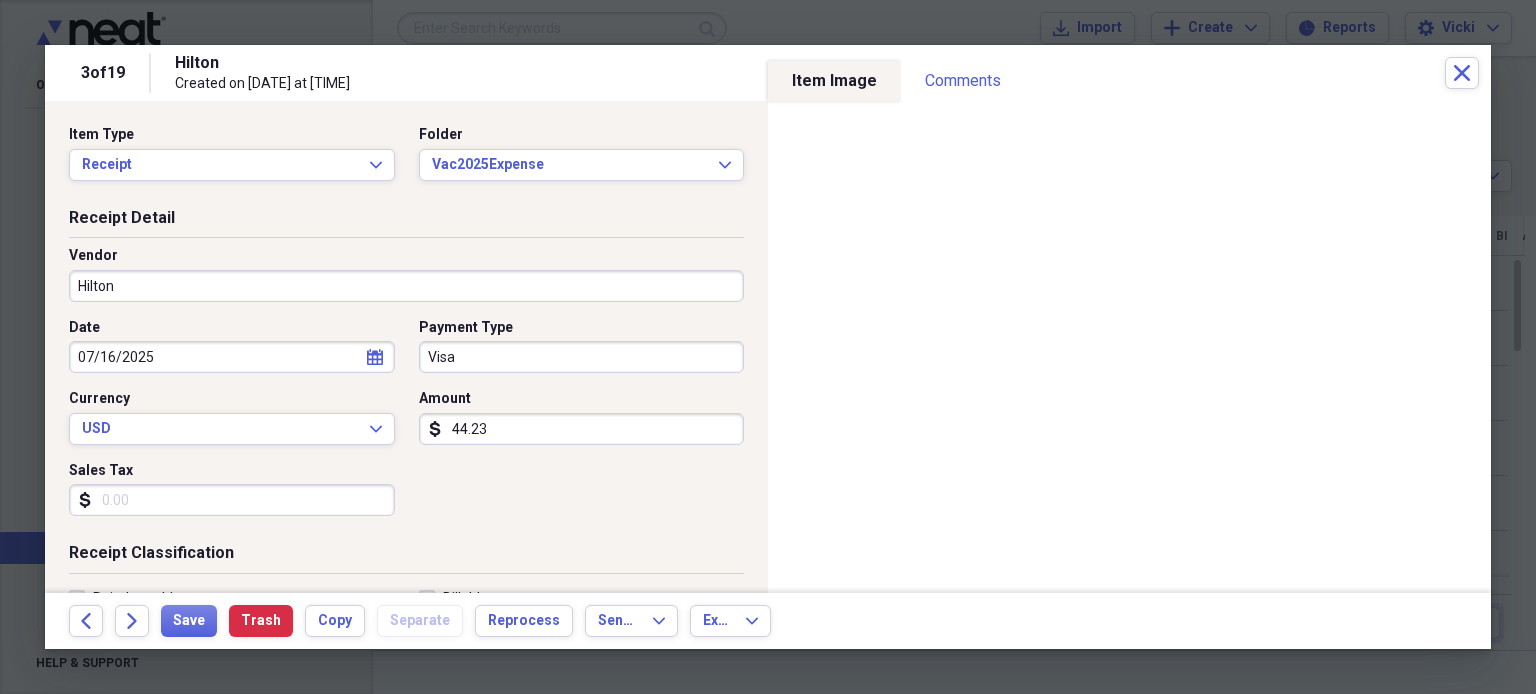 type on "44.23" 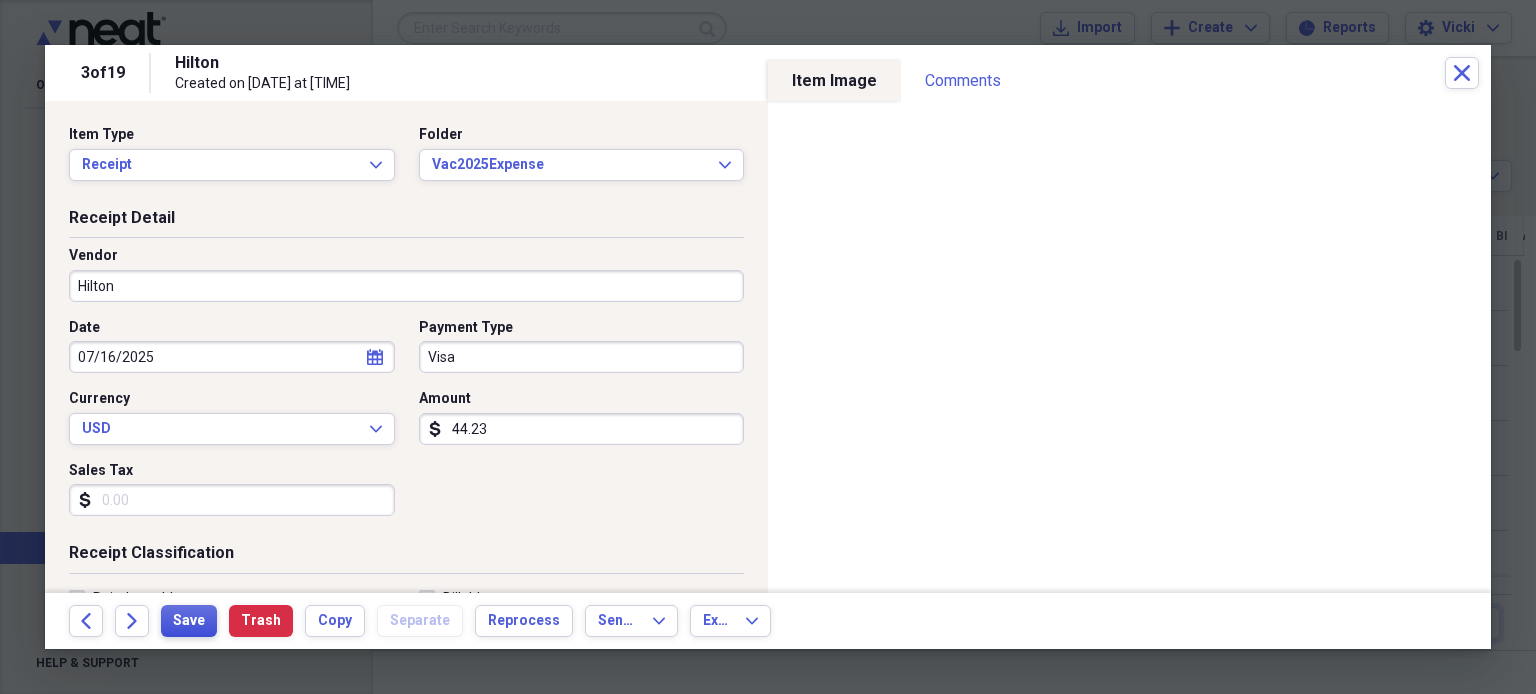 click on "Save" at bounding box center [189, 621] 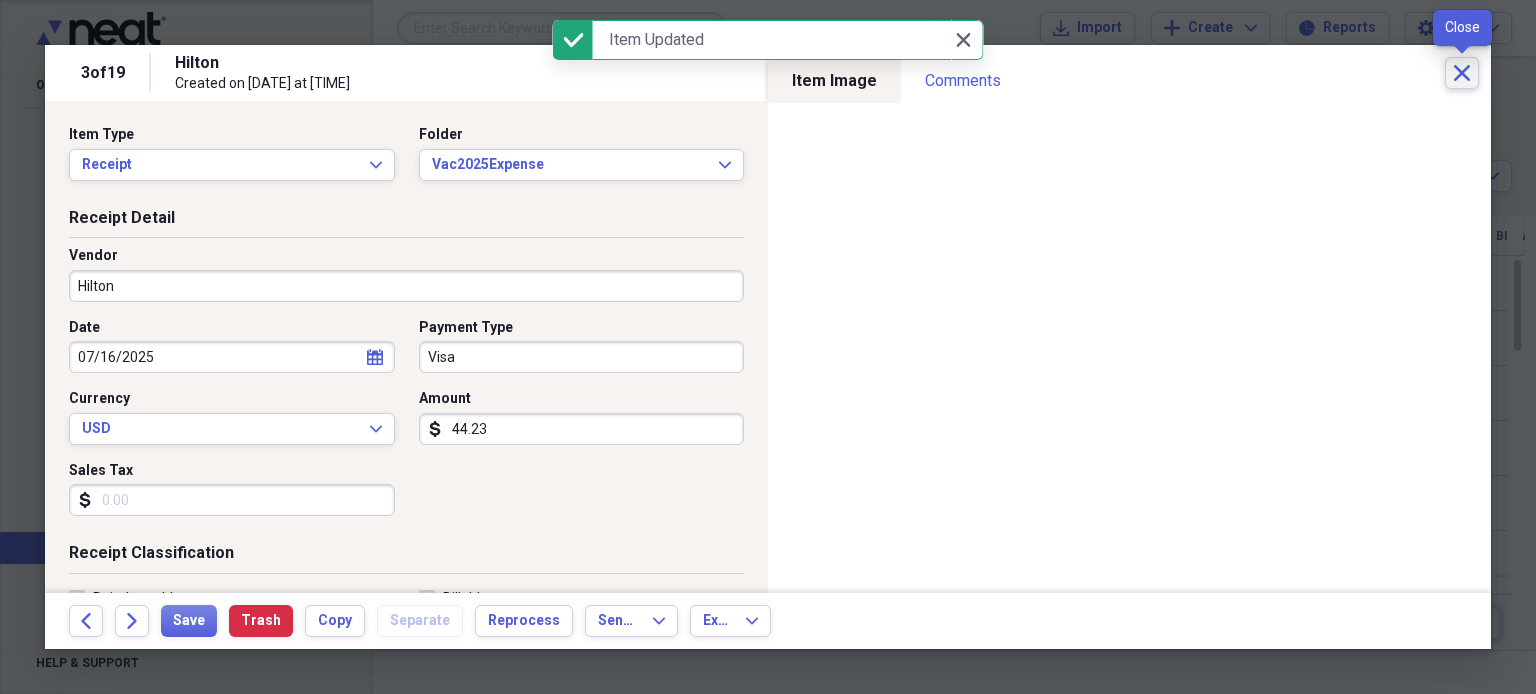 click on "Close" at bounding box center (1462, 73) 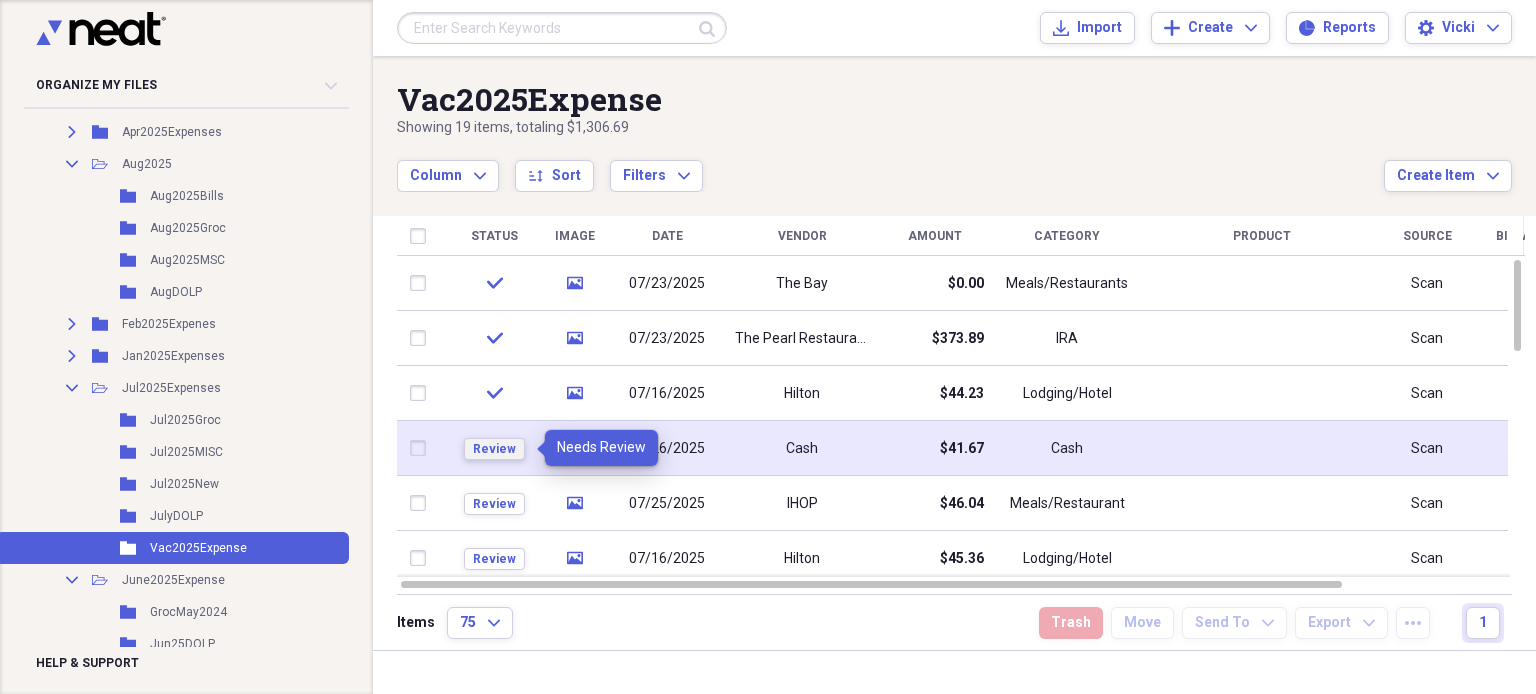 click on "Review" at bounding box center [494, 449] 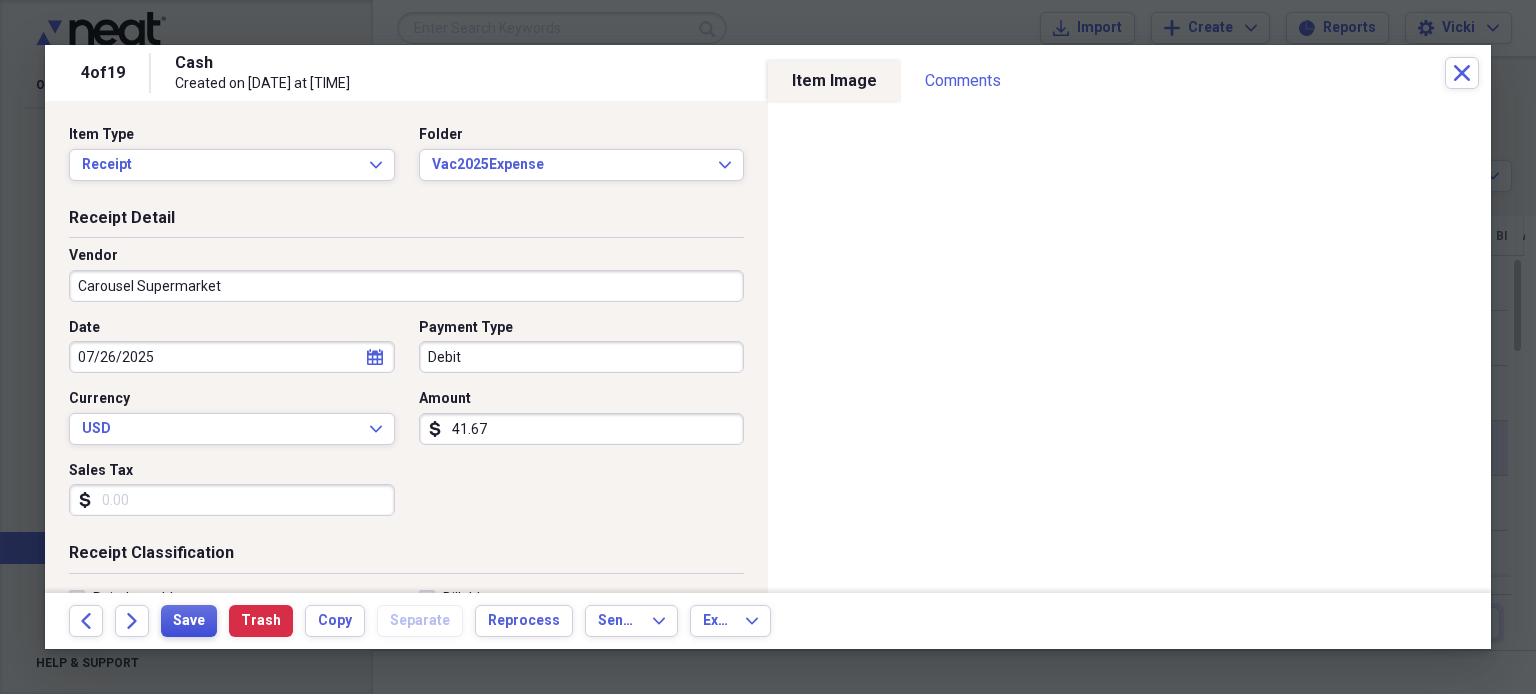 type on "Carousel Supermarket" 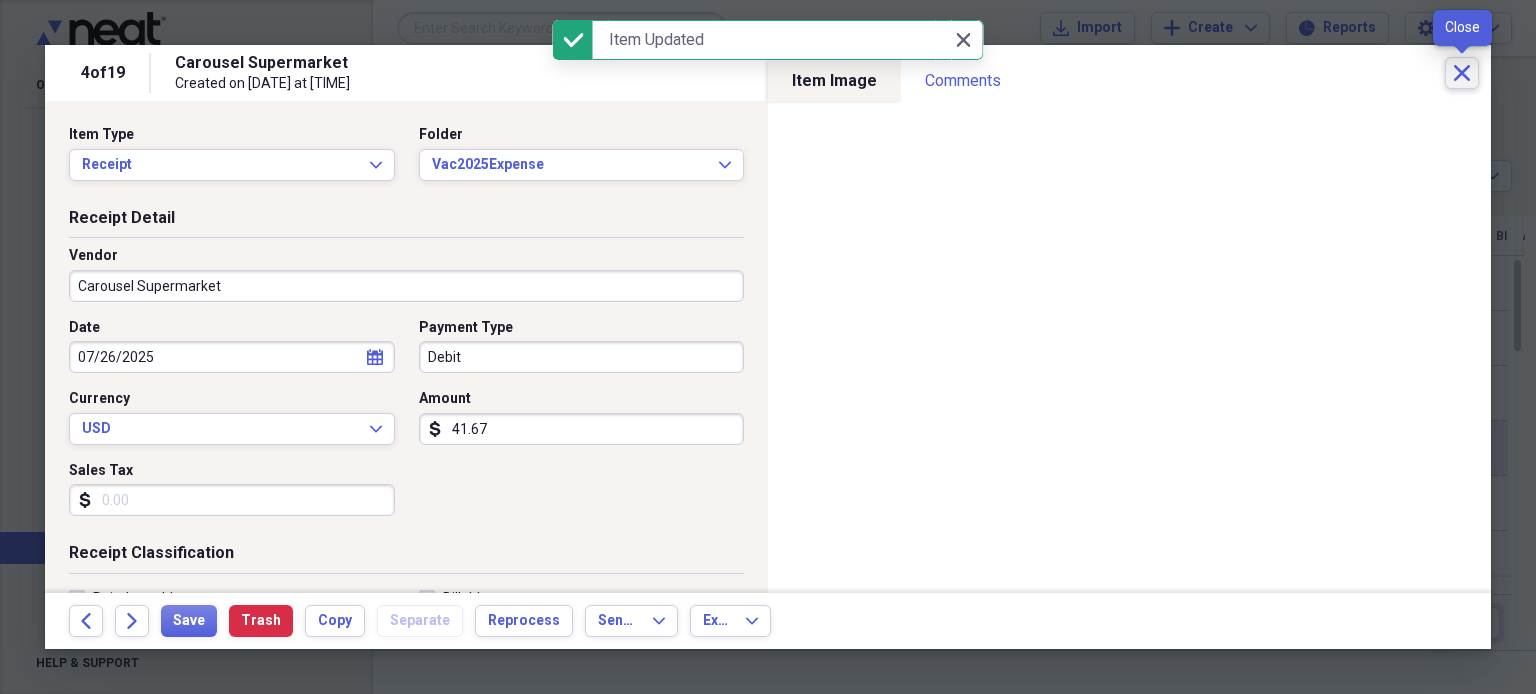 click 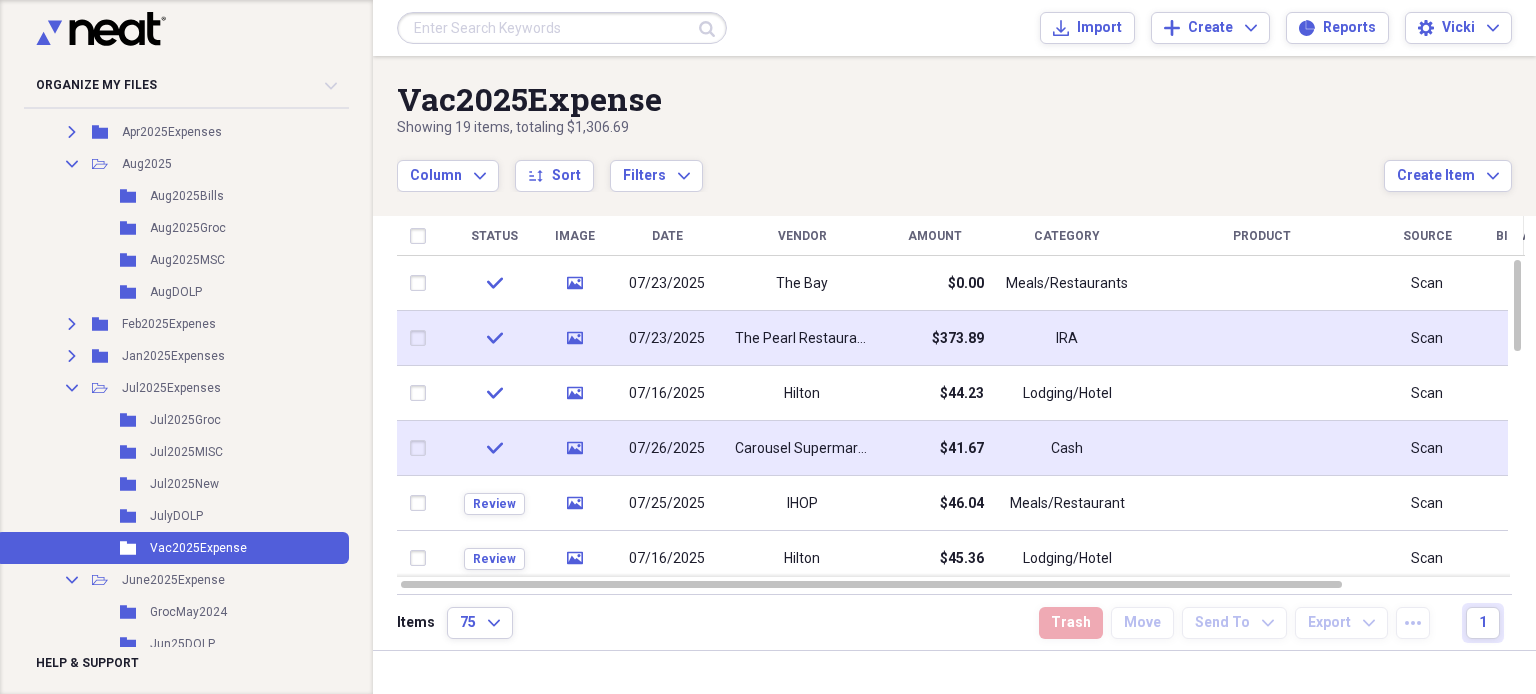 click on "IRA" at bounding box center [1067, 338] 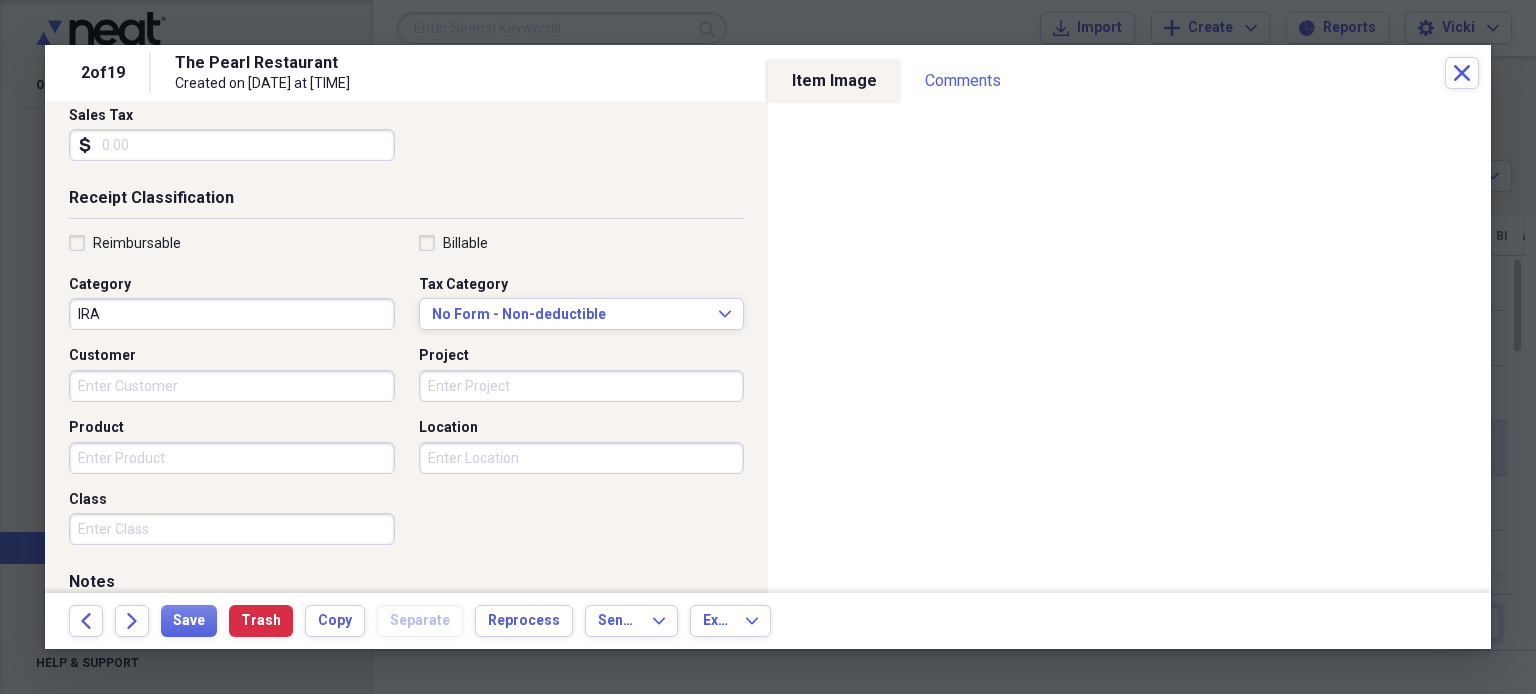 scroll, scrollTop: 356, scrollLeft: 0, axis: vertical 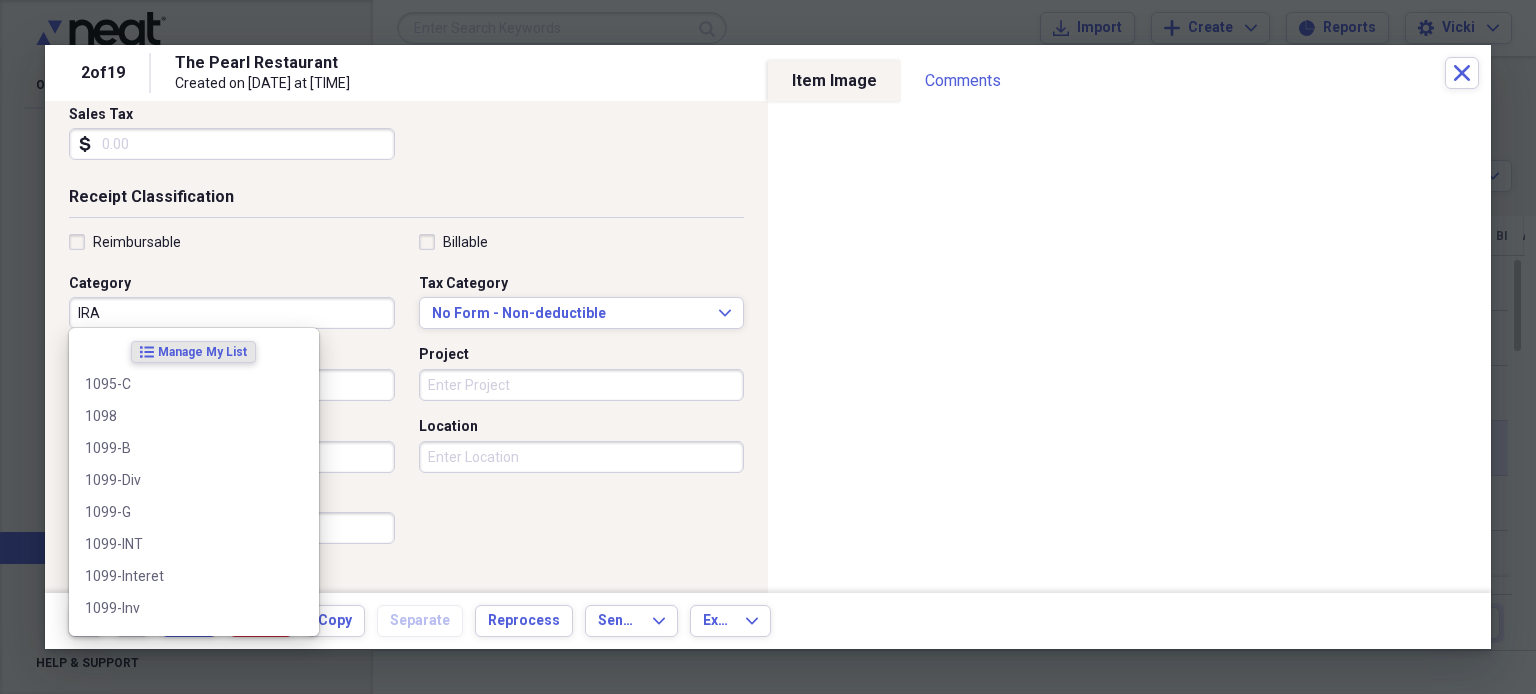 click on "IRA" at bounding box center [232, 313] 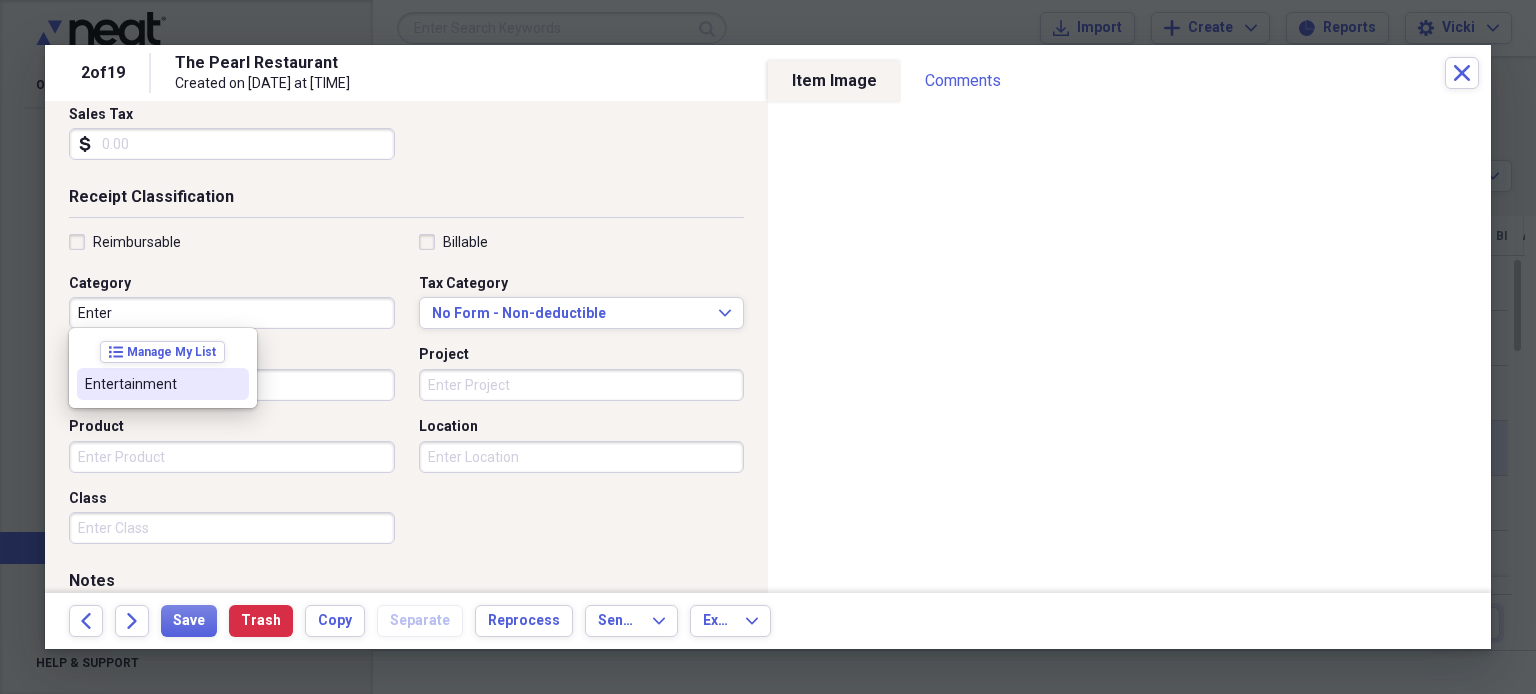 click on "Entertainment" at bounding box center [151, 384] 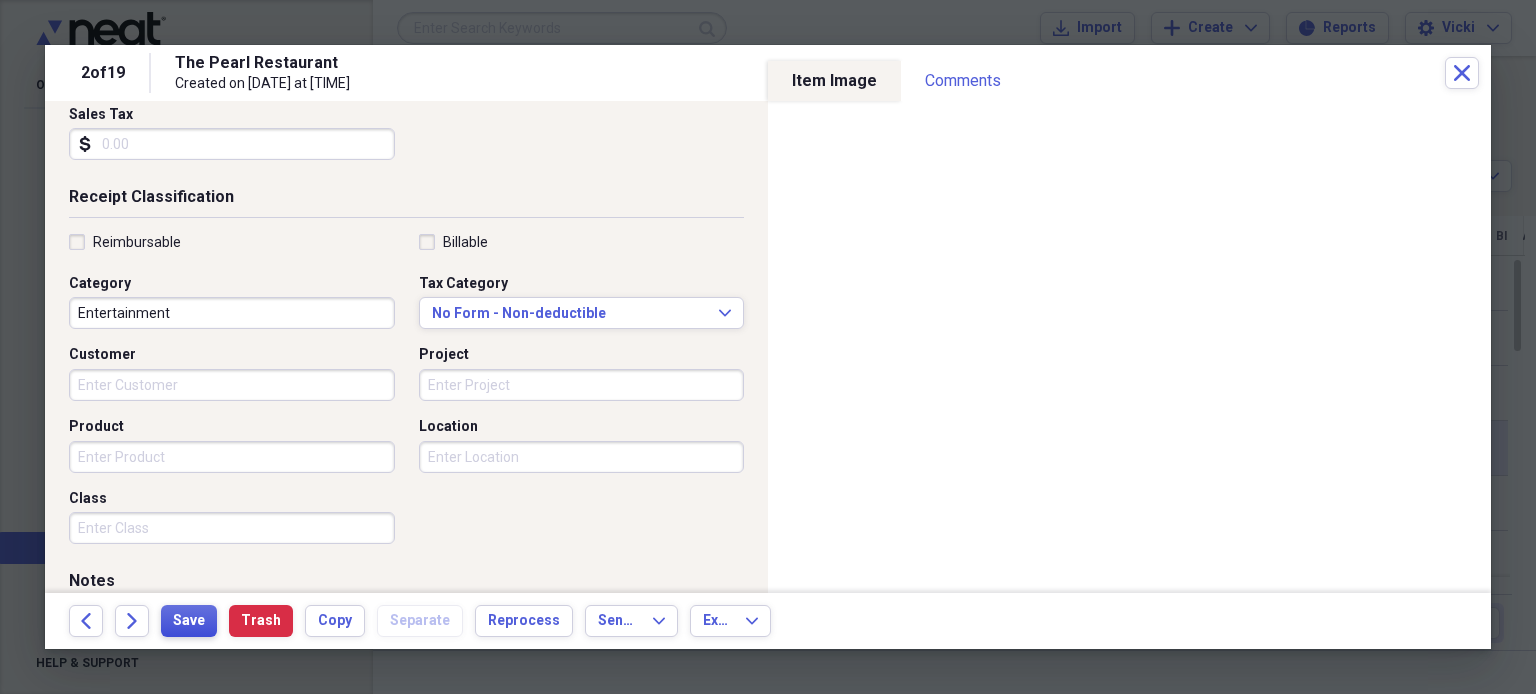 click on "Save" at bounding box center (189, 621) 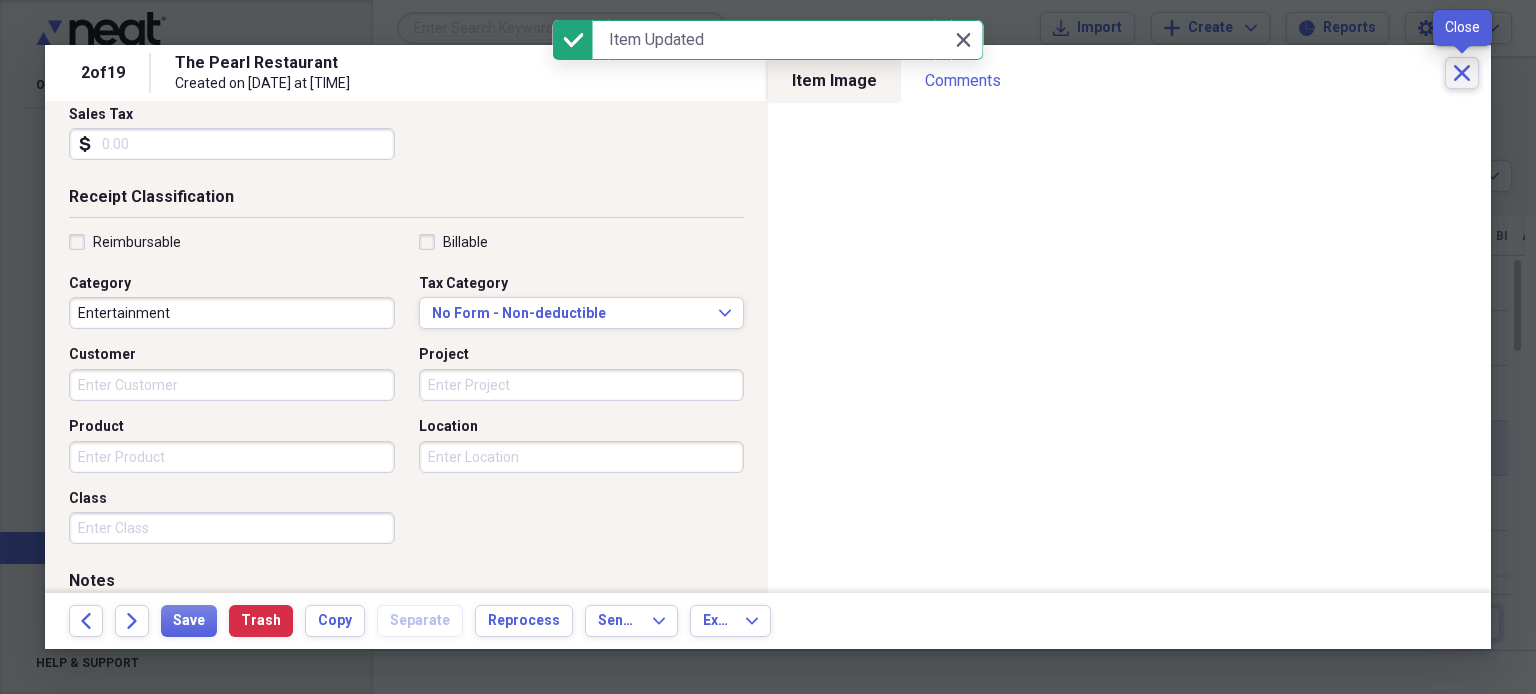 click 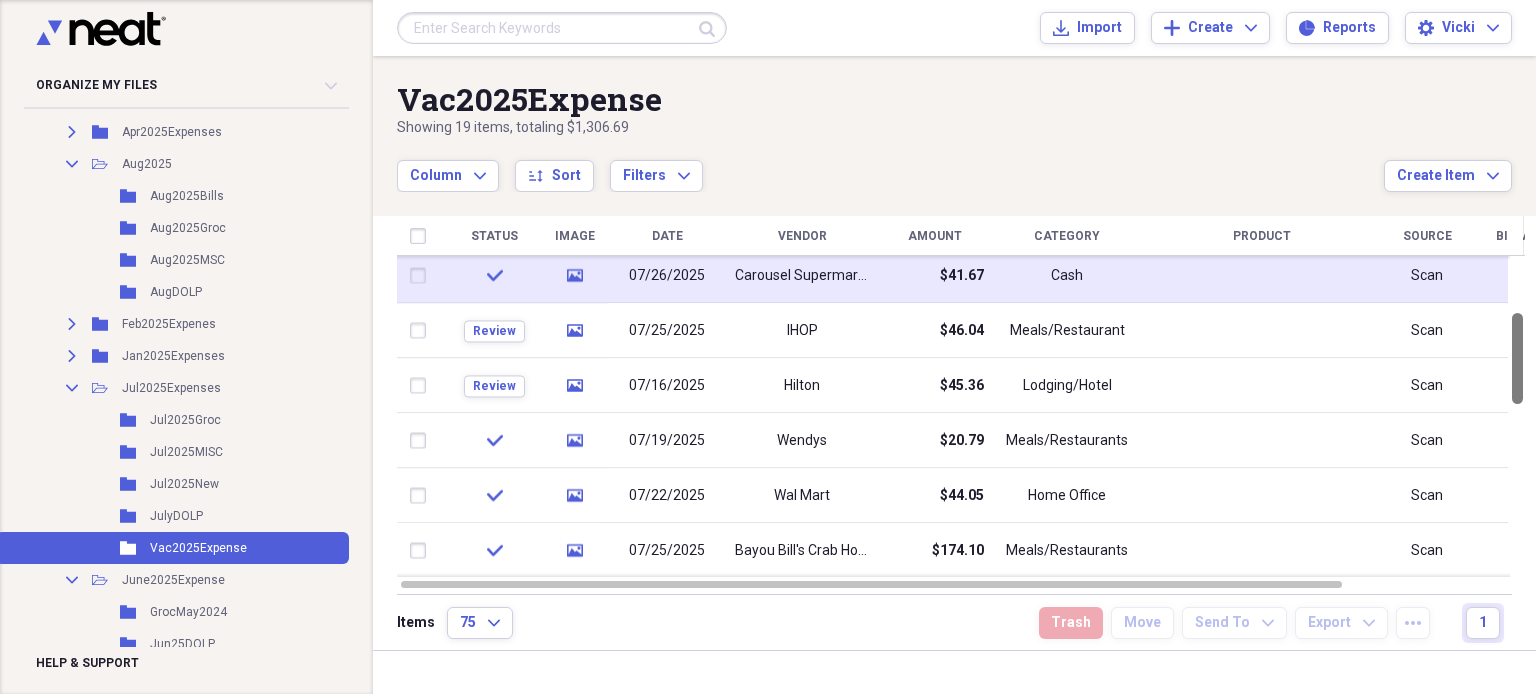 drag, startPoint x: 1525, startPoint y: 318, endPoint x: 1534, endPoint y: 371, distance: 53.75872 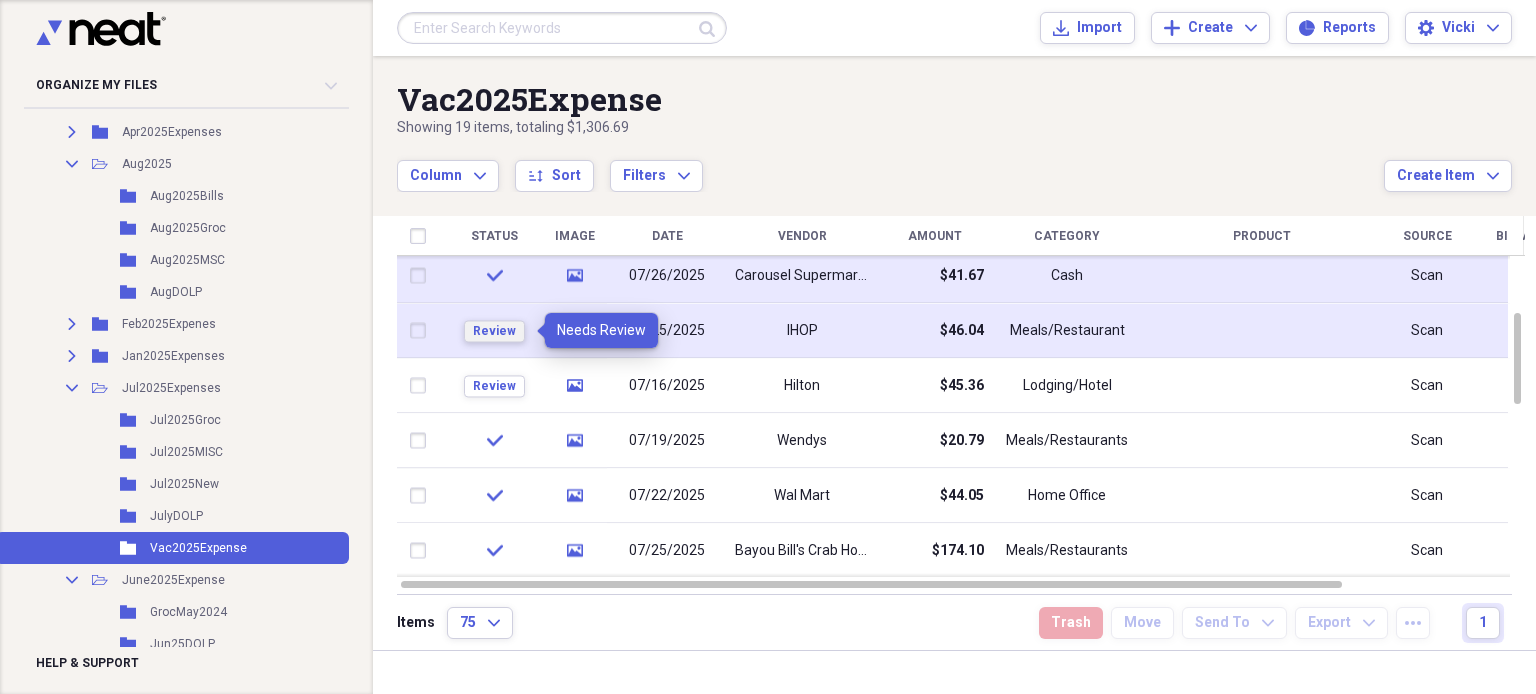 click on "Review" at bounding box center [494, 331] 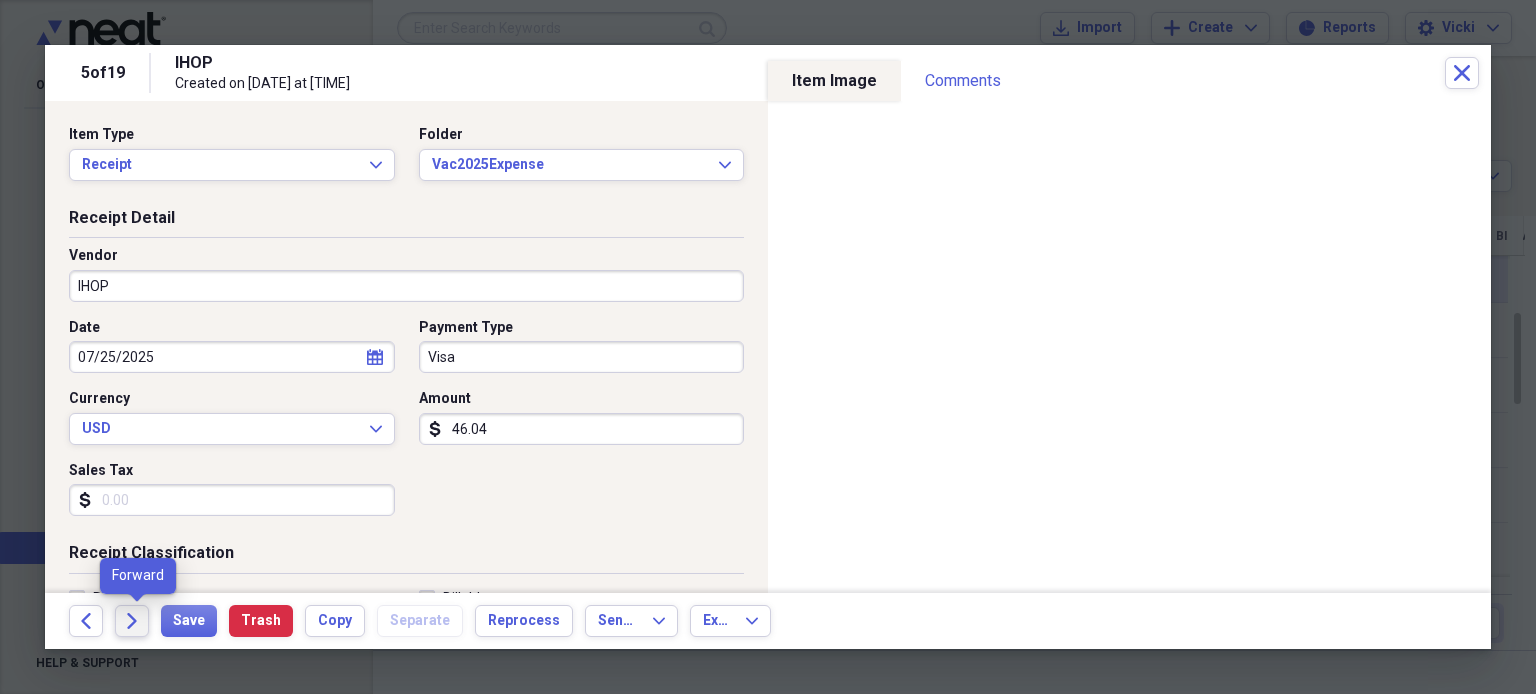 click on "Forward" 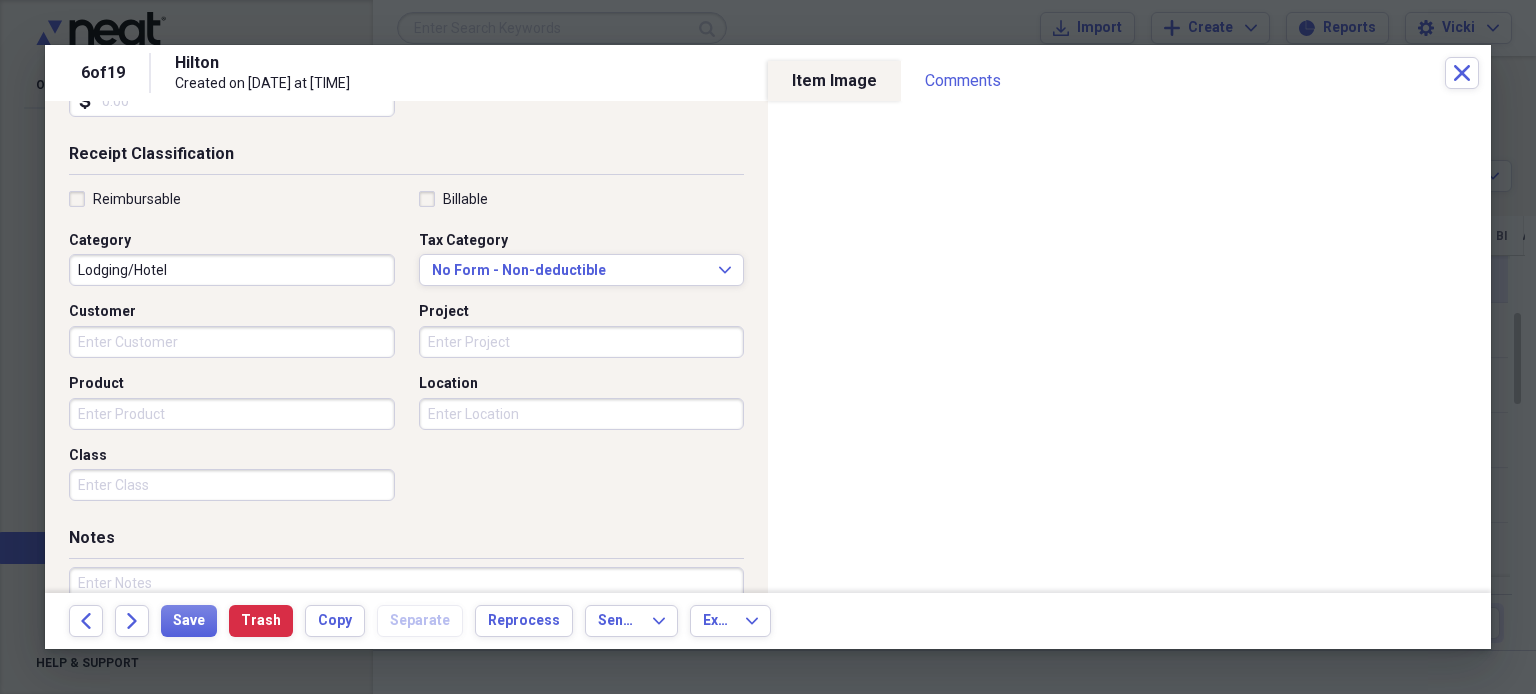 scroll, scrollTop: 432, scrollLeft: 0, axis: vertical 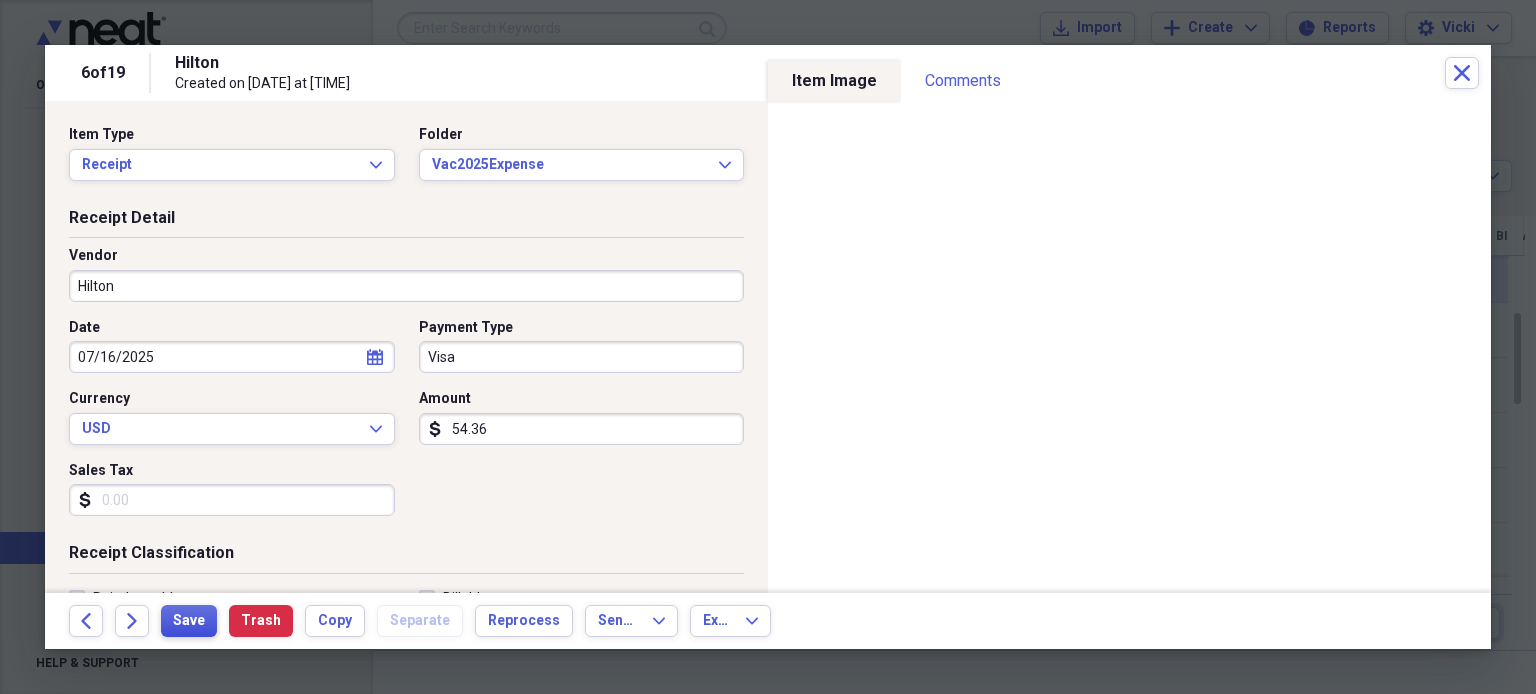 type on "54.36" 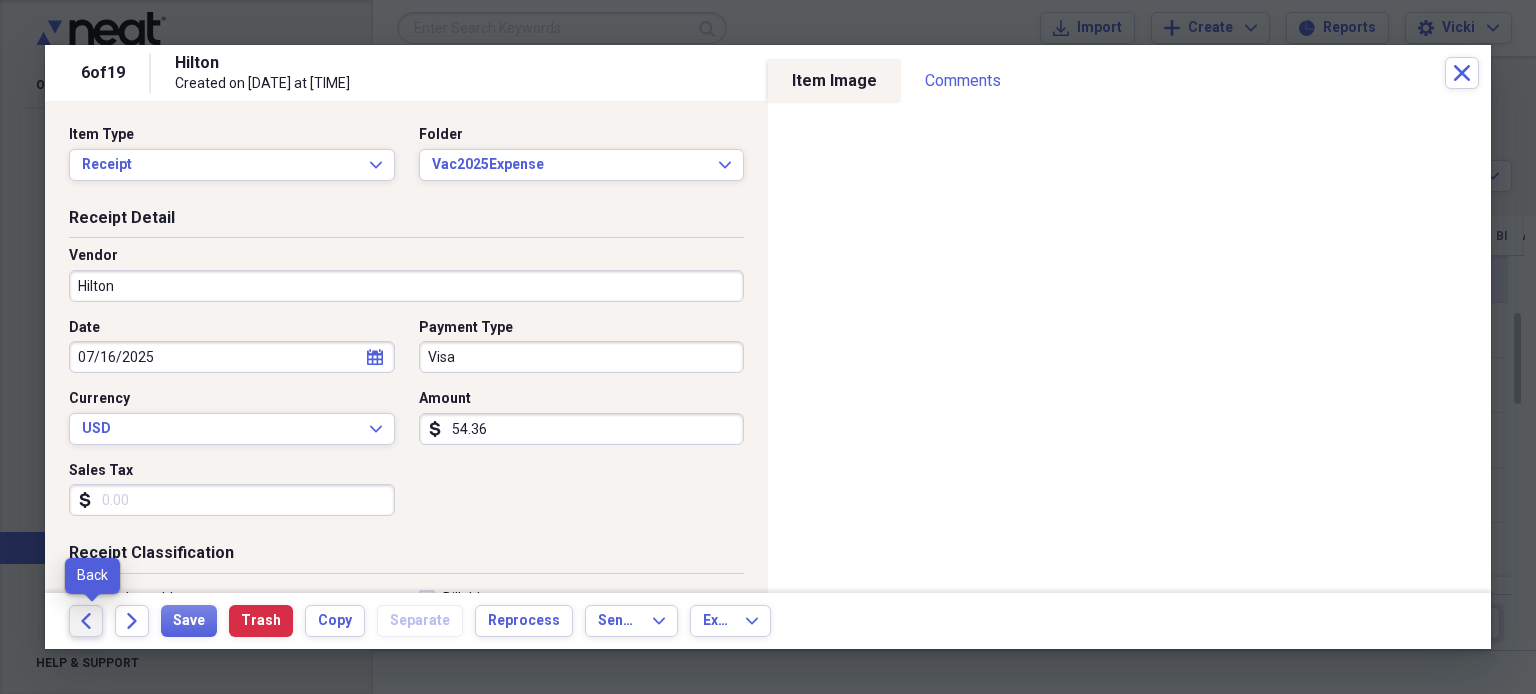 click on "Back" 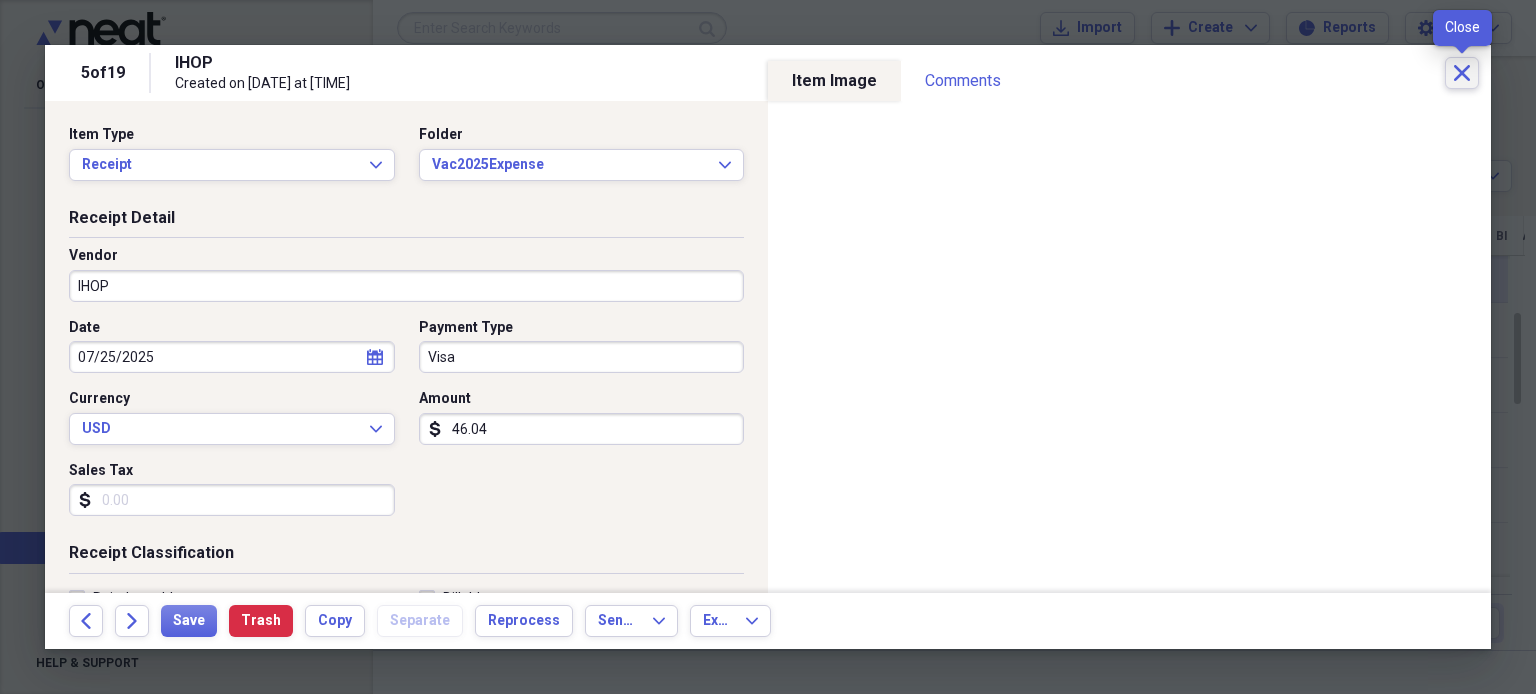 click on "Close" 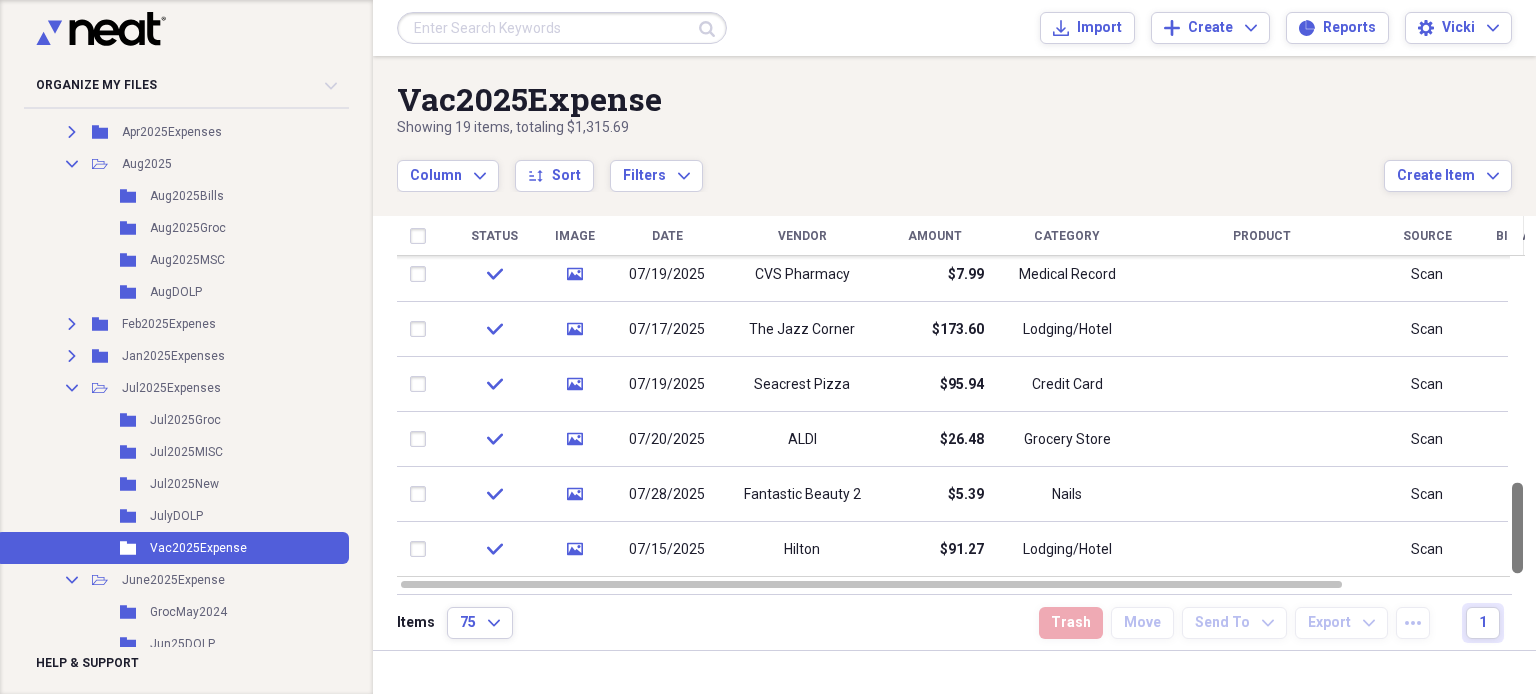 drag, startPoint x: 1528, startPoint y: 355, endPoint x: 1535, endPoint y: 549, distance: 194.12625 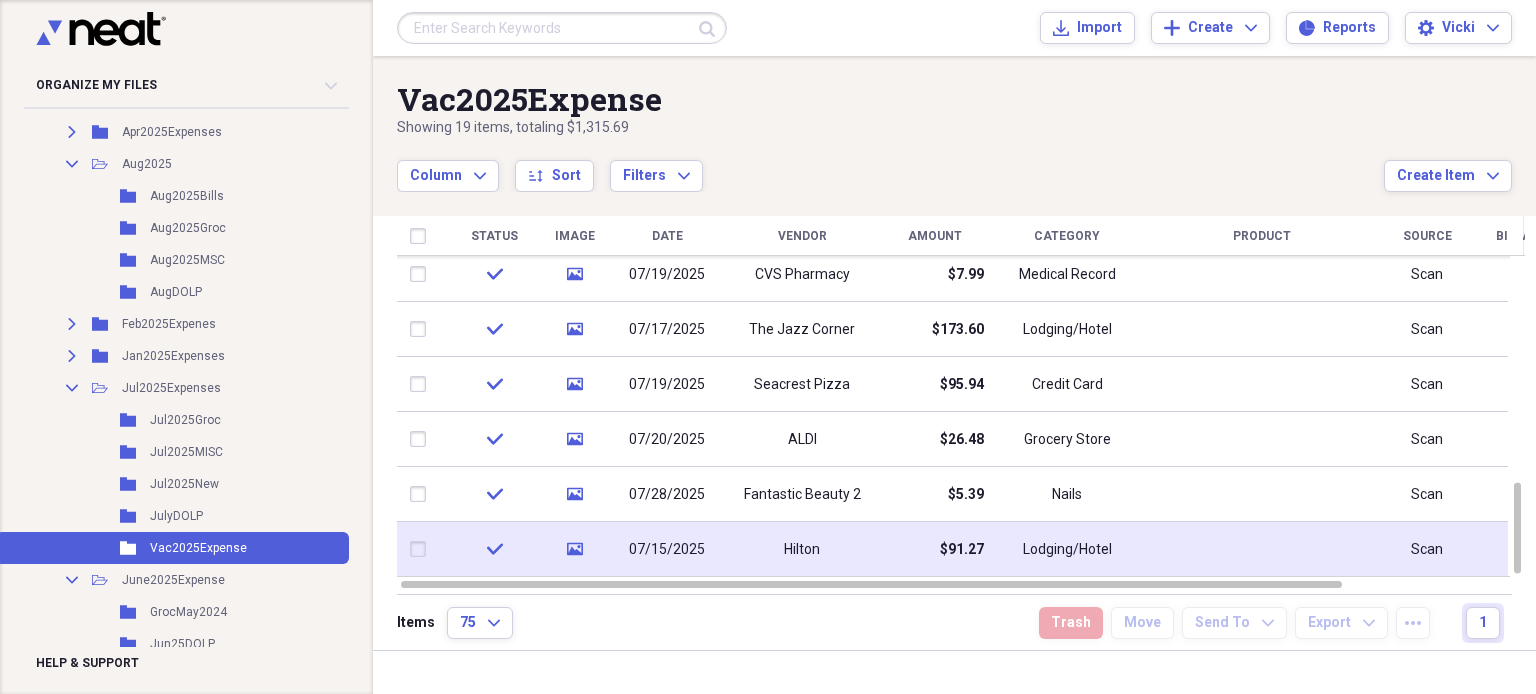 click on "media" 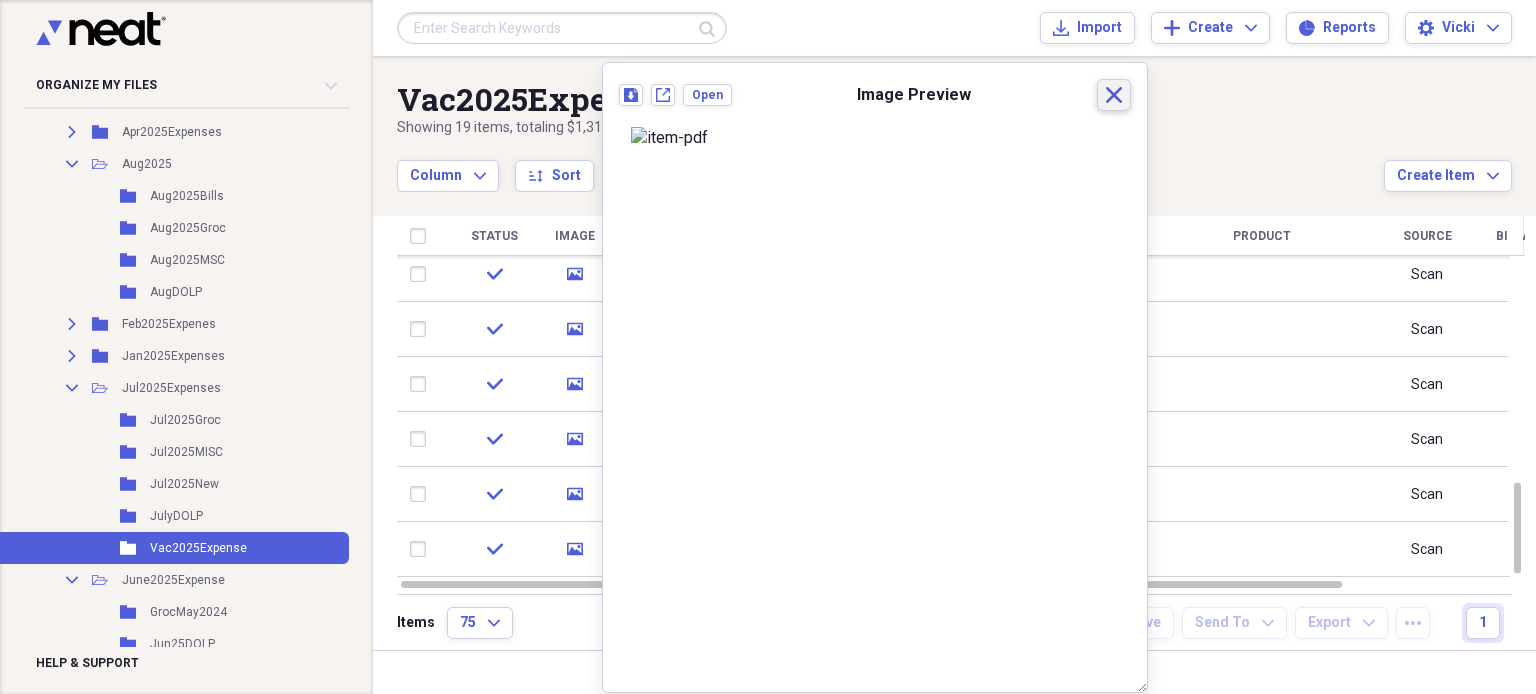 click on "Close" at bounding box center (1114, 95) 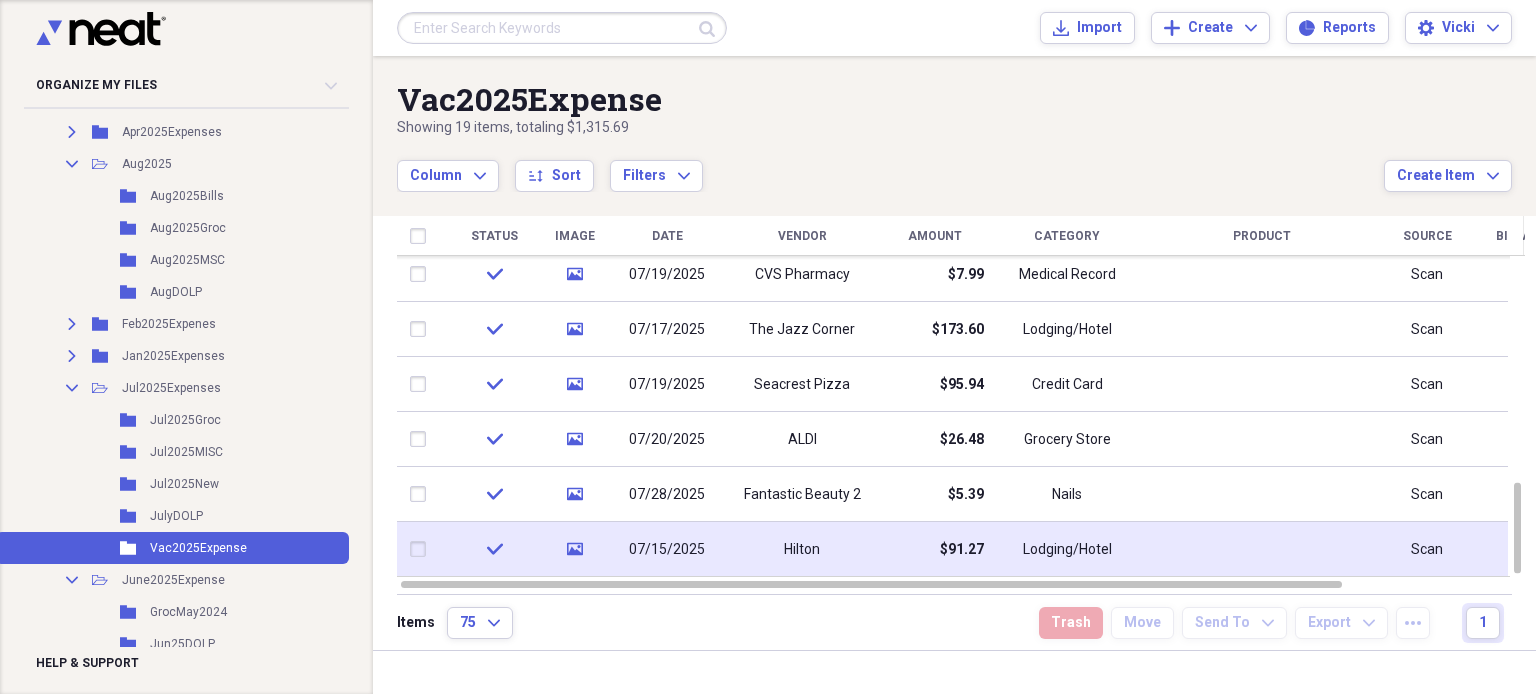 click on "07/15/2025" at bounding box center (667, 549) 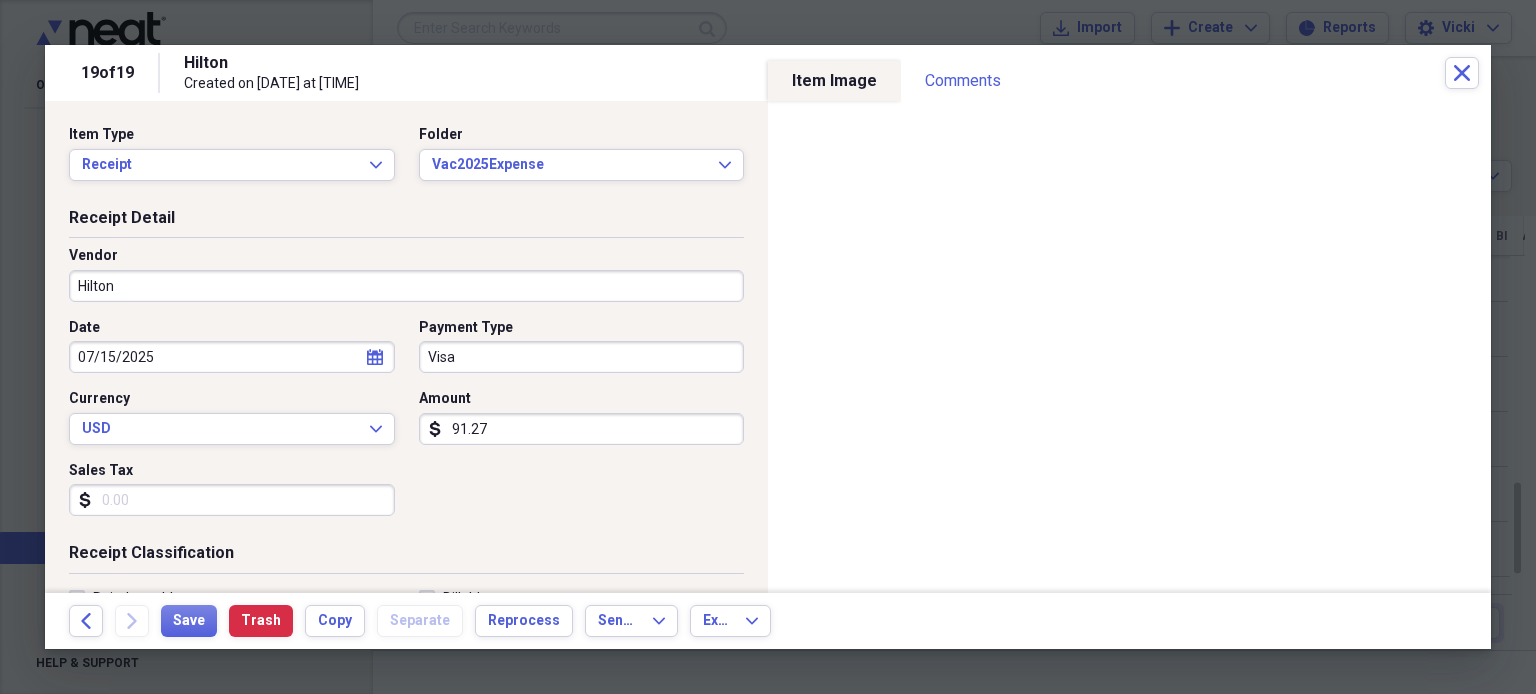 click on "Hilton" at bounding box center (406, 286) 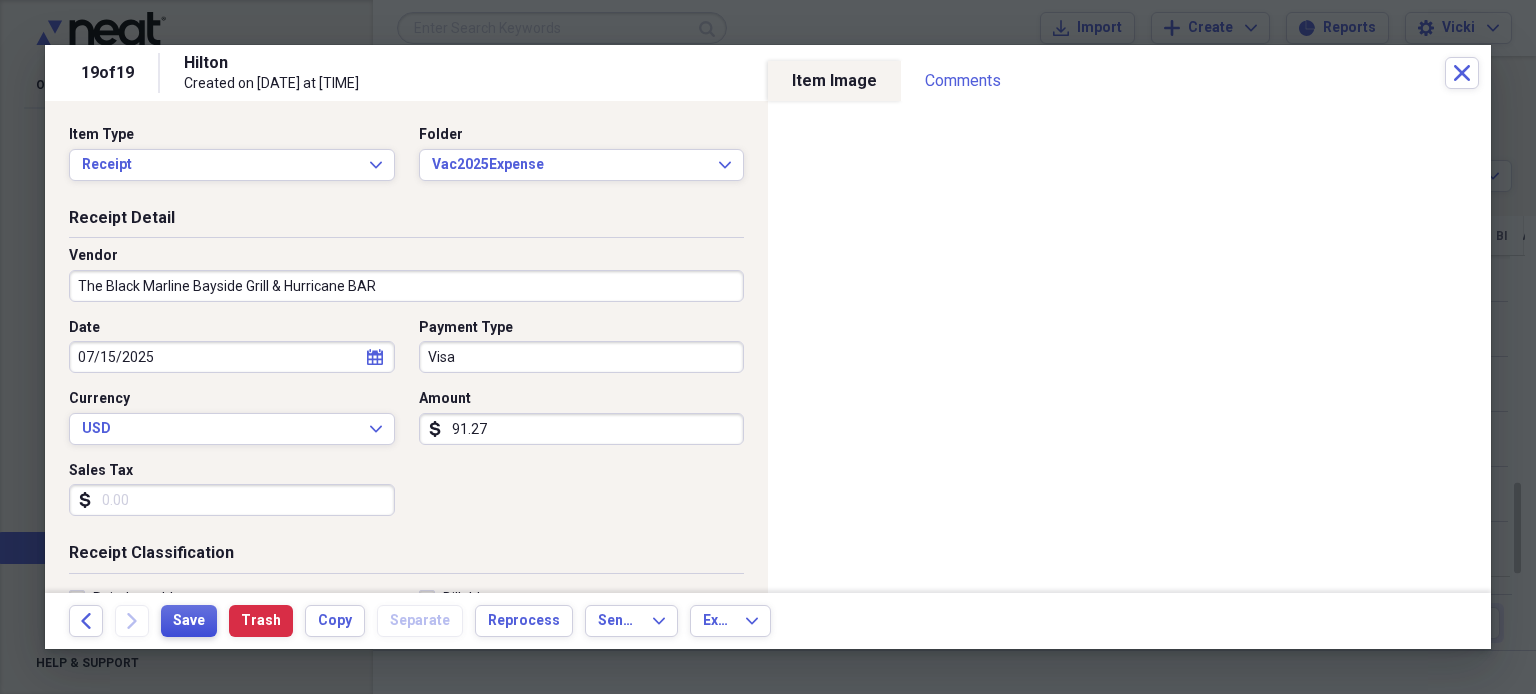 type on "The Black Marline Bayside Grill & Hurricane BAR" 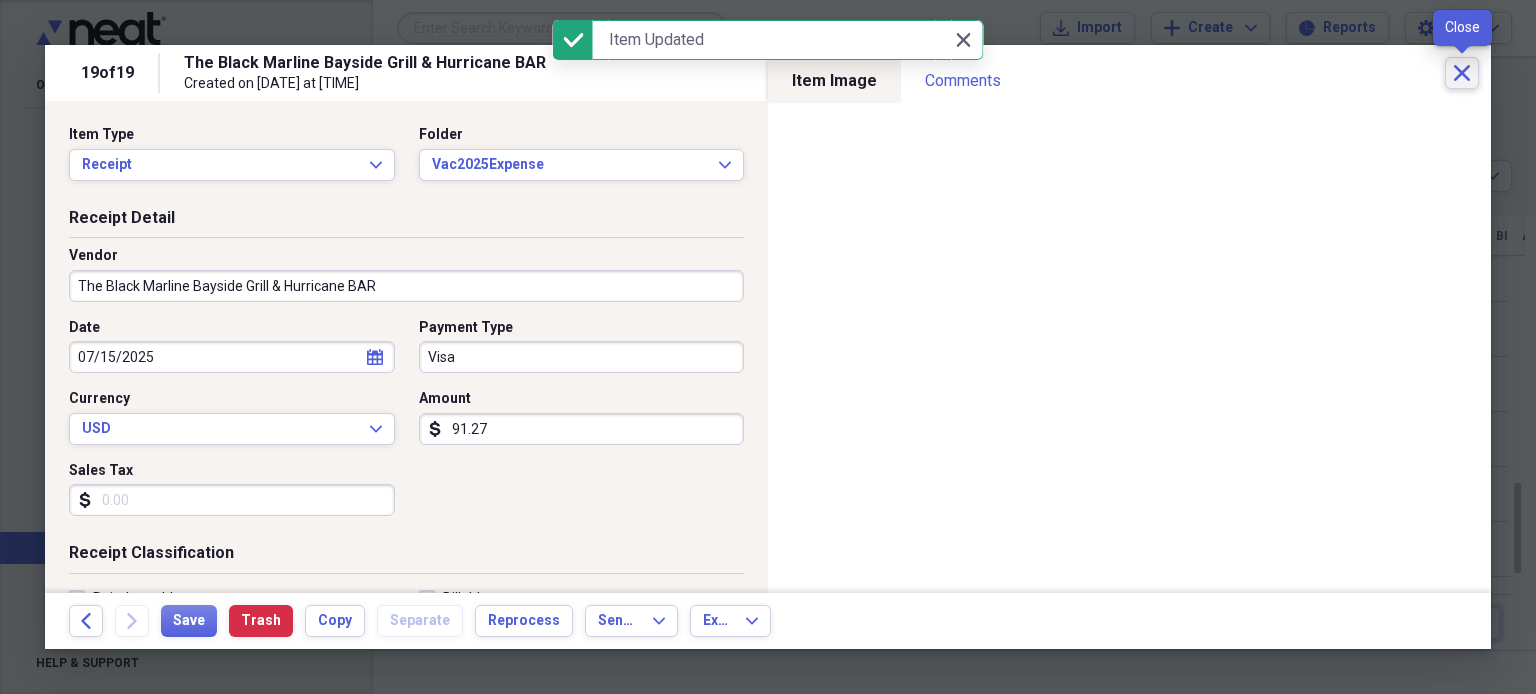 click on "Close" at bounding box center [1462, 73] 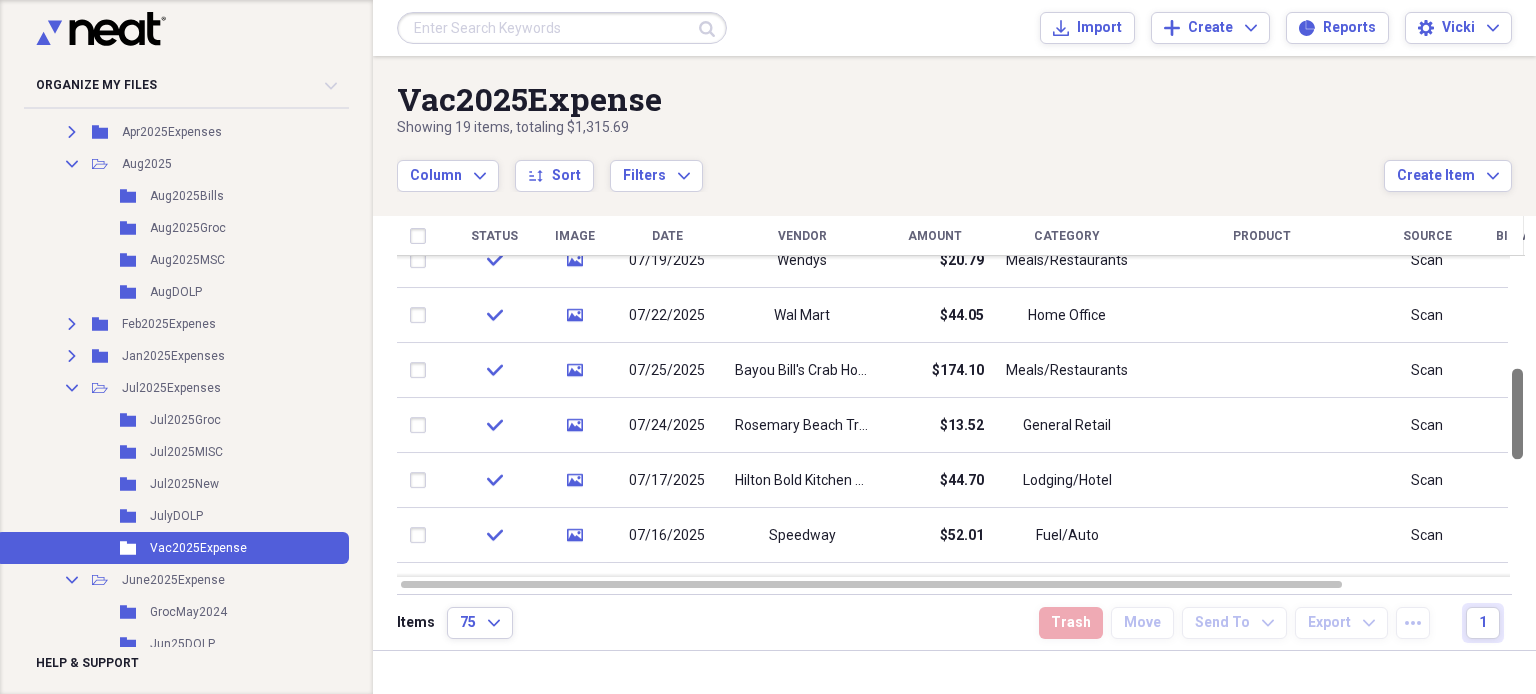 drag, startPoint x: 1530, startPoint y: 529, endPoint x: 1529, endPoint y: 415, distance: 114.00439 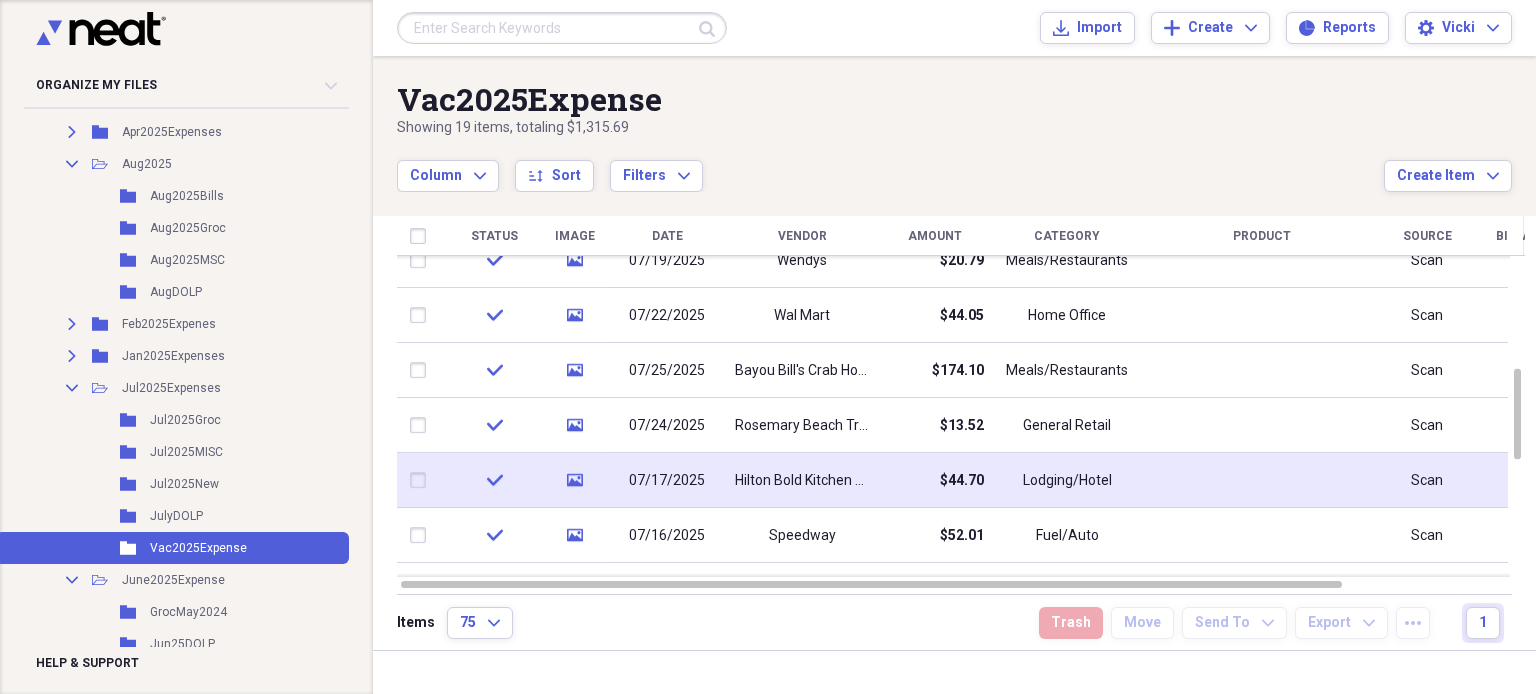 click on "07/17/2025" at bounding box center (667, 481) 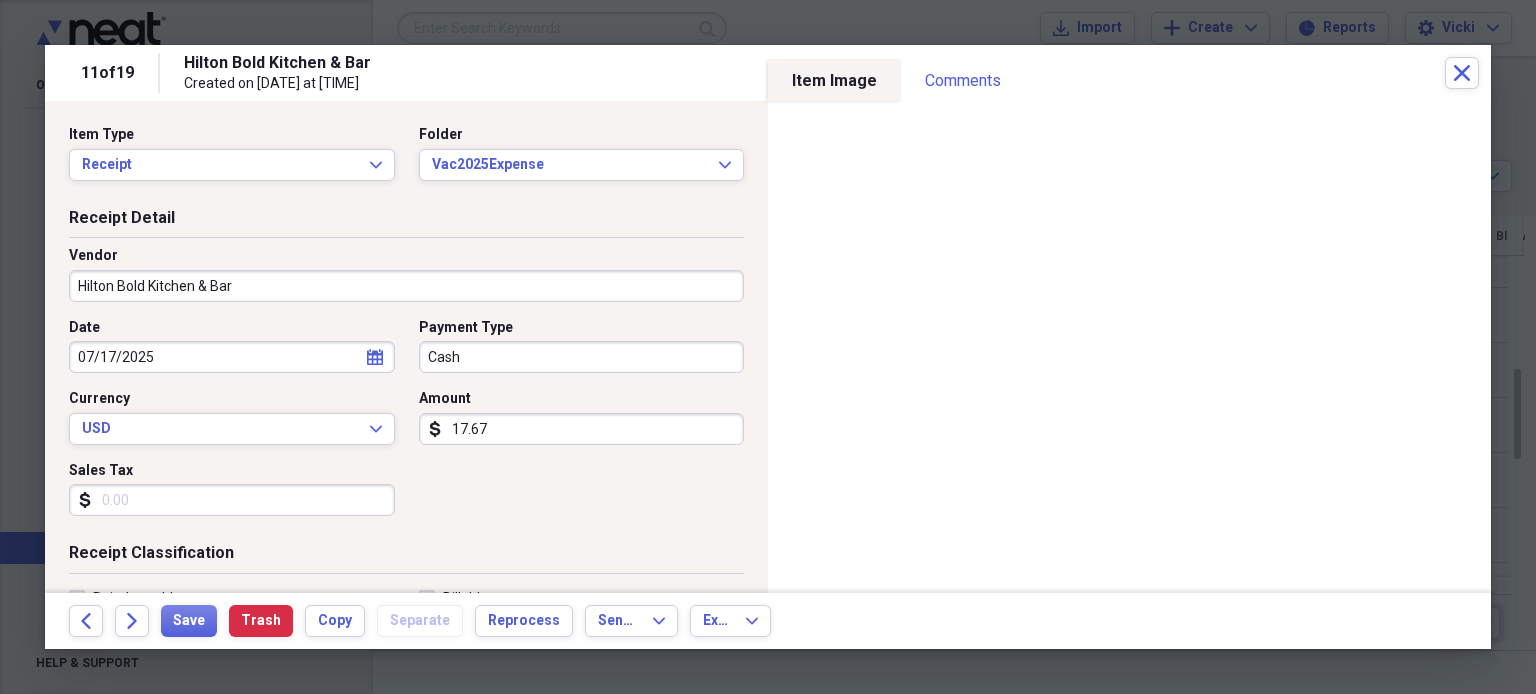 type on "17.67" 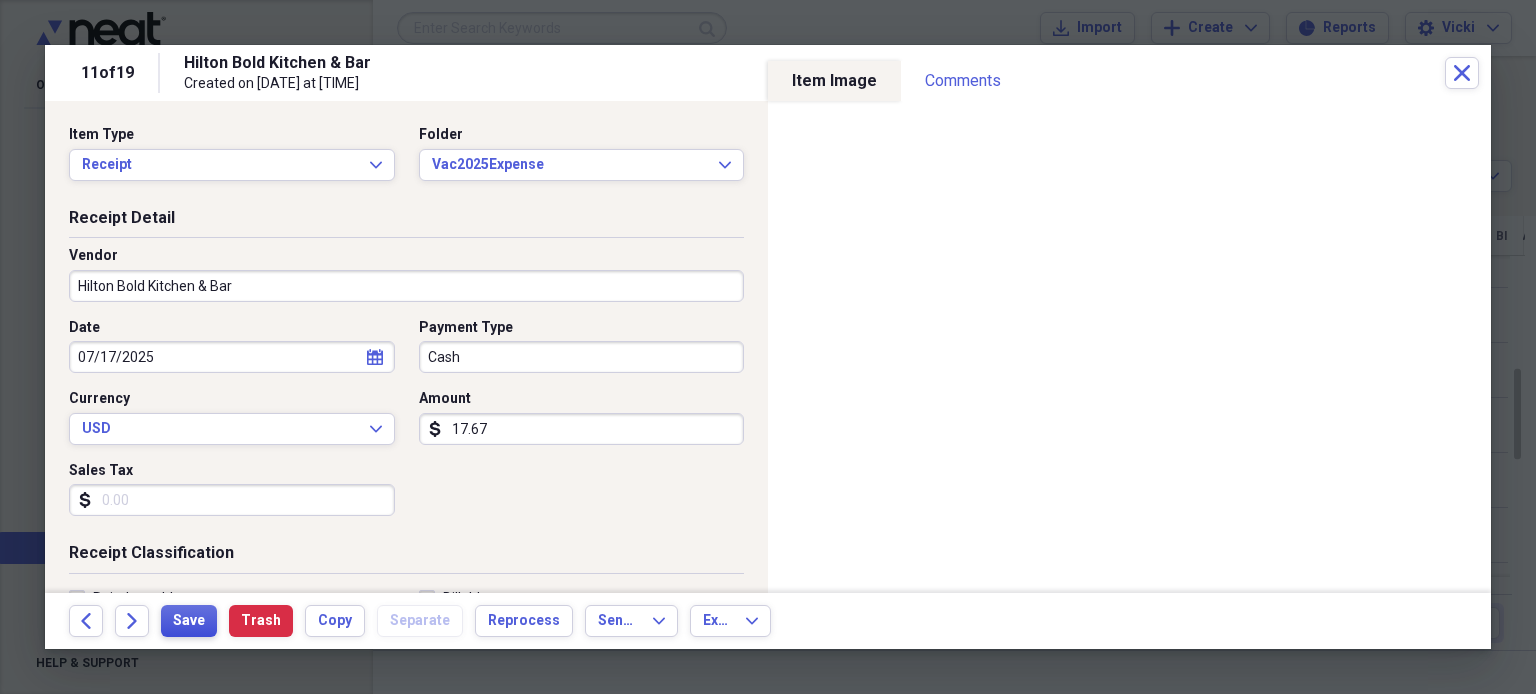 click on "Save" at bounding box center (189, 621) 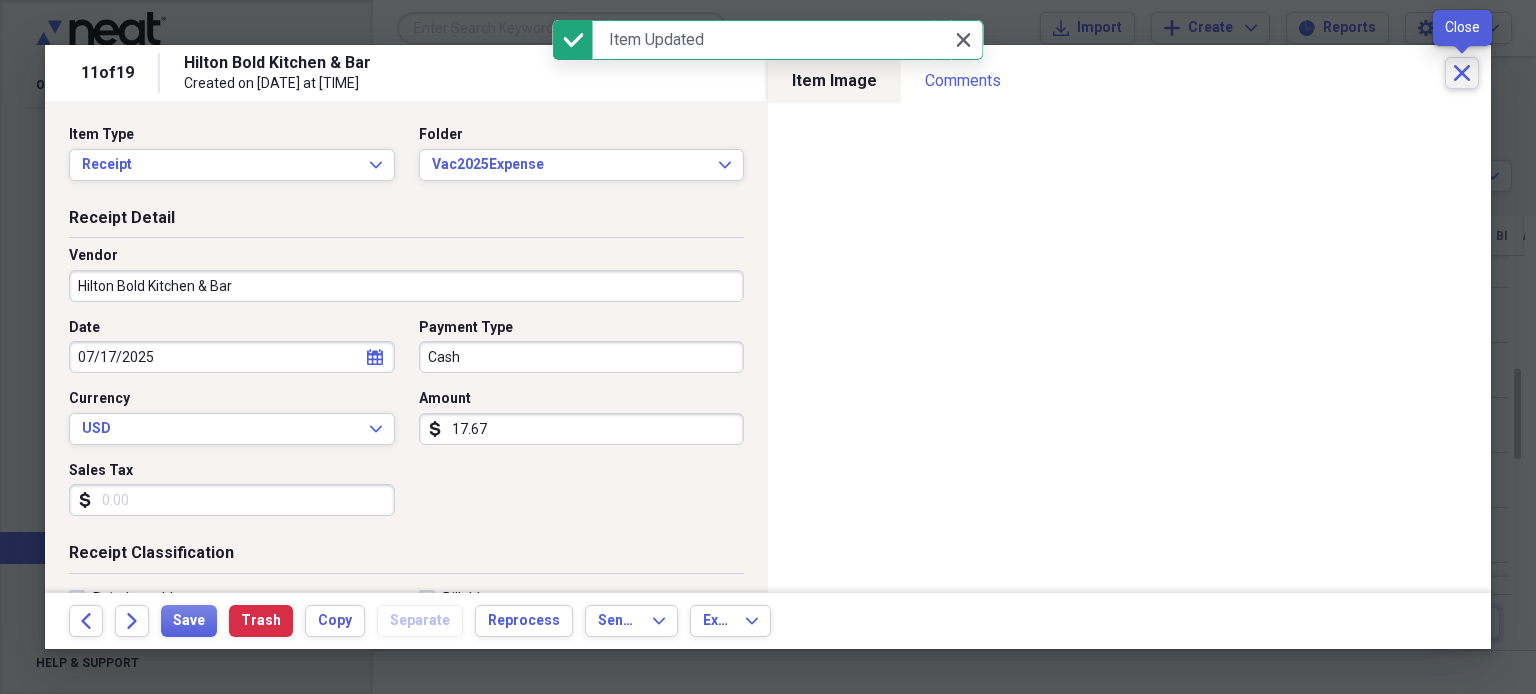 click on "Close" 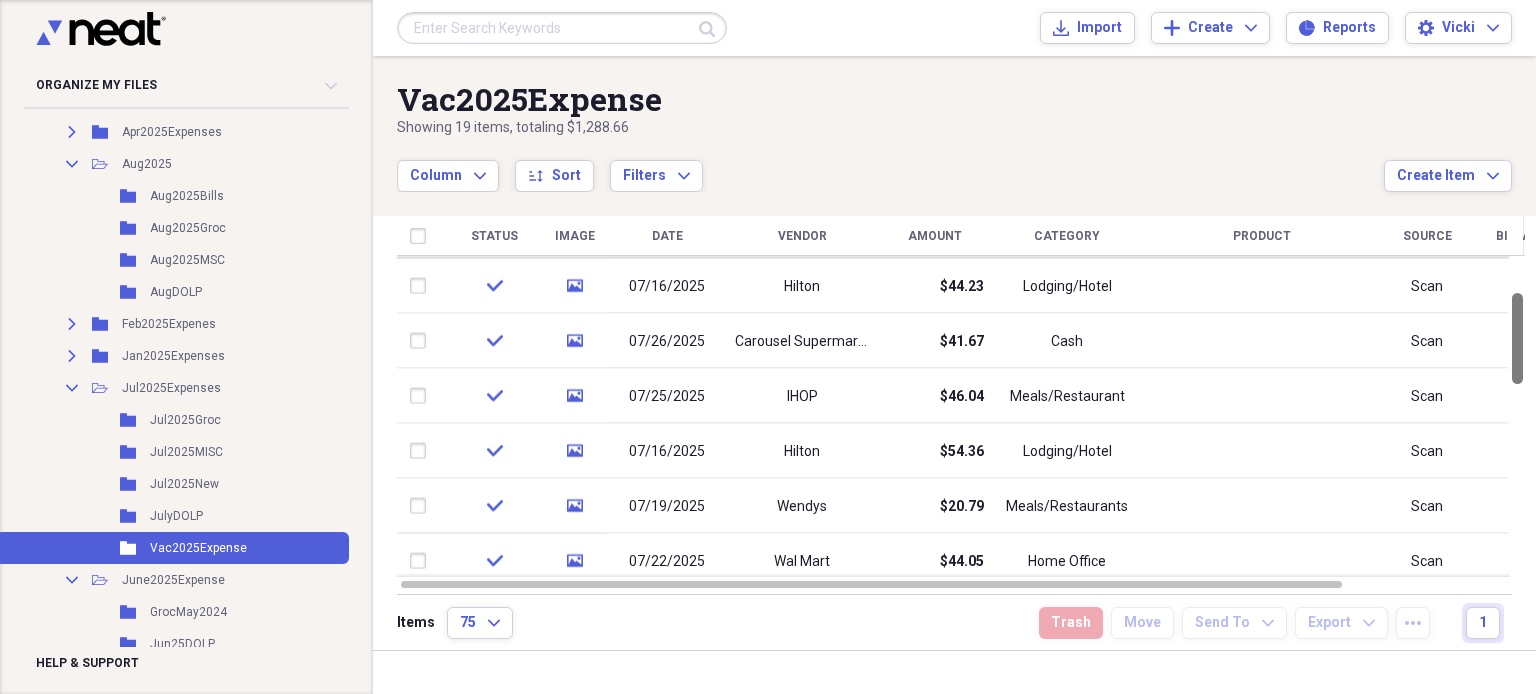 drag, startPoint x: 1527, startPoint y: 422, endPoint x: 1528, endPoint y: 319, distance: 103.00485 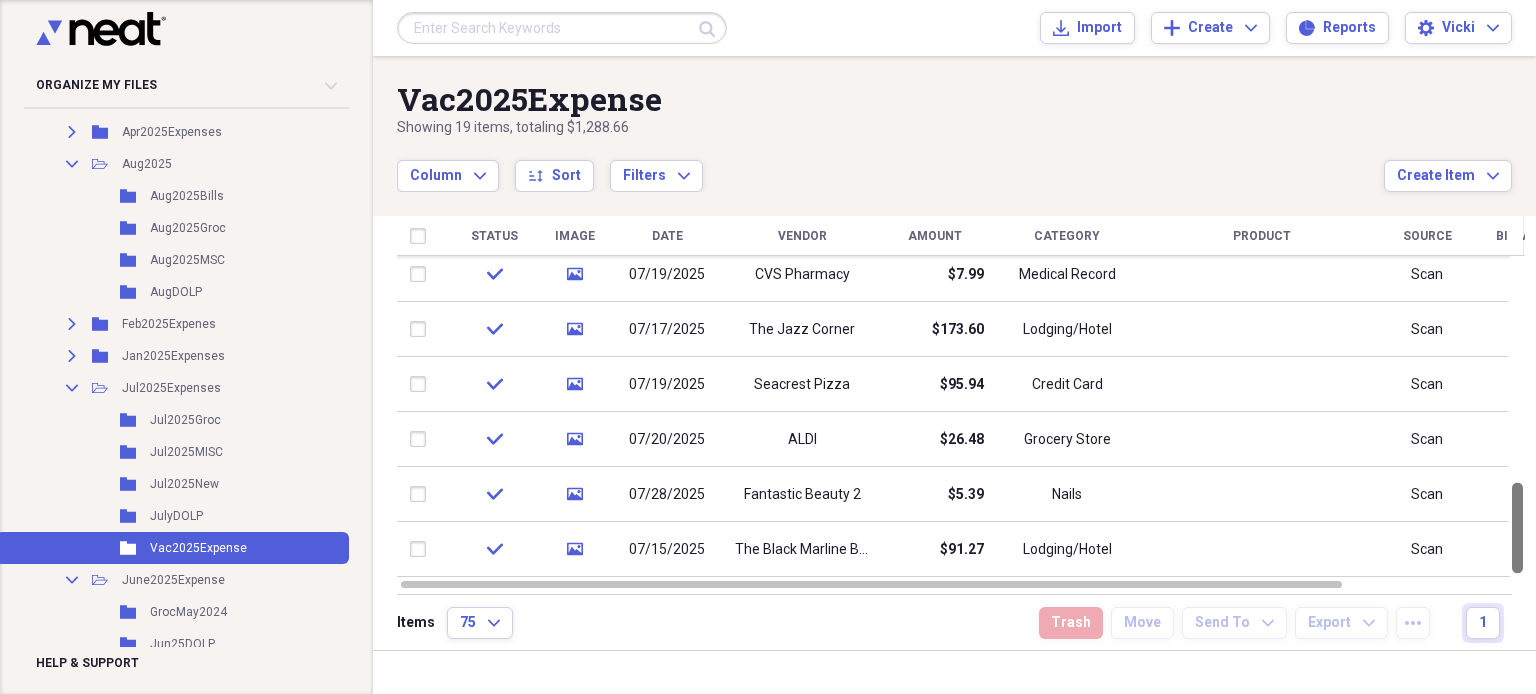 drag, startPoint x: 1527, startPoint y: 340, endPoint x: 1535, endPoint y: 556, distance: 216.1481 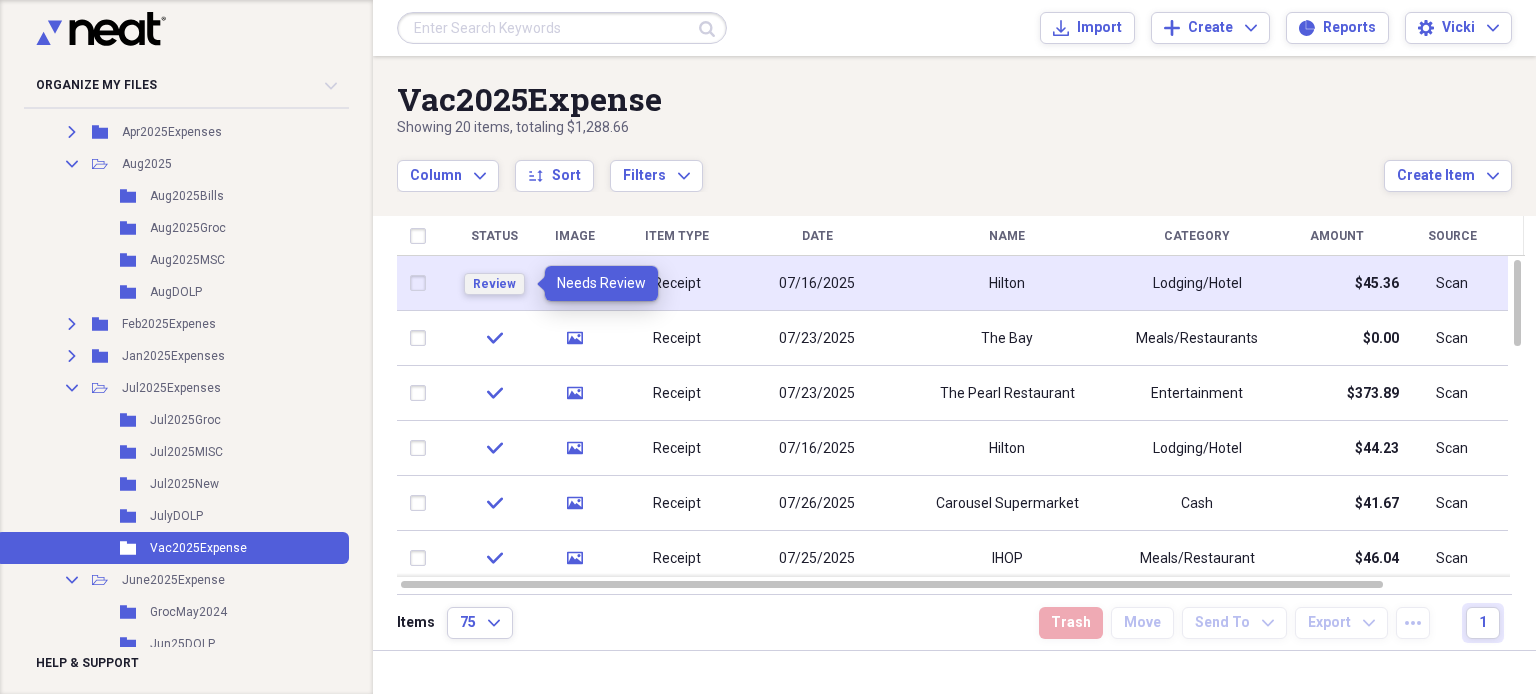 click on "Review" at bounding box center (494, 284) 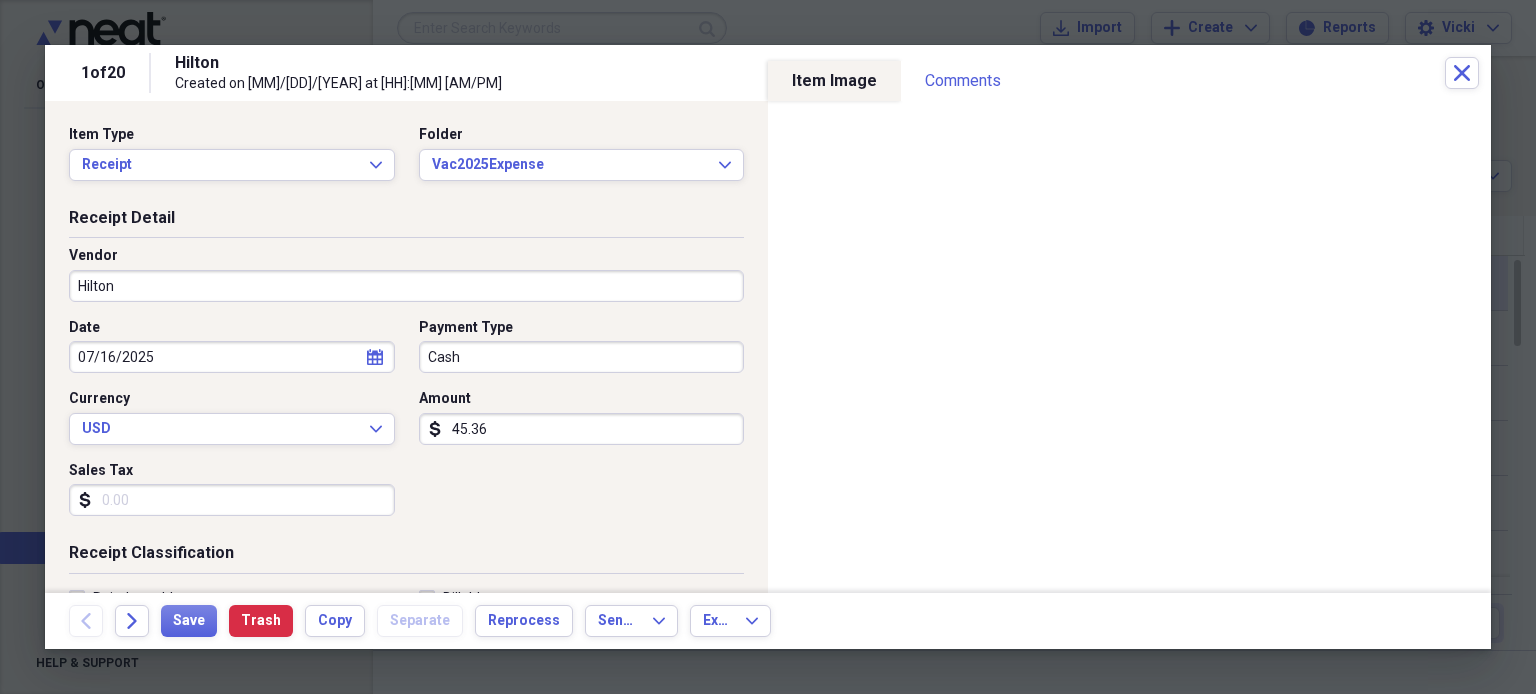 click on "Hilton" at bounding box center [406, 286] 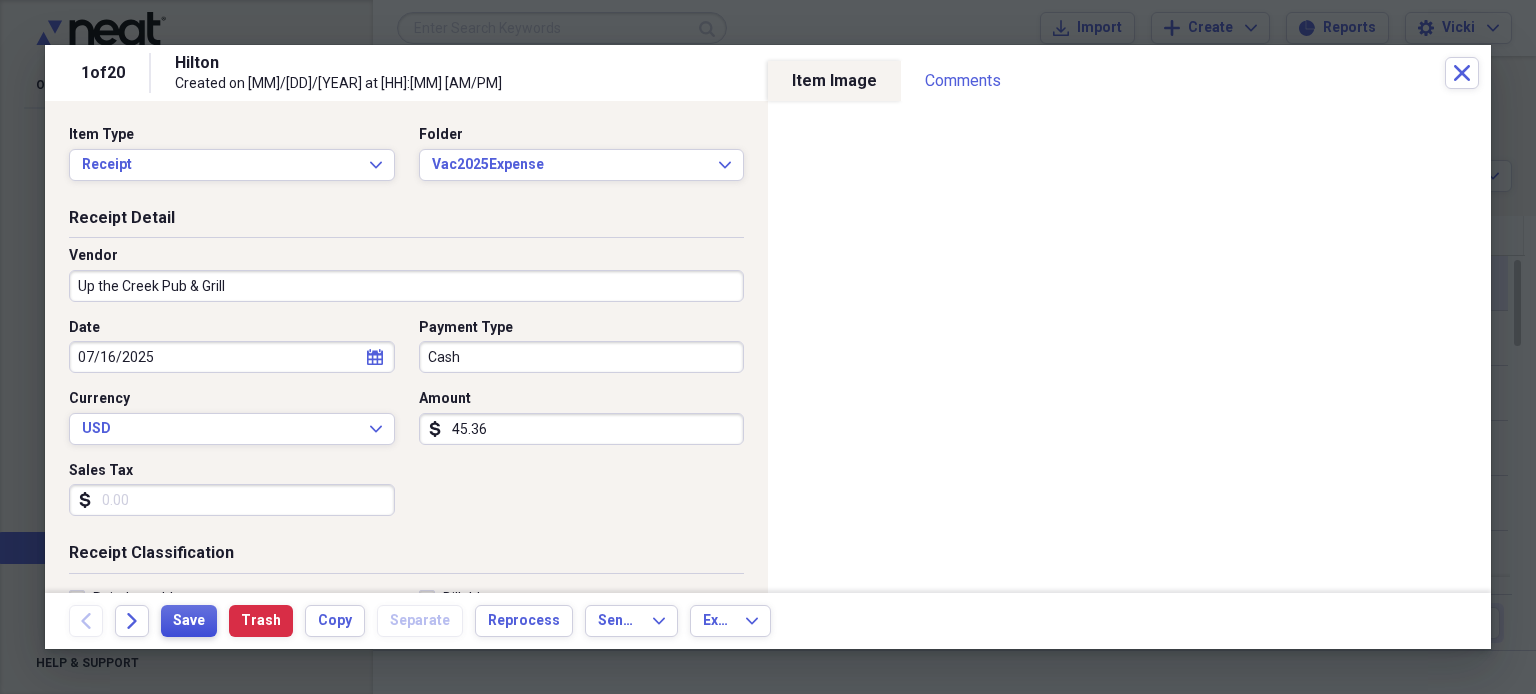 type on "Up the Creek Pub & Grill" 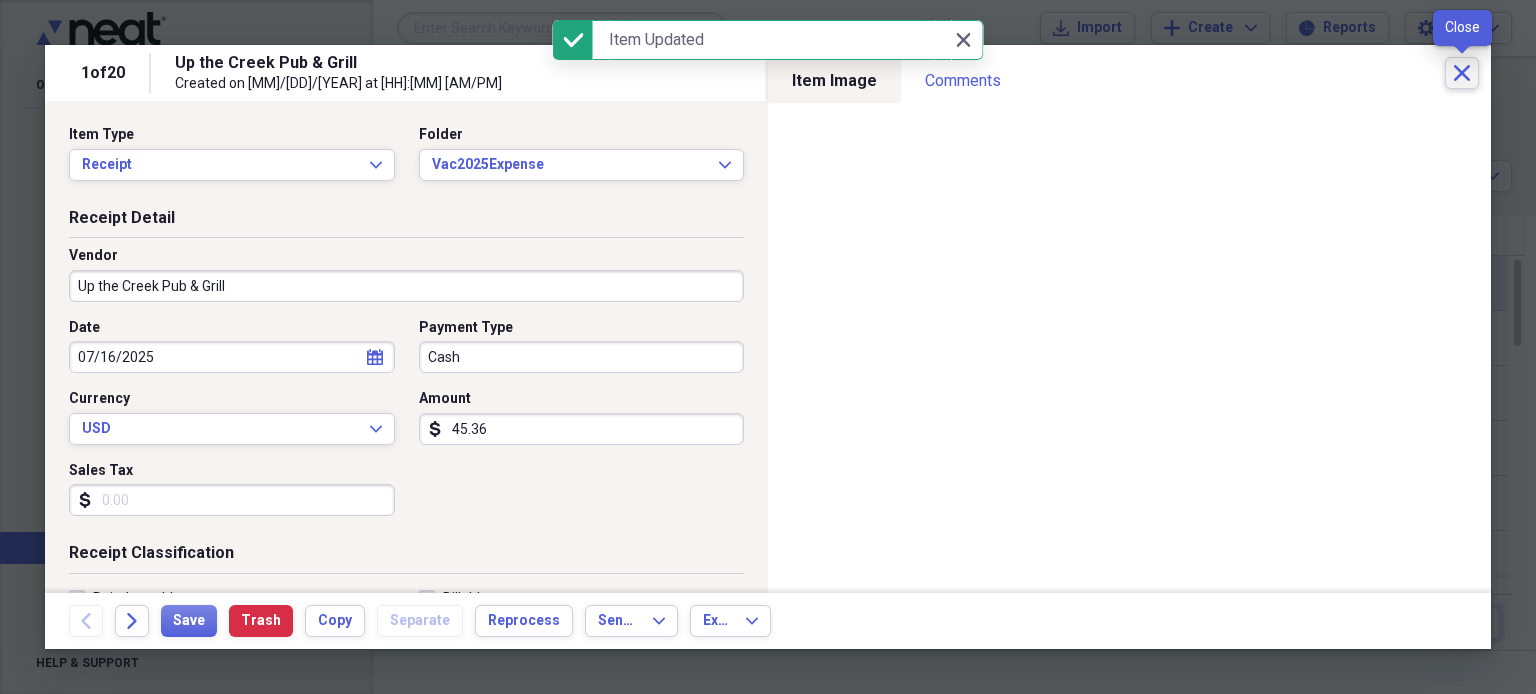click on "Close" 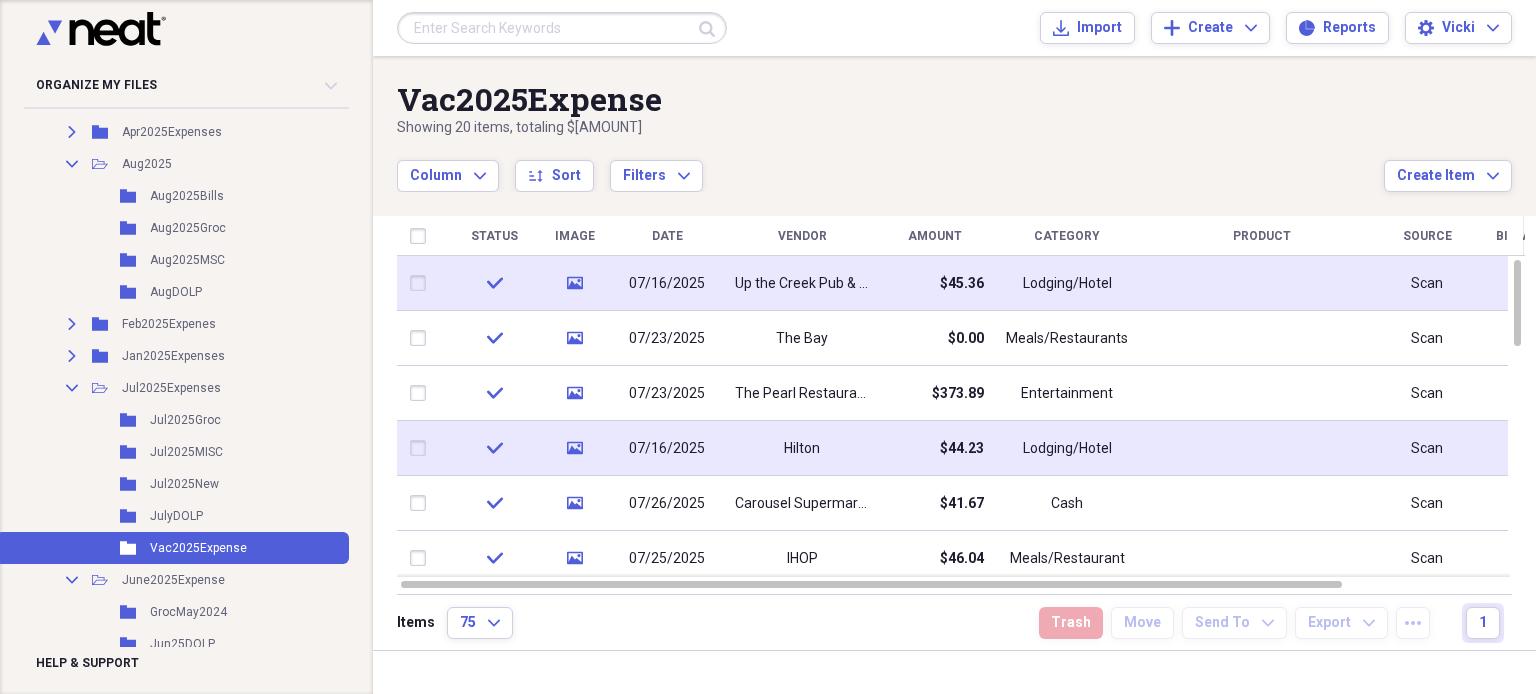 click on "check" at bounding box center (494, 448) 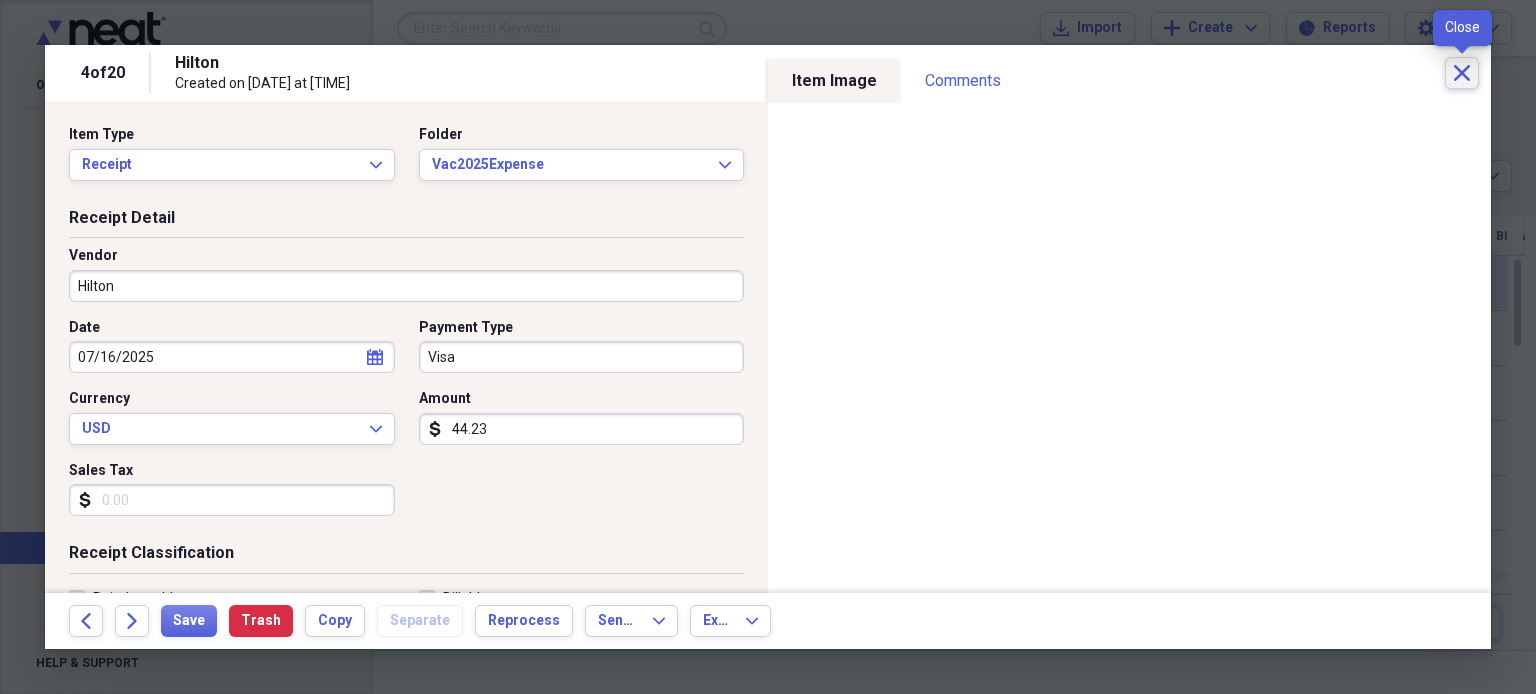 click 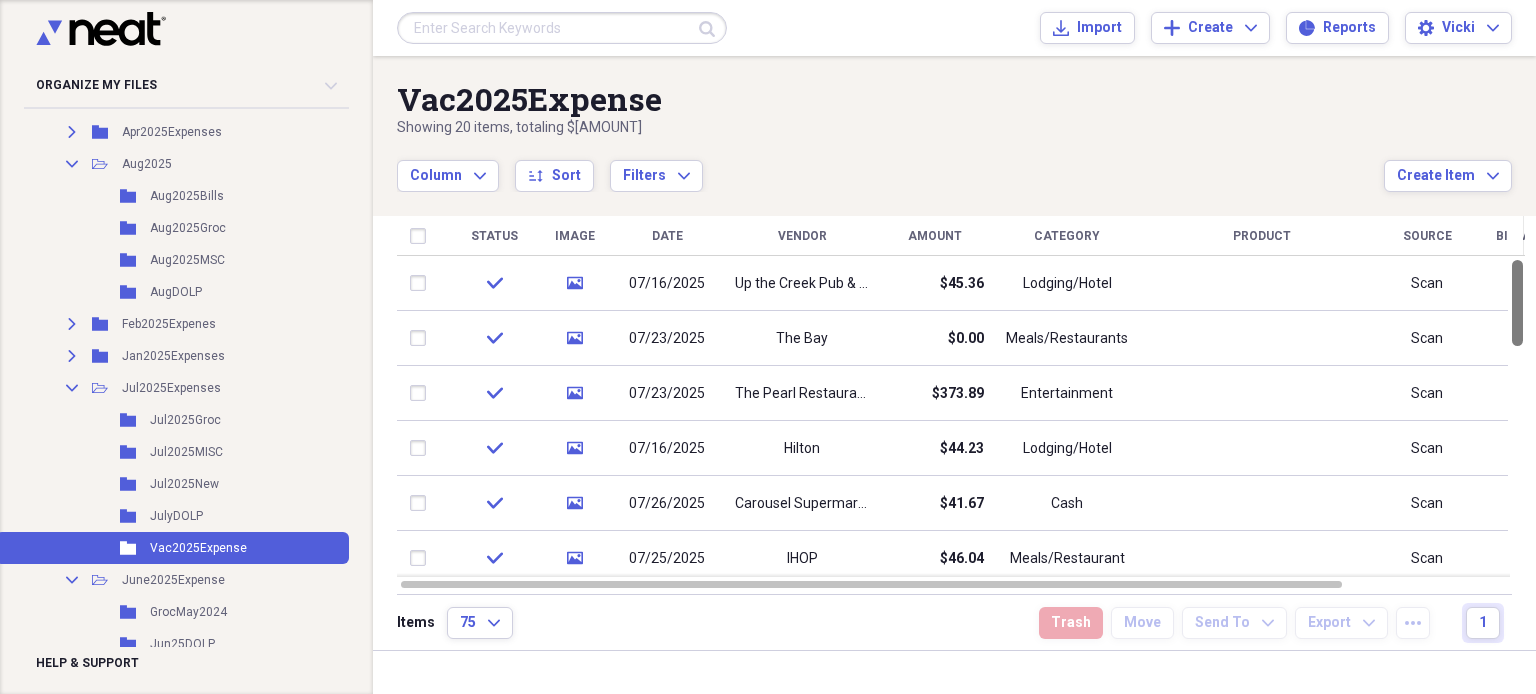 drag, startPoint x: 1533, startPoint y: 303, endPoint x: 1447, endPoint y: 240, distance: 106.60675 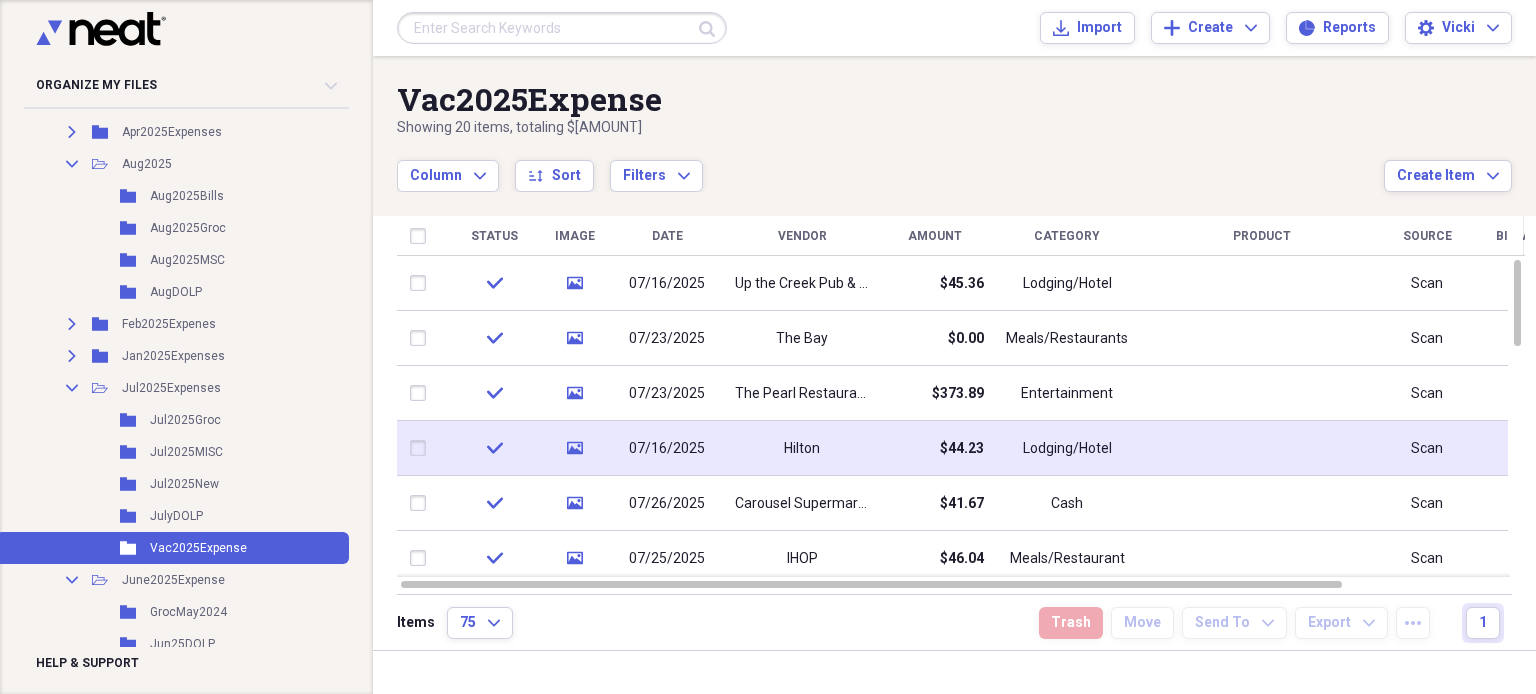click on "check" at bounding box center [494, 448] 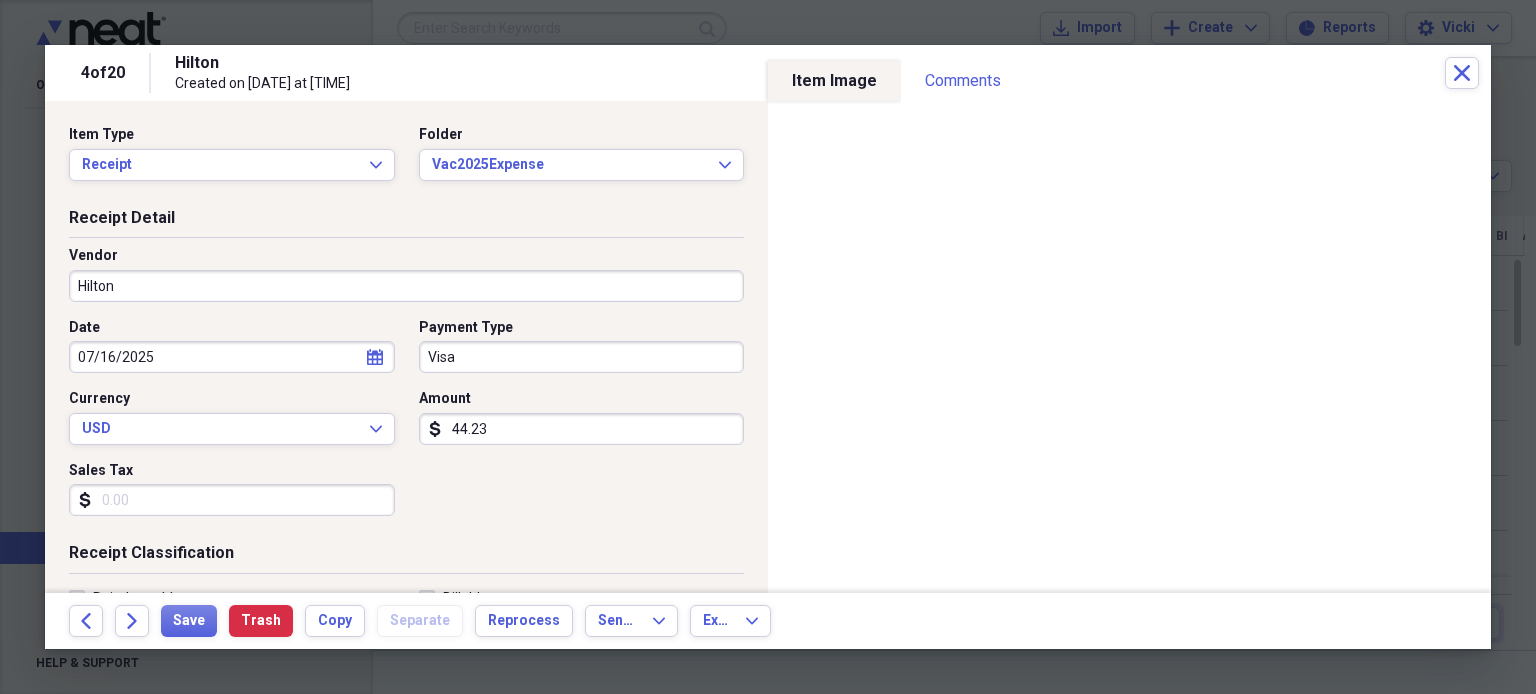 click on "Hilton" at bounding box center (406, 286) 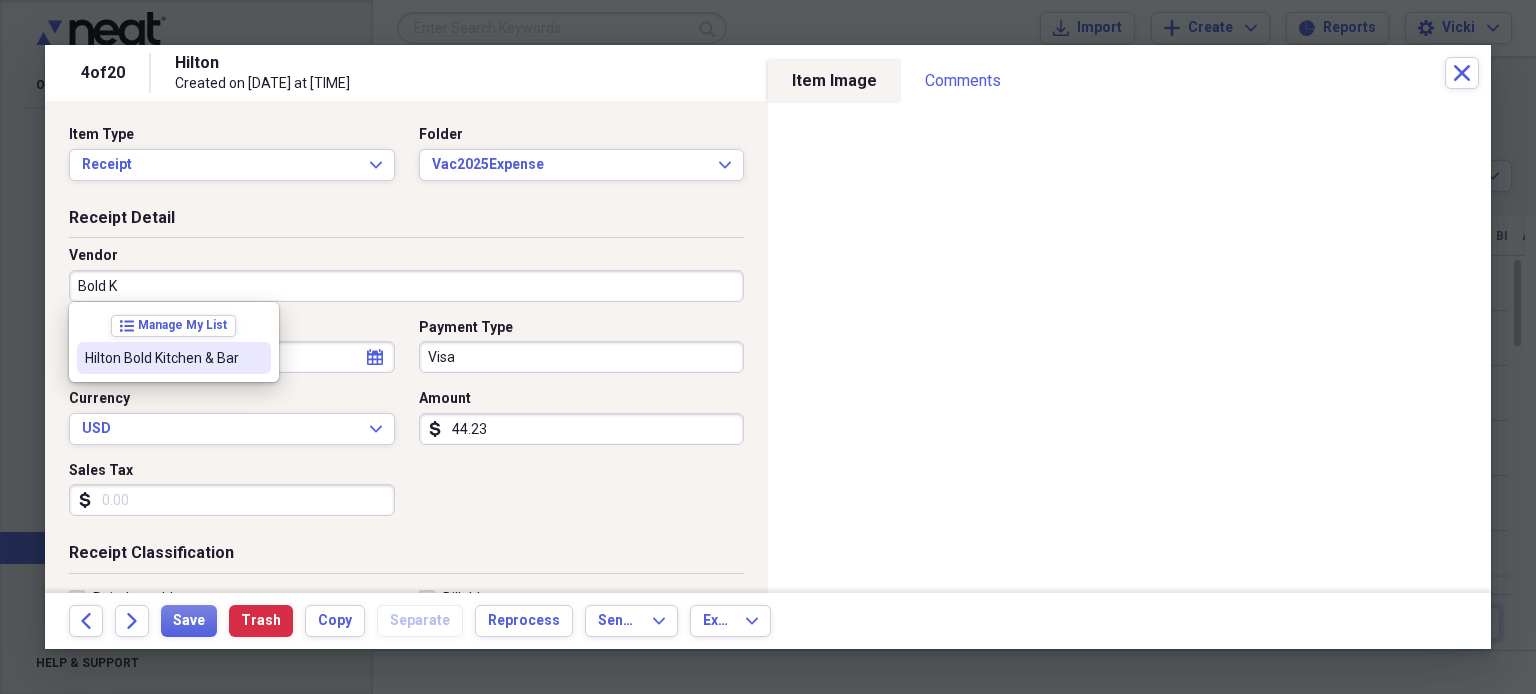 click on "Hilton Bold Kitchen & Bar" at bounding box center [162, 358] 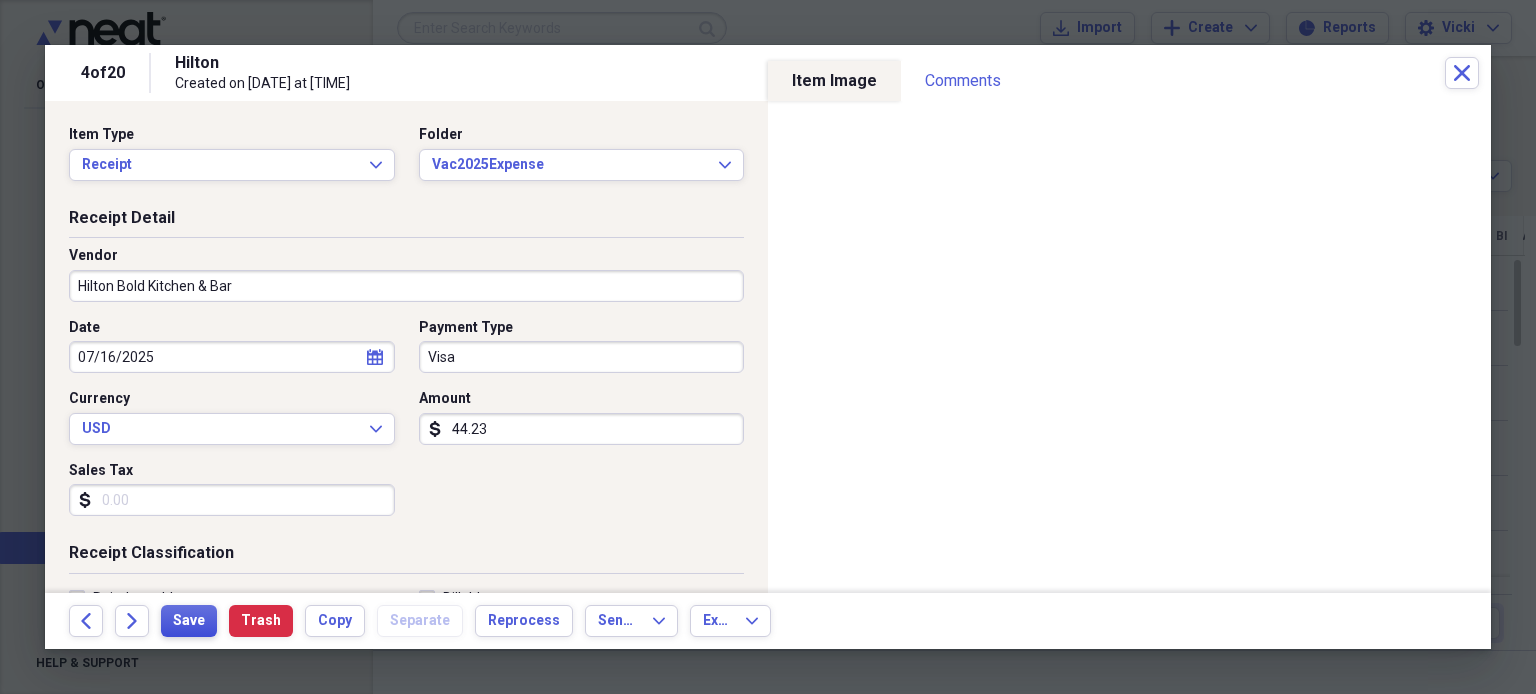 click on "Save" at bounding box center [189, 621] 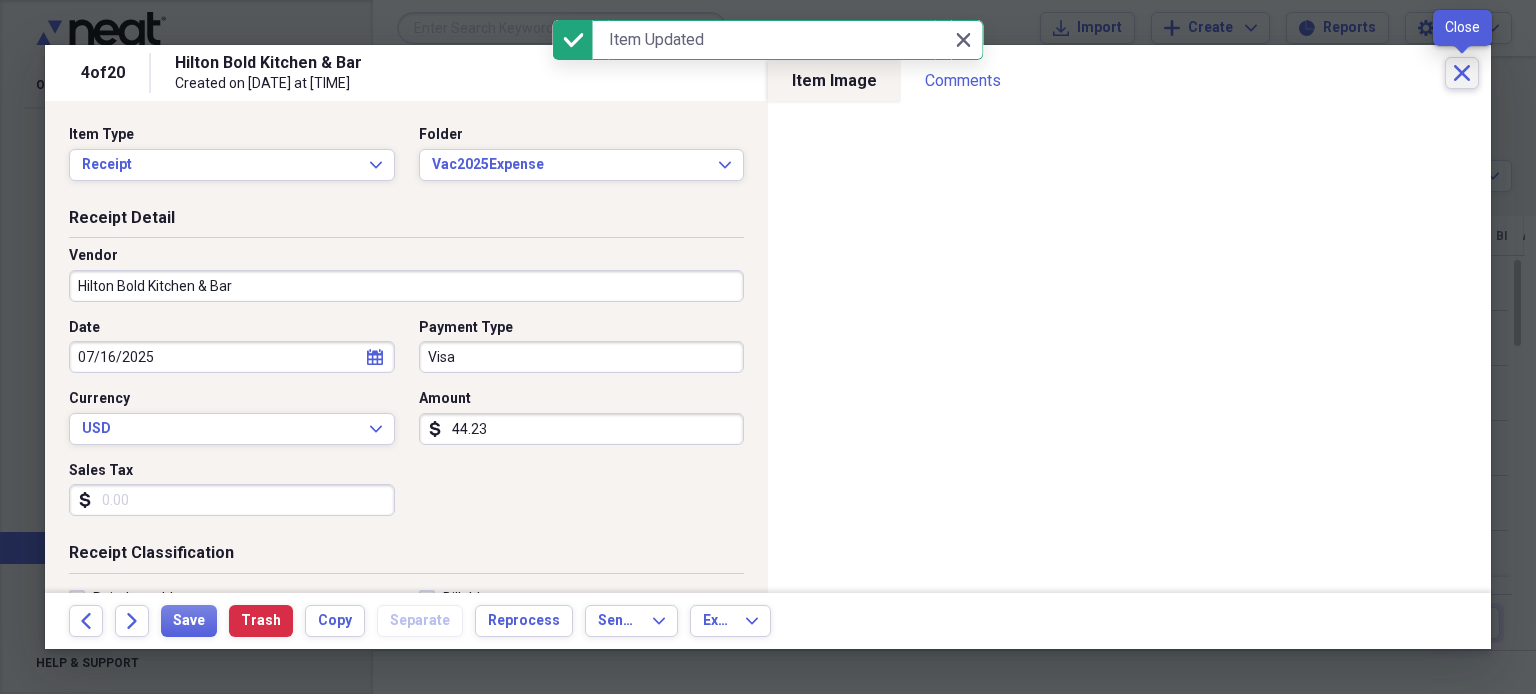 click on "Close" at bounding box center (1462, 73) 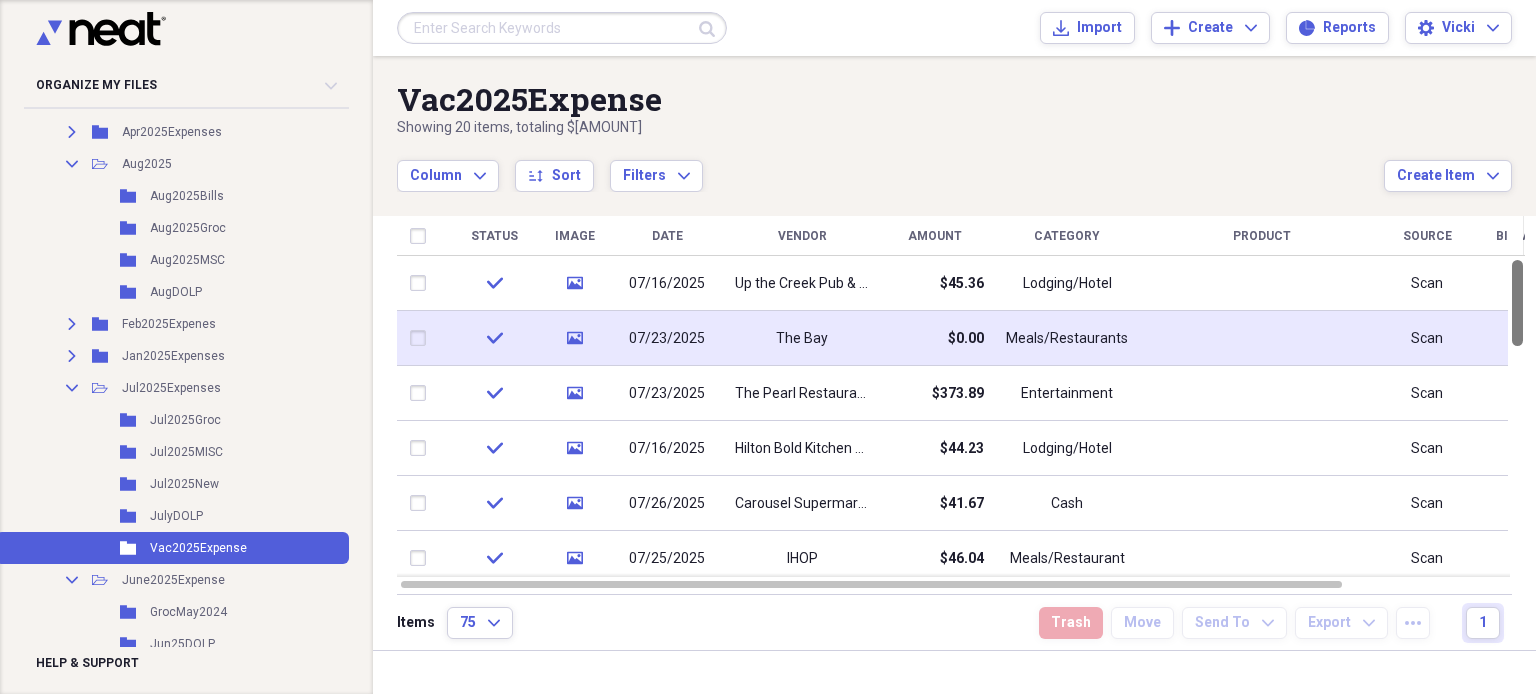 drag, startPoint x: 1529, startPoint y: 314, endPoint x: 1492, endPoint y: 317, distance: 37.12142 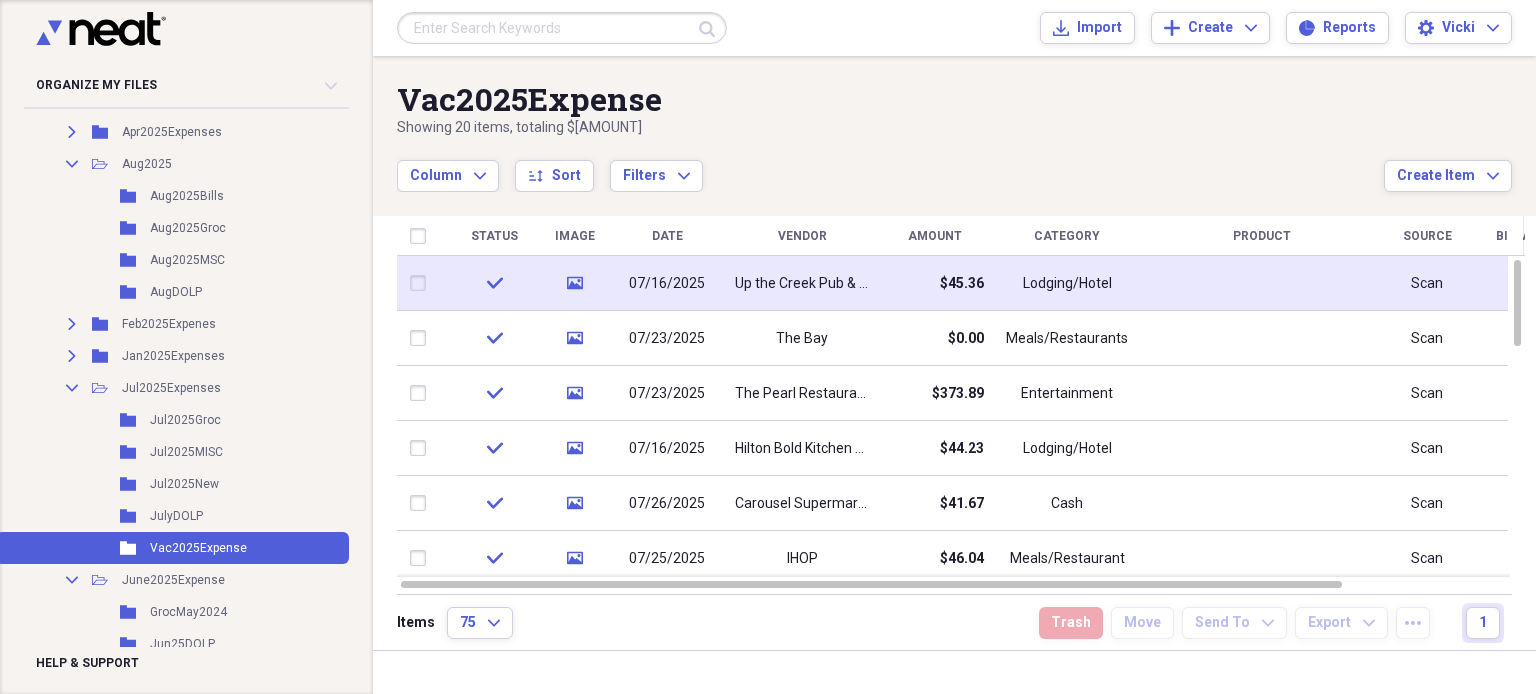 click on "Lodging/Hotel" at bounding box center [1067, 284] 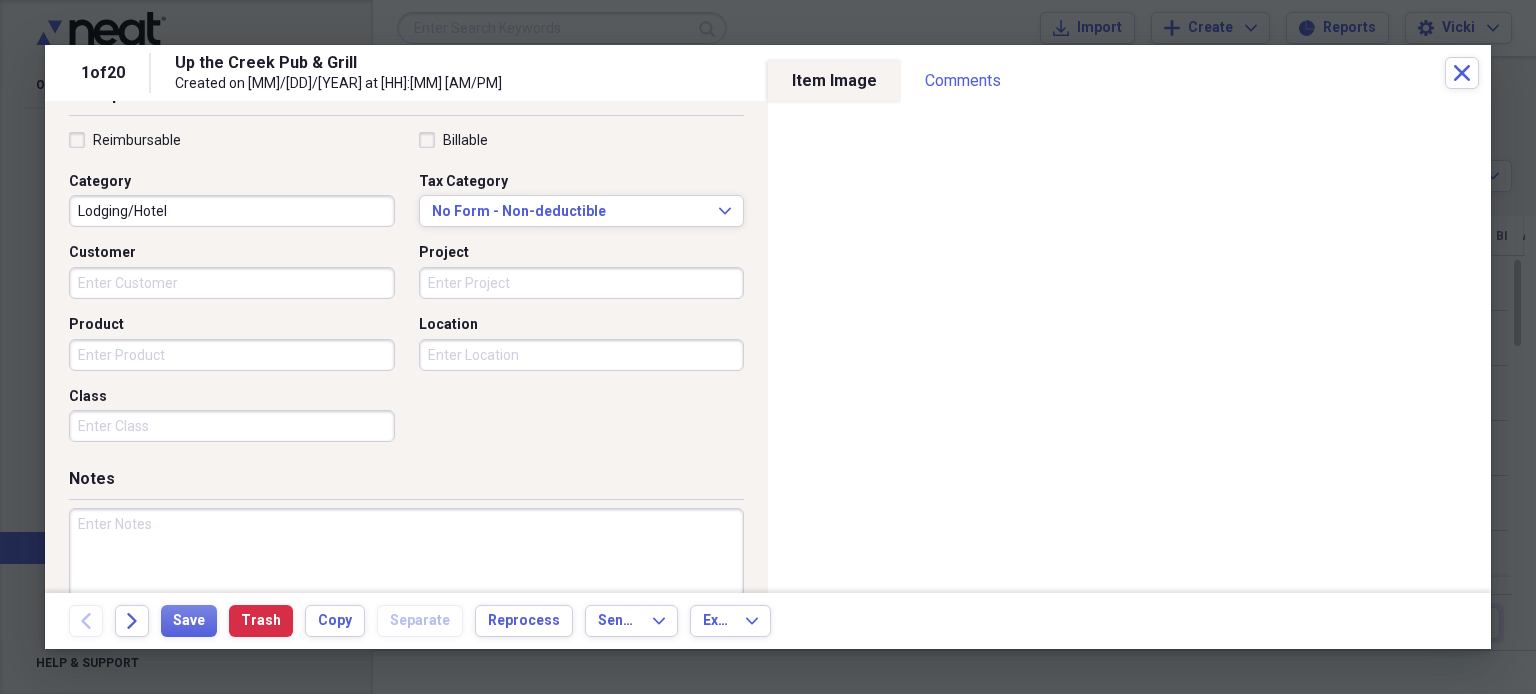 scroll, scrollTop: 480, scrollLeft: 0, axis: vertical 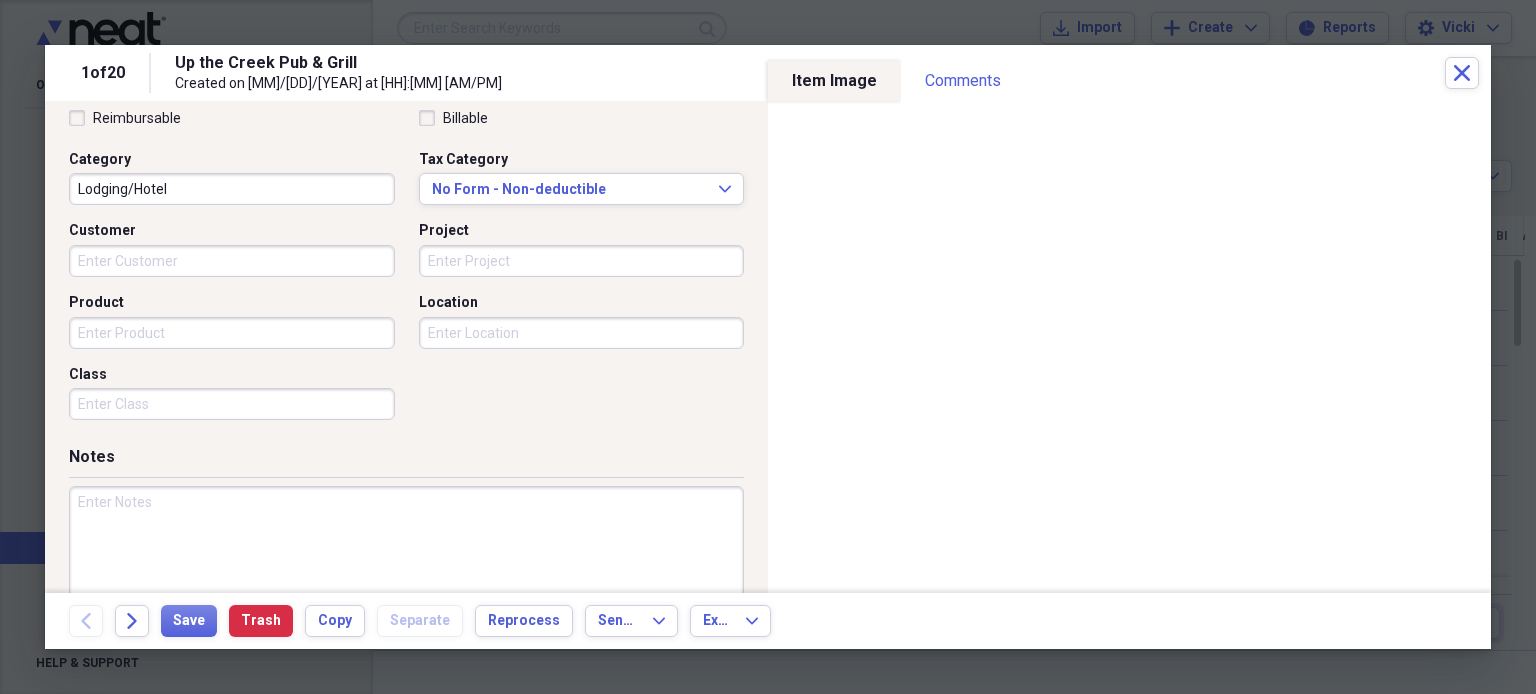 click on "Lodging/Hotel" at bounding box center (232, 189) 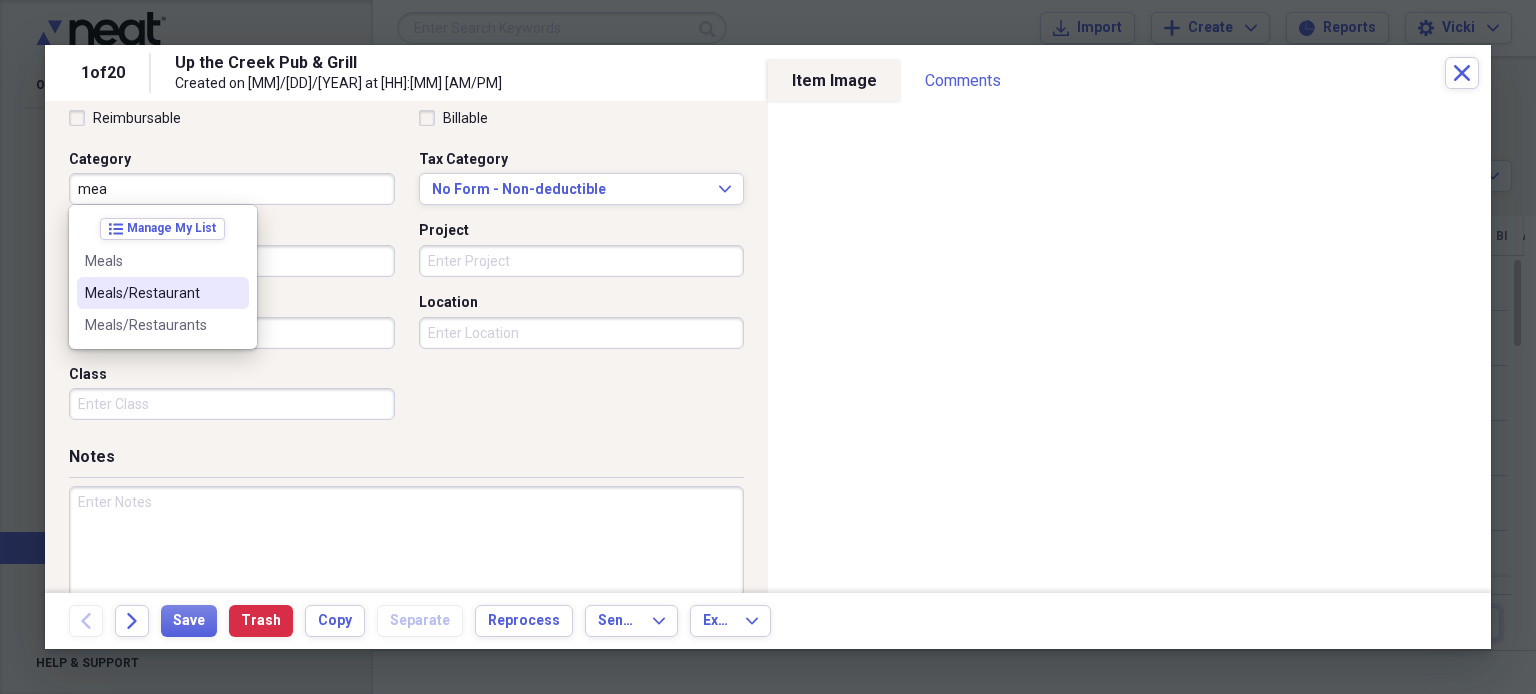 click on "Meals/Restaurant" at bounding box center [151, 293] 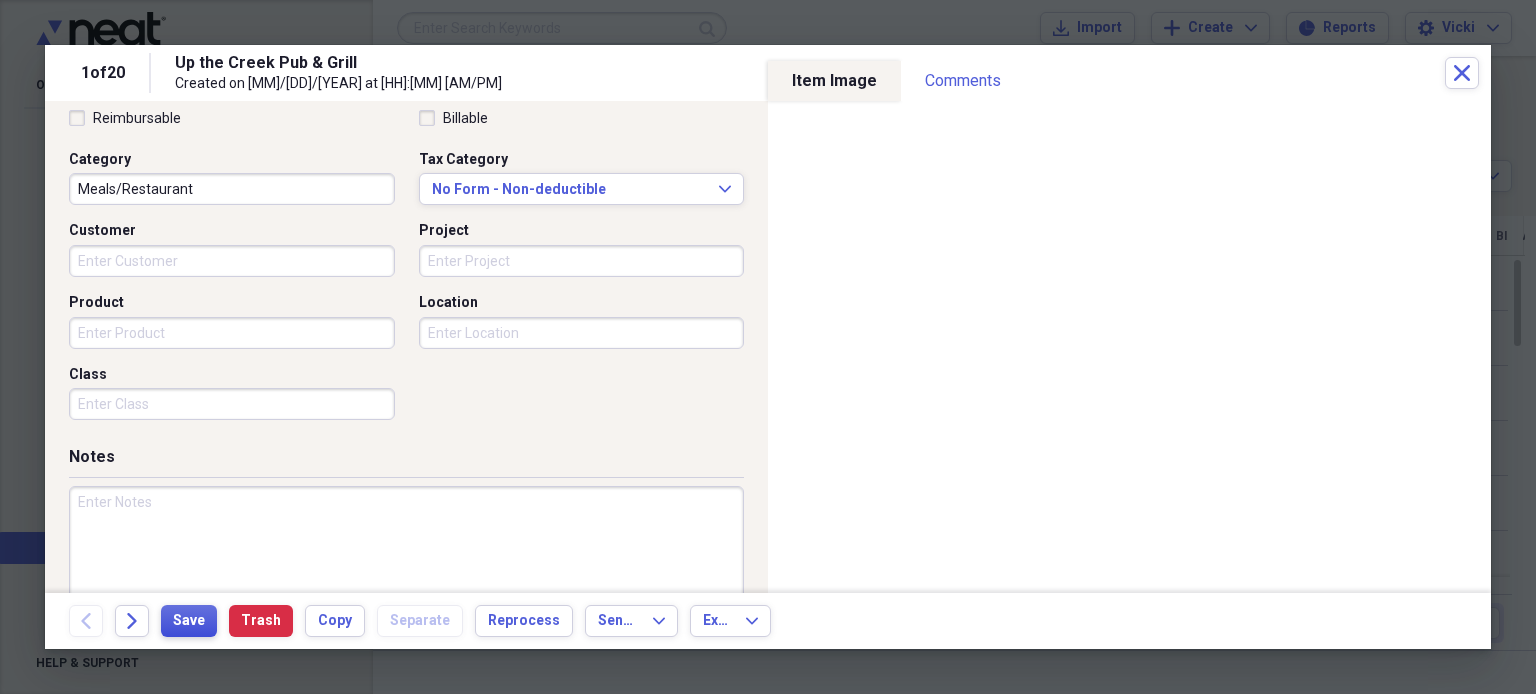 click on "Save" at bounding box center (189, 621) 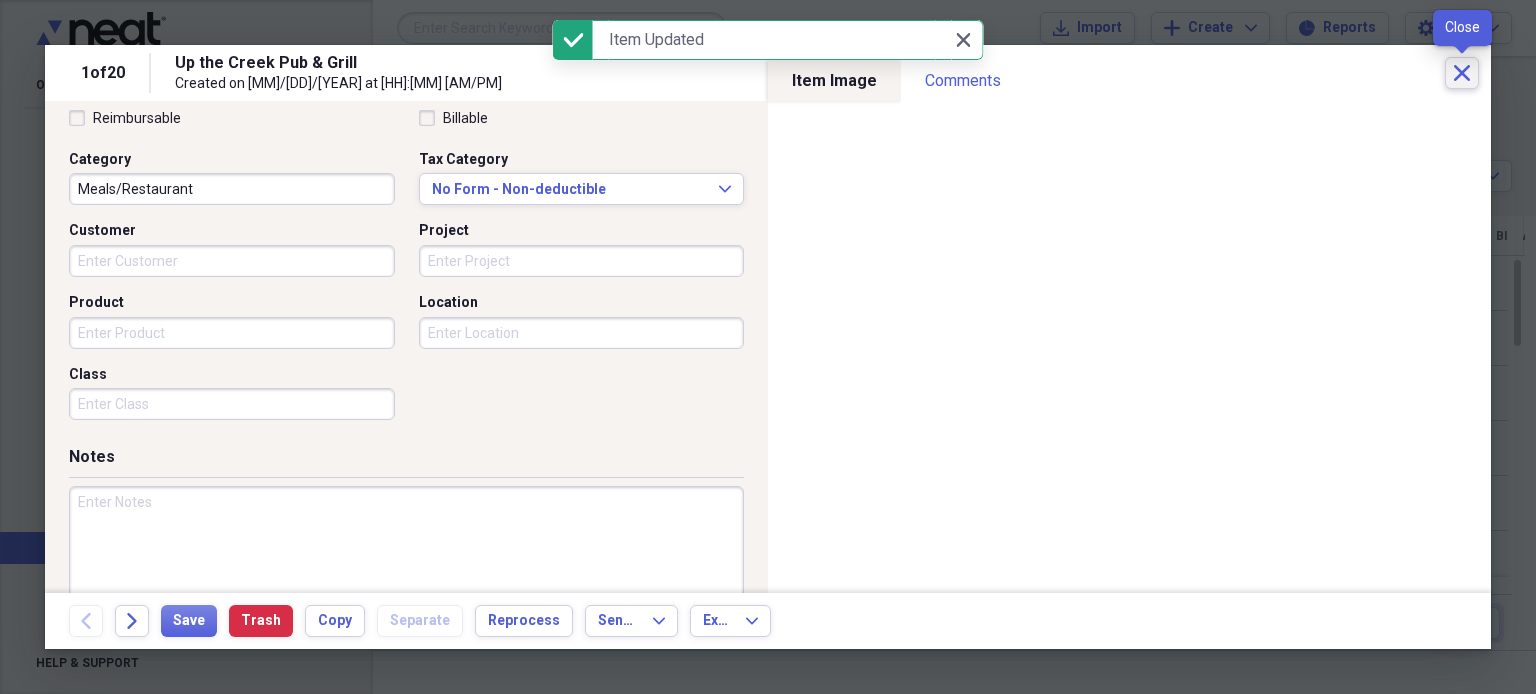click 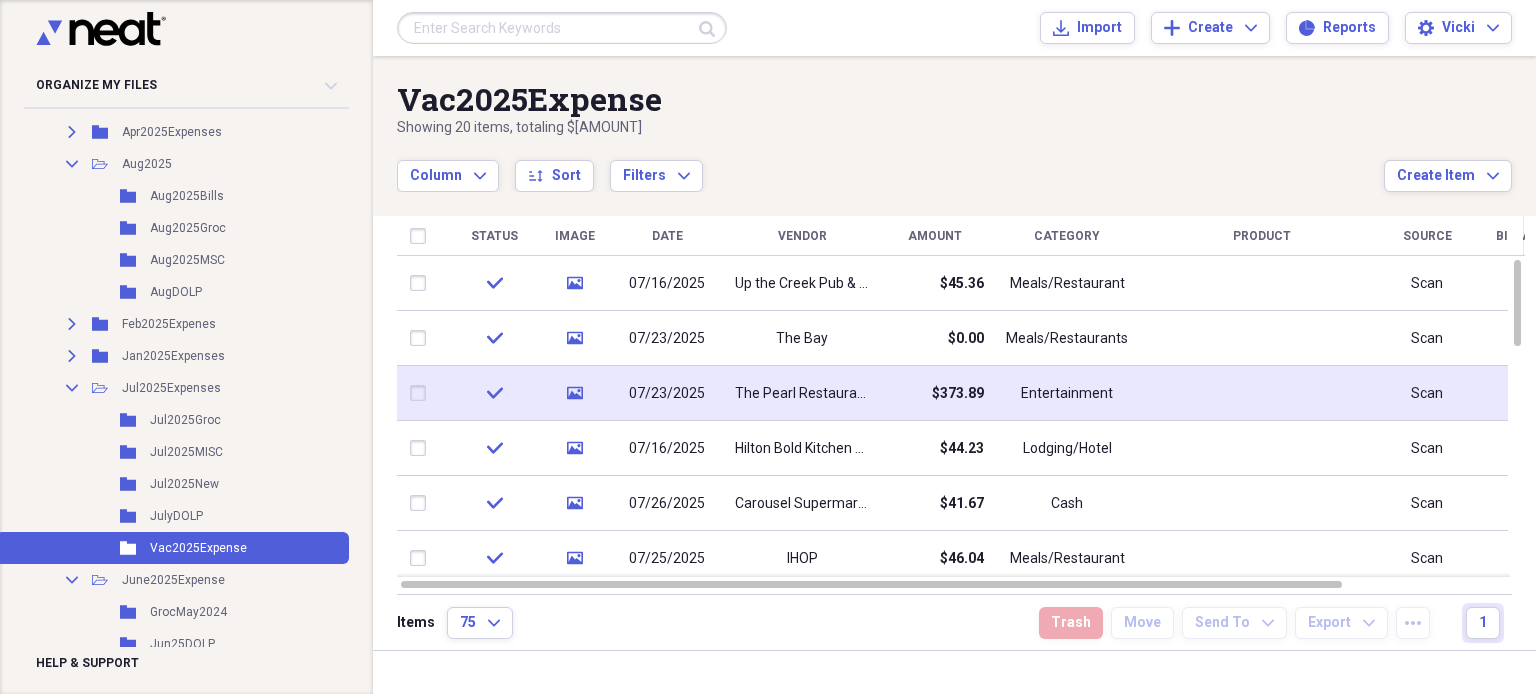 click on "Entertainment" at bounding box center (1067, 394) 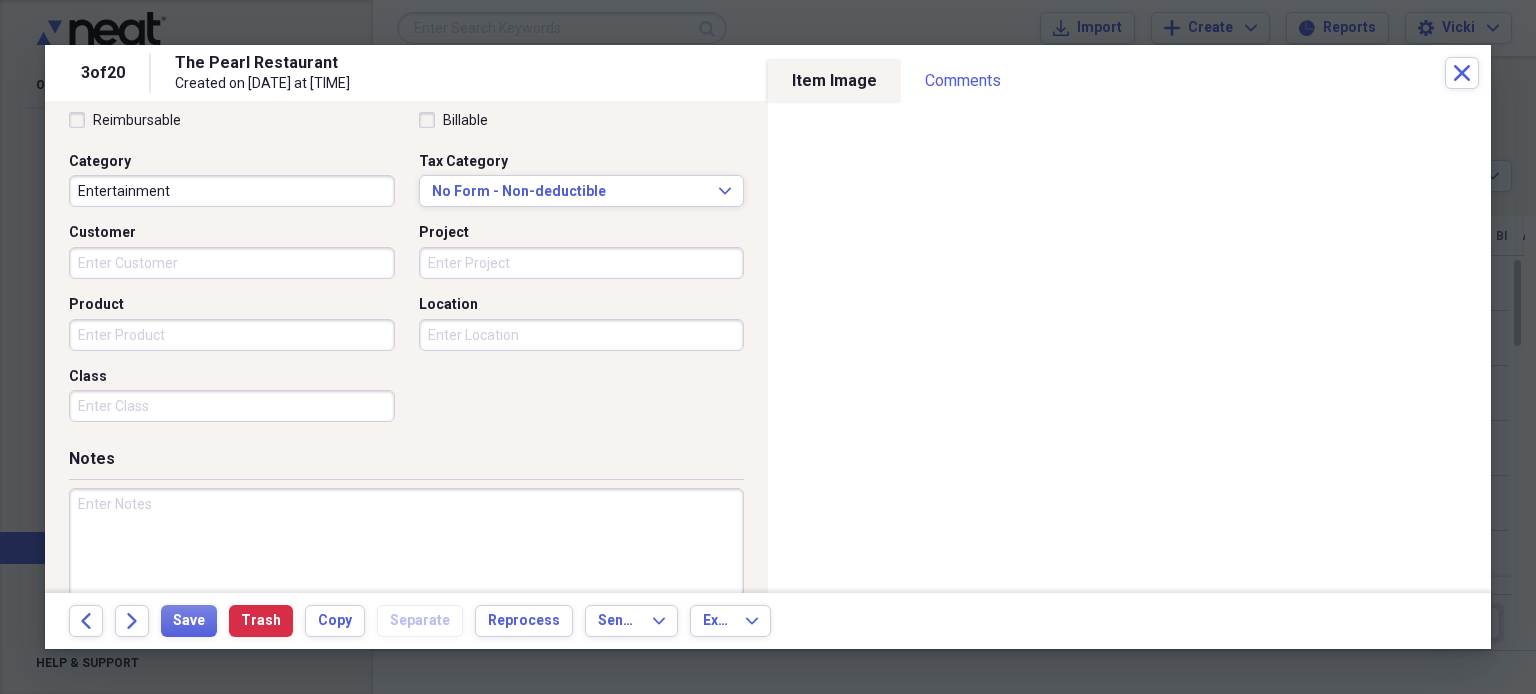 scroll, scrollTop: 494, scrollLeft: 0, axis: vertical 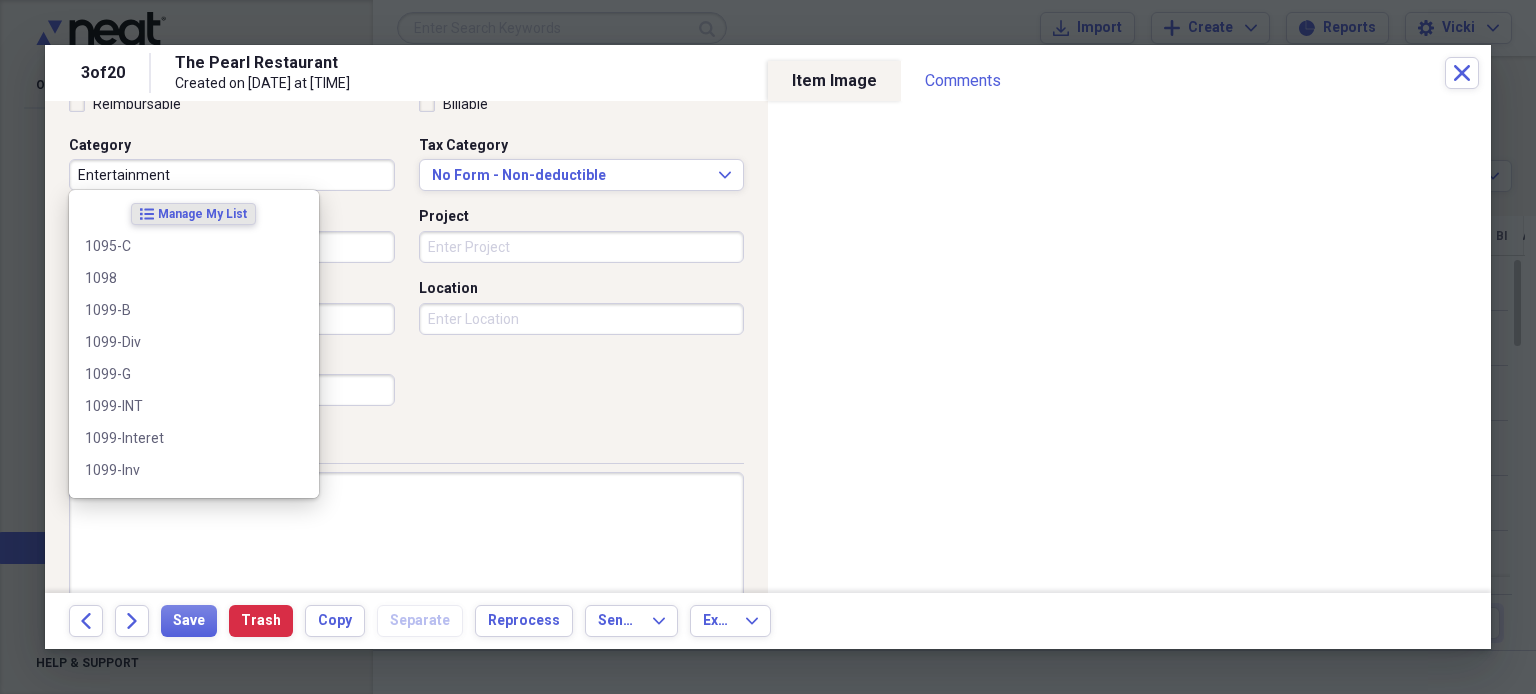 click on "Entertainment" at bounding box center (232, 175) 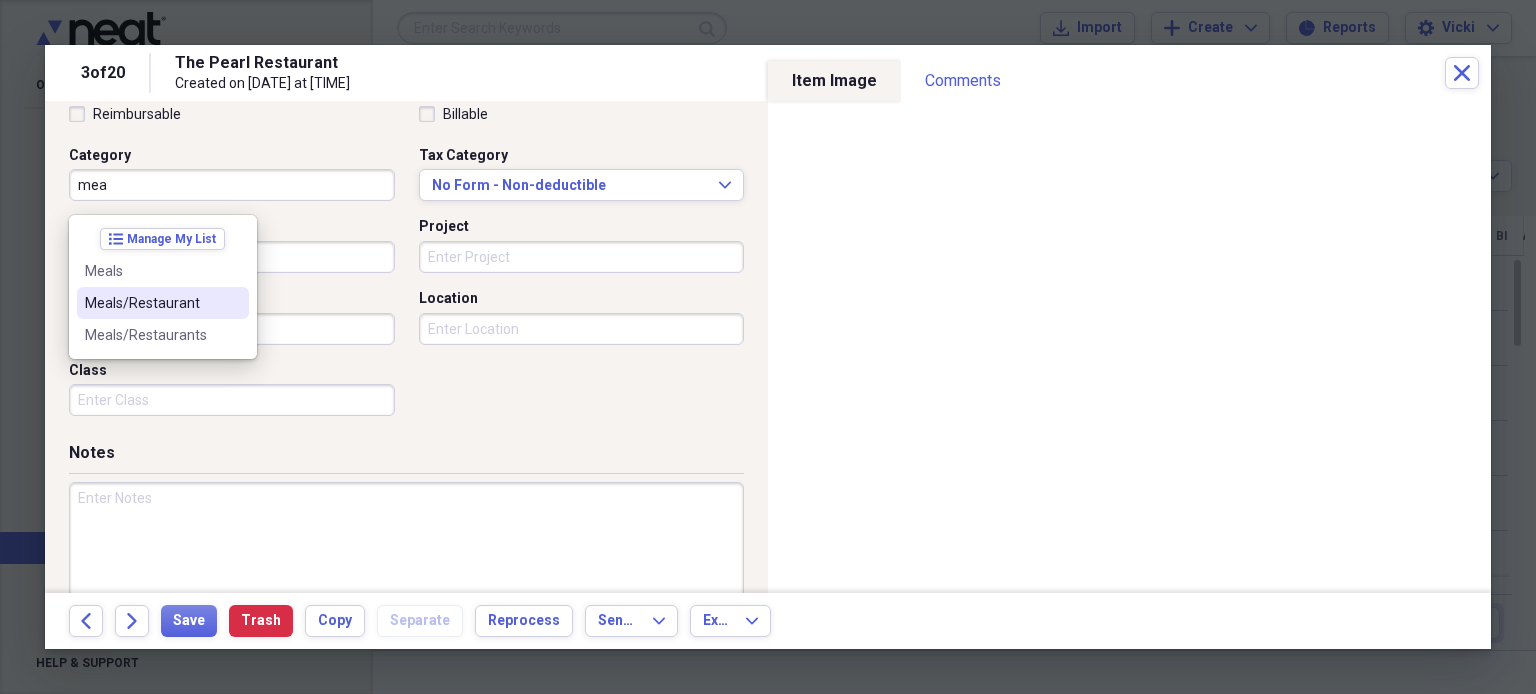 scroll, scrollTop: 494, scrollLeft: 0, axis: vertical 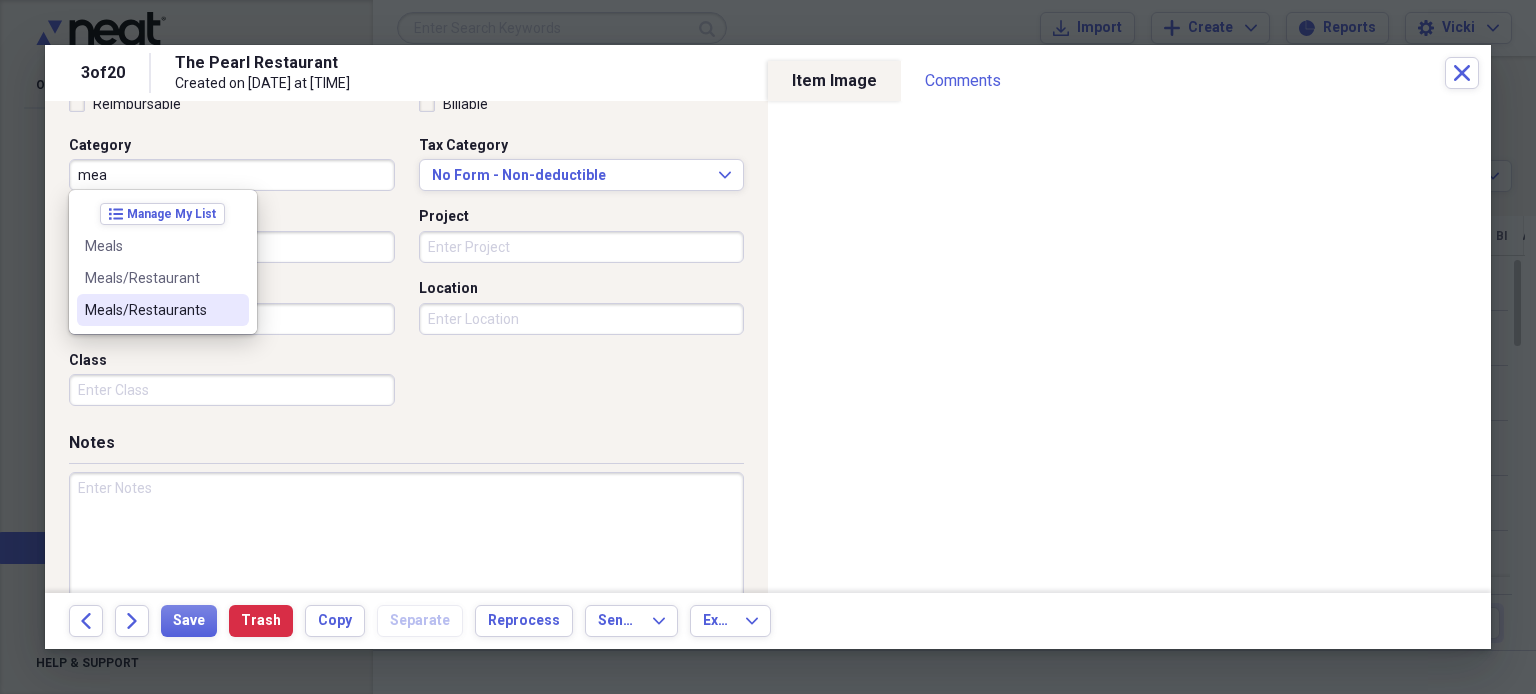 click on "Meals/Restaurants" at bounding box center [151, 310] 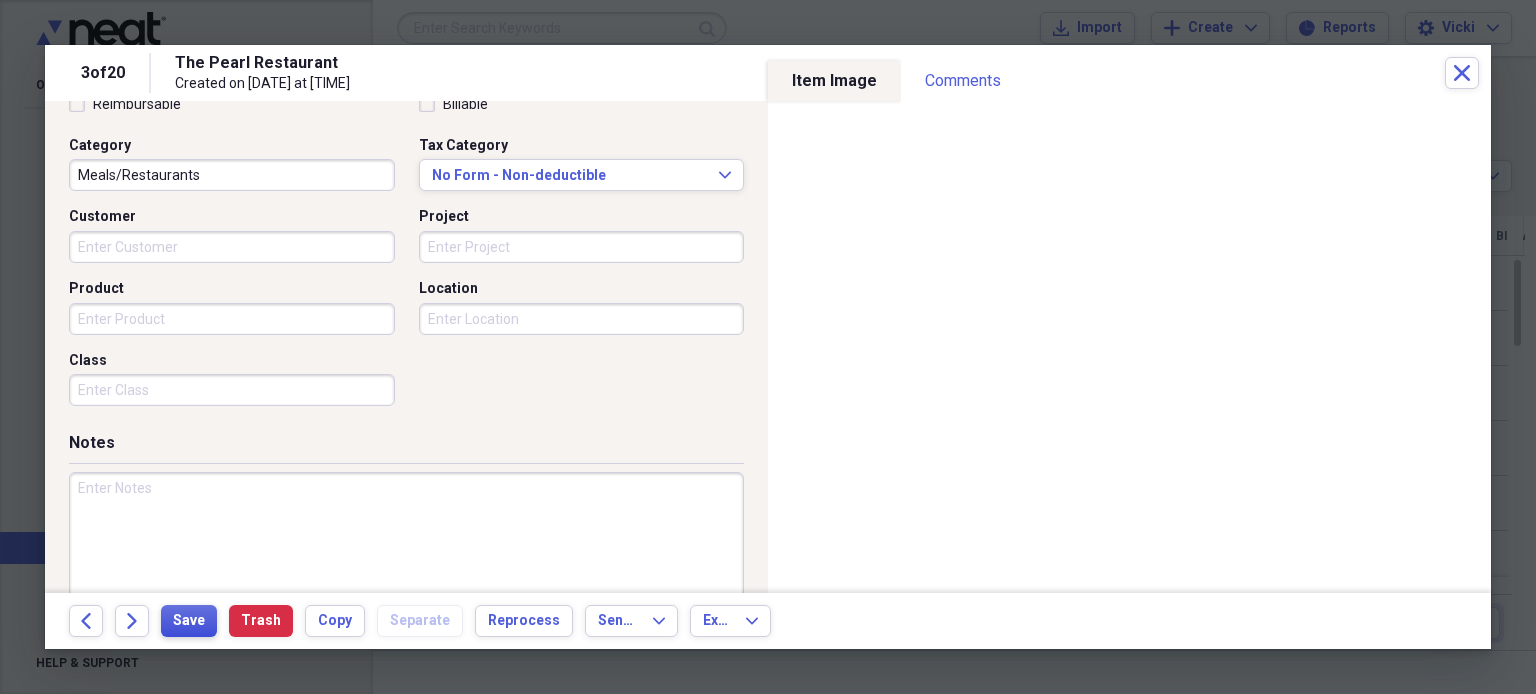 click on "Save" at bounding box center [189, 621] 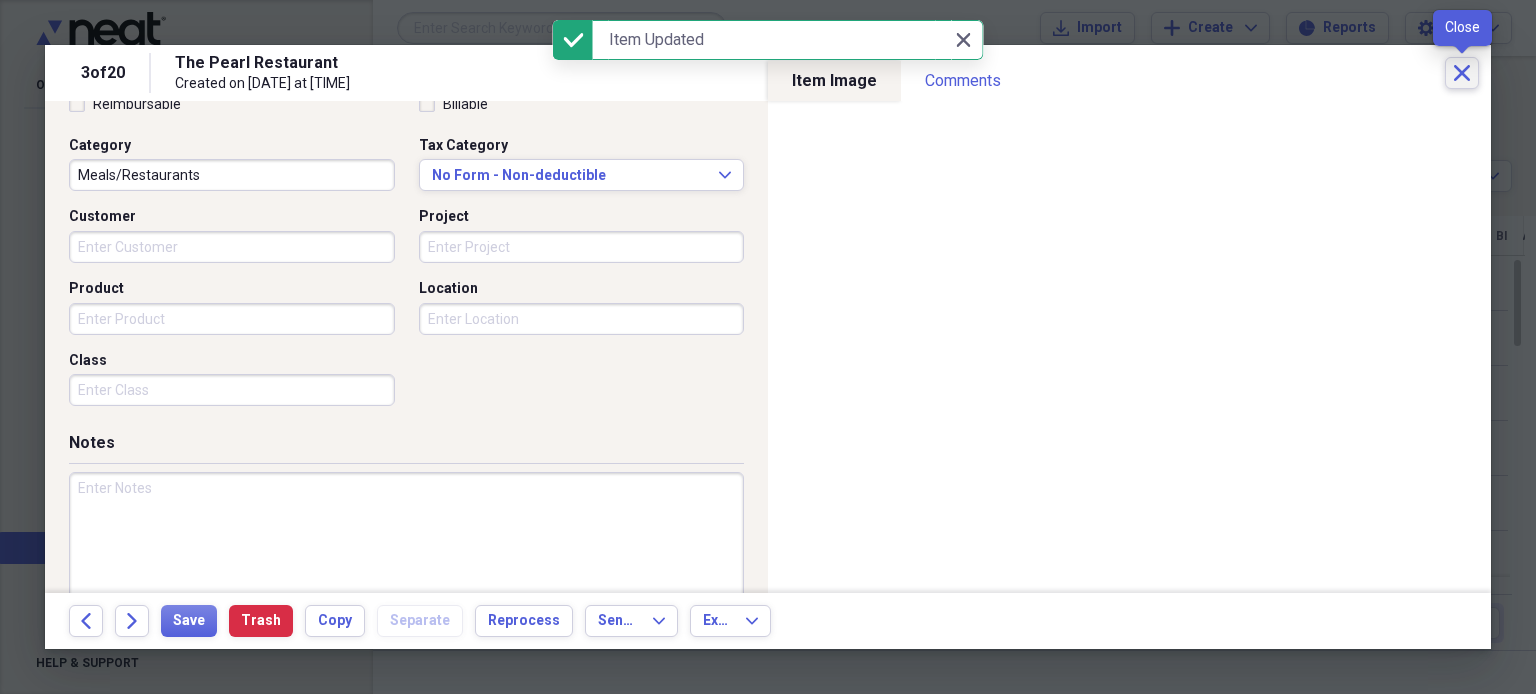 click 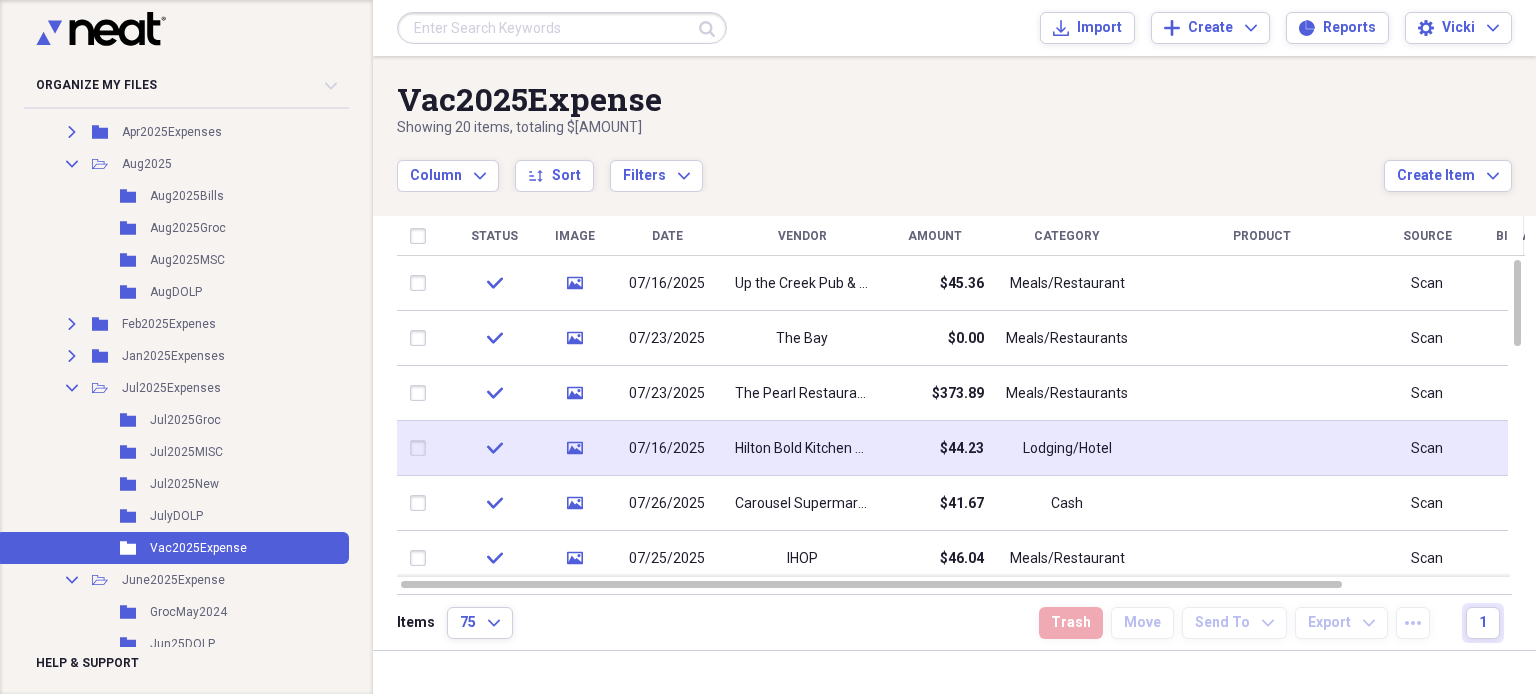 click on "Lodging/Hotel" at bounding box center [1067, 449] 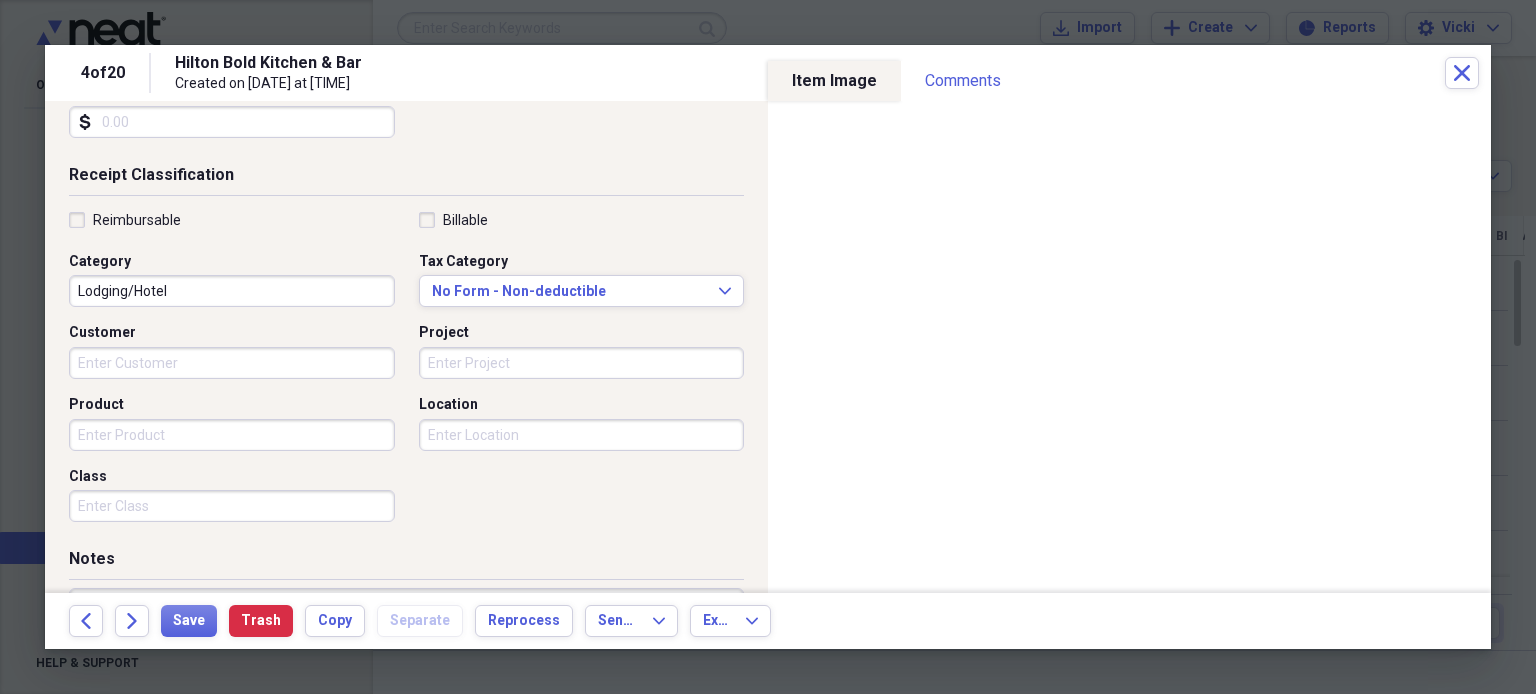 scroll, scrollTop: 528, scrollLeft: 0, axis: vertical 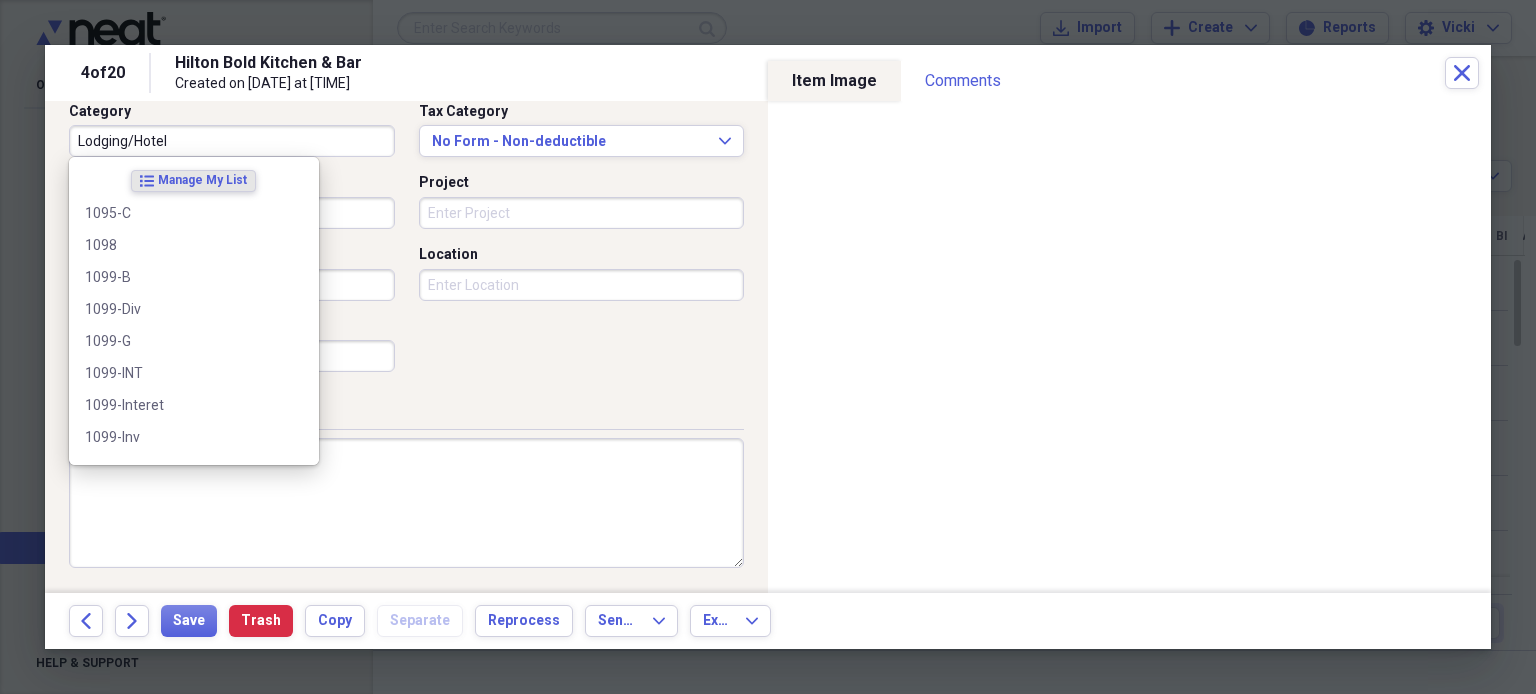 click on "Lodging/Hotel" at bounding box center (232, 141) 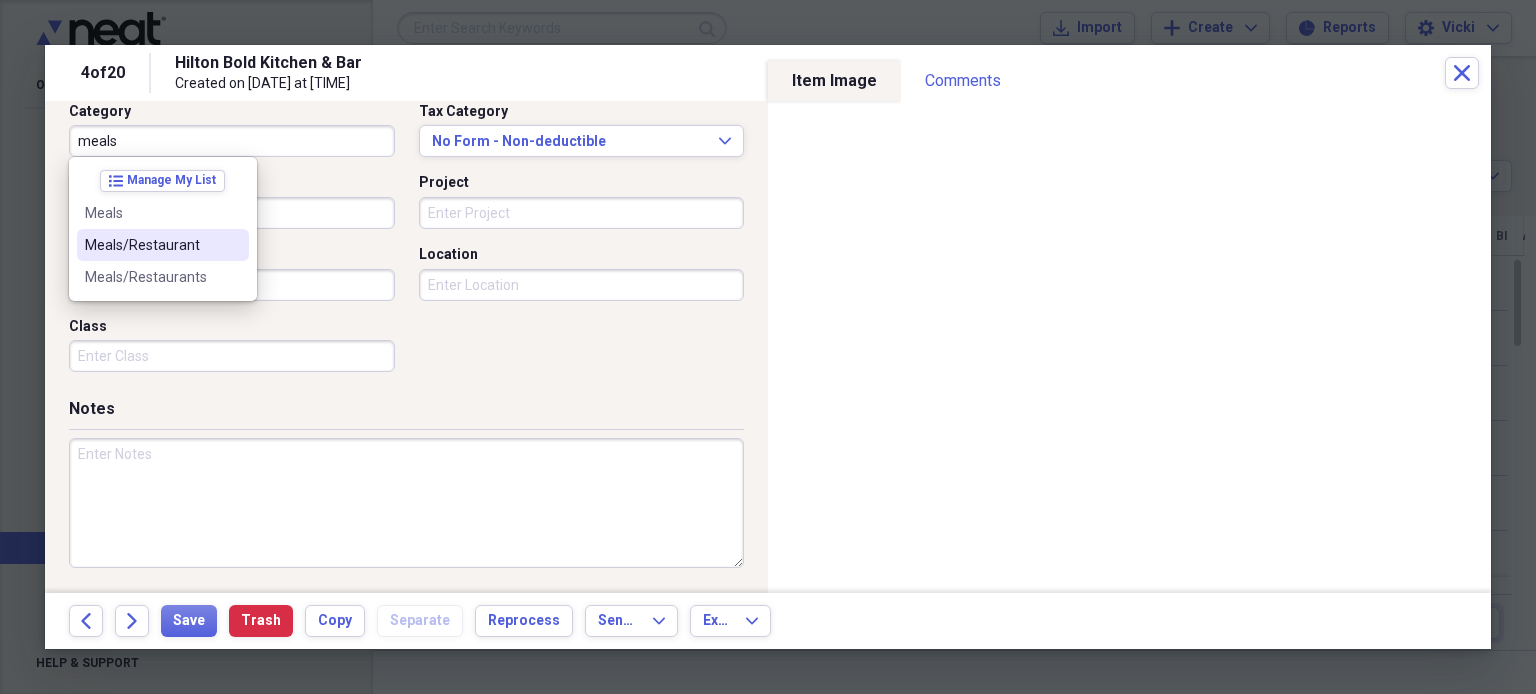 click on "Meals/Restaurant" at bounding box center [163, 245] 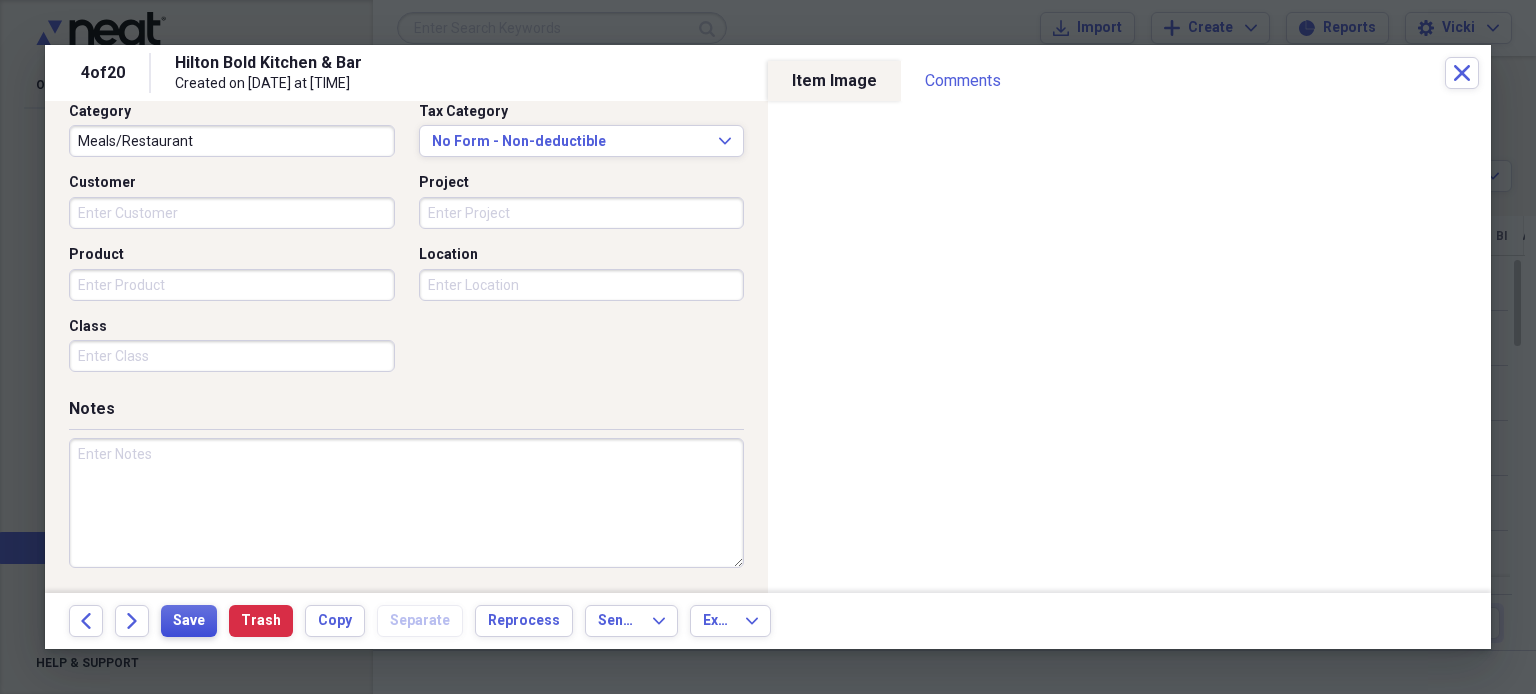 drag, startPoint x: 196, startPoint y: 636, endPoint x: 164, endPoint y: 625, distance: 33.83785 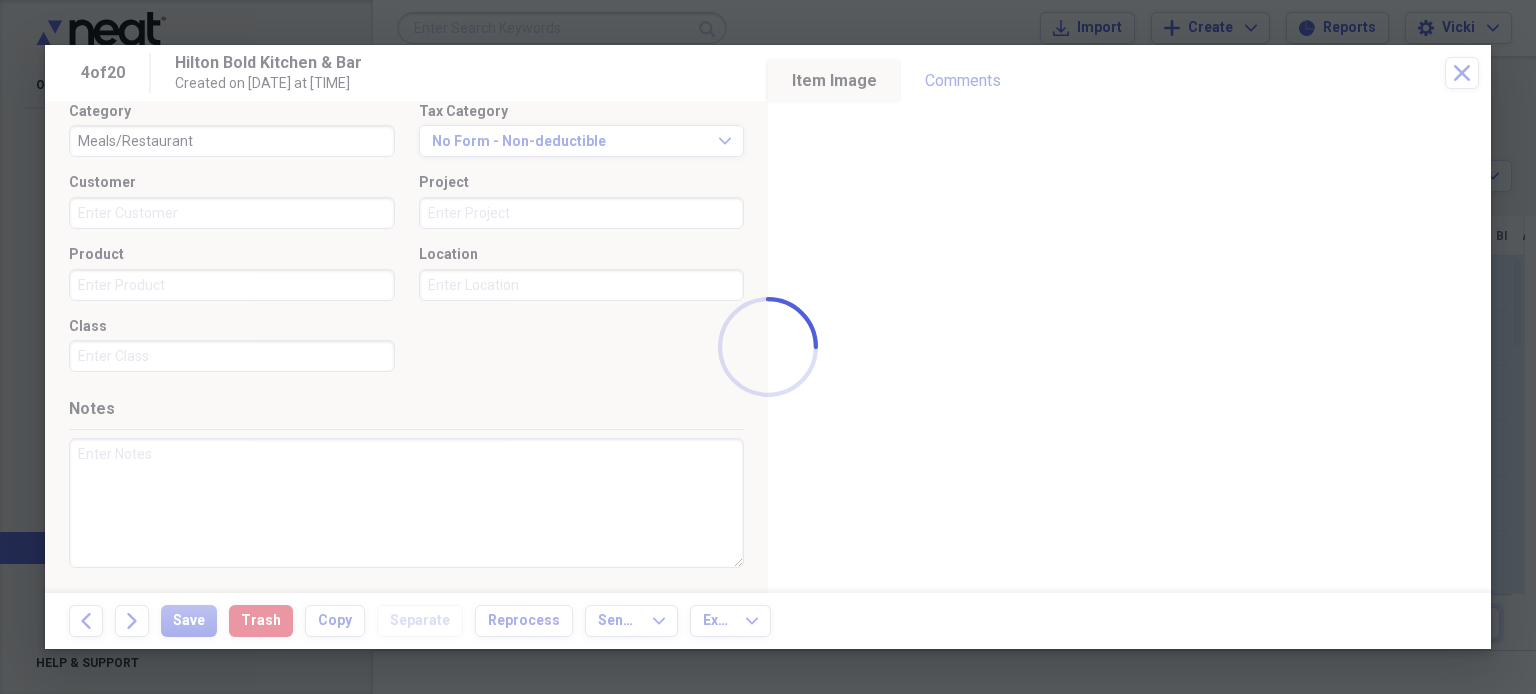 click at bounding box center [768, 347] 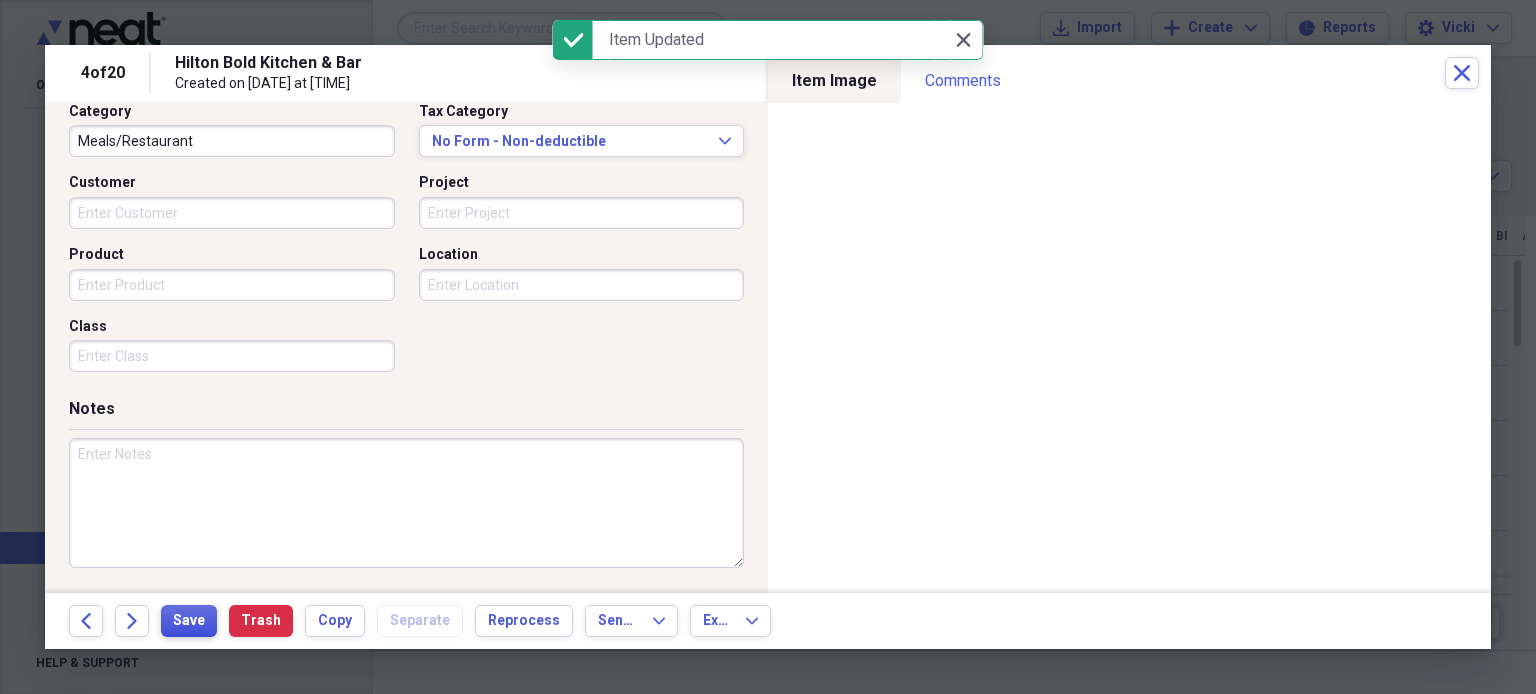 click on "Save" at bounding box center [189, 621] 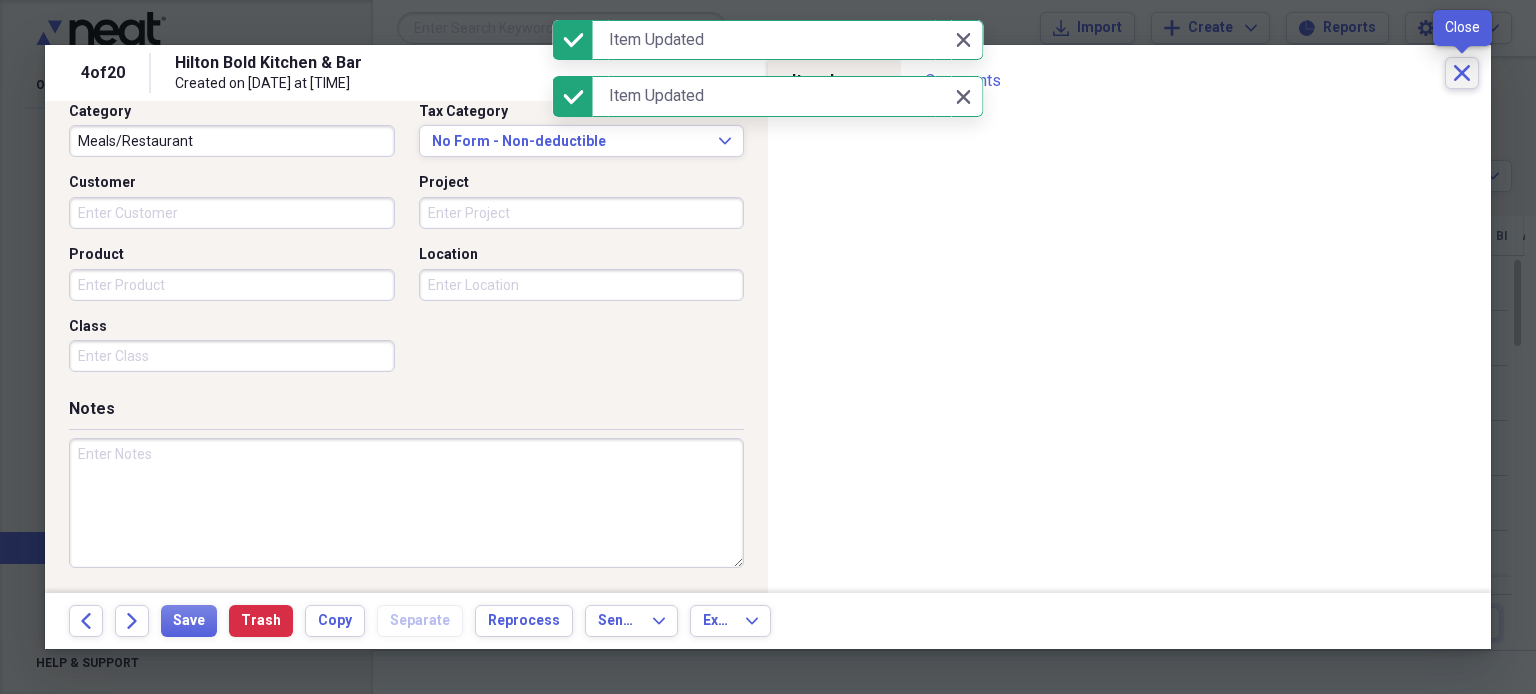 click 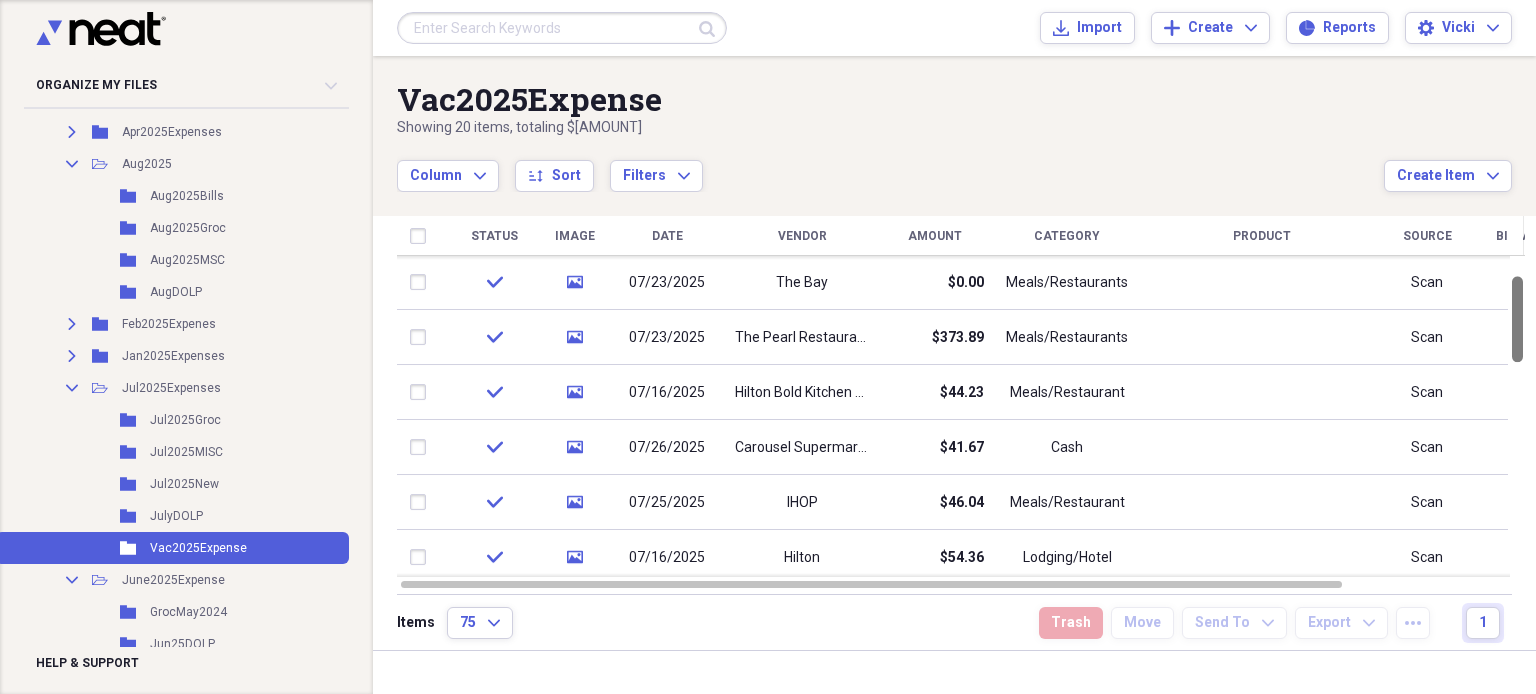 drag, startPoint x: 1531, startPoint y: 303, endPoint x: 1534, endPoint y: 325, distance: 22.203604 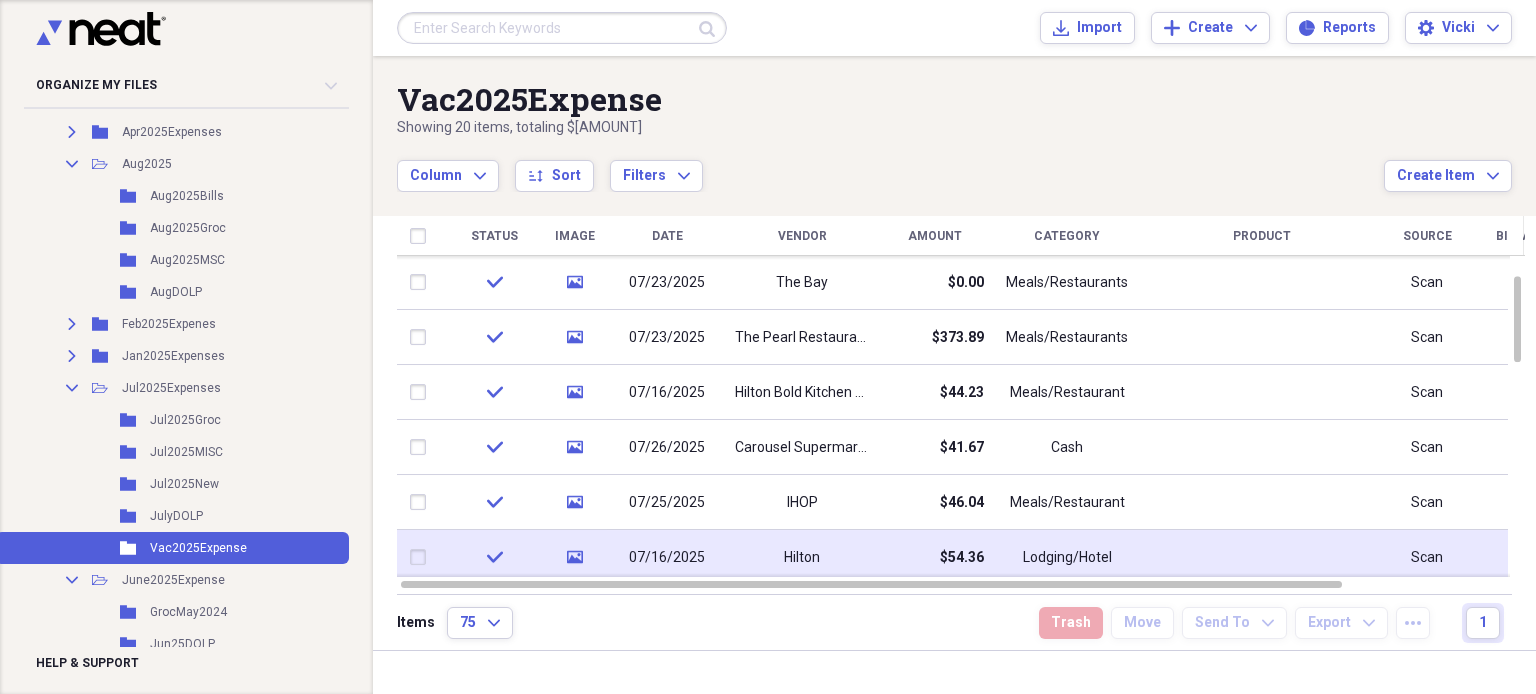 click on "07/16/2025" at bounding box center [667, 557] 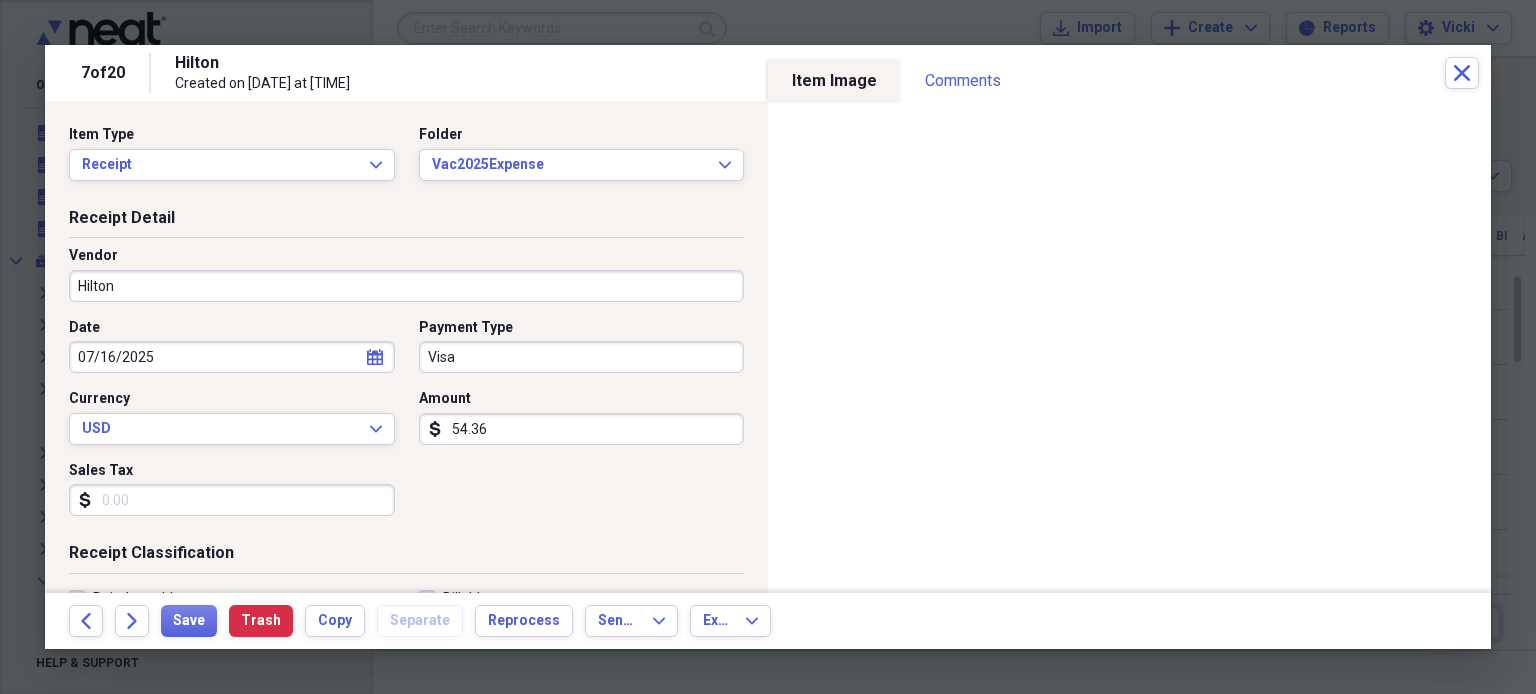 scroll, scrollTop: 0, scrollLeft: 0, axis: both 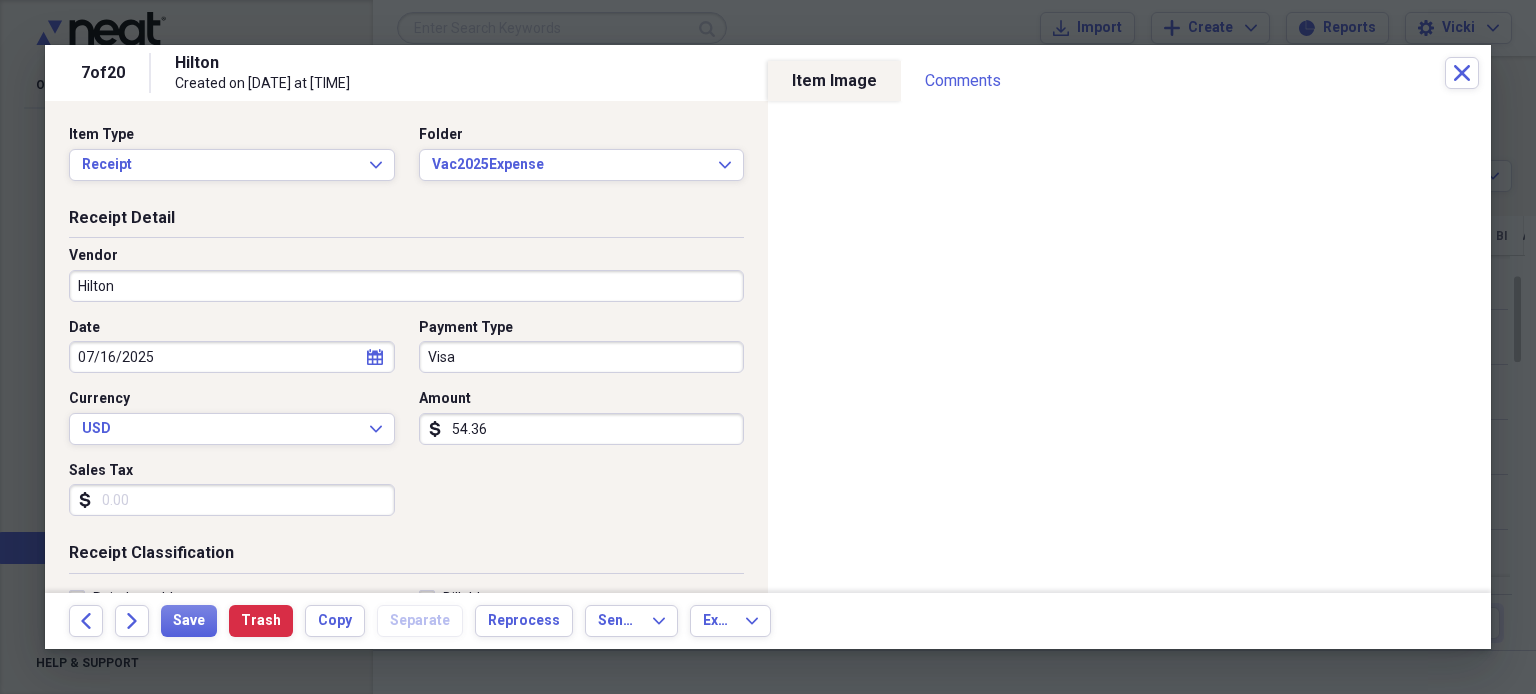 click on "Hilton" at bounding box center (406, 286) 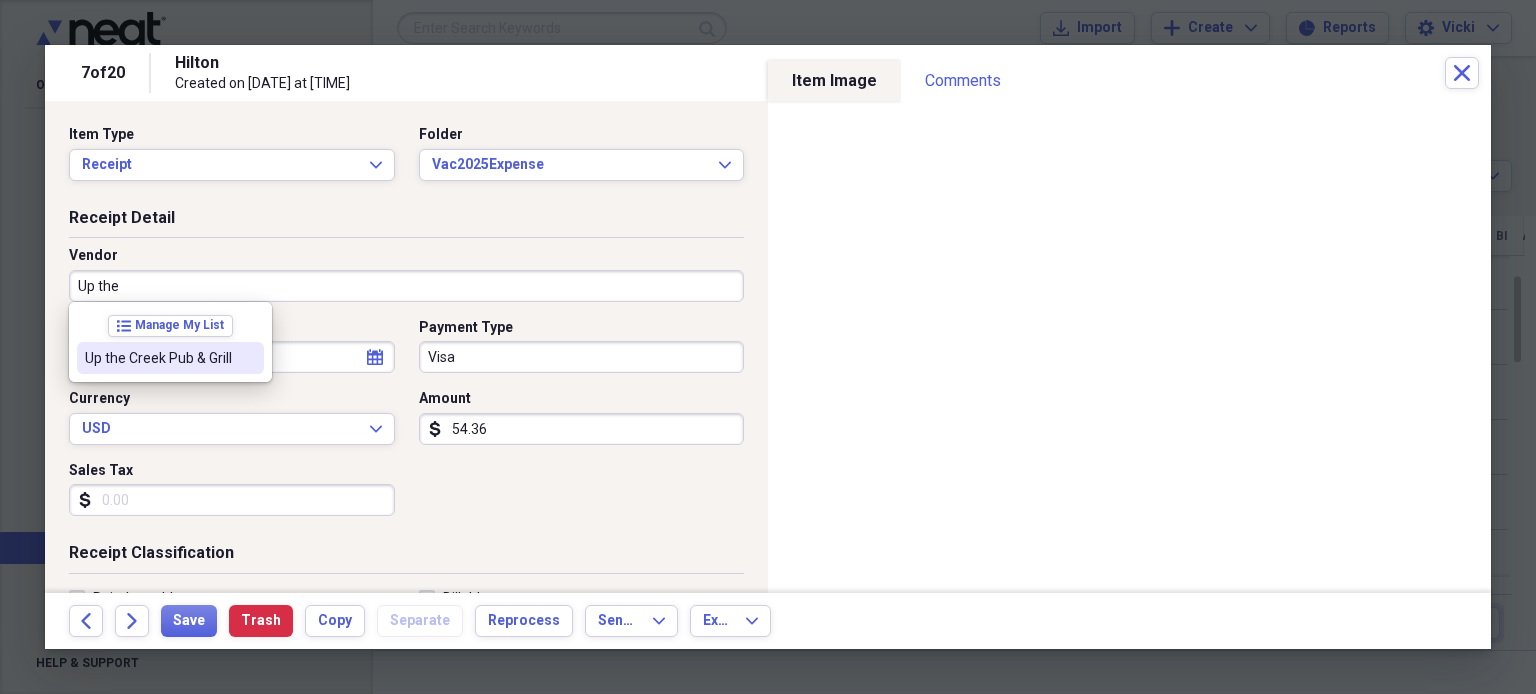click on "Up the Creek Pub & Grill" at bounding box center (158, 358) 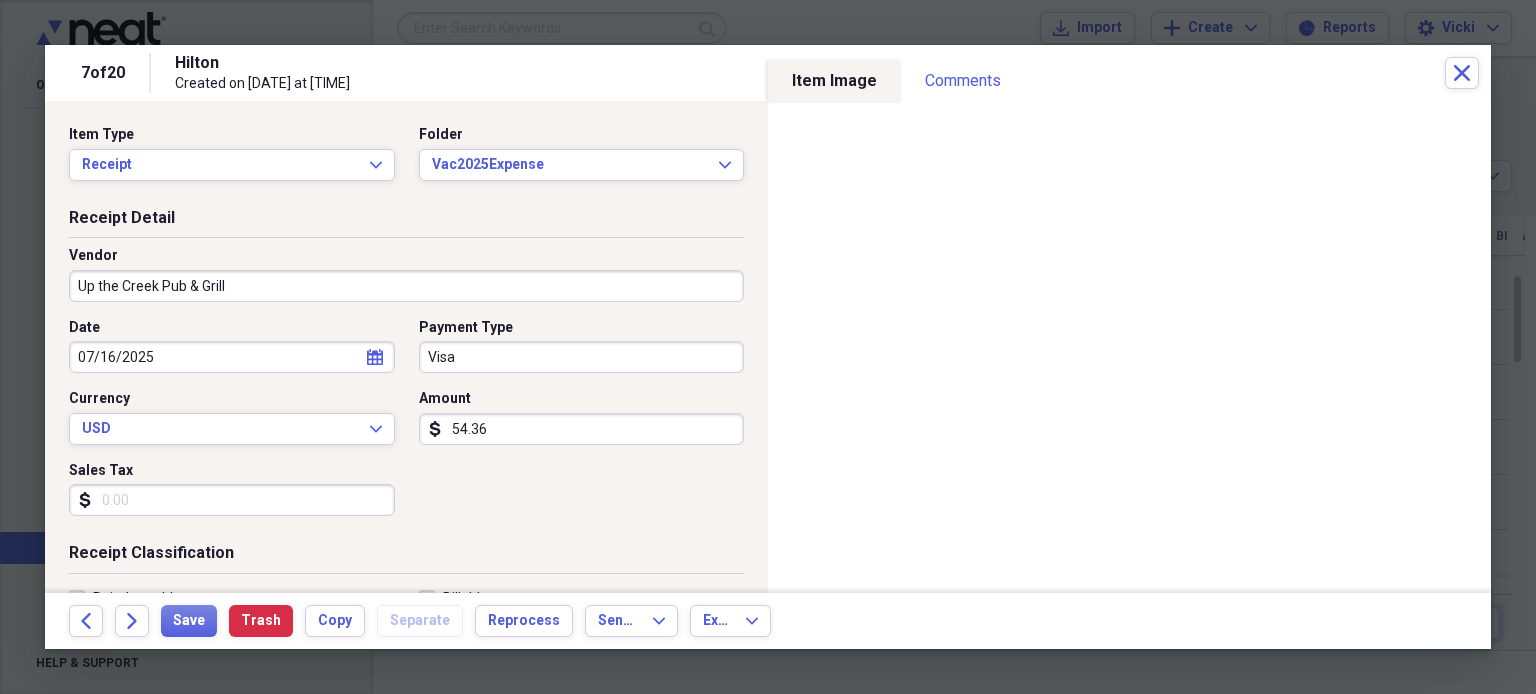 type on "Meals/Restaurant" 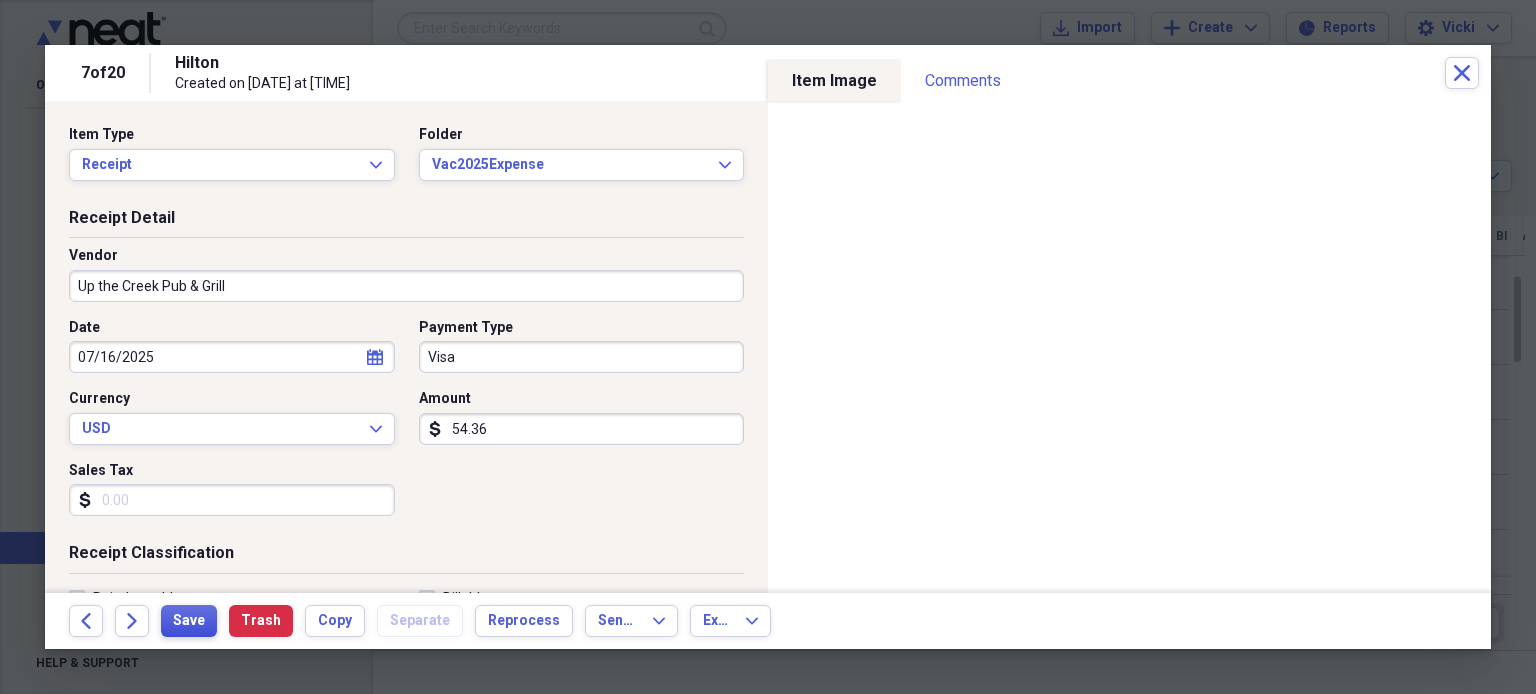 click on "Save" at bounding box center [189, 621] 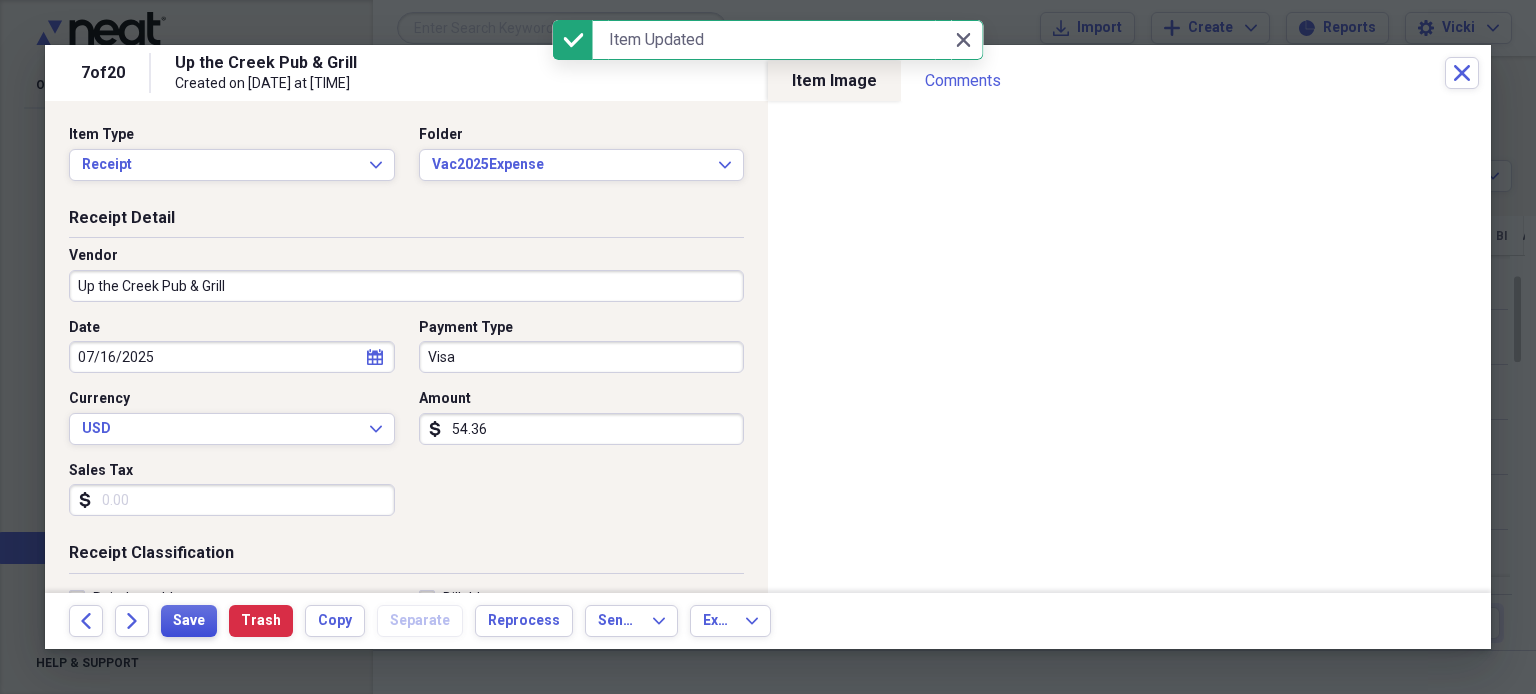 click on "Save" at bounding box center [189, 621] 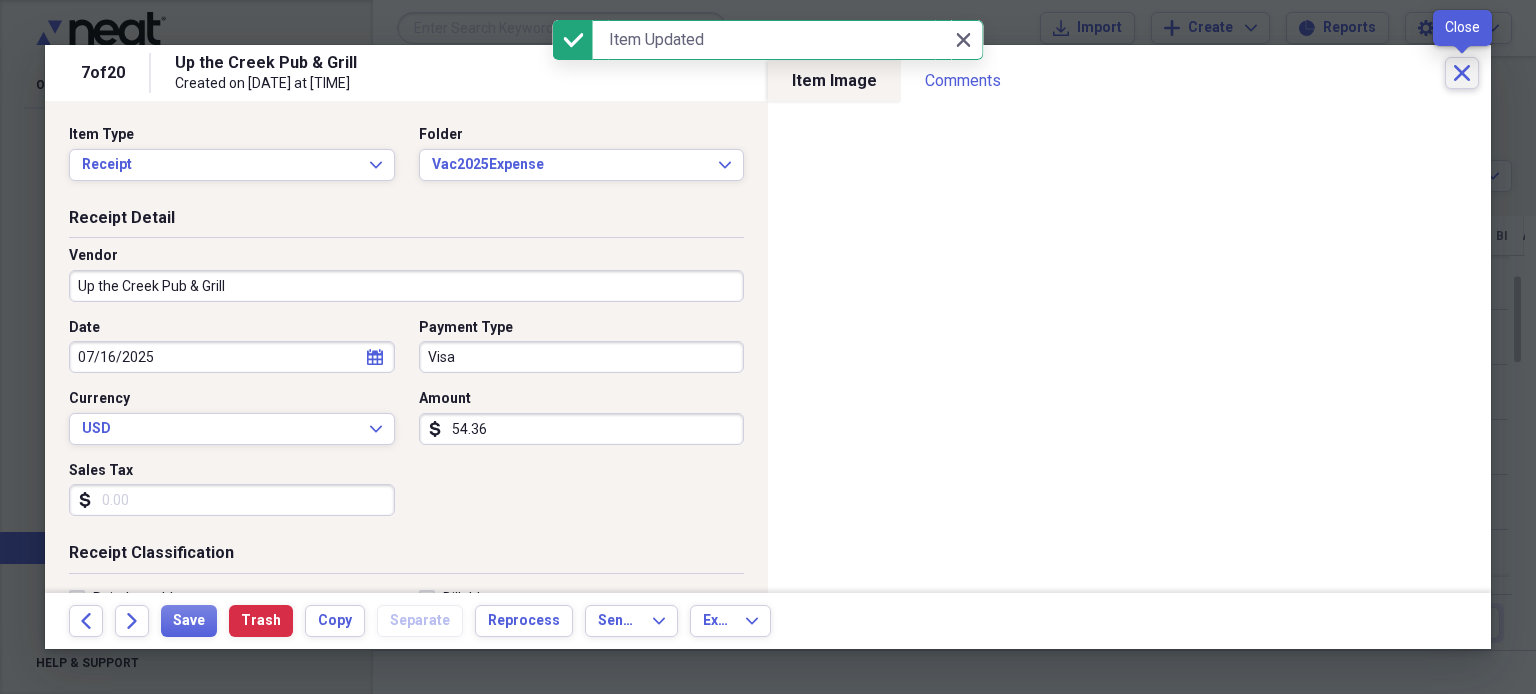 click on "Close" 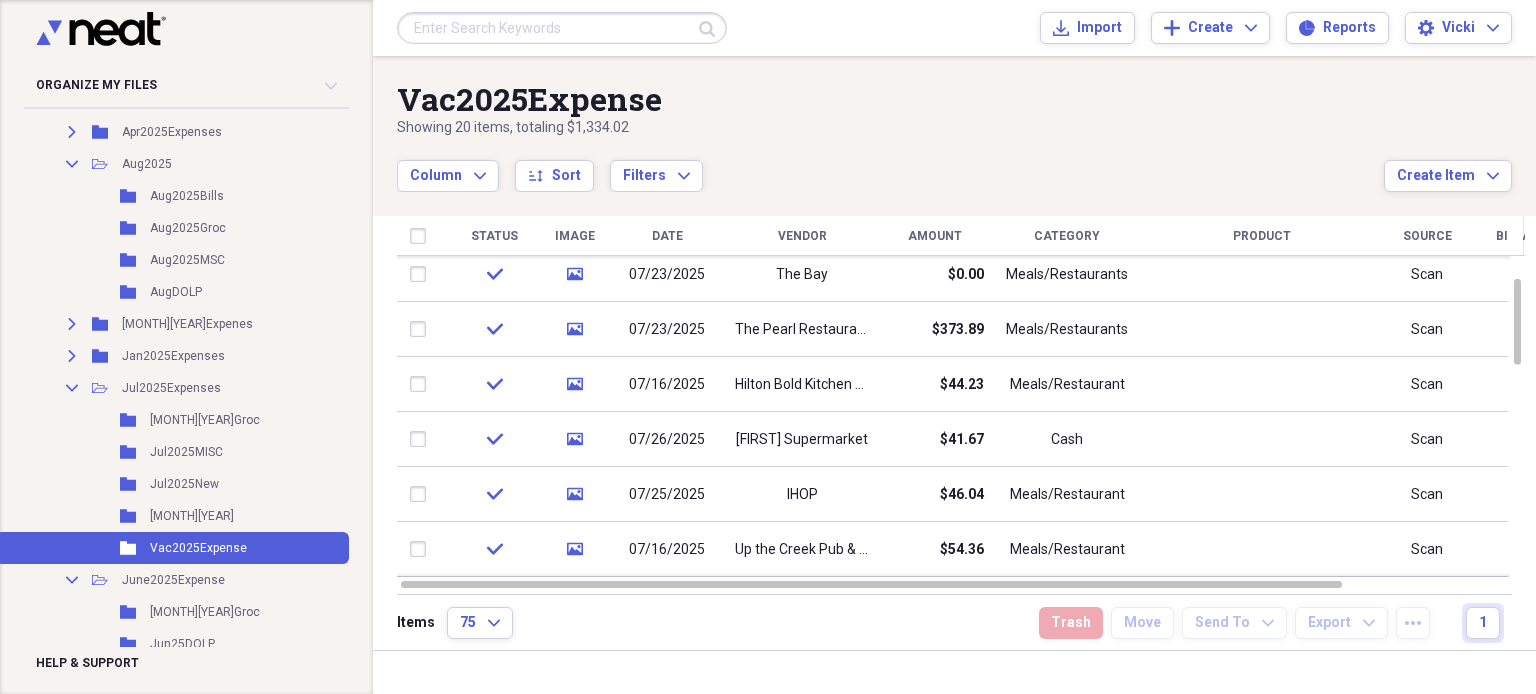 click on "Vendor" at bounding box center [802, 236] 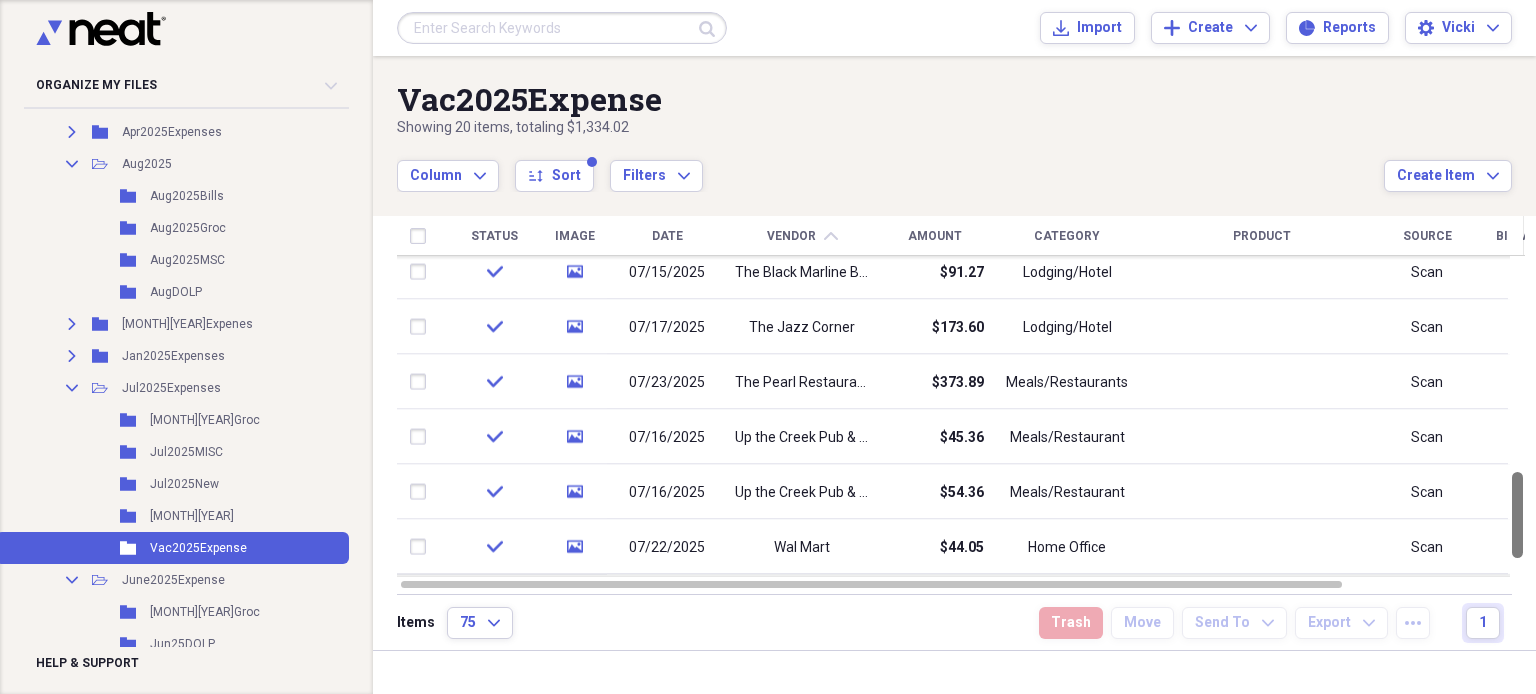 drag, startPoint x: 1525, startPoint y: 302, endPoint x: 1535, endPoint y: 514, distance: 212.23572 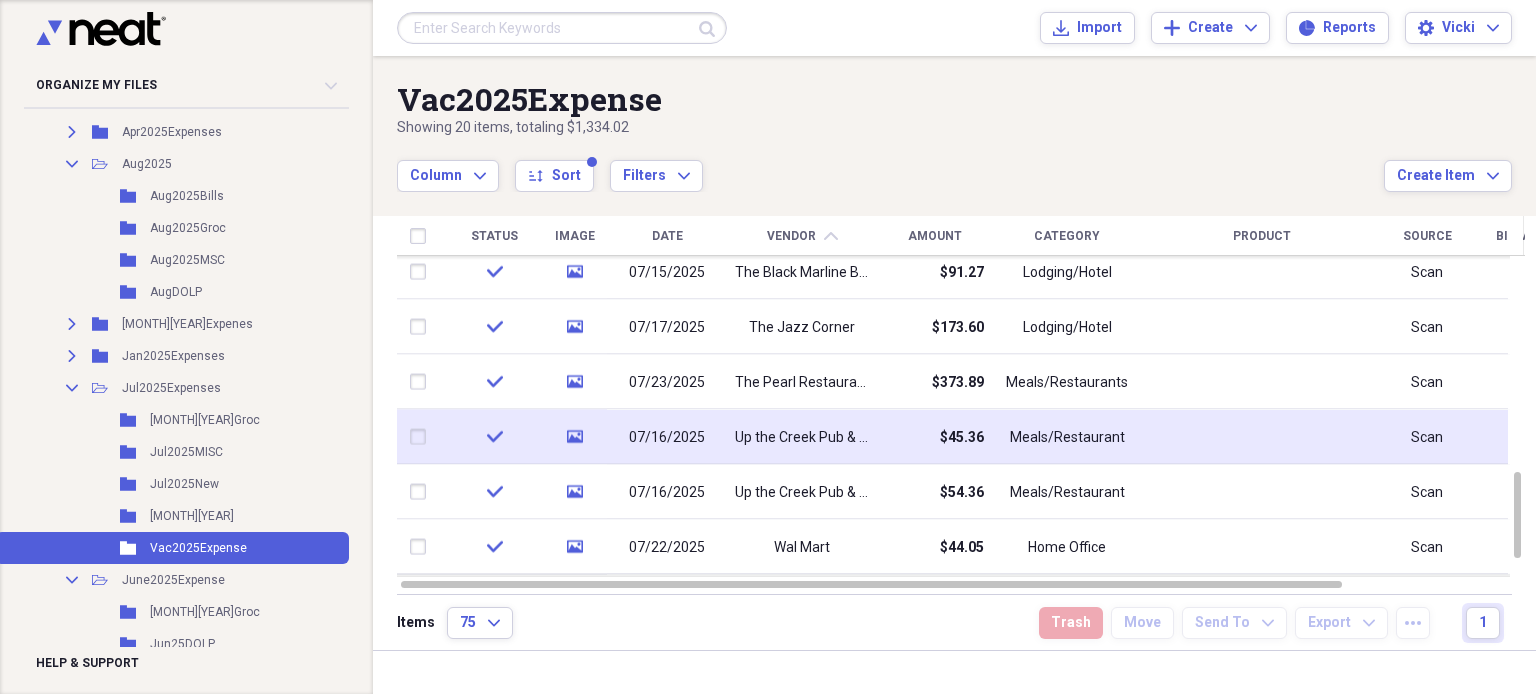 click on "Up the Creek Pub & Grill" at bounding box center (802, 437) 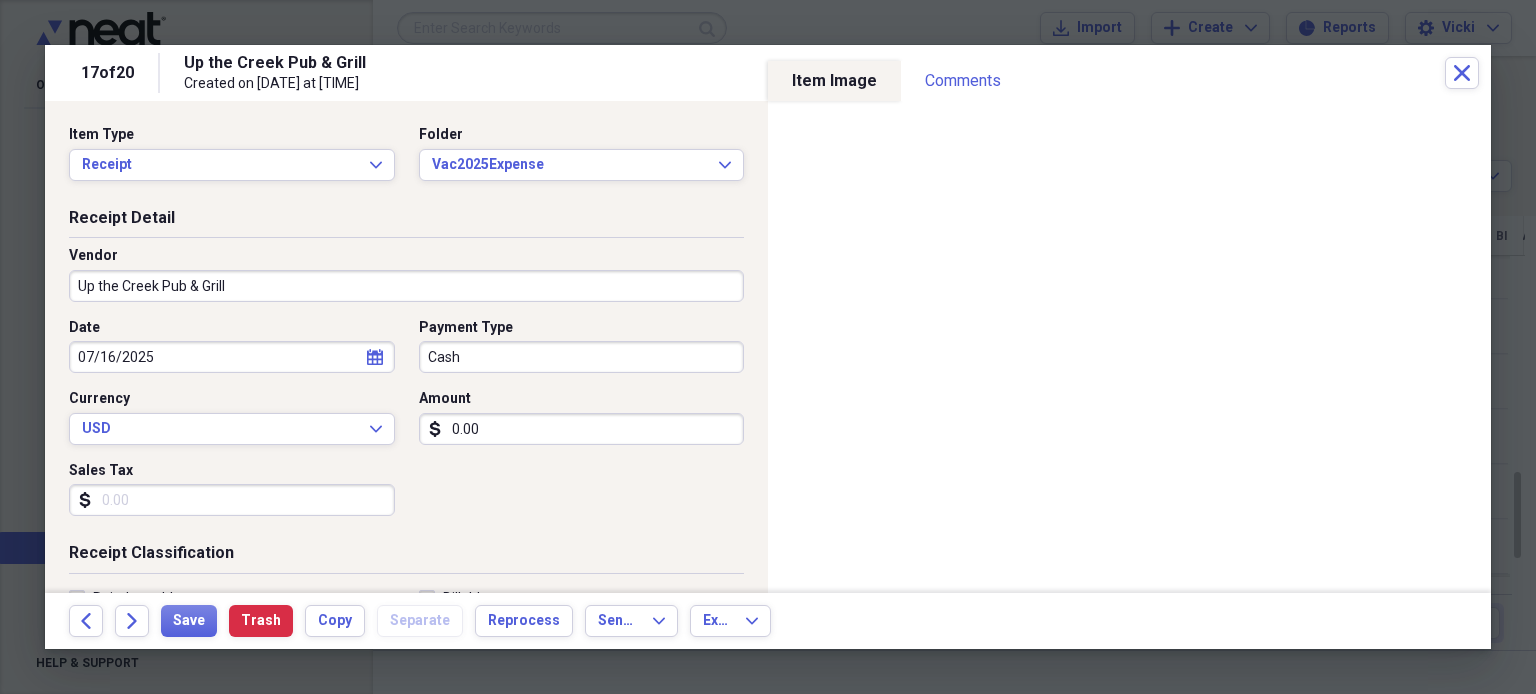 type on "0.00" 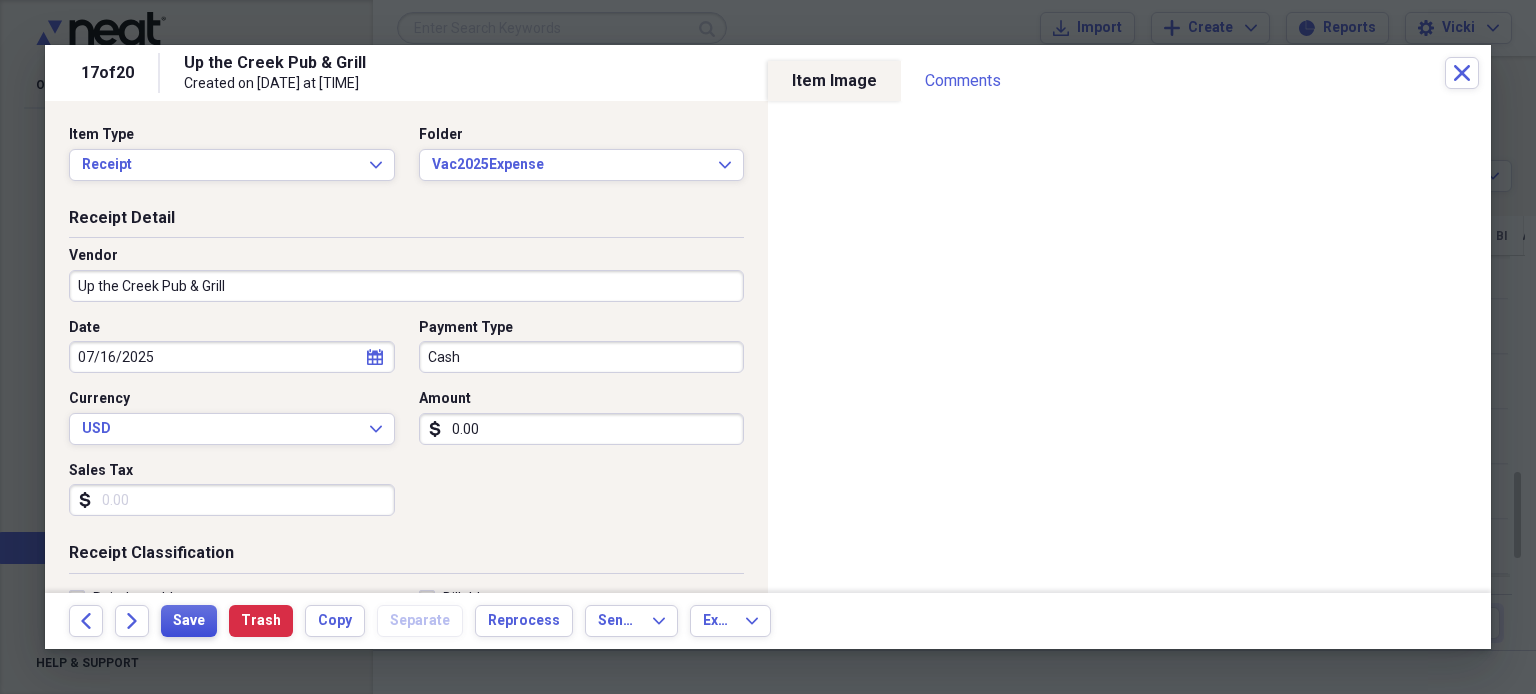drag, startPoint x: 159, startPoint y: 611, endPoint x: 172, endPoint y: 611, distance: 13 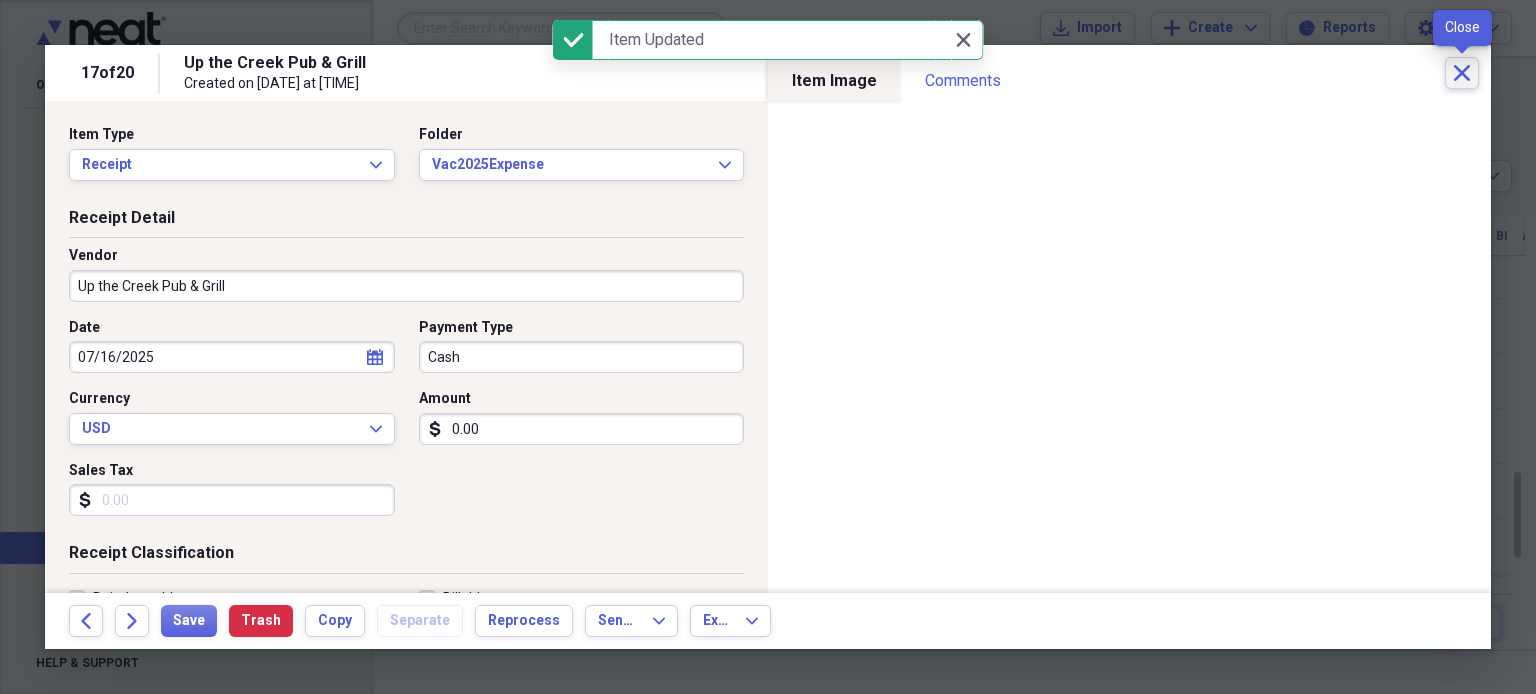 click on "Close" 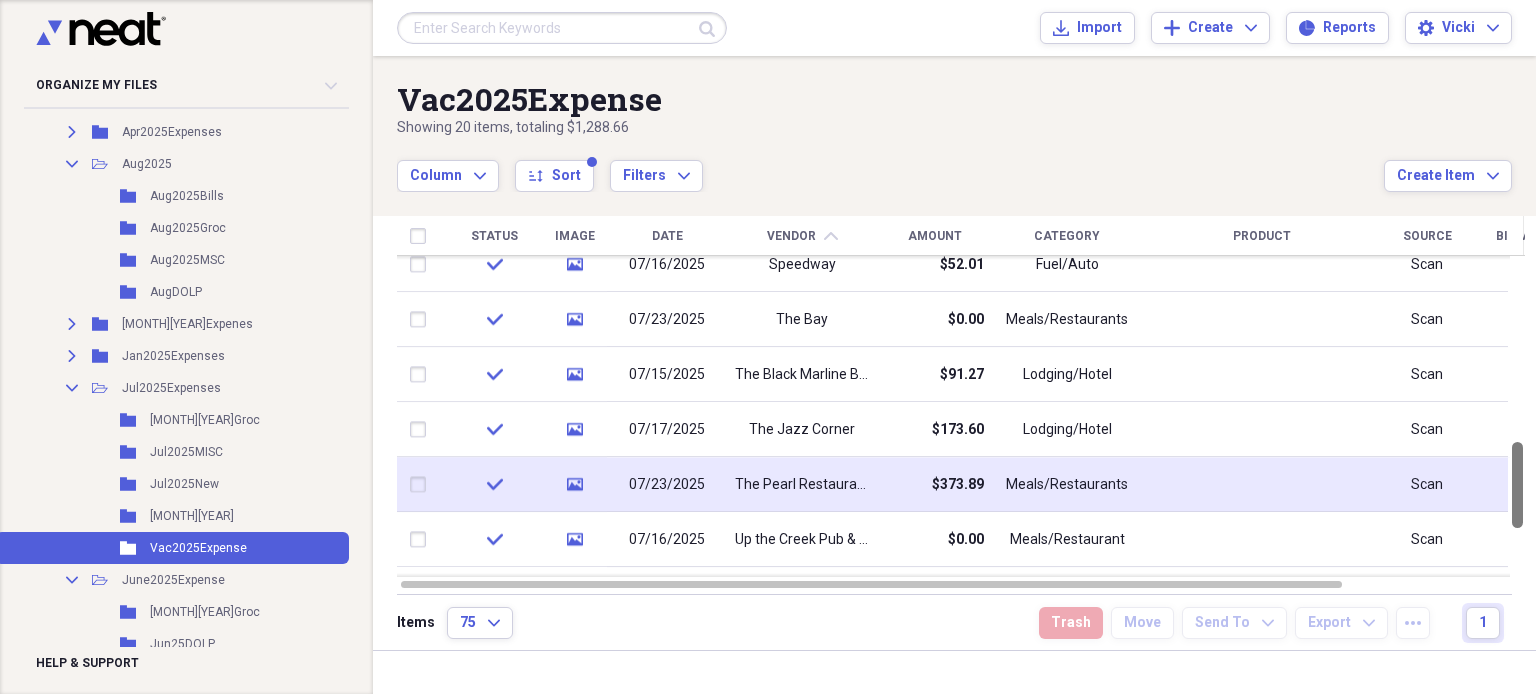 drag, startPoint x: 1530, startPoint y: 537, endPoint x: 1483, endPoint y: 507, distance: 55.758408 